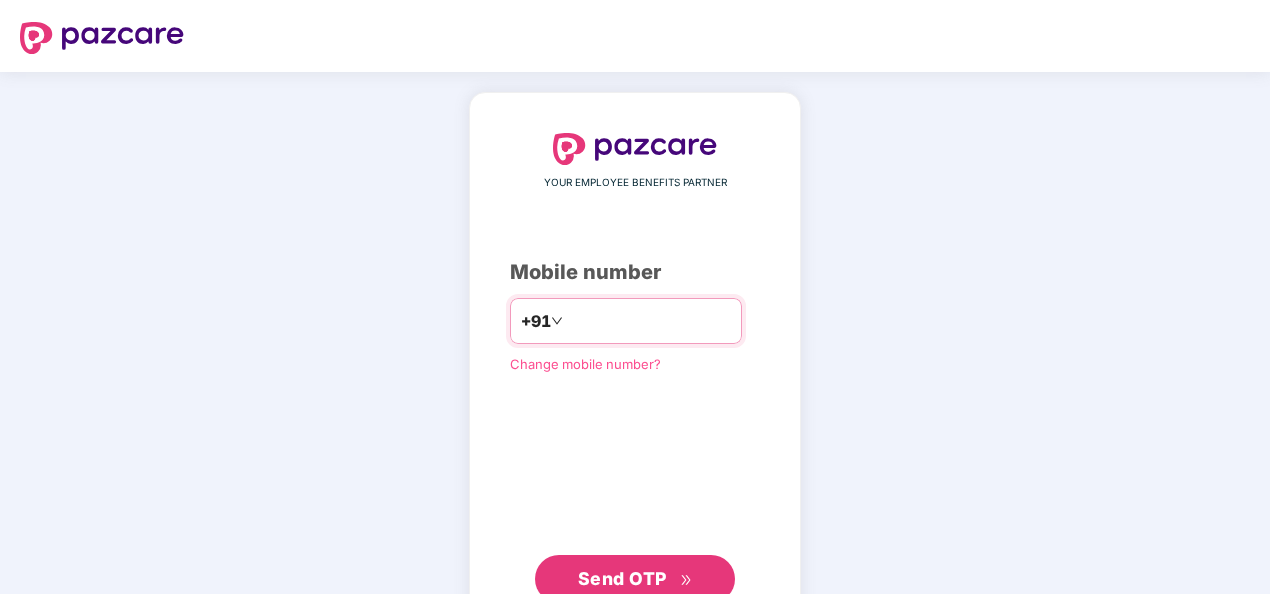 scroll, scrollTop: 0, scrollLeft: 0, axis: both 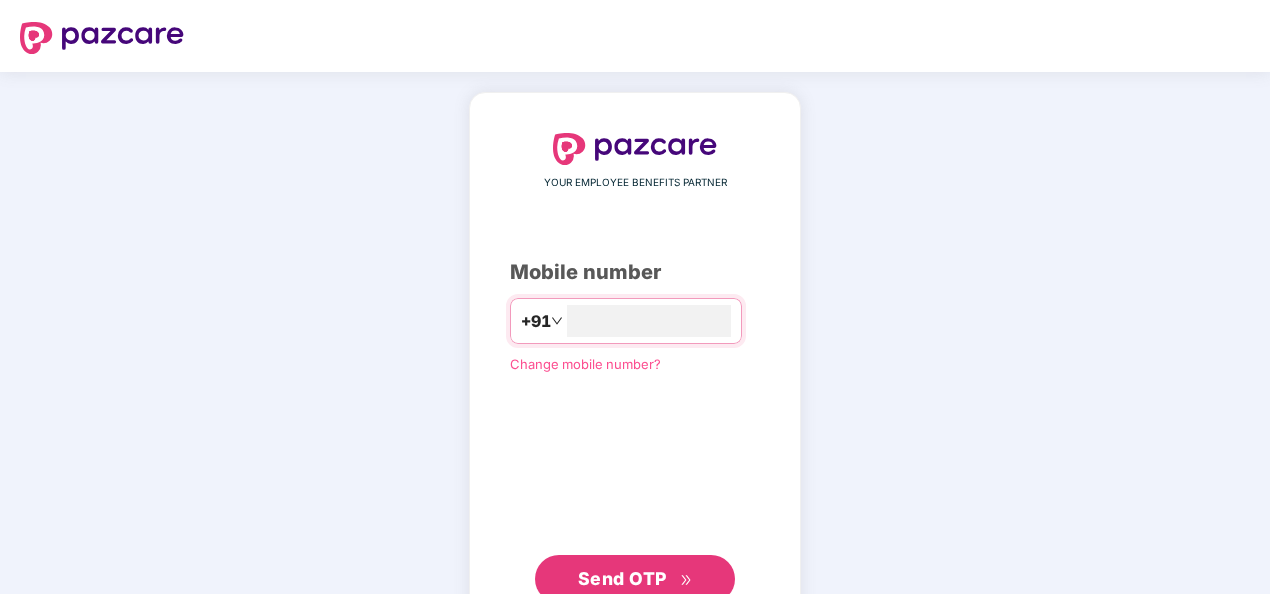 type on "**********" 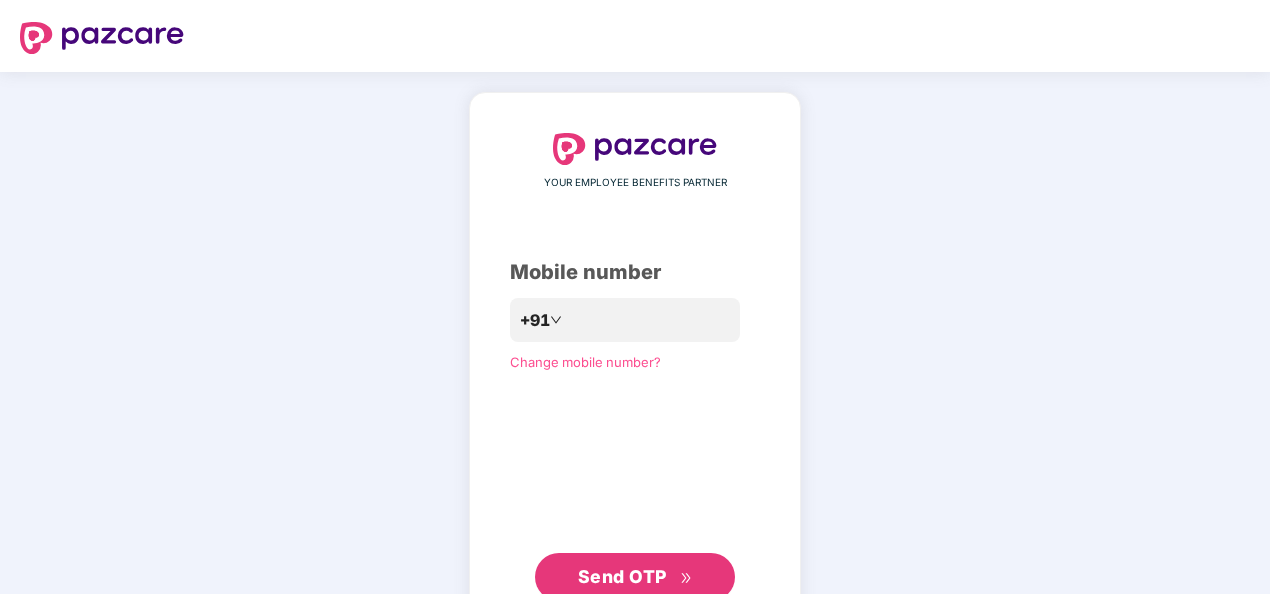 click on "Send OTP" at bounding box center [622, 576] 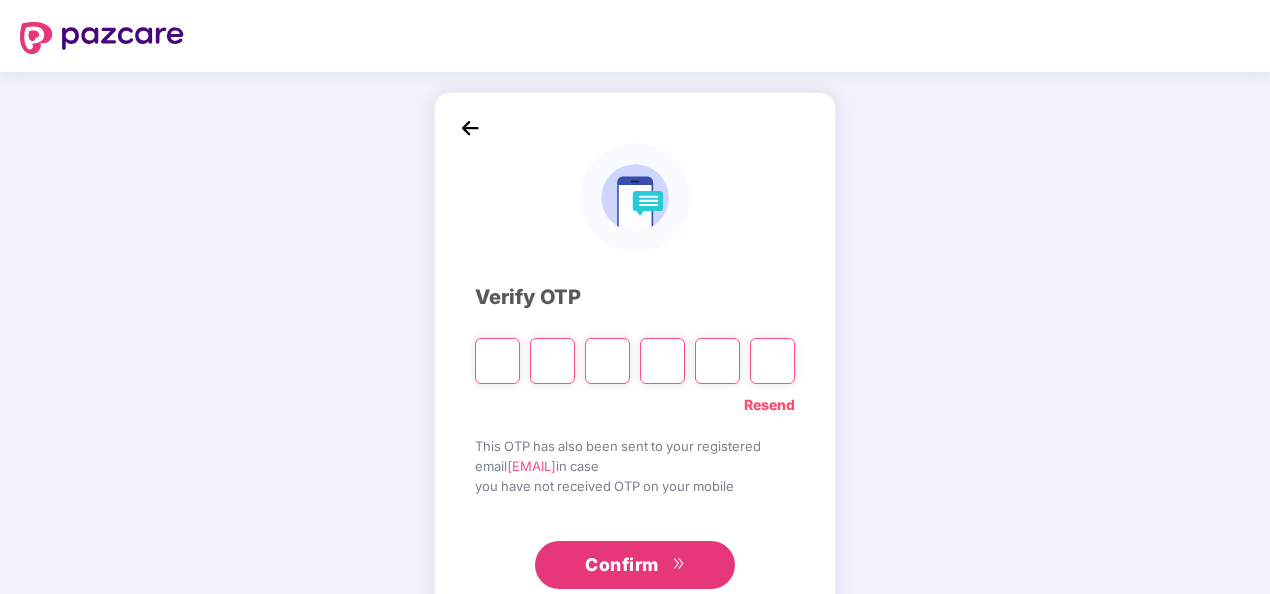 type on "*" 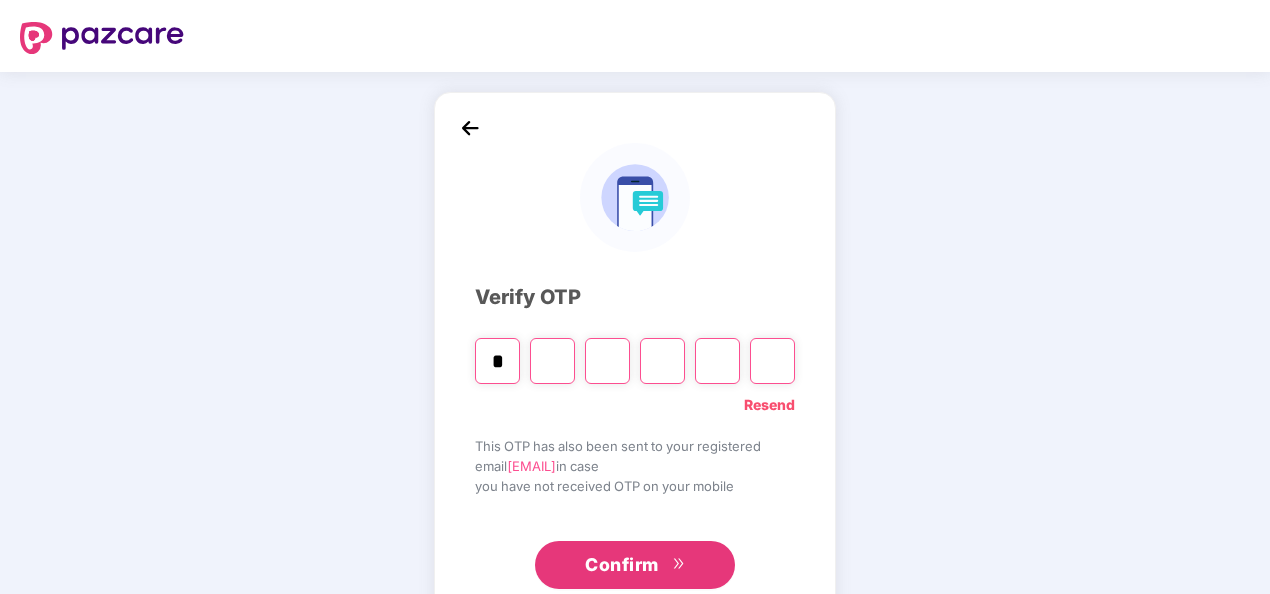 type on "*" 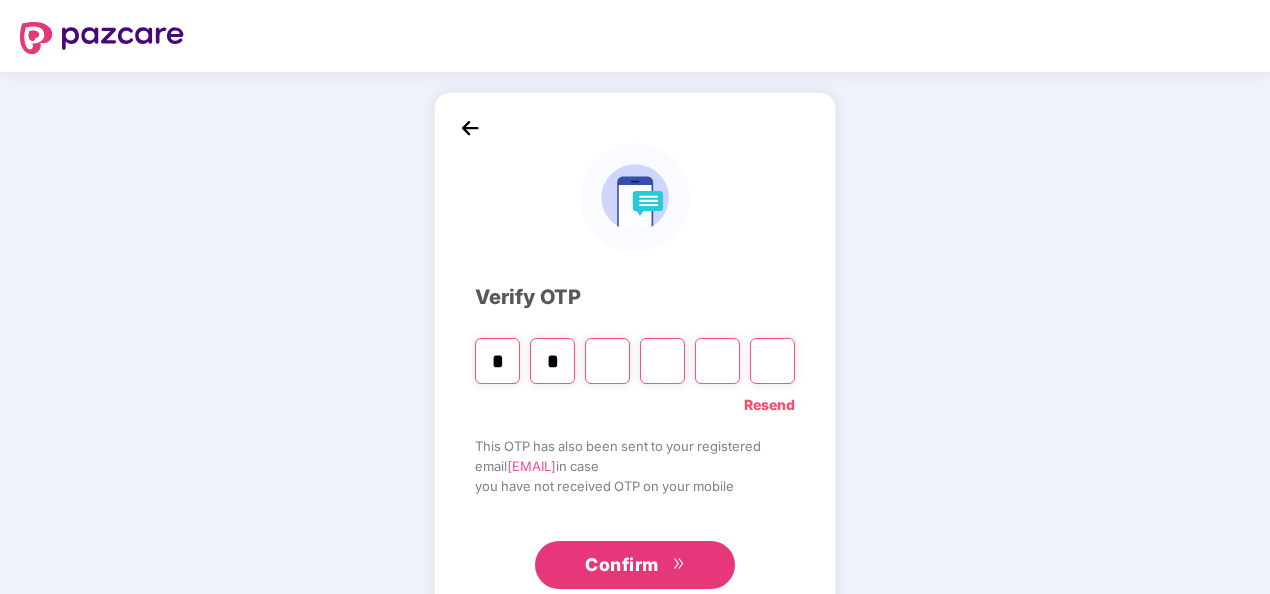 type on "*" 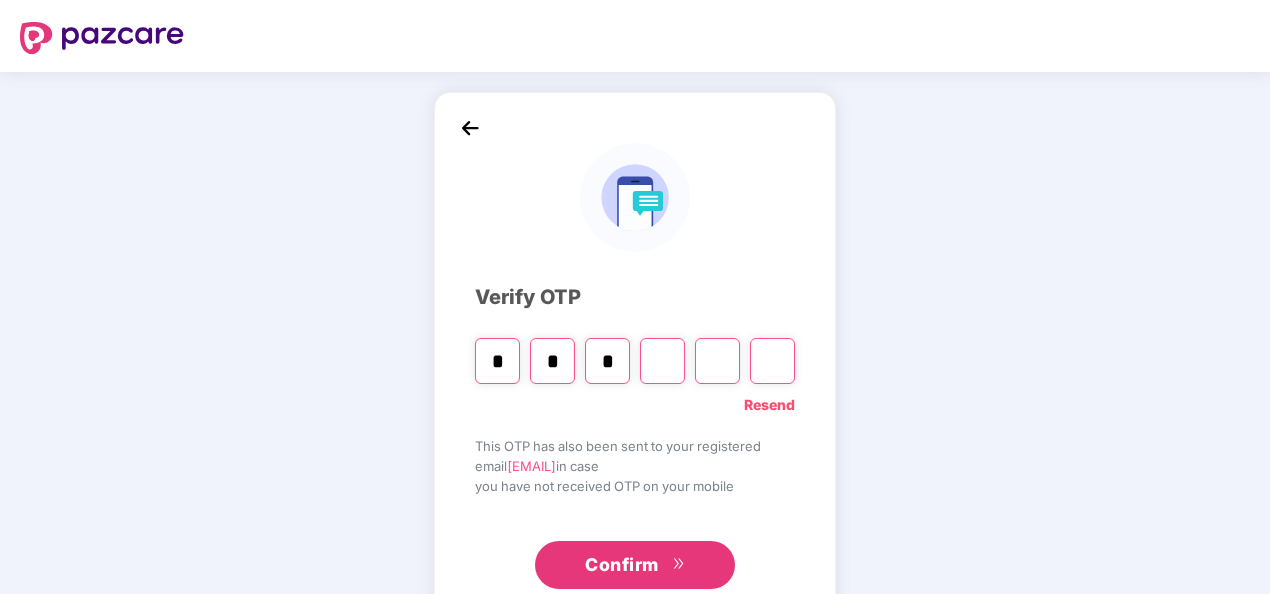 type on "*" 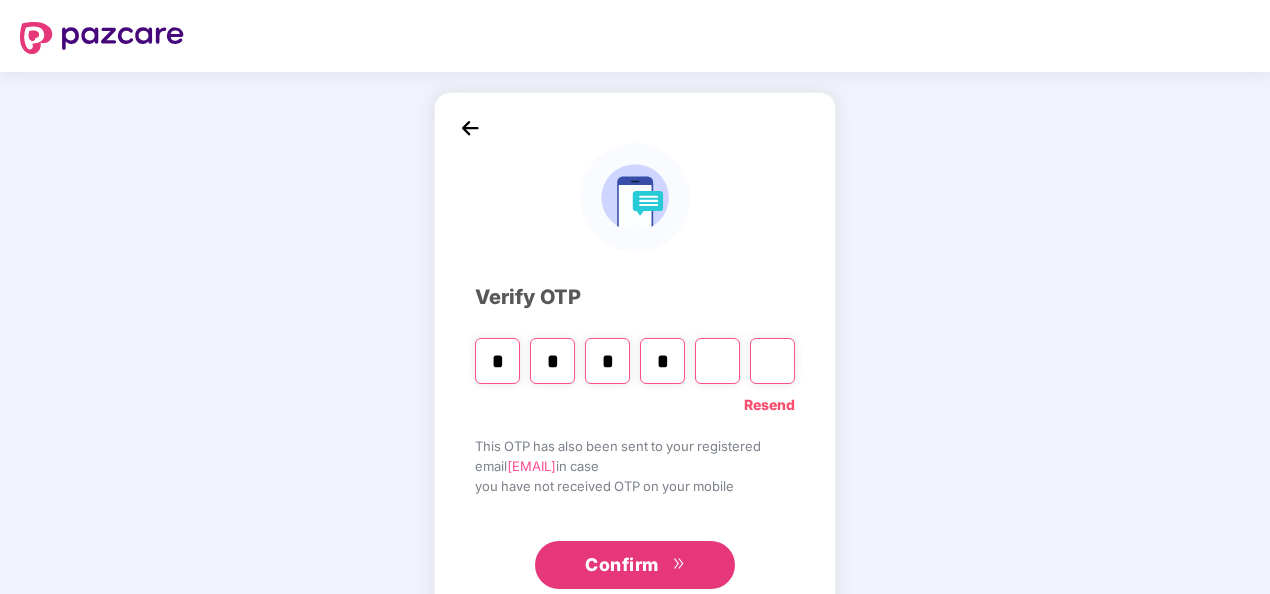 type on "*" 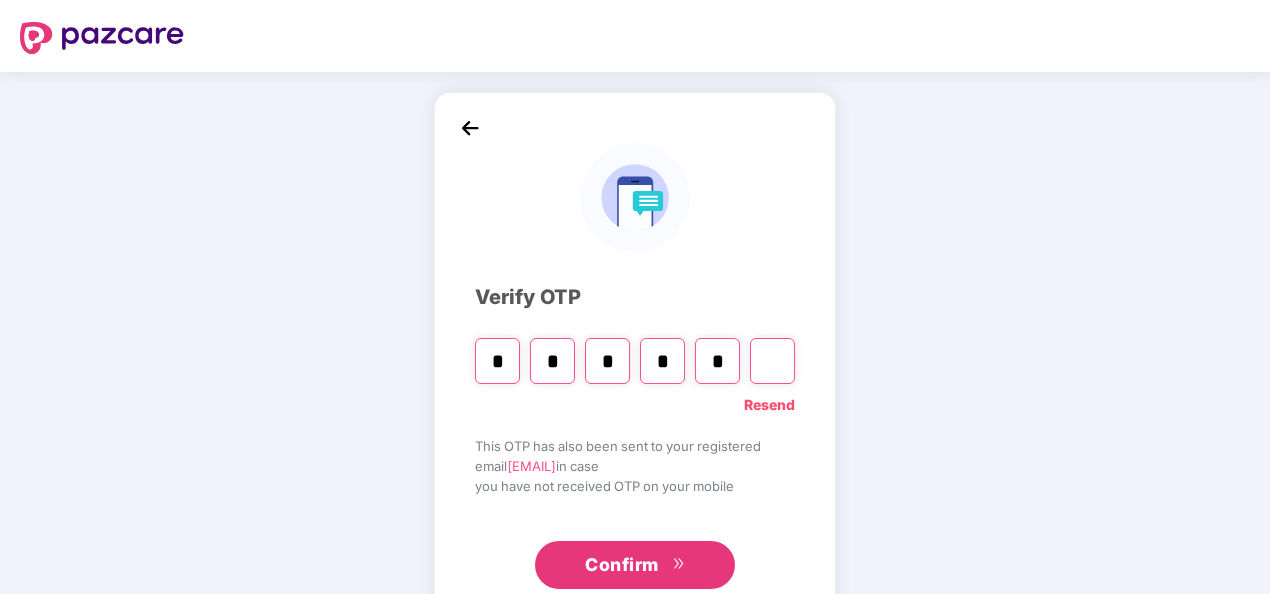 type on "*" 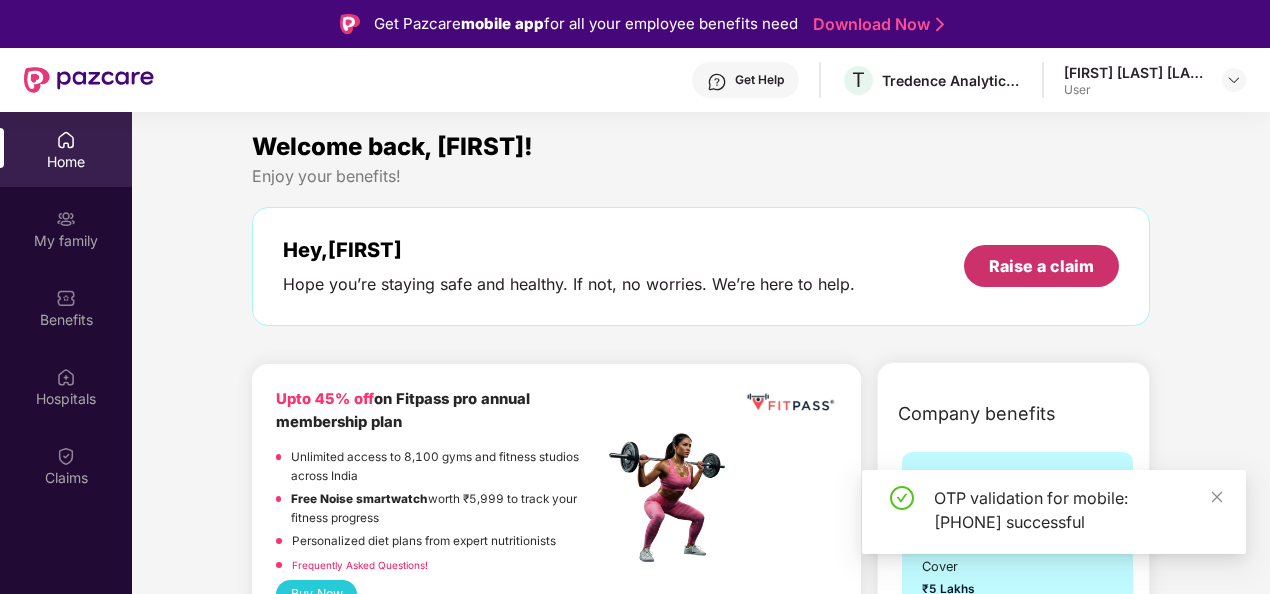 click on "Raise a claim" at bounding box center (1041, 266) 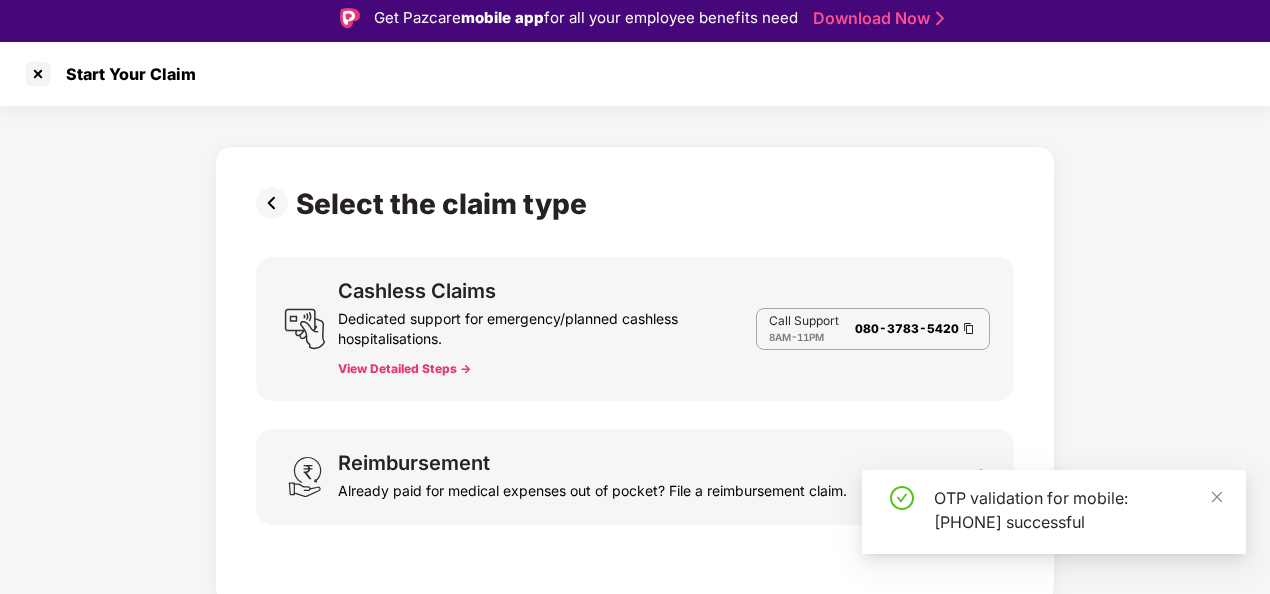 scroll, scrollTop: 48, scrollLeft: 0, axis: vertical 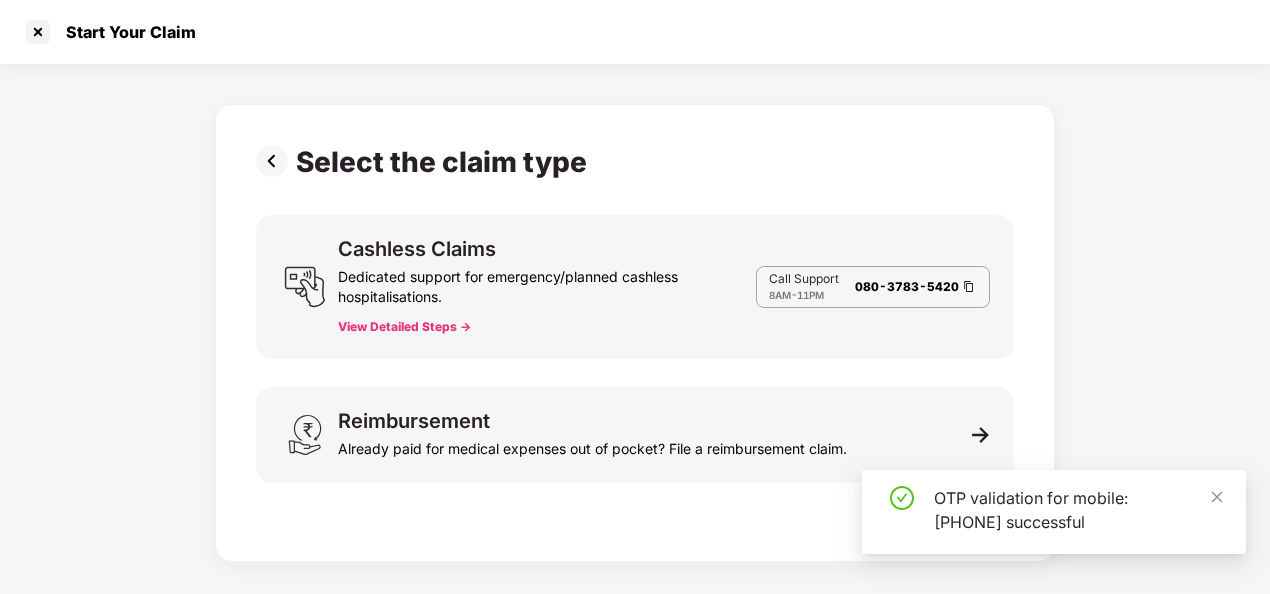 drag, startPoint x: 1218, startPoint y: 497, endPoint x: 1120, endPoint y: 490, distance: 98.24968 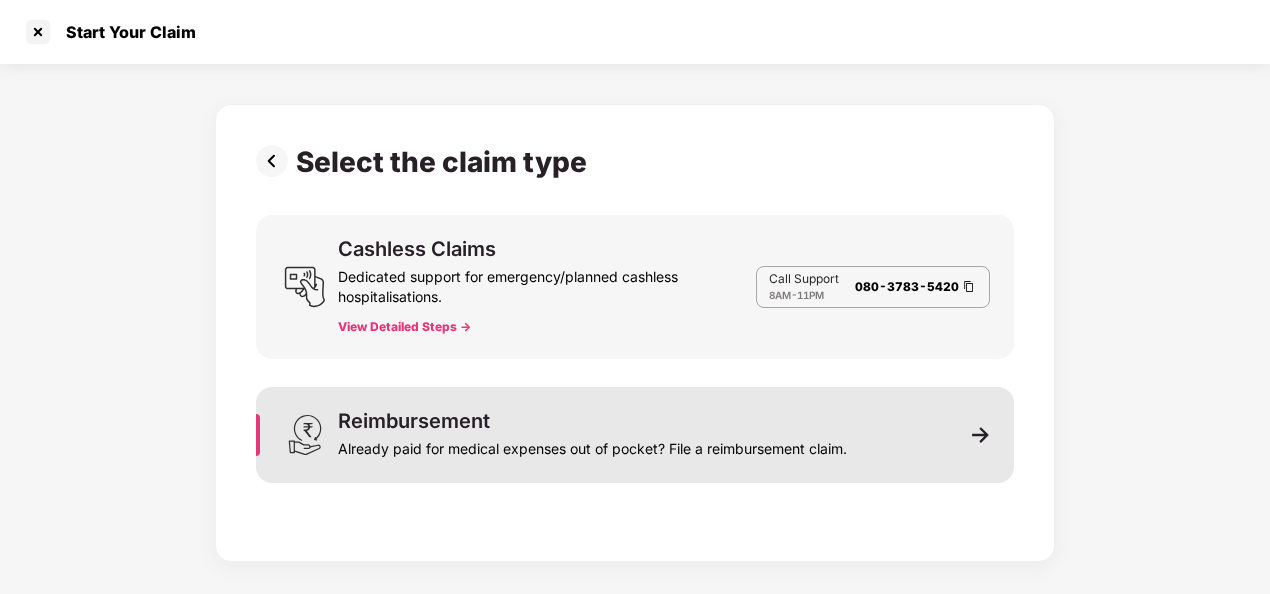 click on "Already paid for medical expenses out of pocket? File a reimbursement claim." at bounding box center (592, 445) 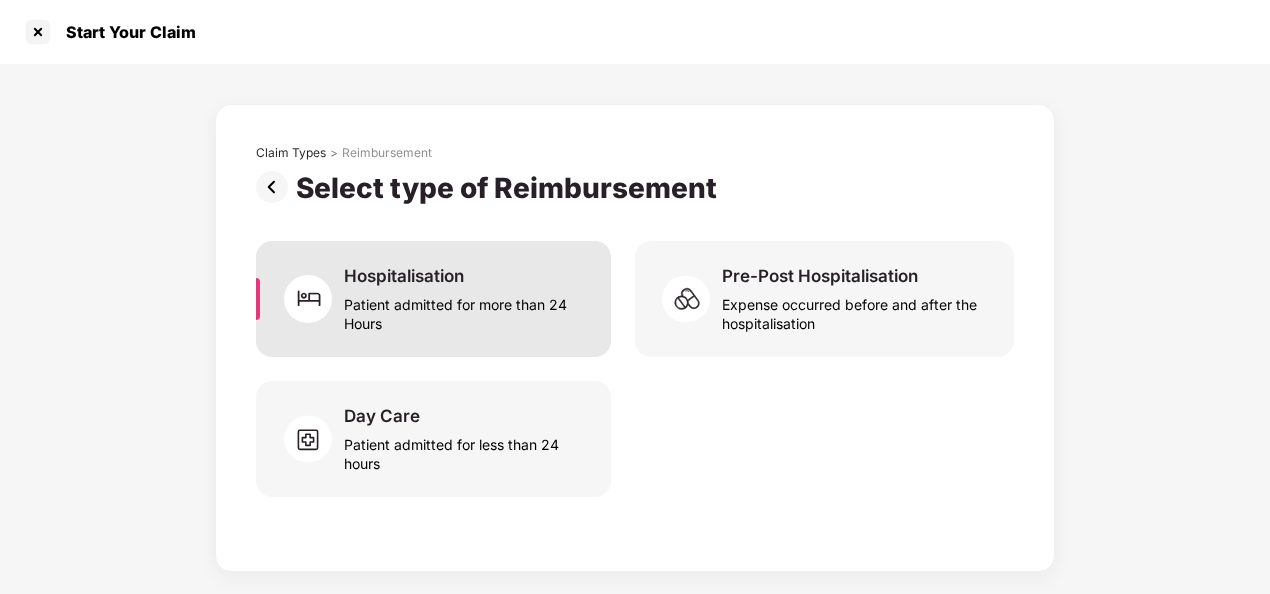 click on "Patient admitted for more than 24 Hours" at bounding box center [465, 310] 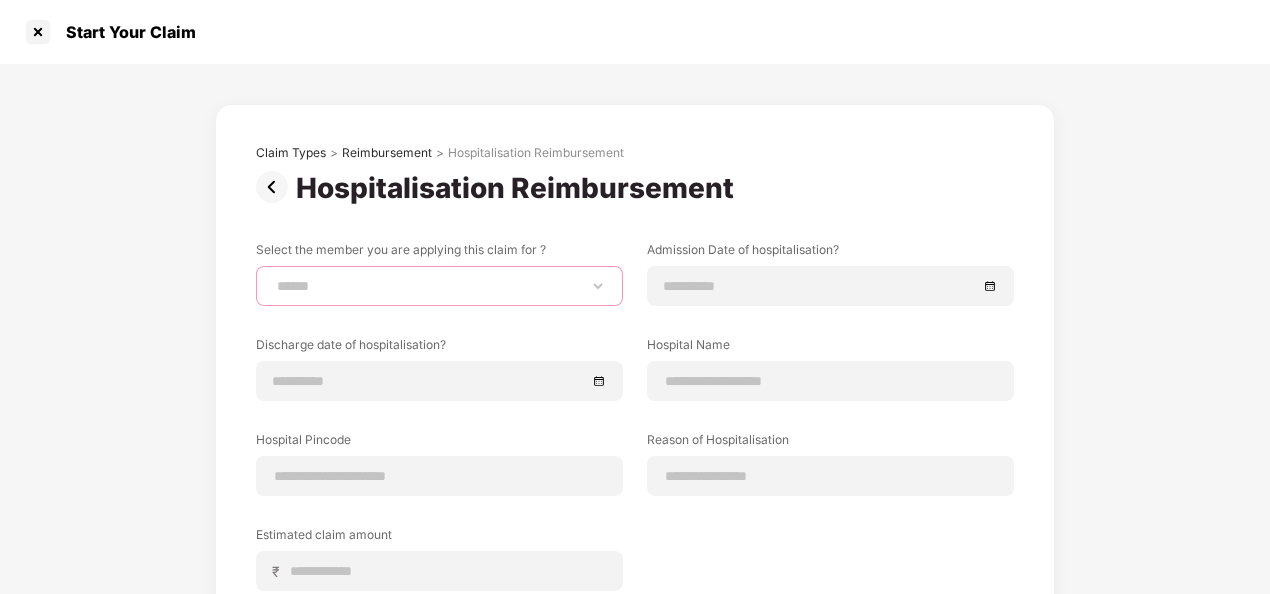 click on "**********" at bounding box center (439, 286) 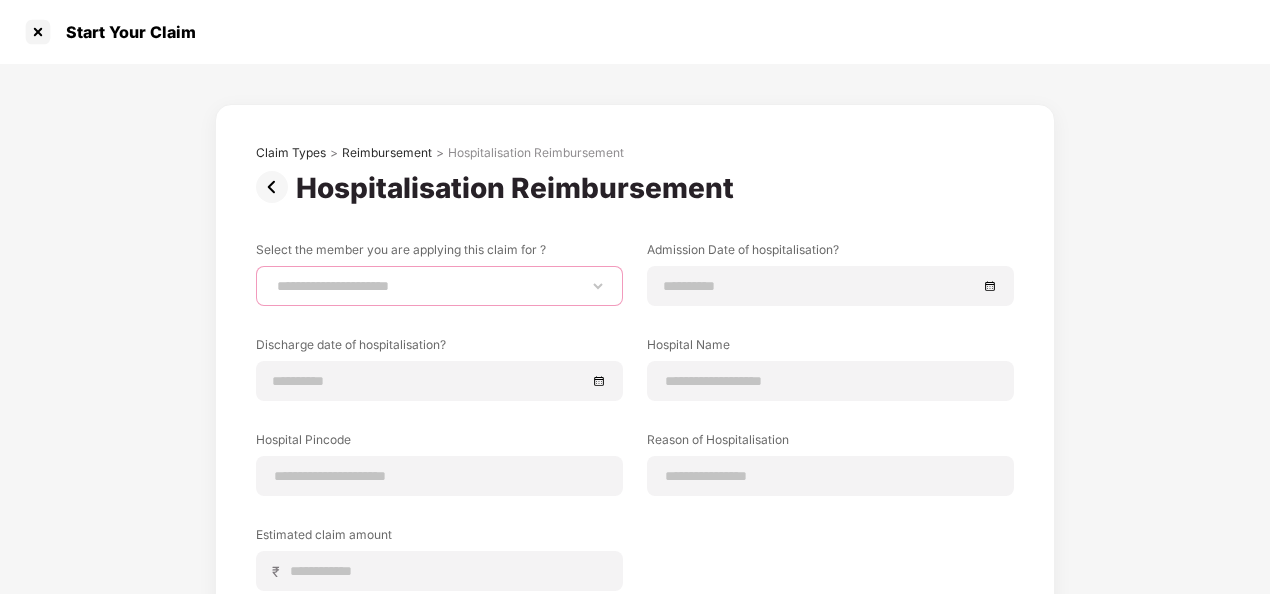 click on "**********" at bounding box center (439, 286) 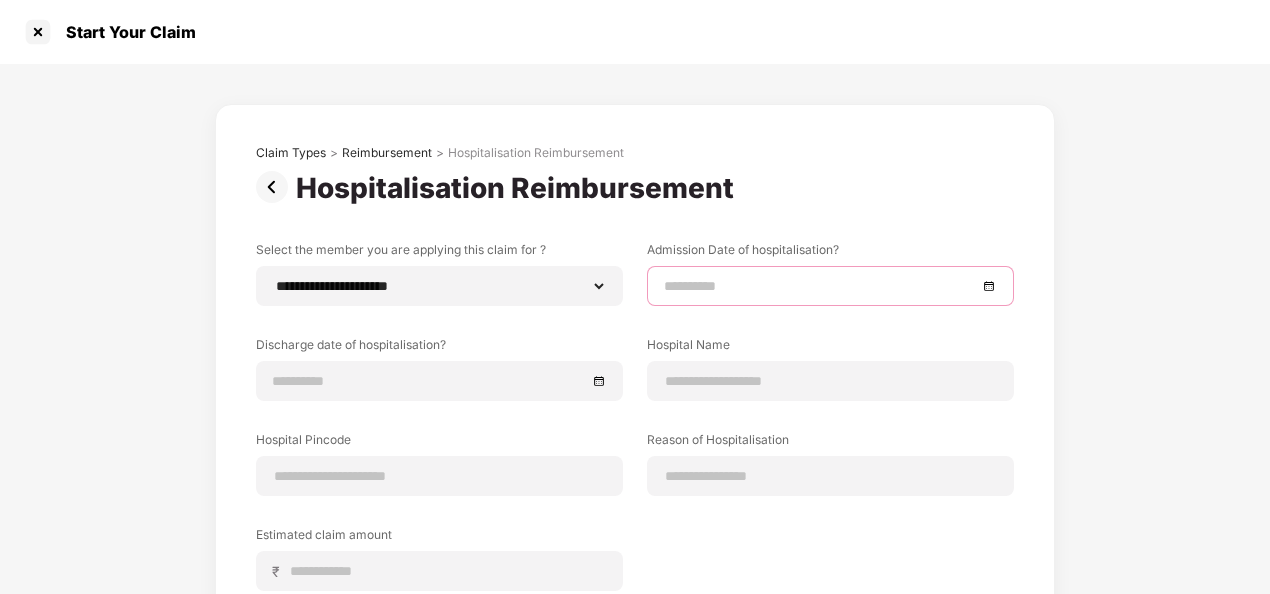 click at bounding box center (820, 286) 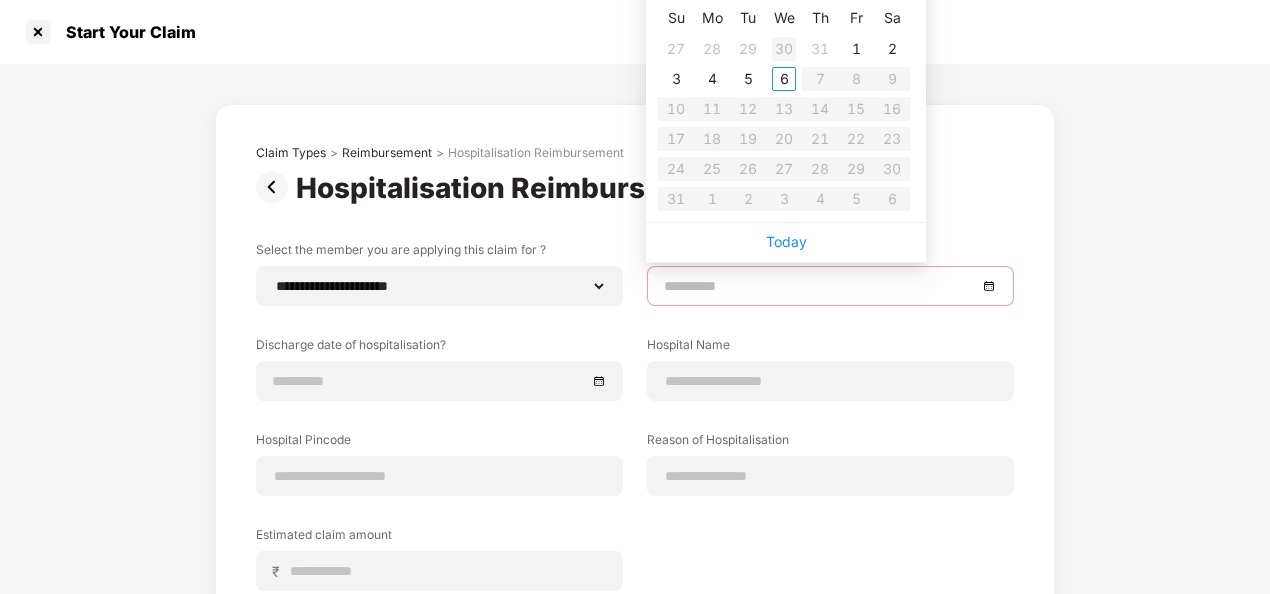 click on "30" at bounding box center (784, 49) 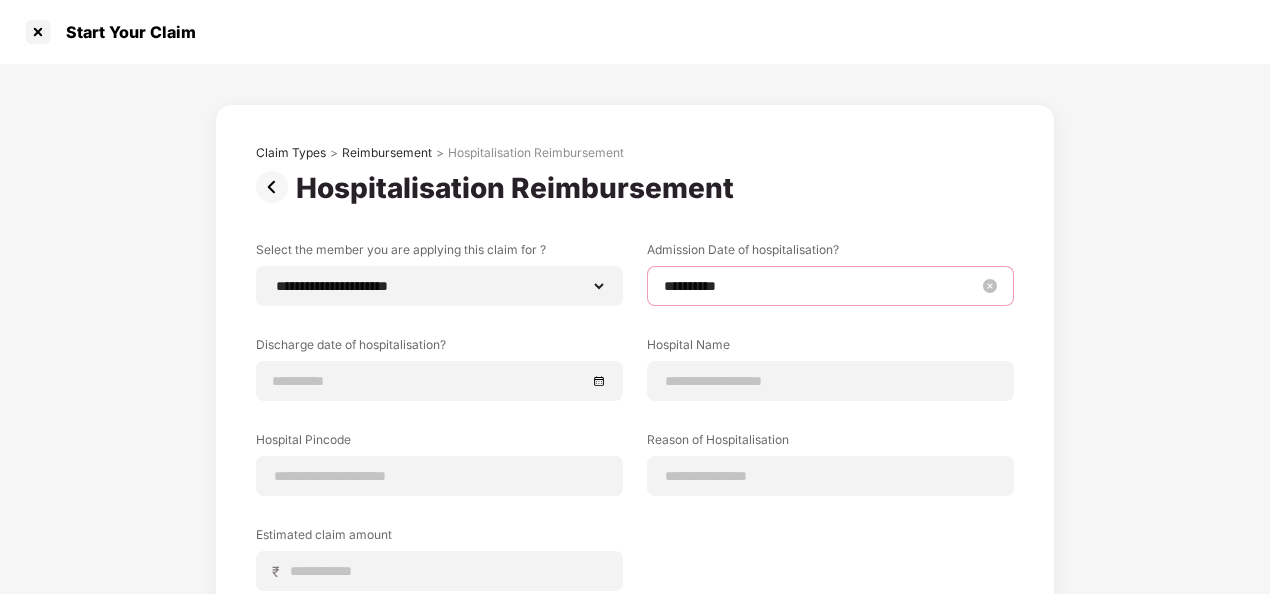 click on "**********" at bounding box center [820, 286] 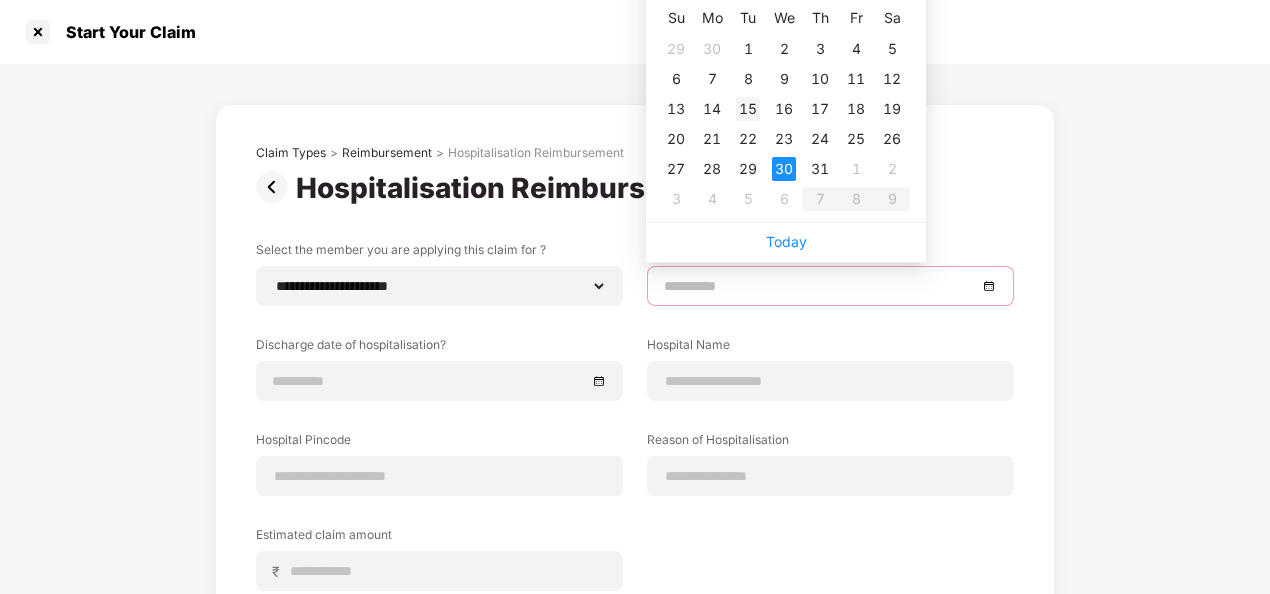 type on "**********" 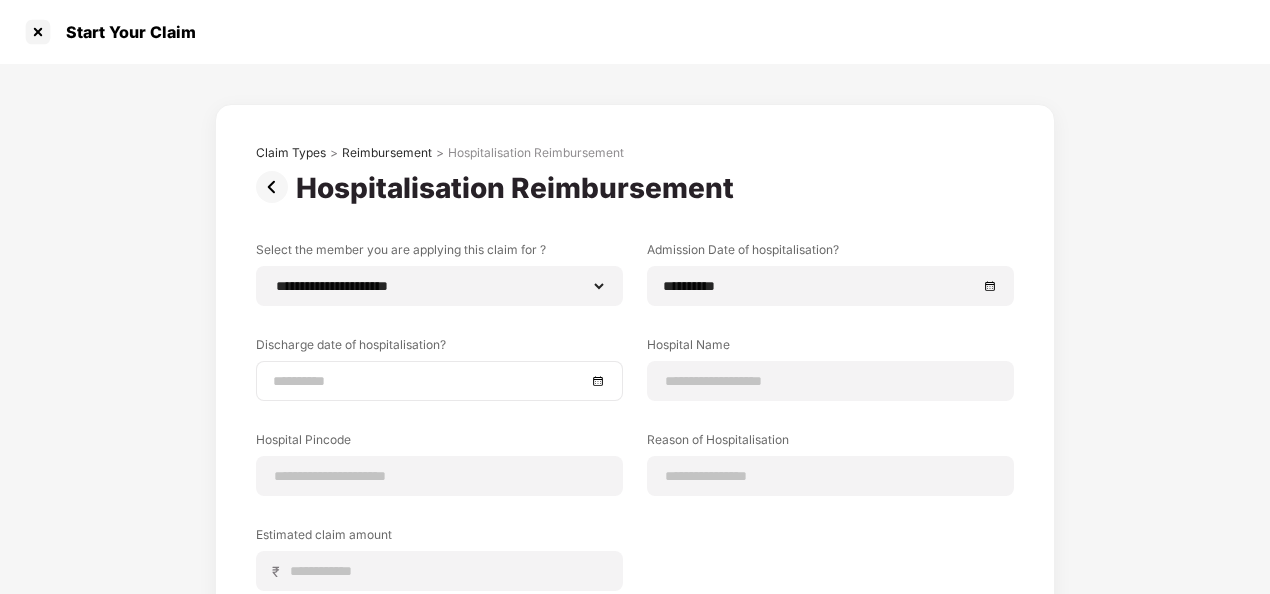 click at bounding box center (439, 381) 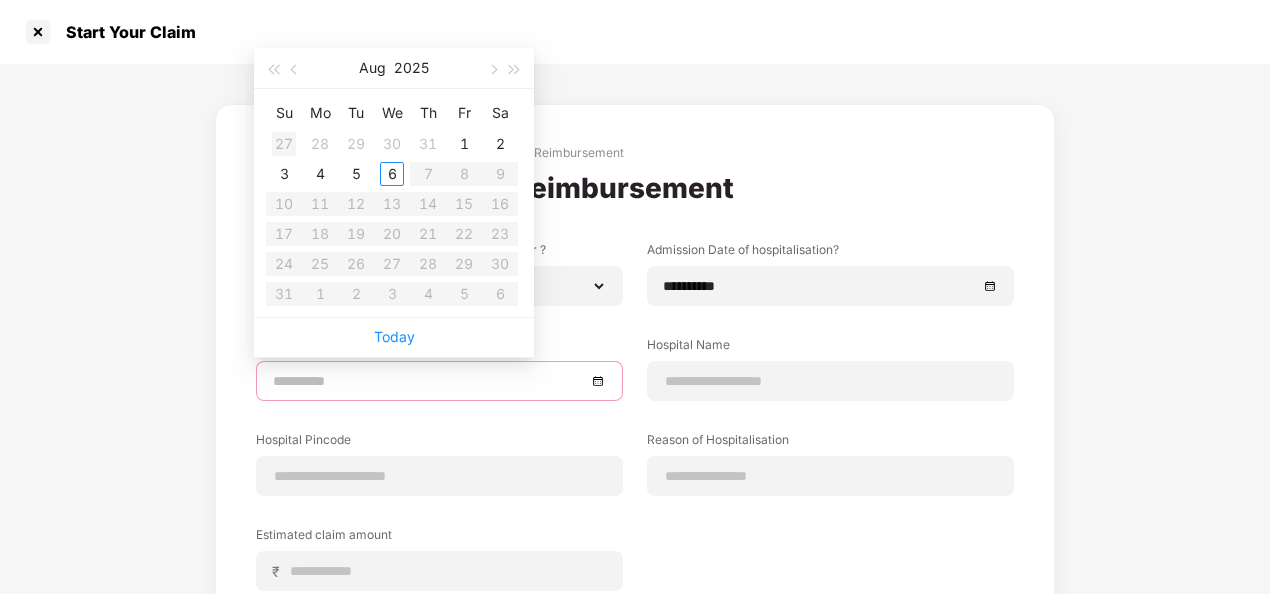 type on "**********" 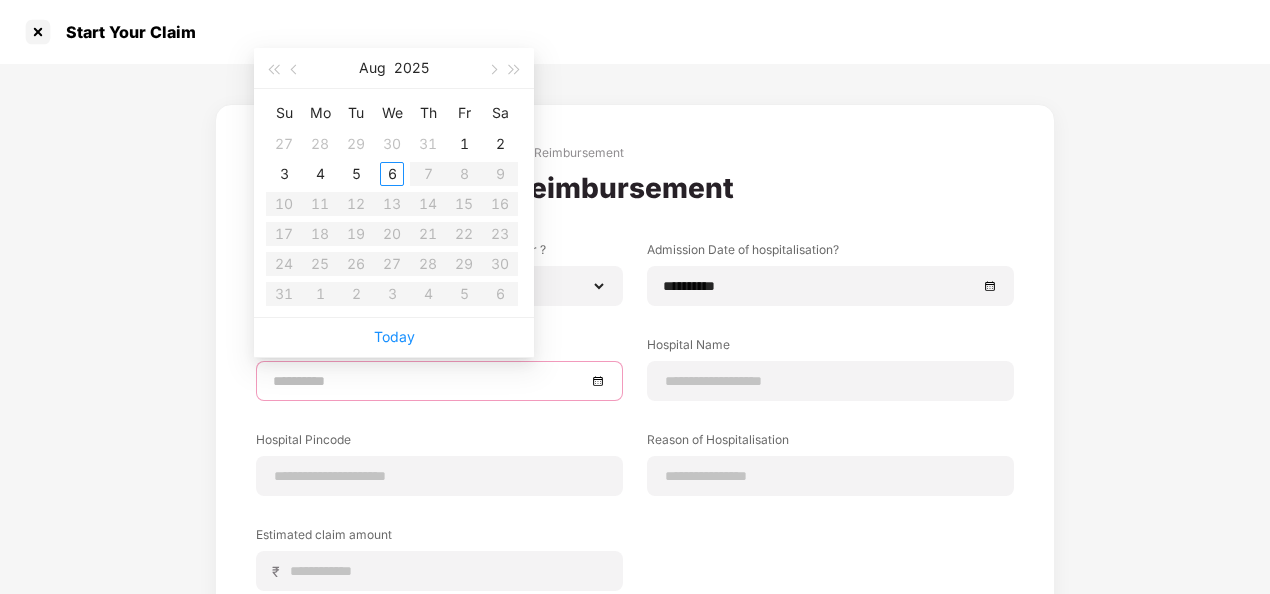 click on "27" at bounding box center (284, 144) 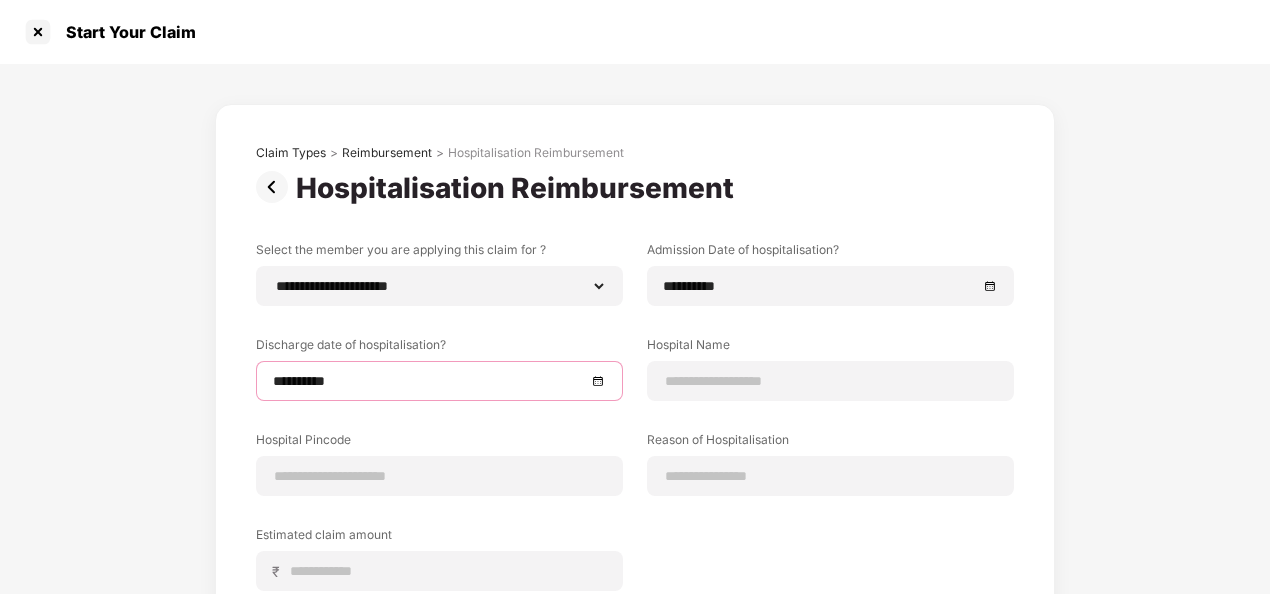 scroll, scrollTop: 200, scrollLeft: 0, axis: vertical 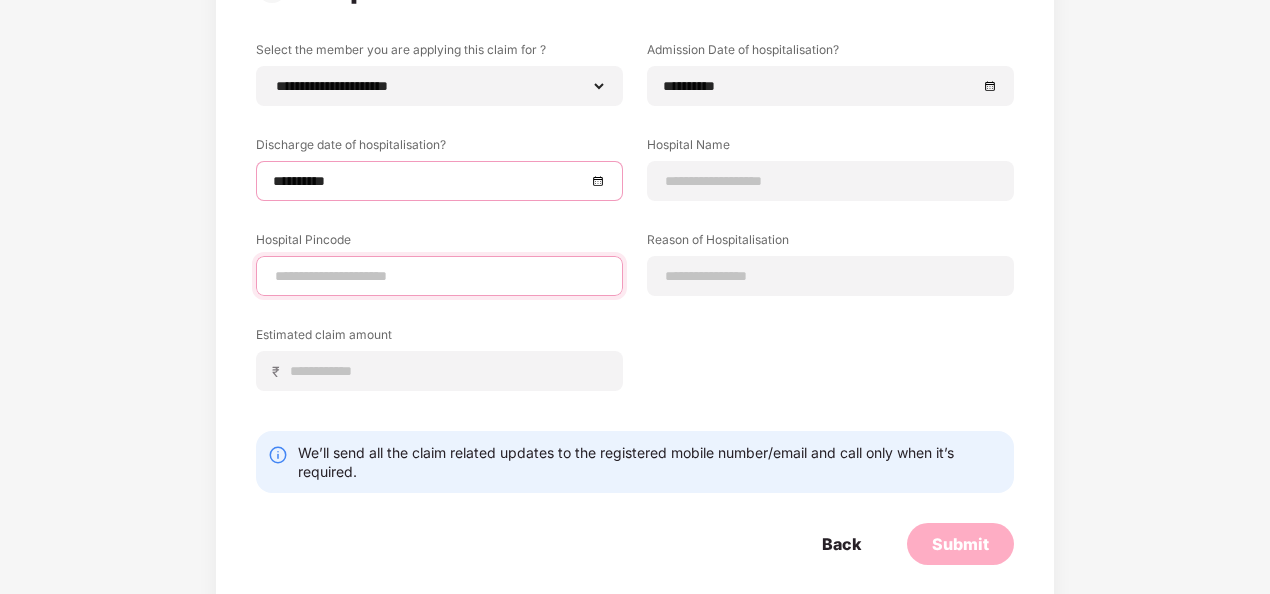 click at bounding box center (439, 276) 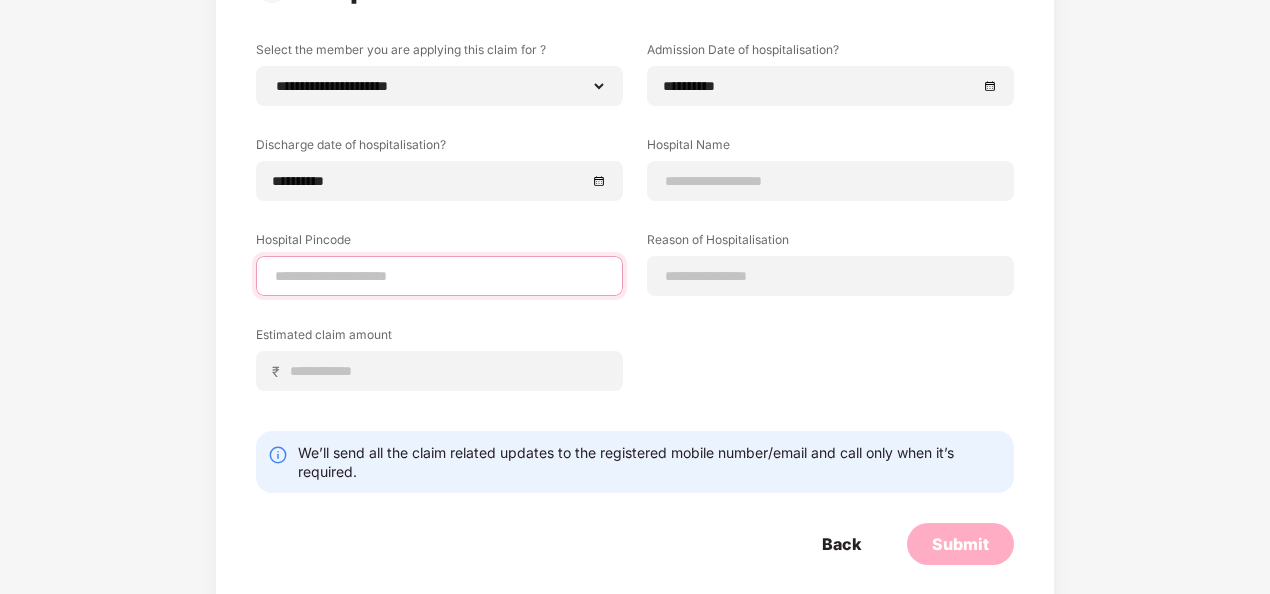 type on "******" 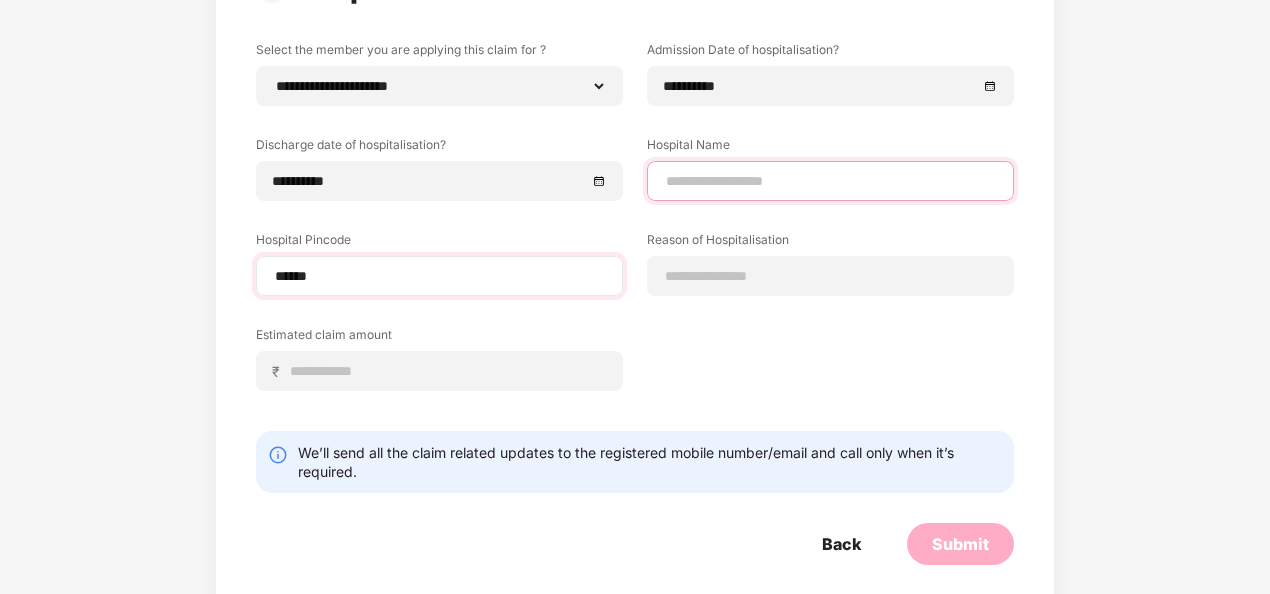type on "**********" 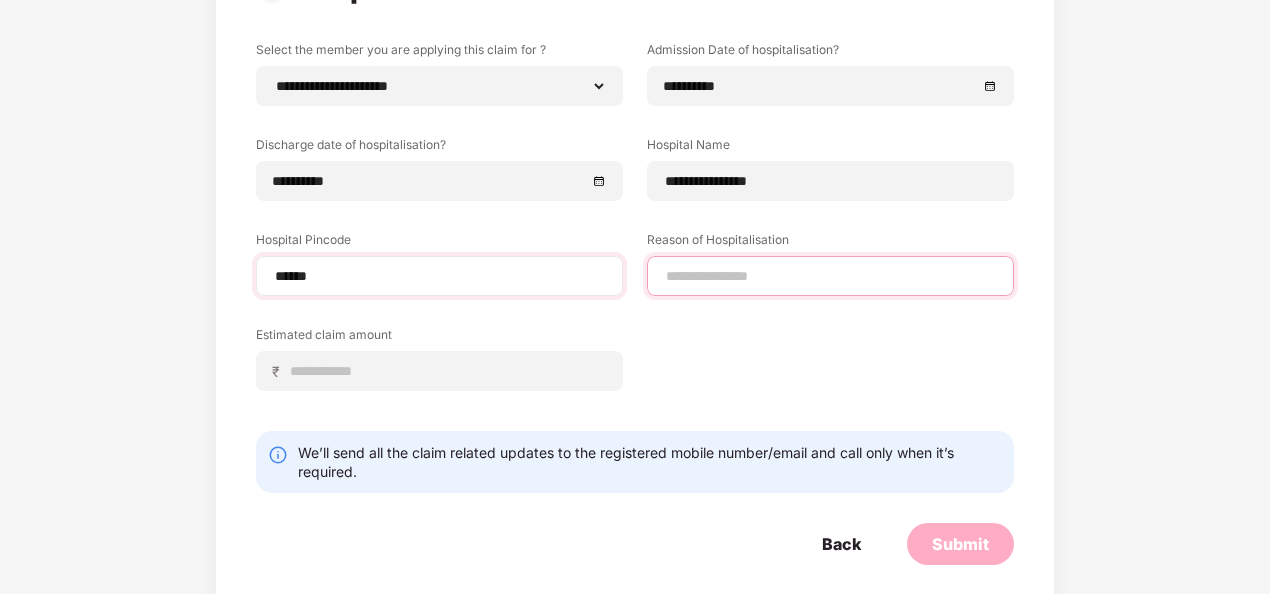 type on "*******" 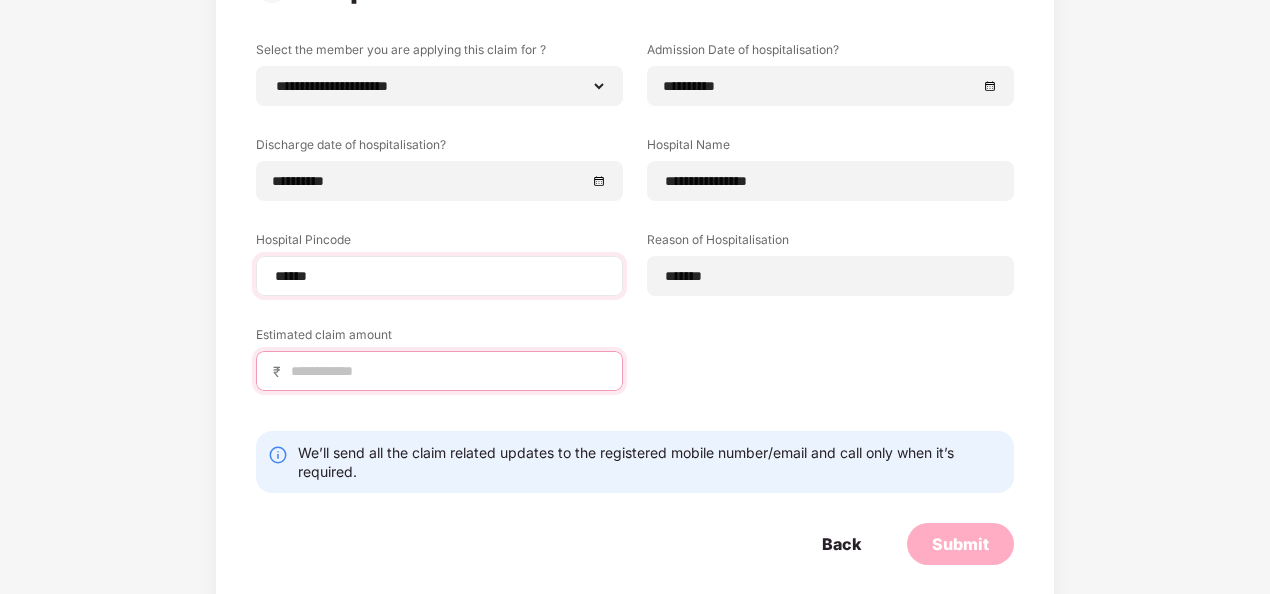 type on "******" 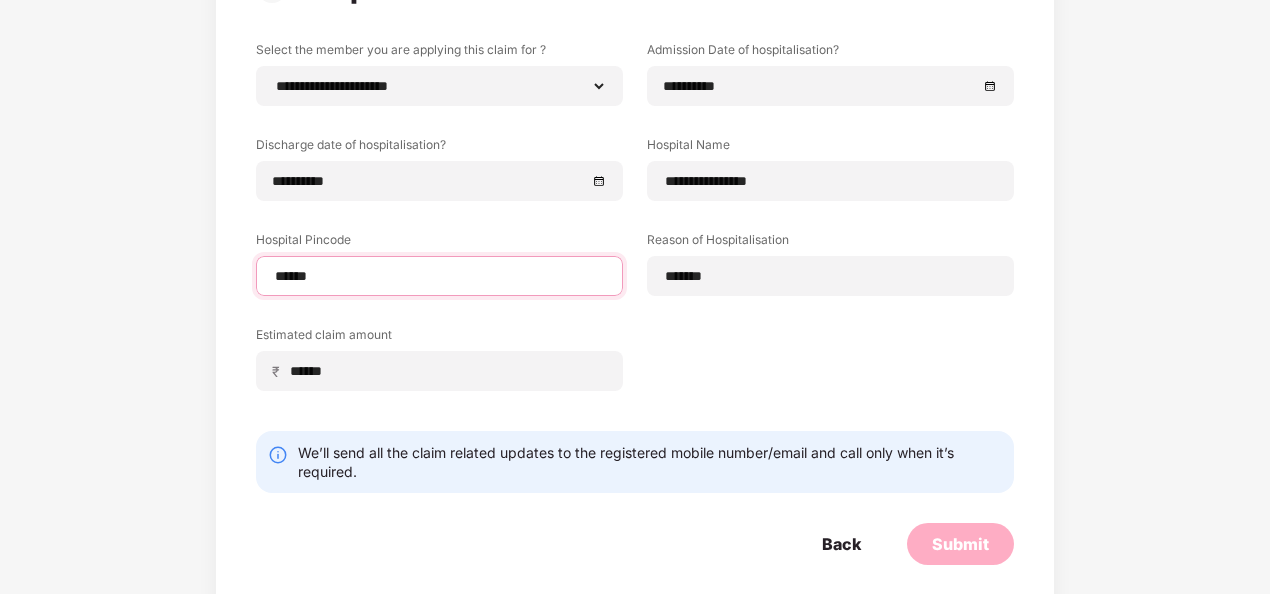 select on "*****" 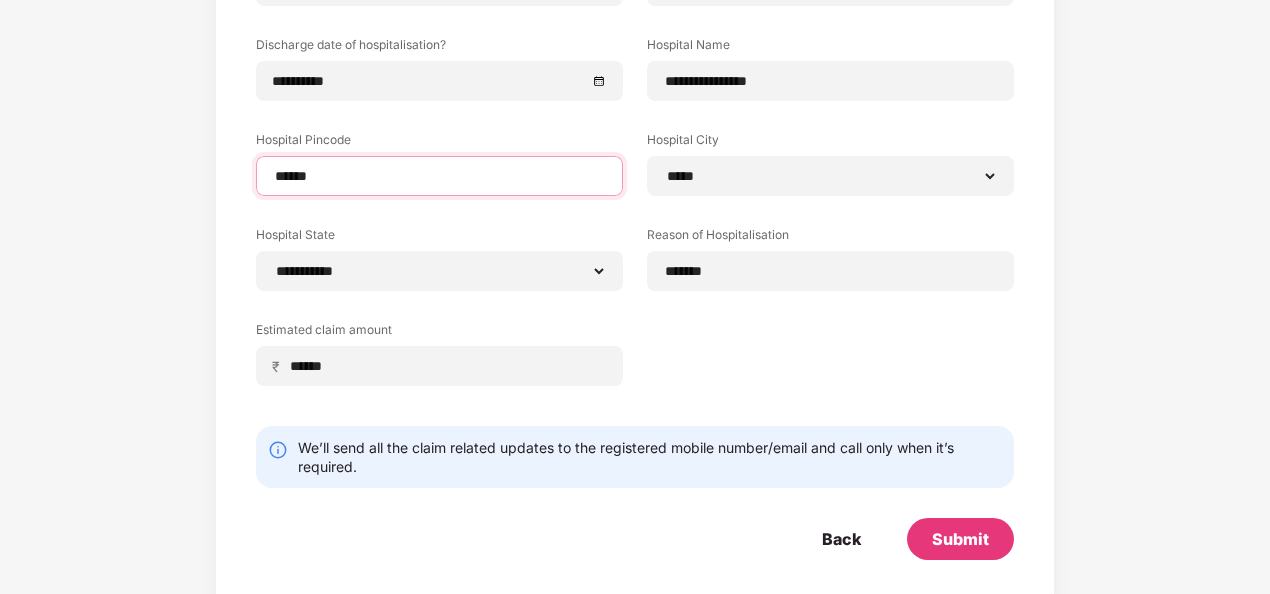 scroll, scrollTop: 200, scrollLeft: 0, axis: vertical 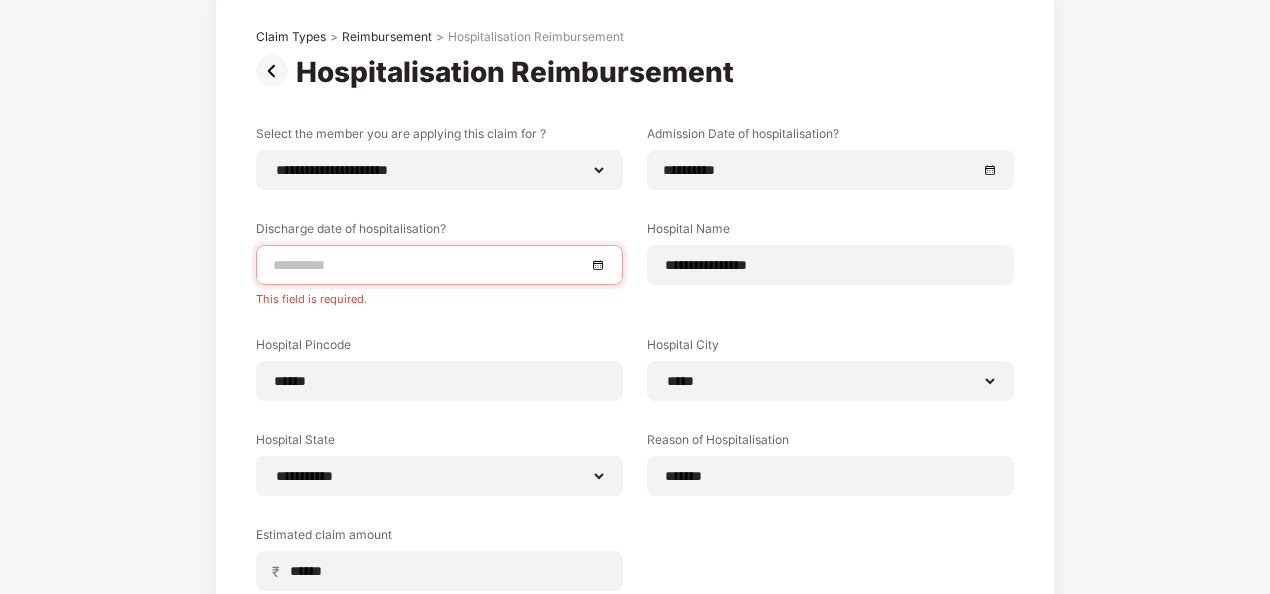 click at bounding box center (429, 265) 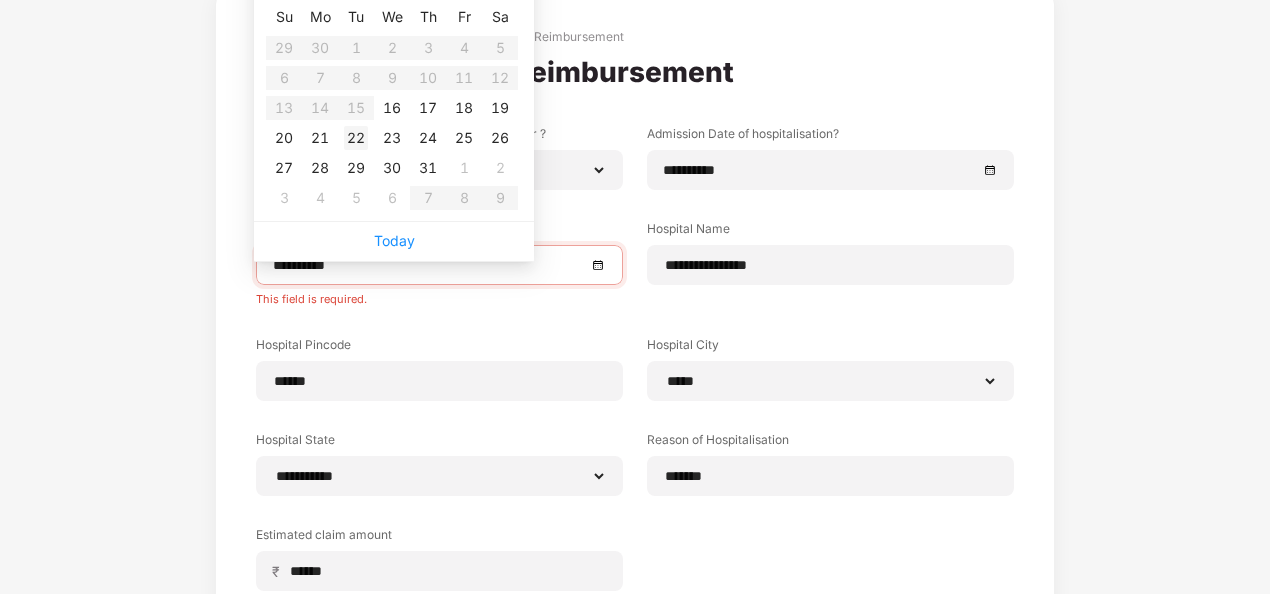 type on "**********" 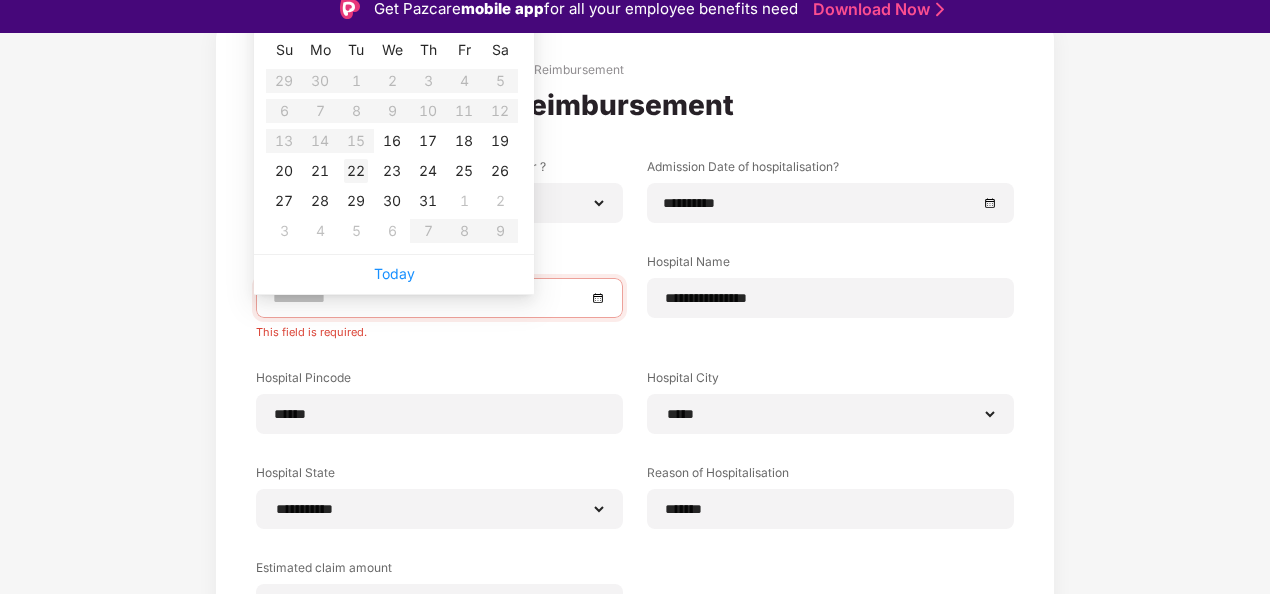 scroll, scrollTop: 0, scrollLeft: 0, axis: both 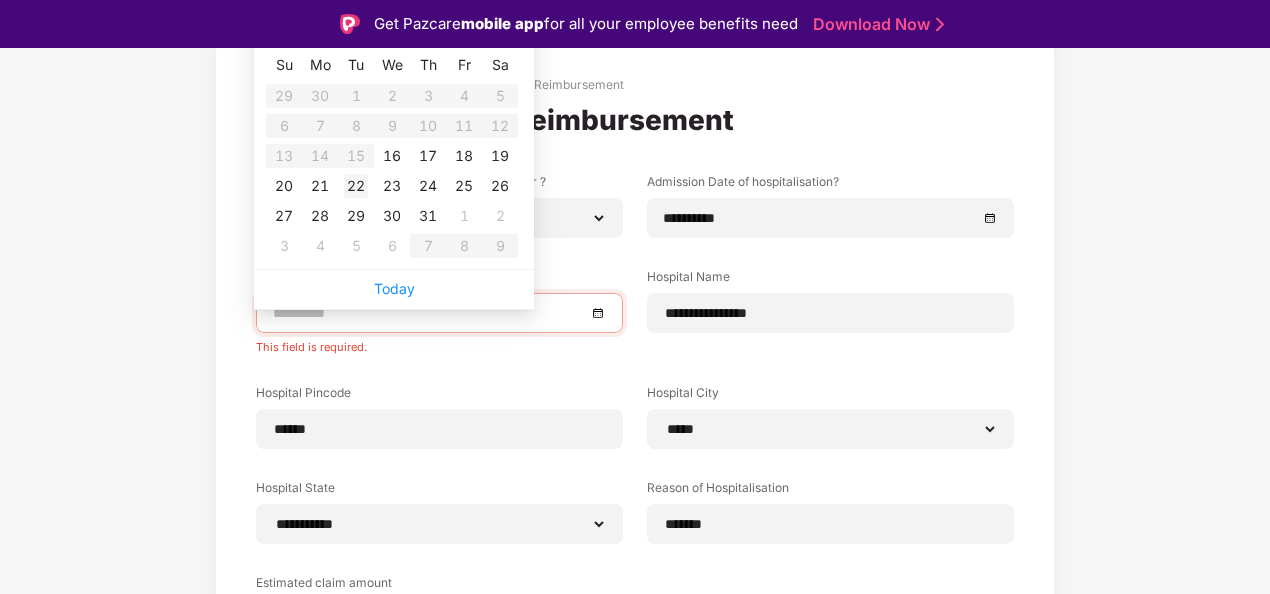 type on "**********" 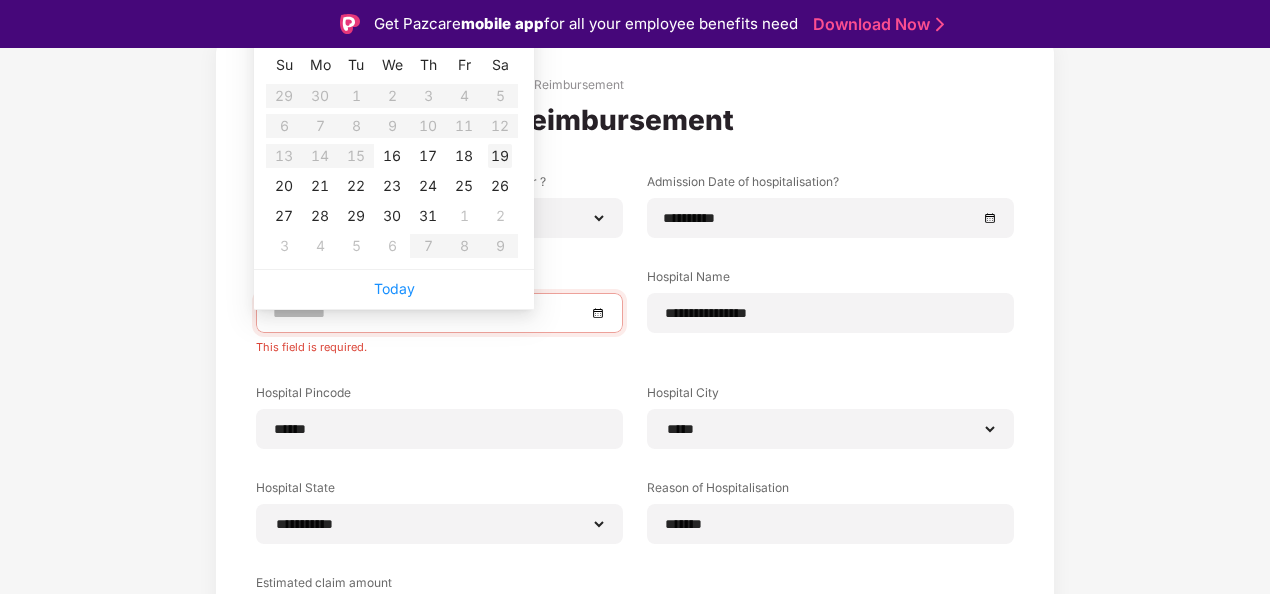 type on "**********" 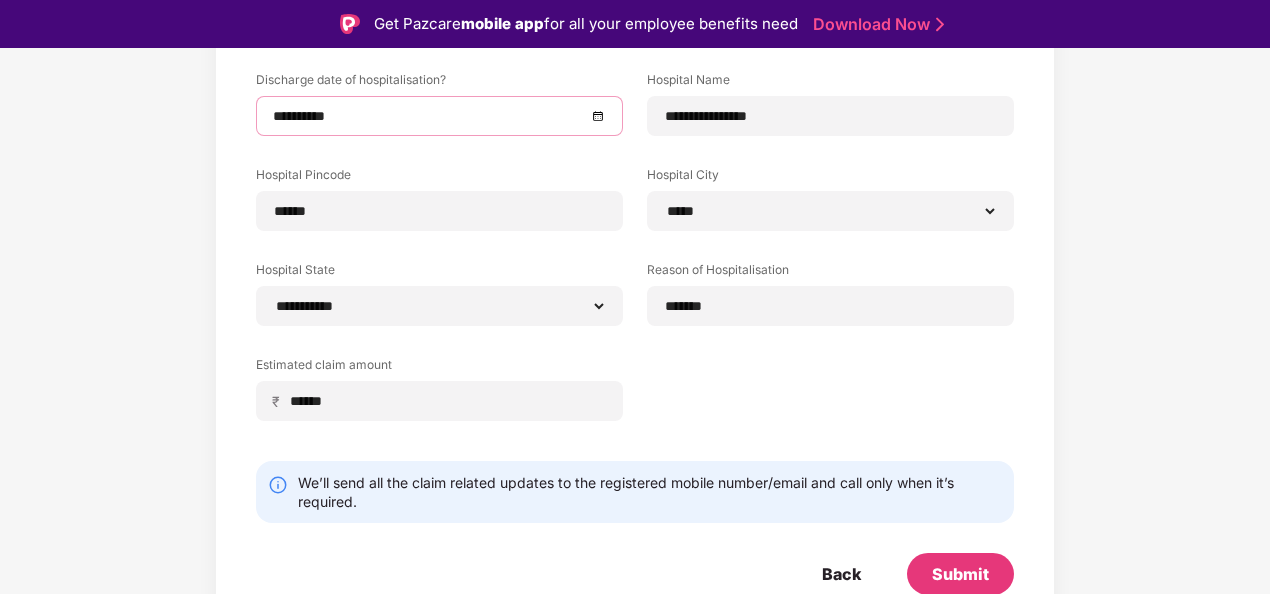 scroll, scrollTop: 316, scrollLeft: 0, axis: vertical 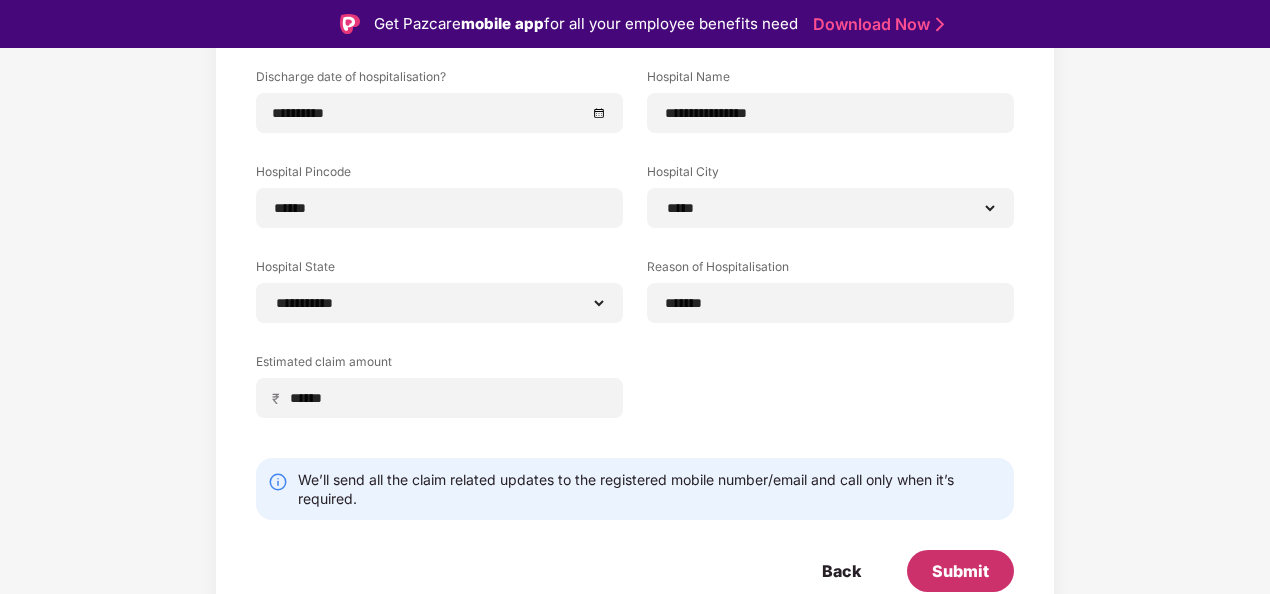 click on "Submit" at bounding box center (960, 571) 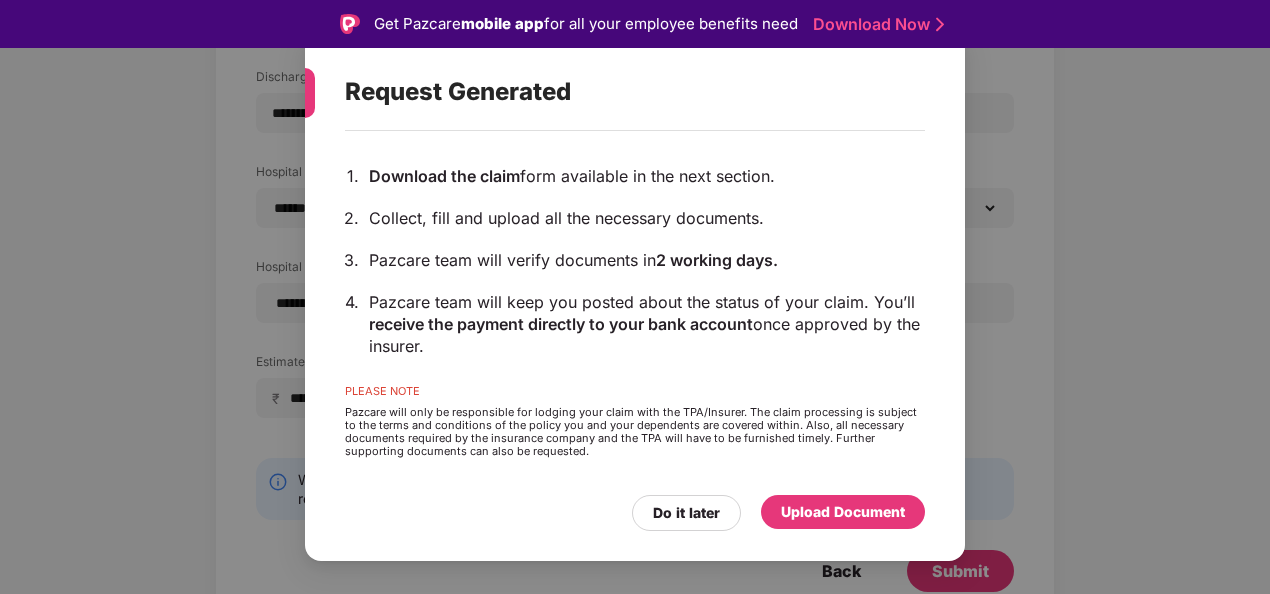 scroll, scrollTop: 208, scrollLeft: 0, axis: vertical 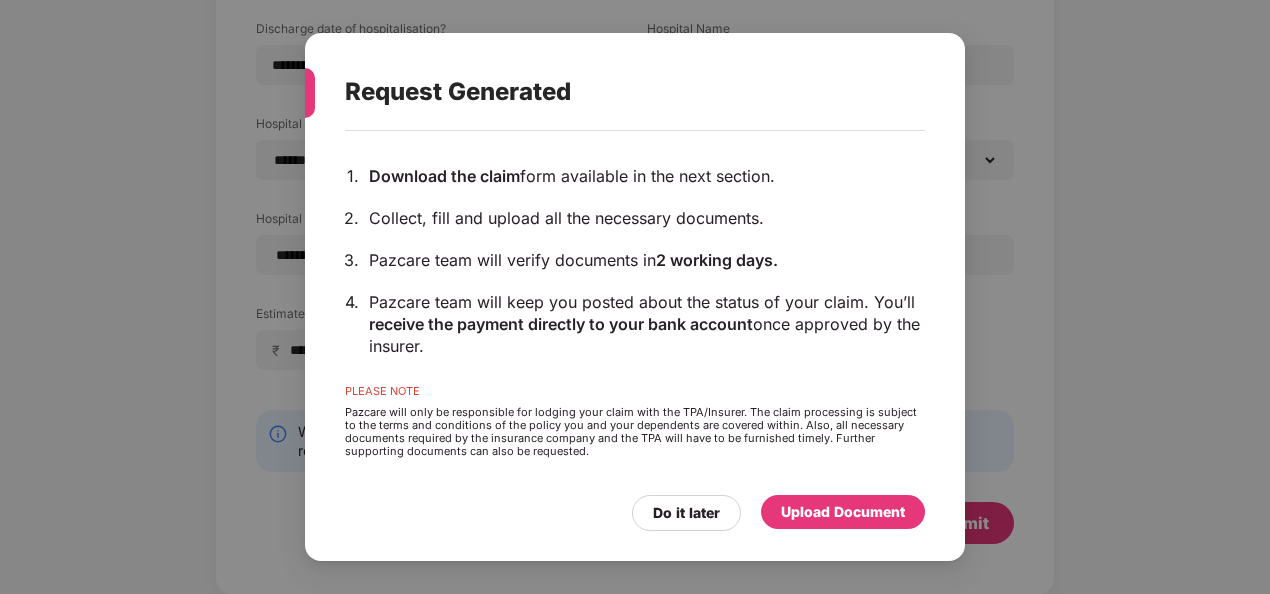 click on "Upload Document" at bounding box center (843, 512) 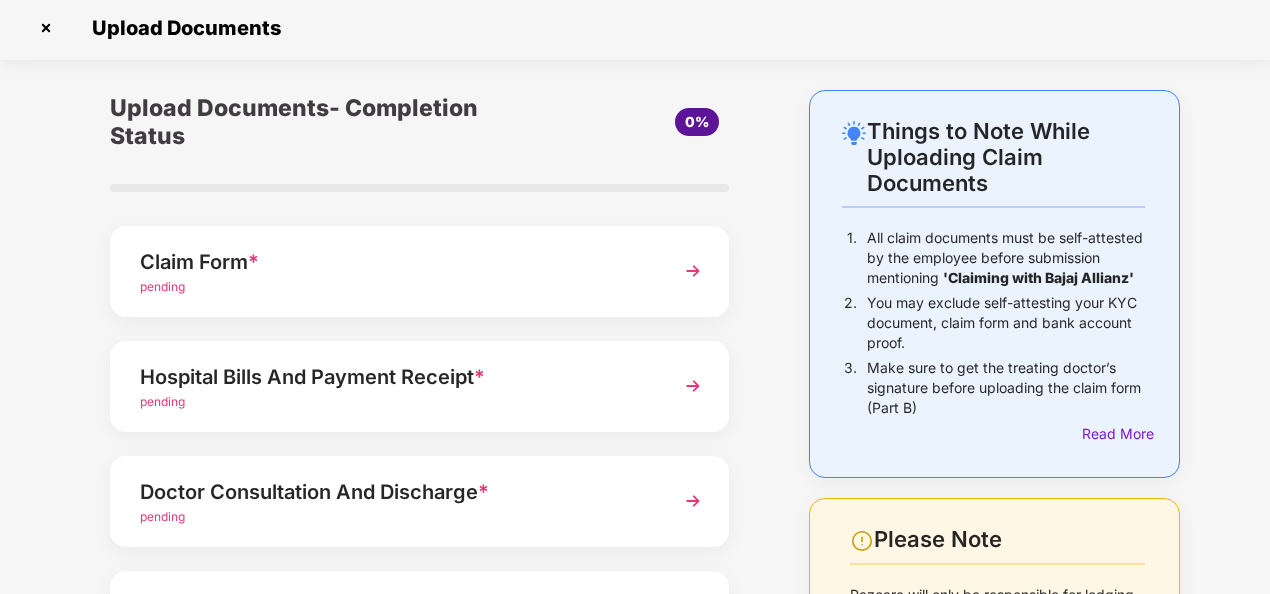 scroll, scrollTop: 0, scrollLeft: 0, axis: both 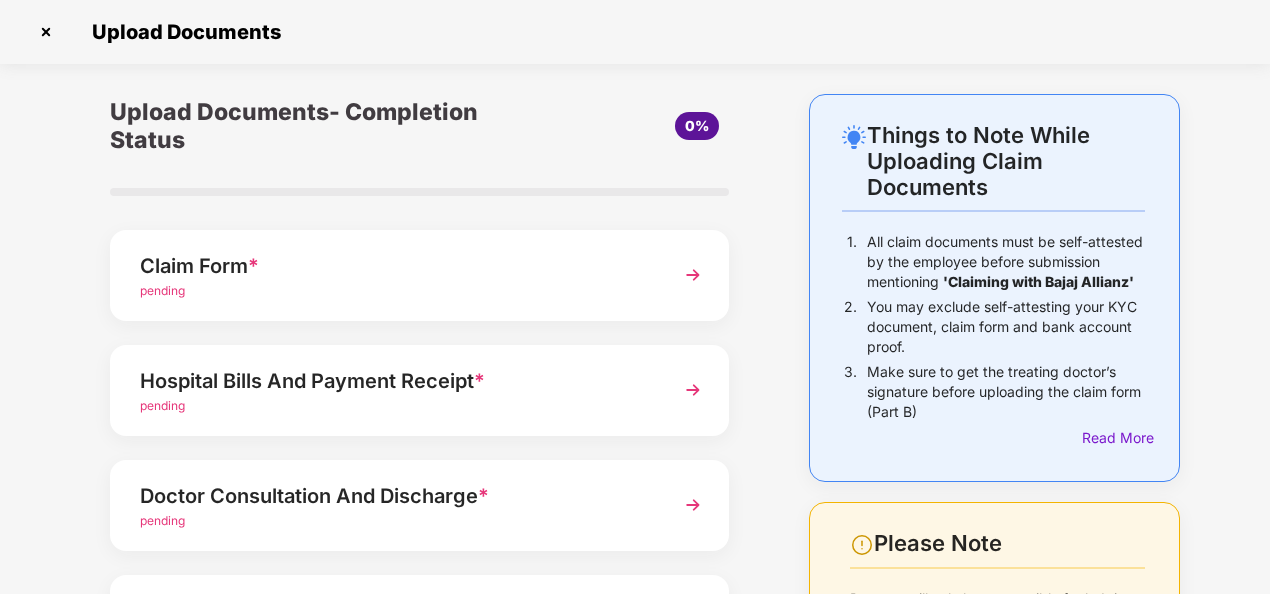 click at bounding box center [46, 32] 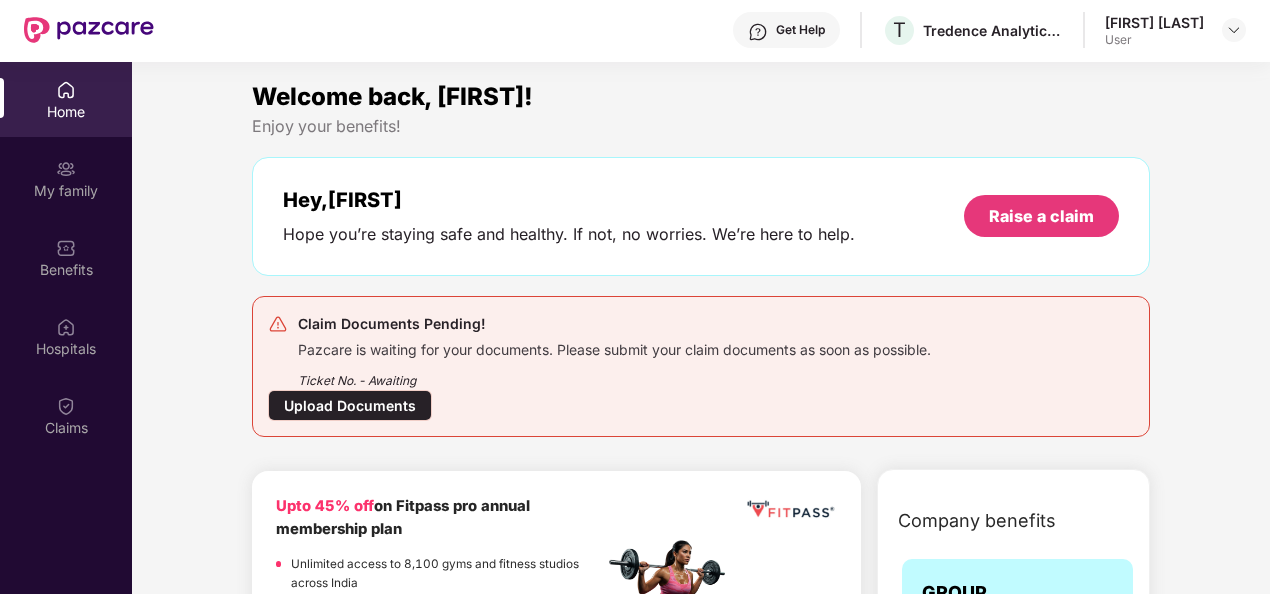 scroll, scrollTop: 0, scrollLeft: 0, axis: both 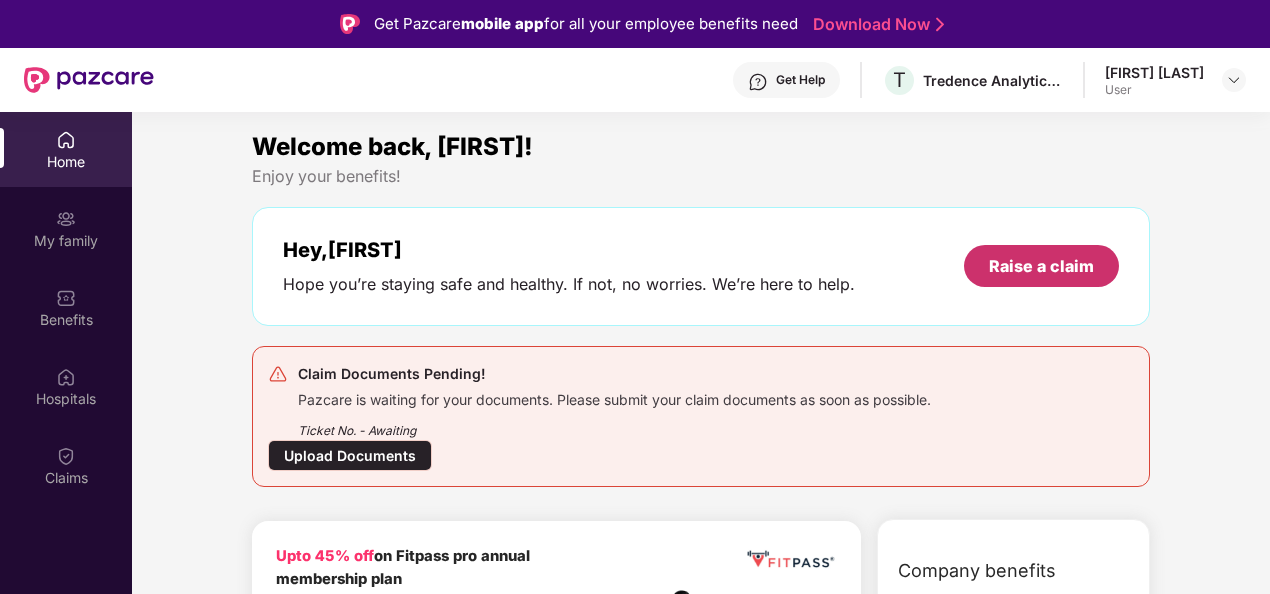click on "Raise a claim" at bounding box center (1041, 266) 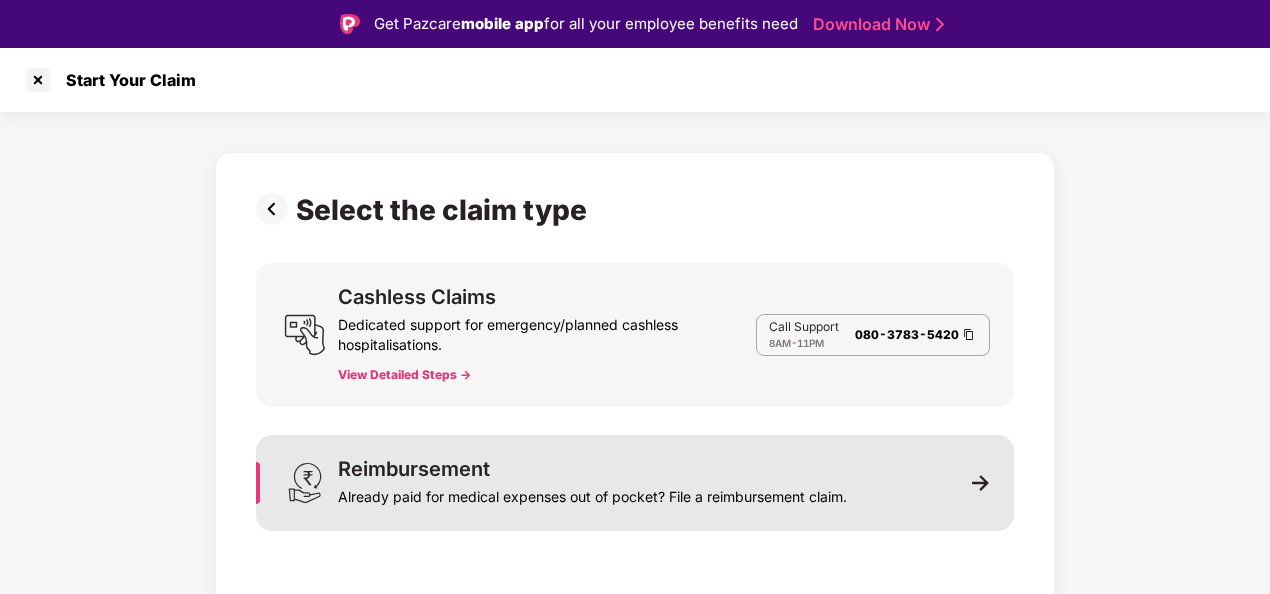 click on "Reimbursement Already paid for medical expenses out of pocket? File a reimbursement claim." at bounding box center [635, 483] 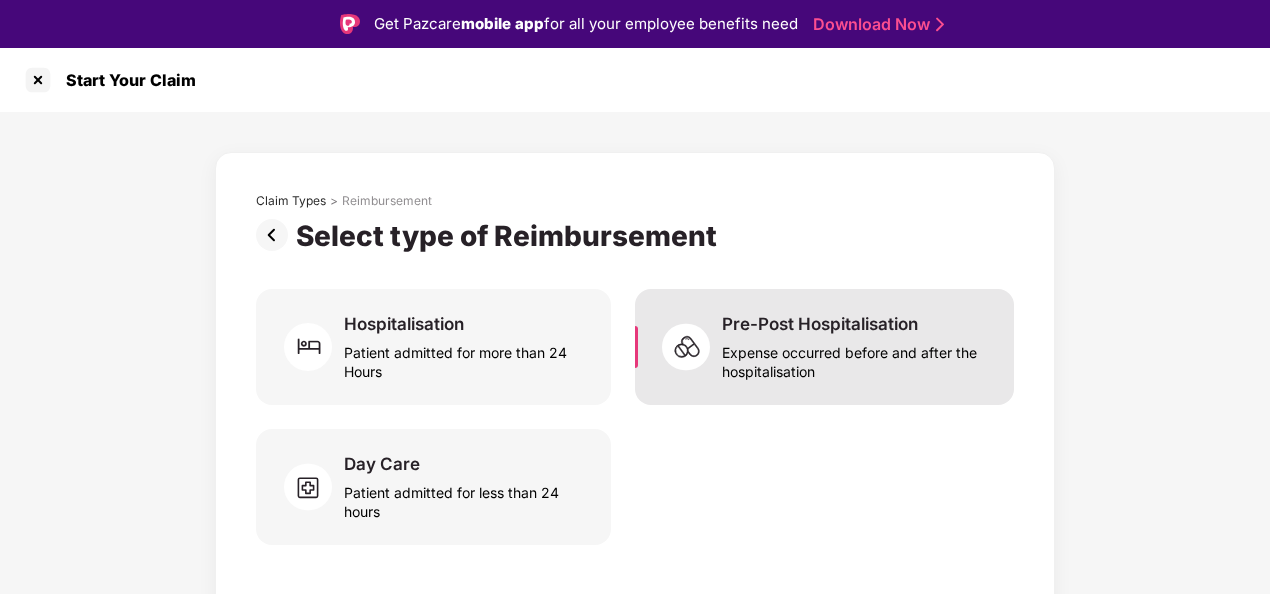 click on "Expense occurred before and after the hospitalisation" at bounding box center (856, 358) 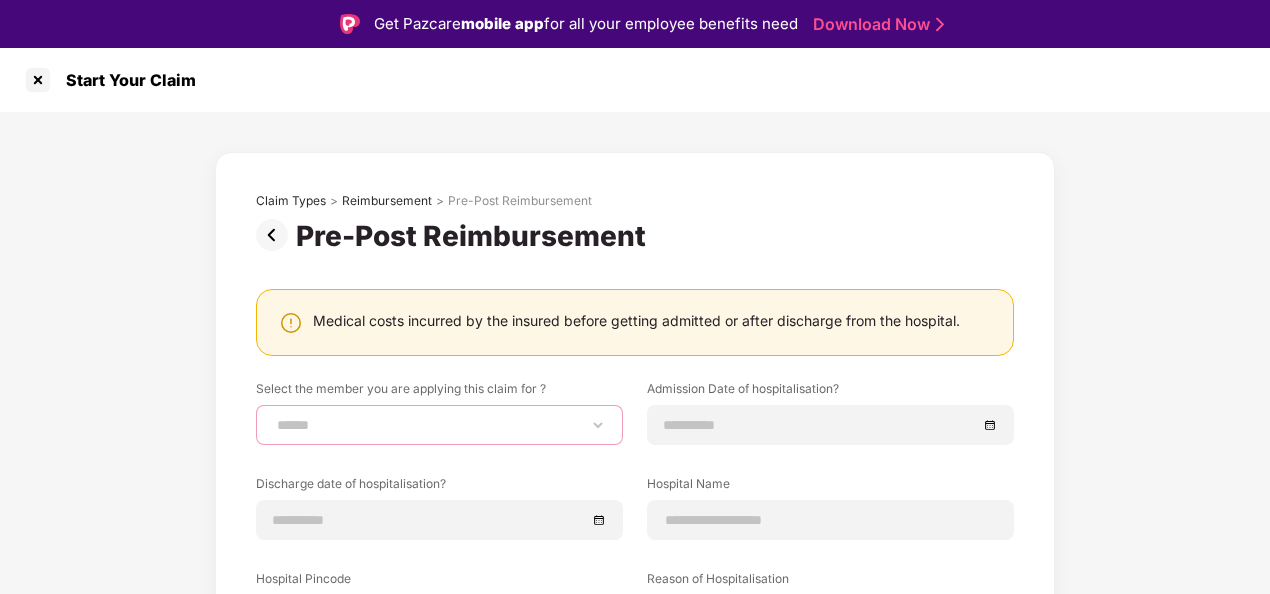 click on "**********" at bounding box center [439, 425] 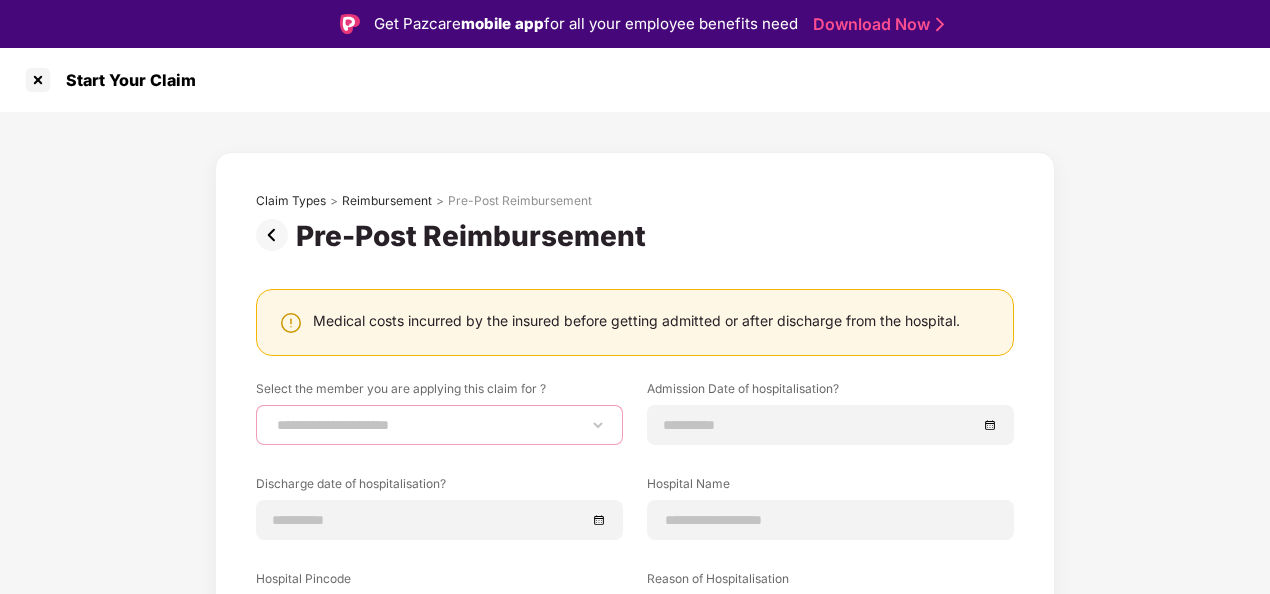 click on "**********" at bounding box center (439, 425) 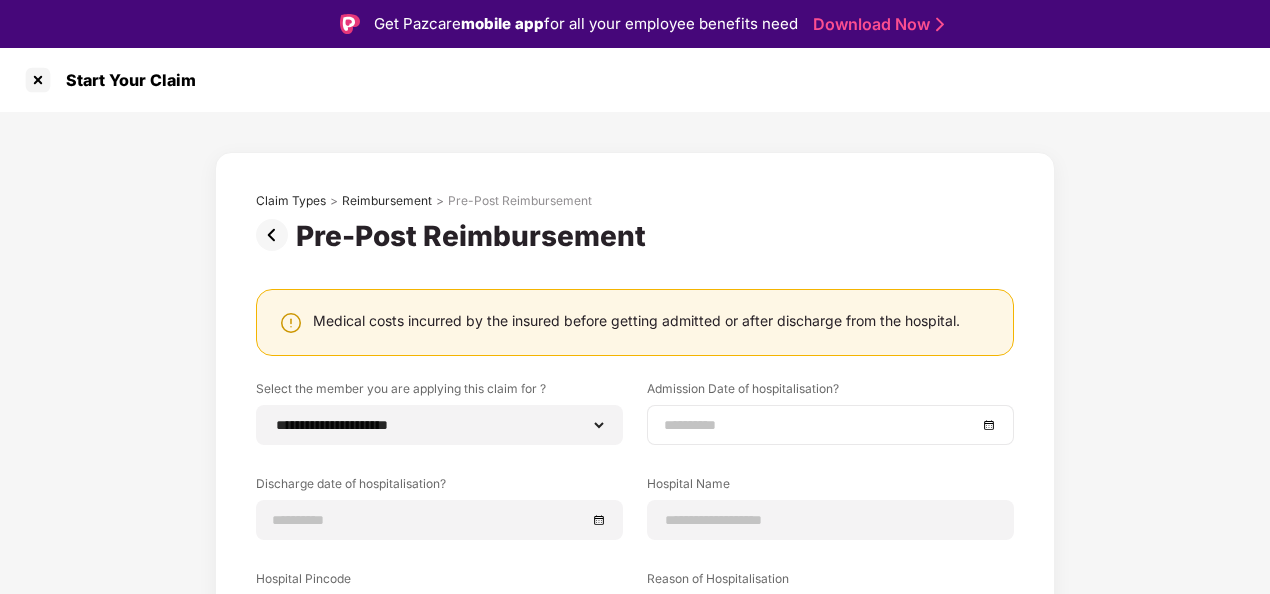 click at bounding box center [820, 425] 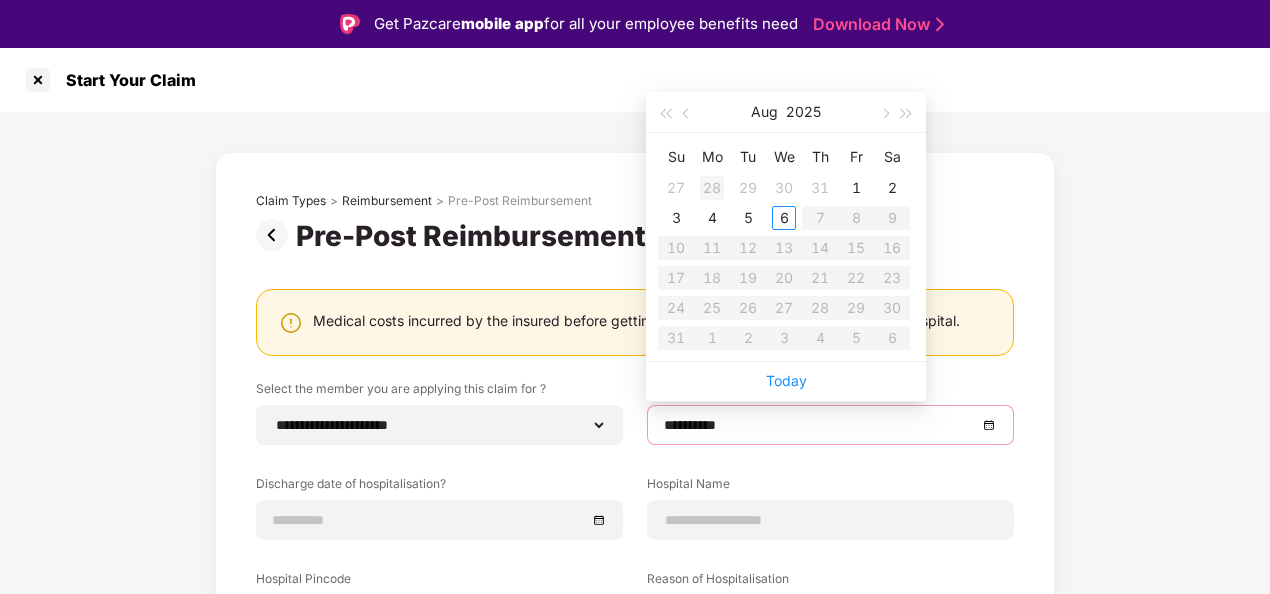type on "**********" 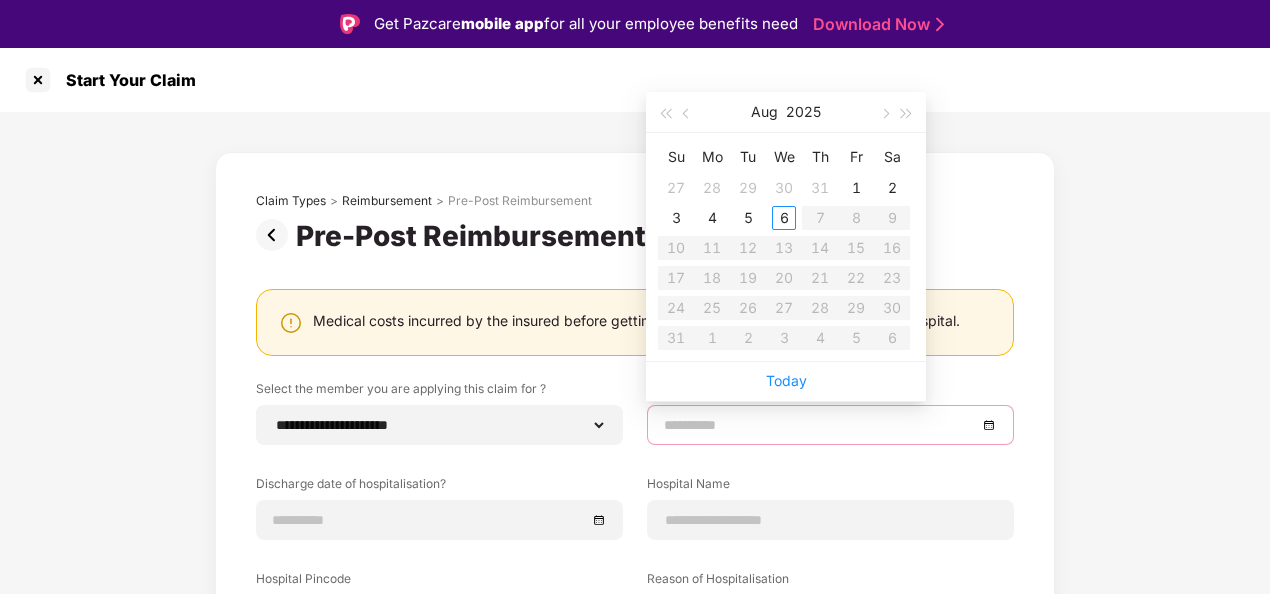type on "**********" 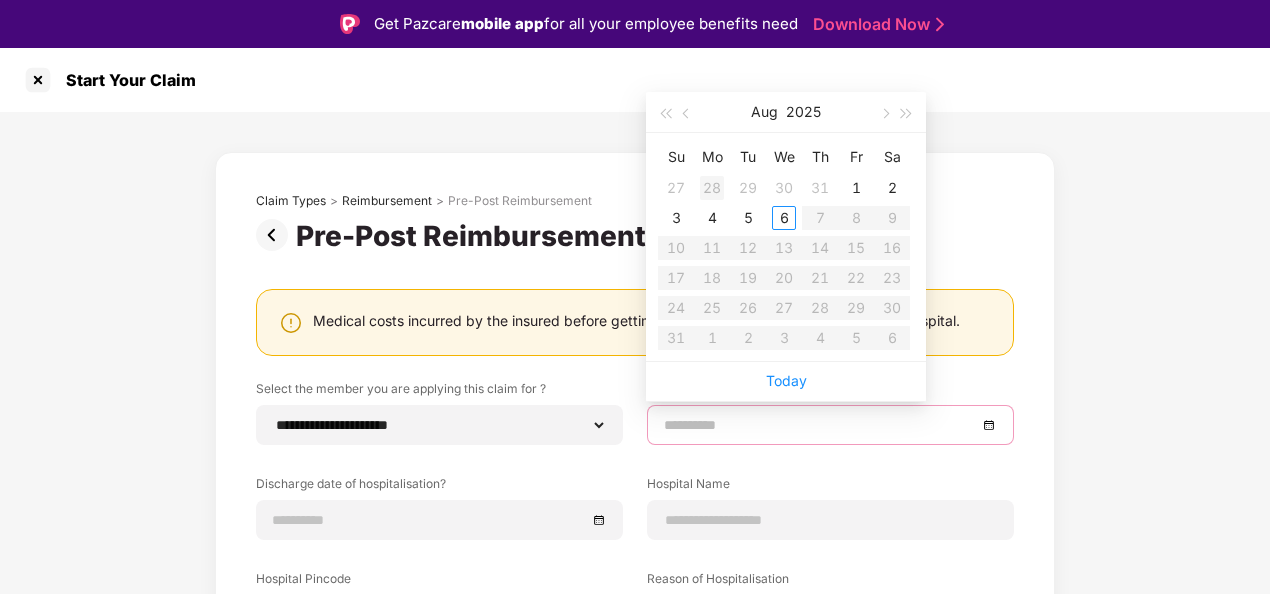 type on "**********" 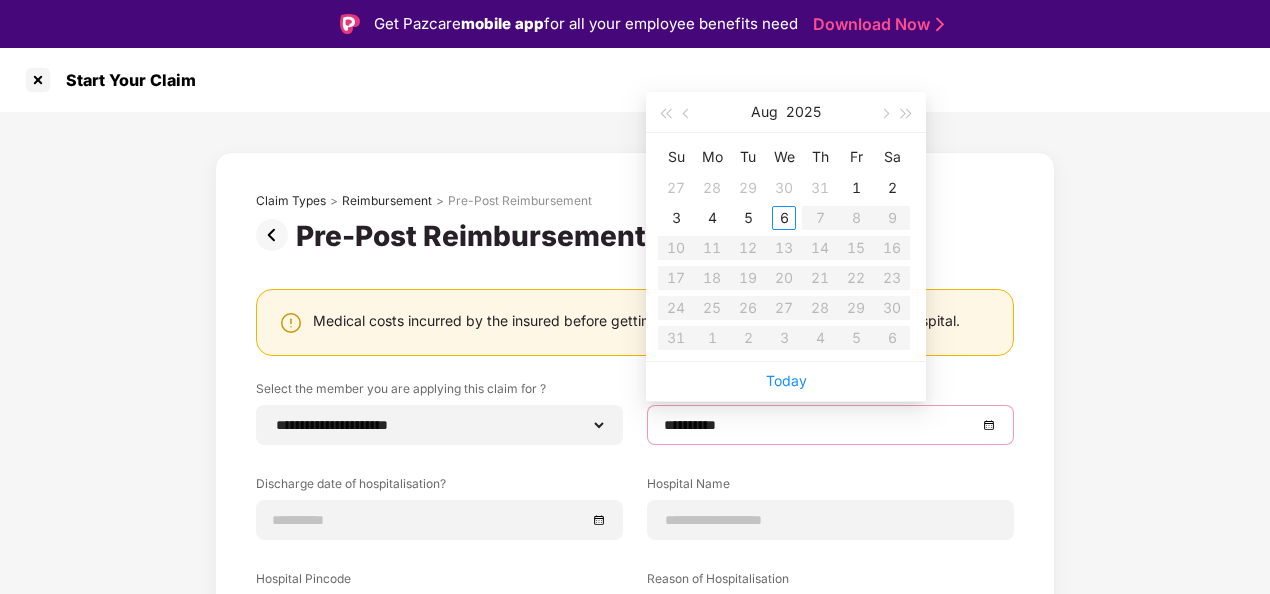 type on "**********" 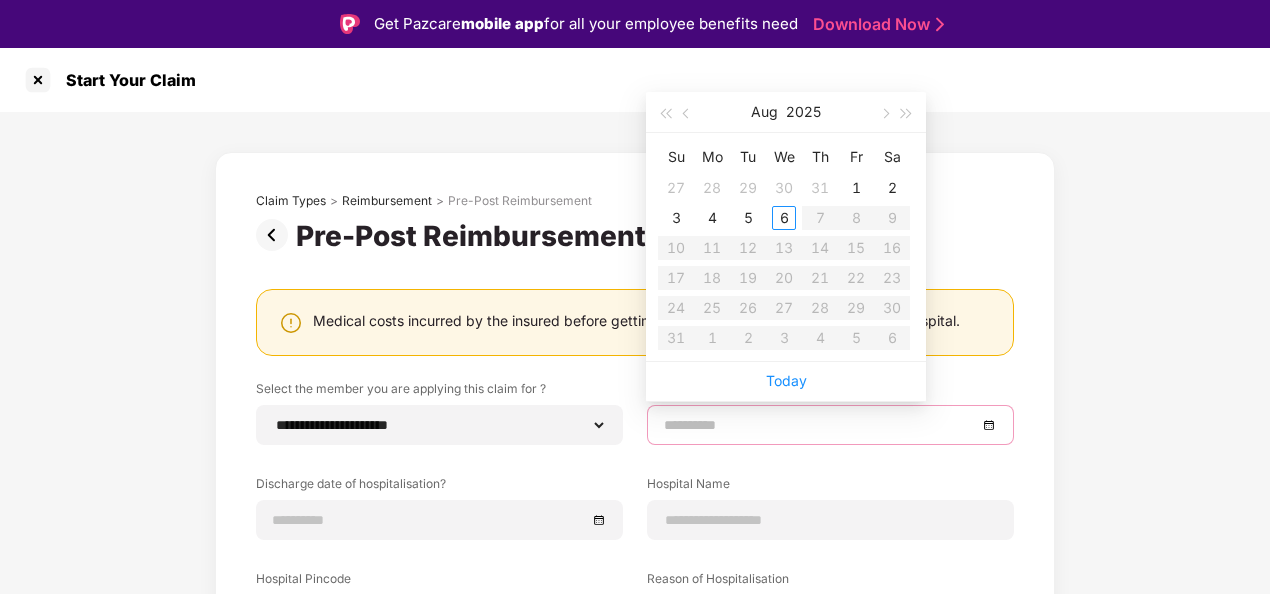 type on "**********" 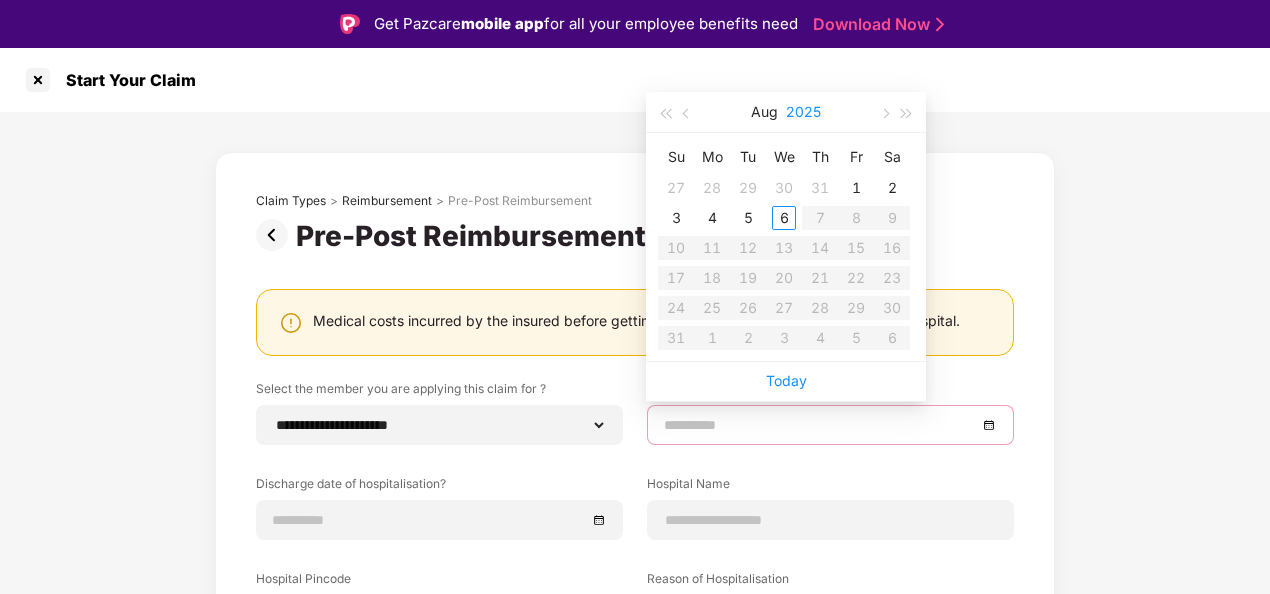 click on "2025" at bounding box center [803, 112] 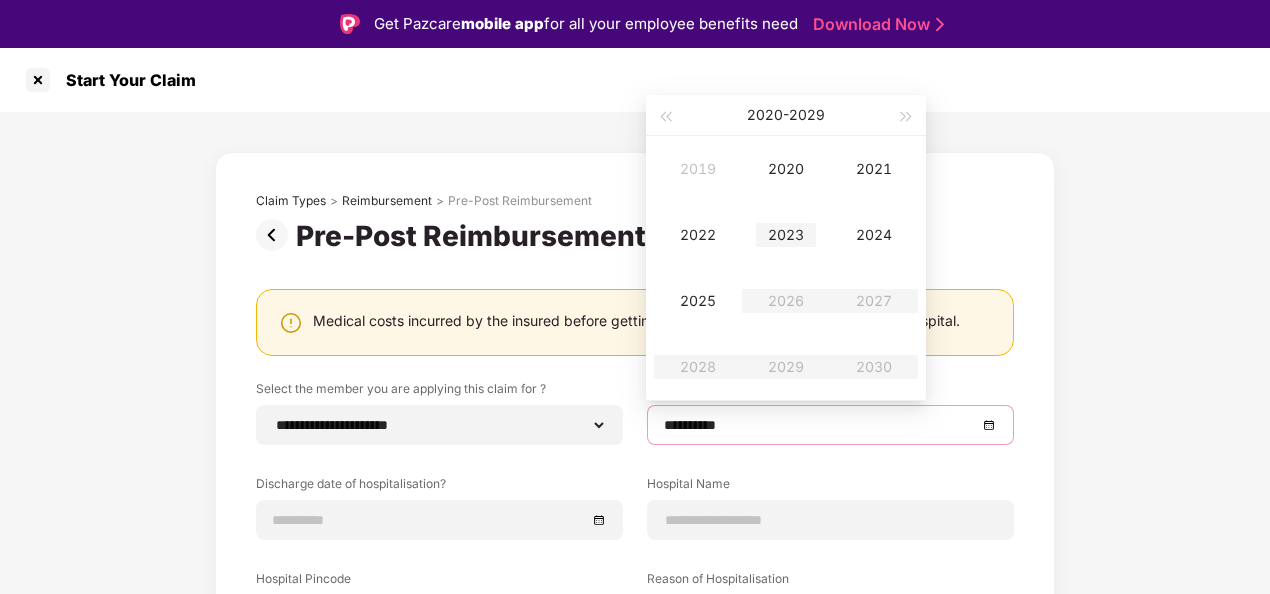 type on "**********" 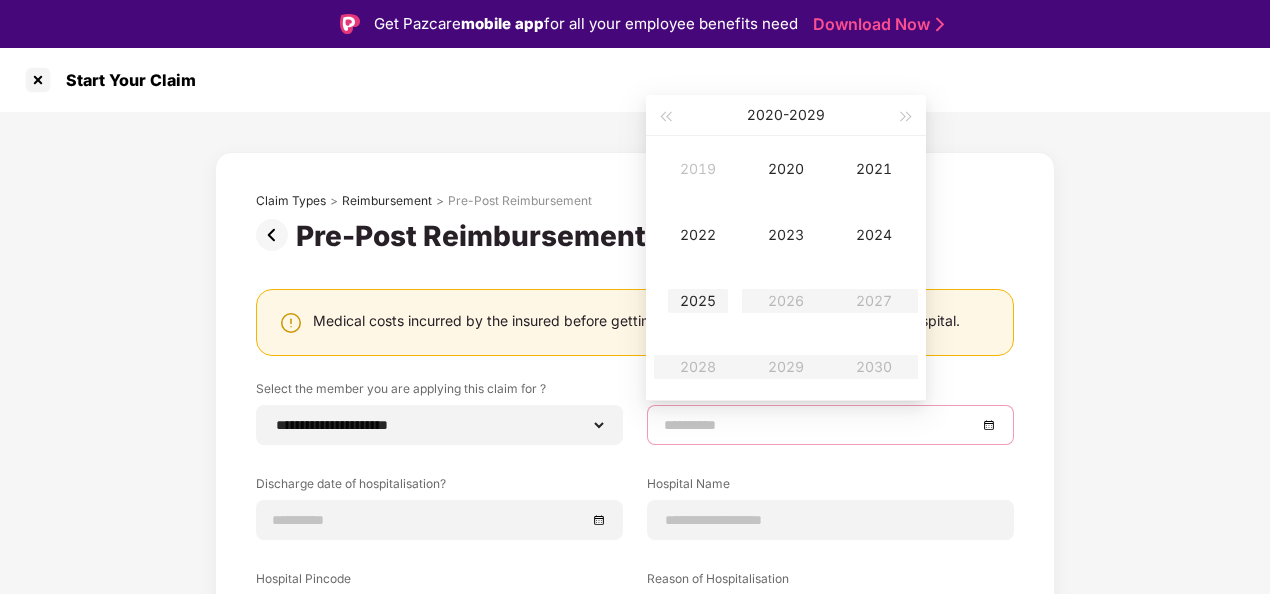 type on "**********" 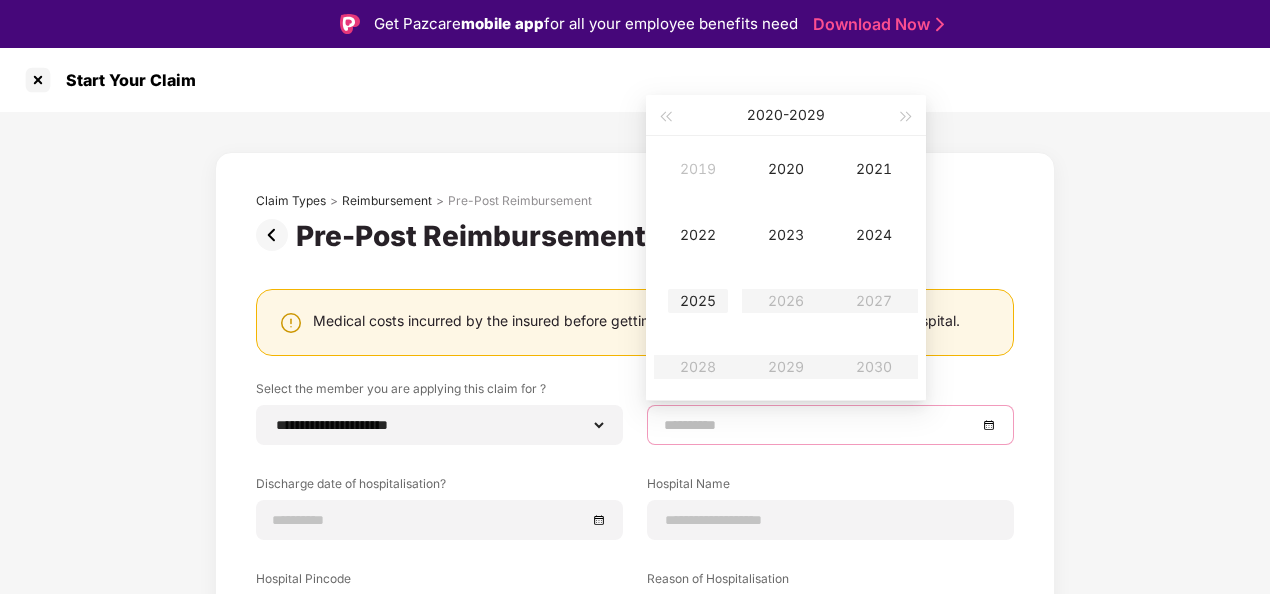 type on "**********" 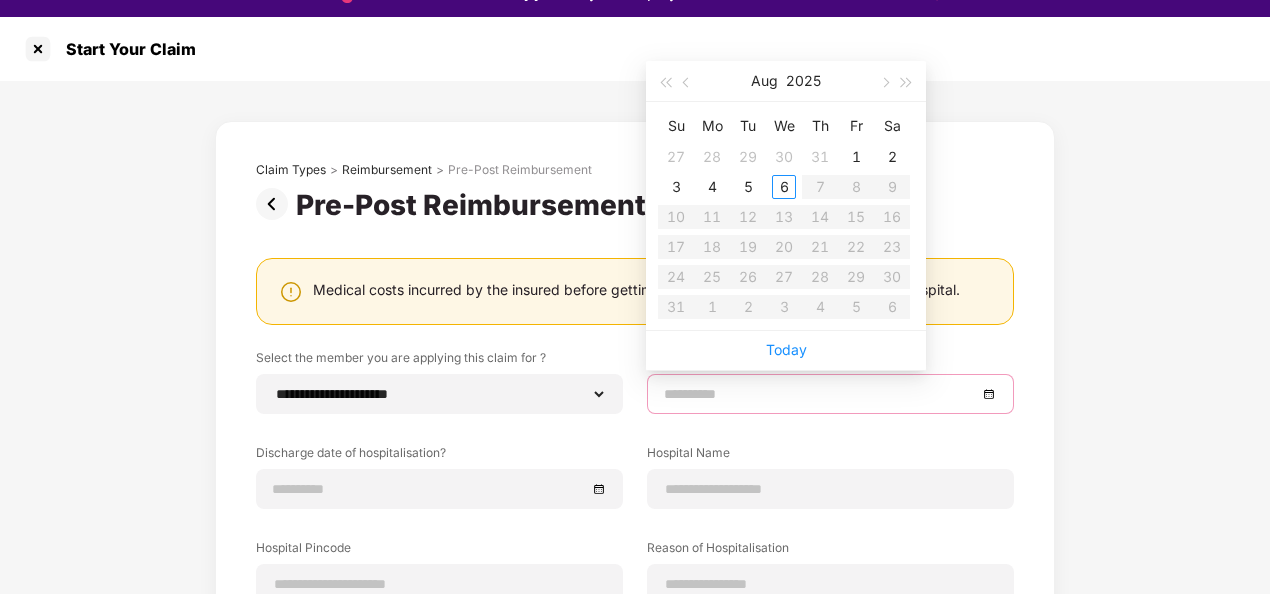 scroll, scrollTop: 48, scrollLeft: 0, axis: vertical 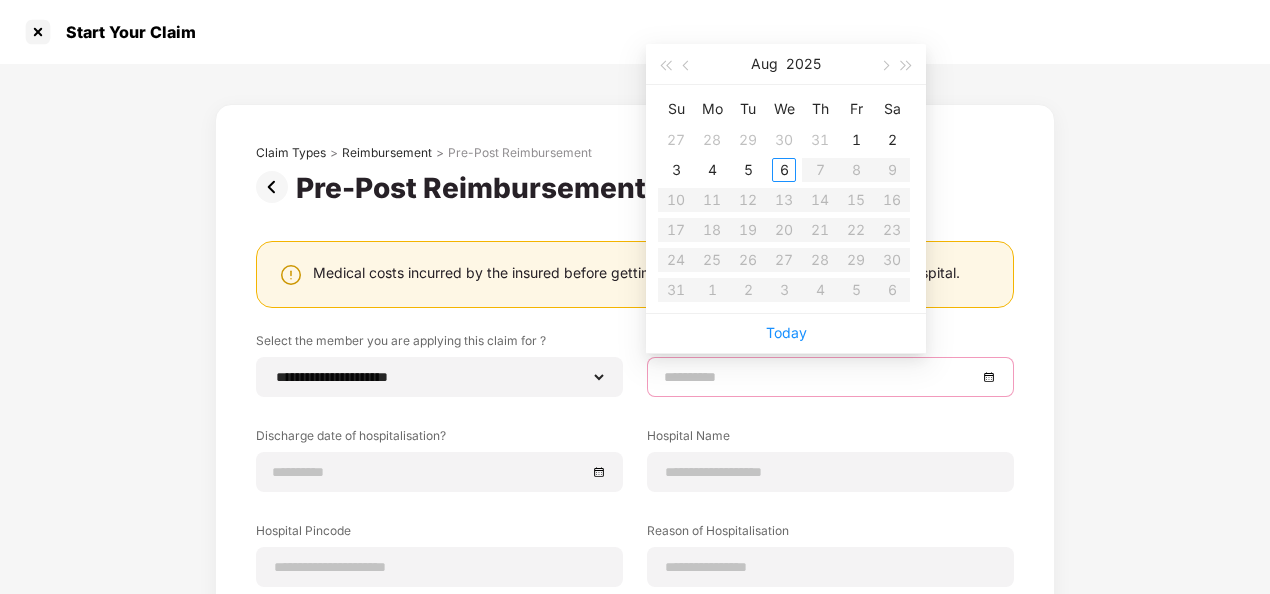 click at bounding box center [820, 377] 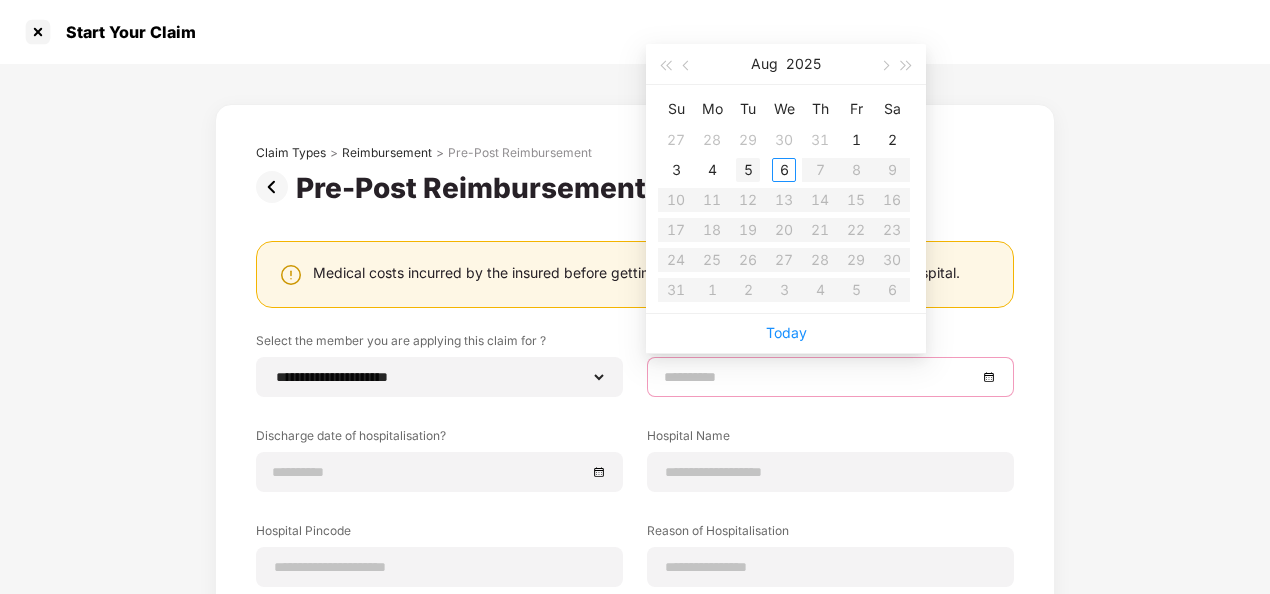 type on "**********" 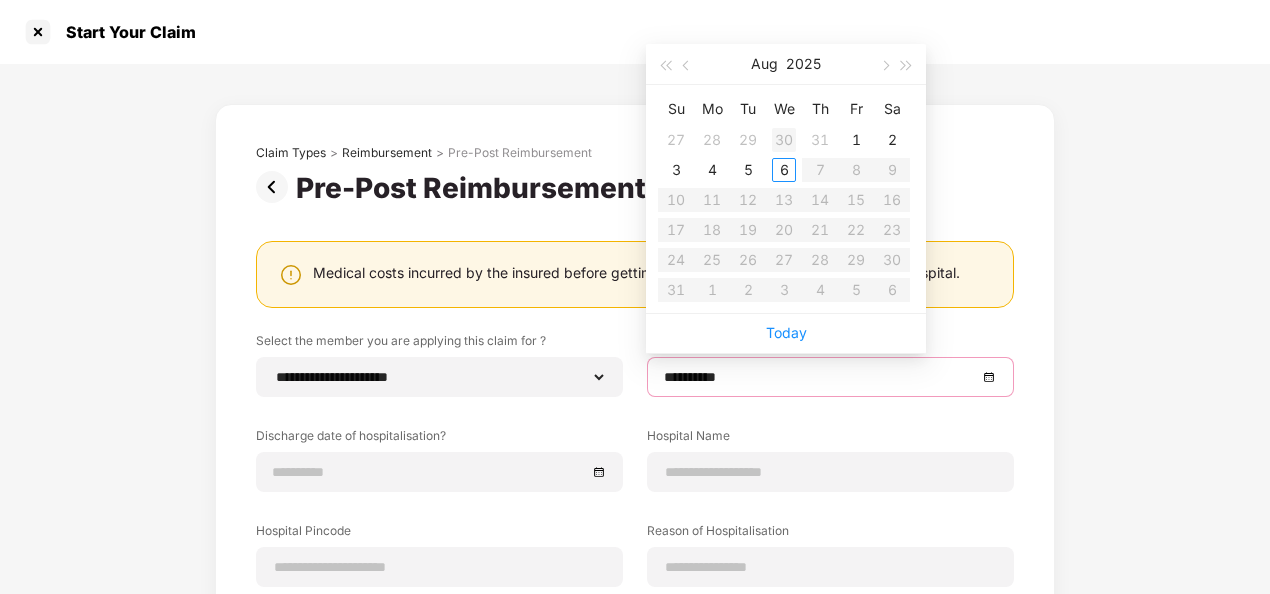 type on "**********" 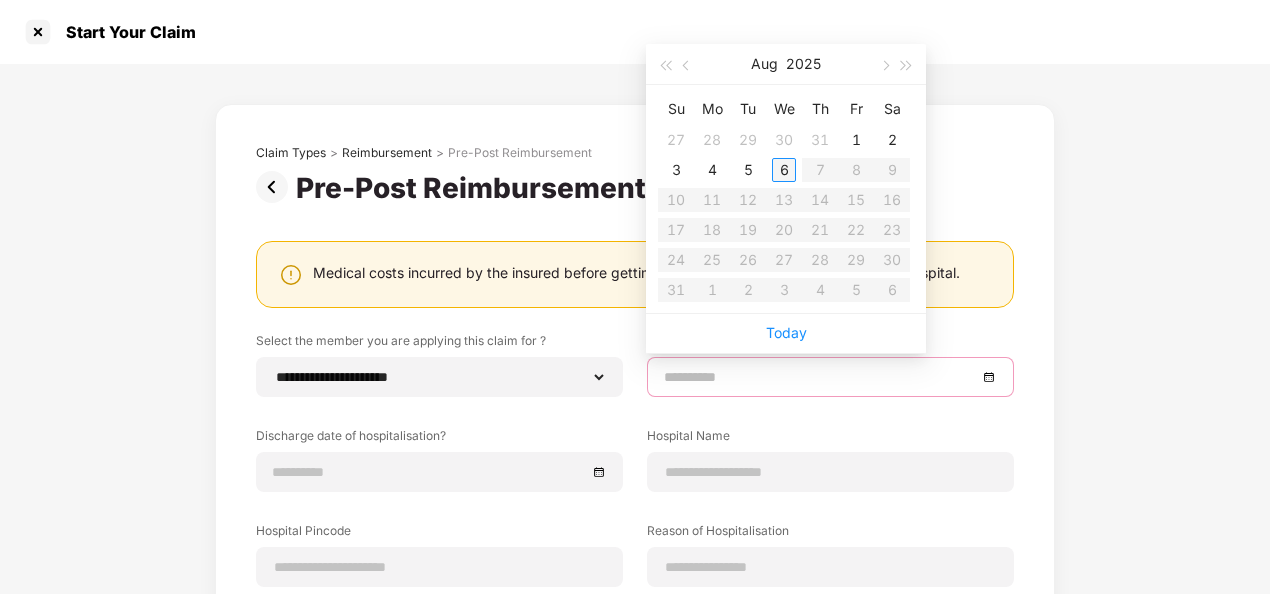 type on "**********" 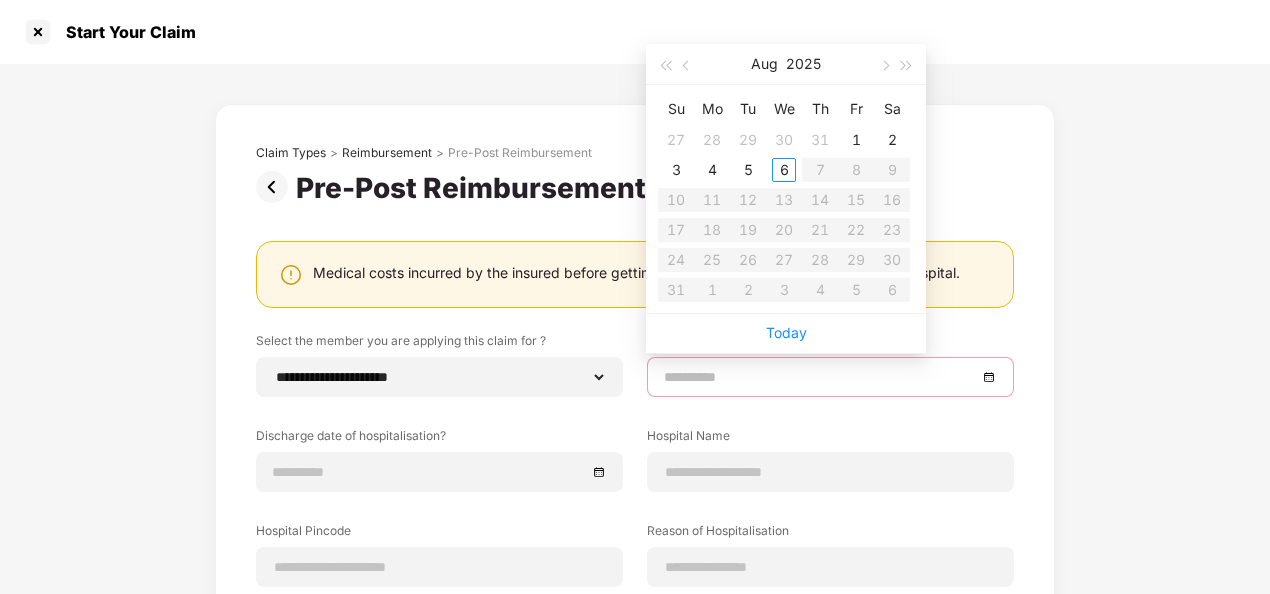 type on "**********" 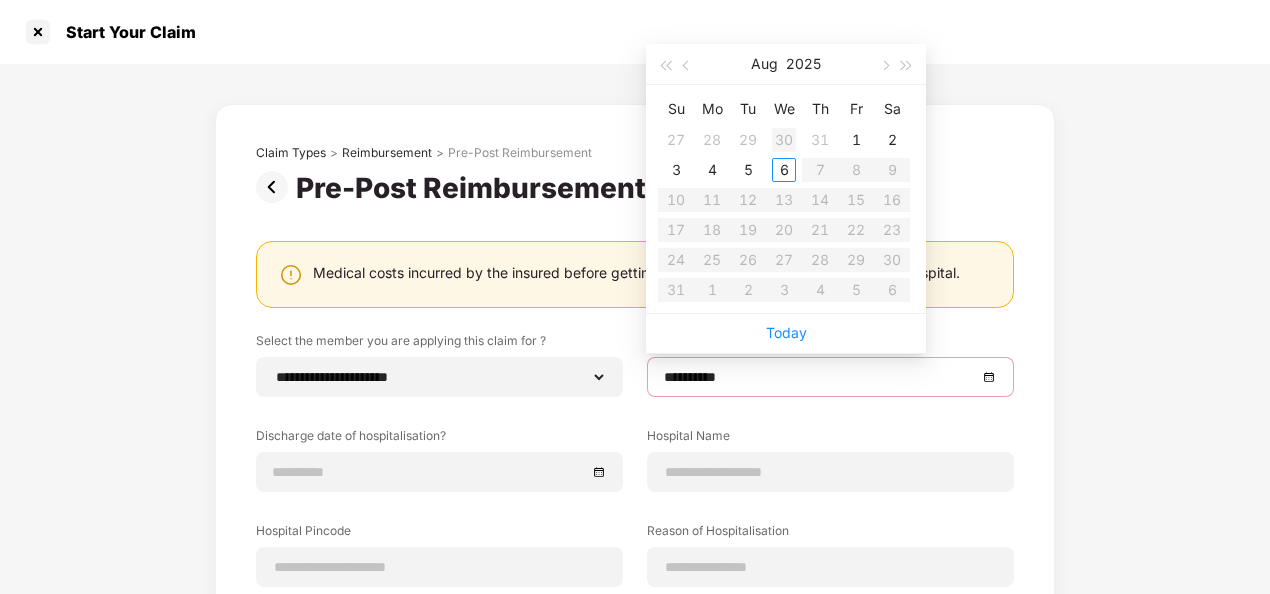 type on "**********" 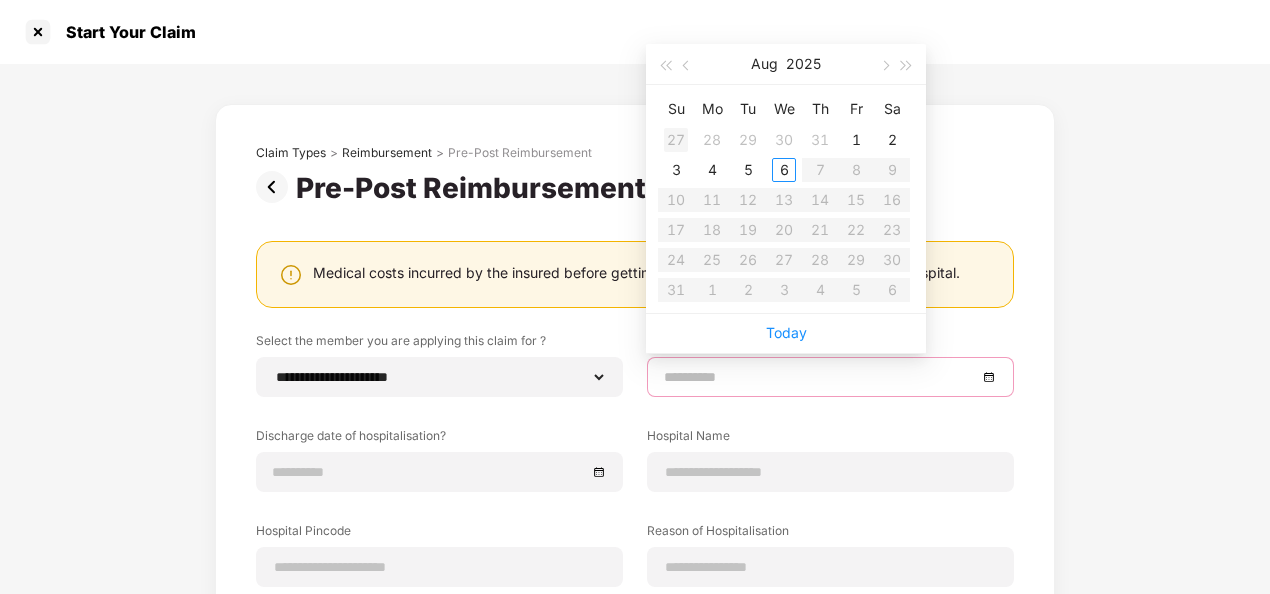 click on "27" at bounding box center (676, 140) 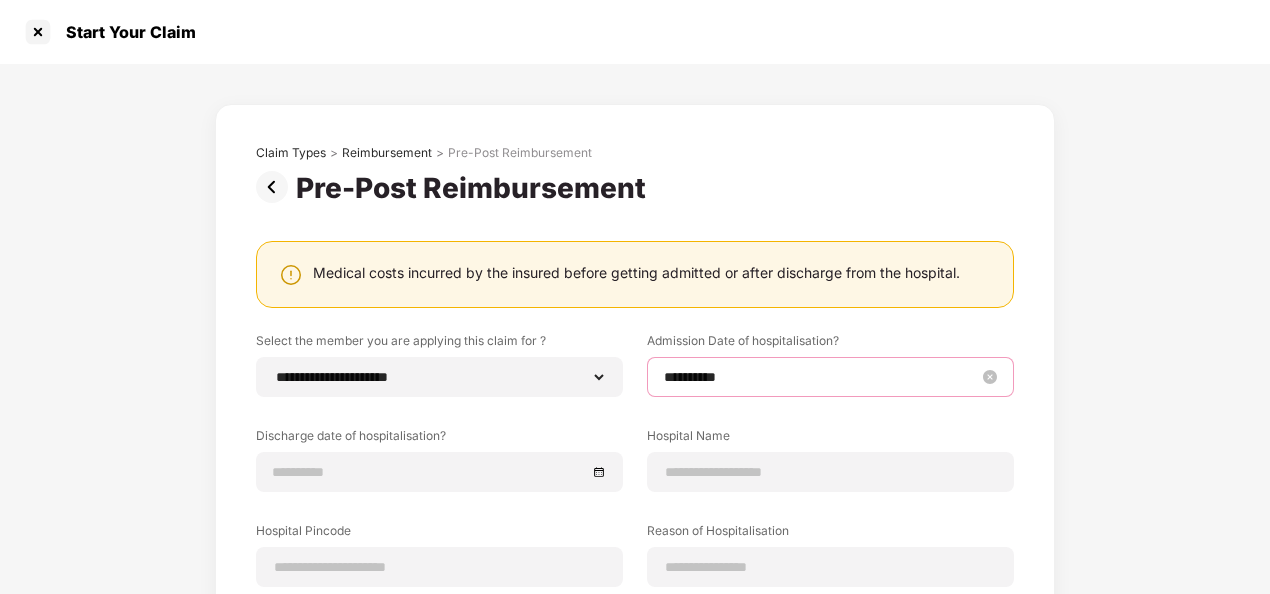 click on "**********" at bounding box center [820, 377] 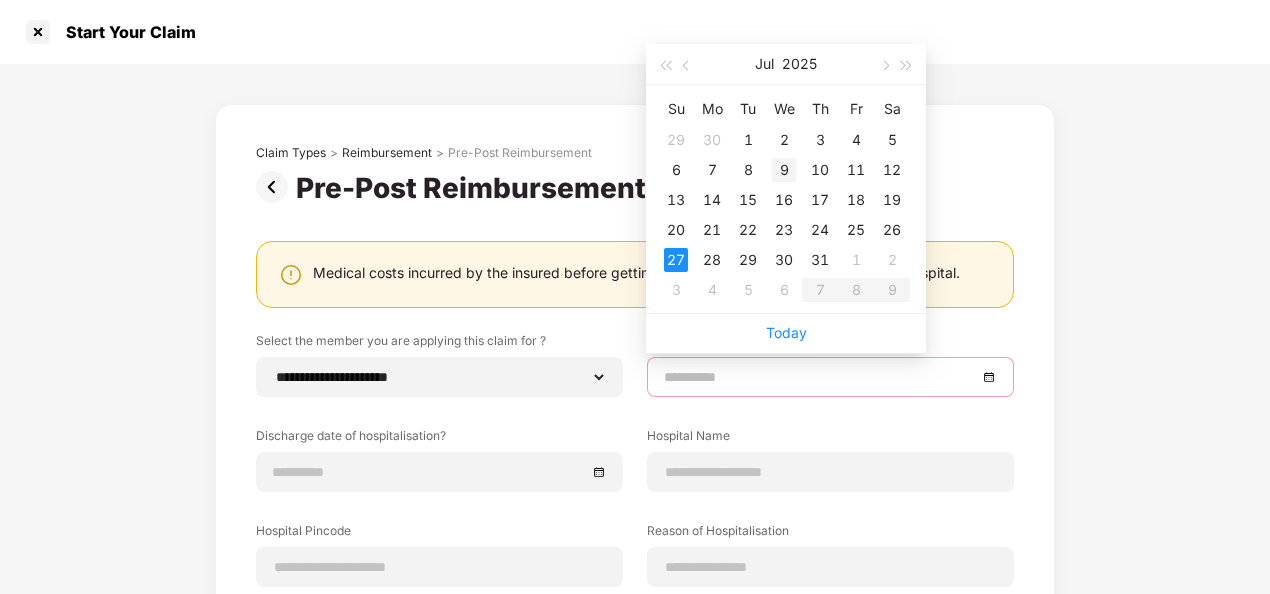 type on "**********" 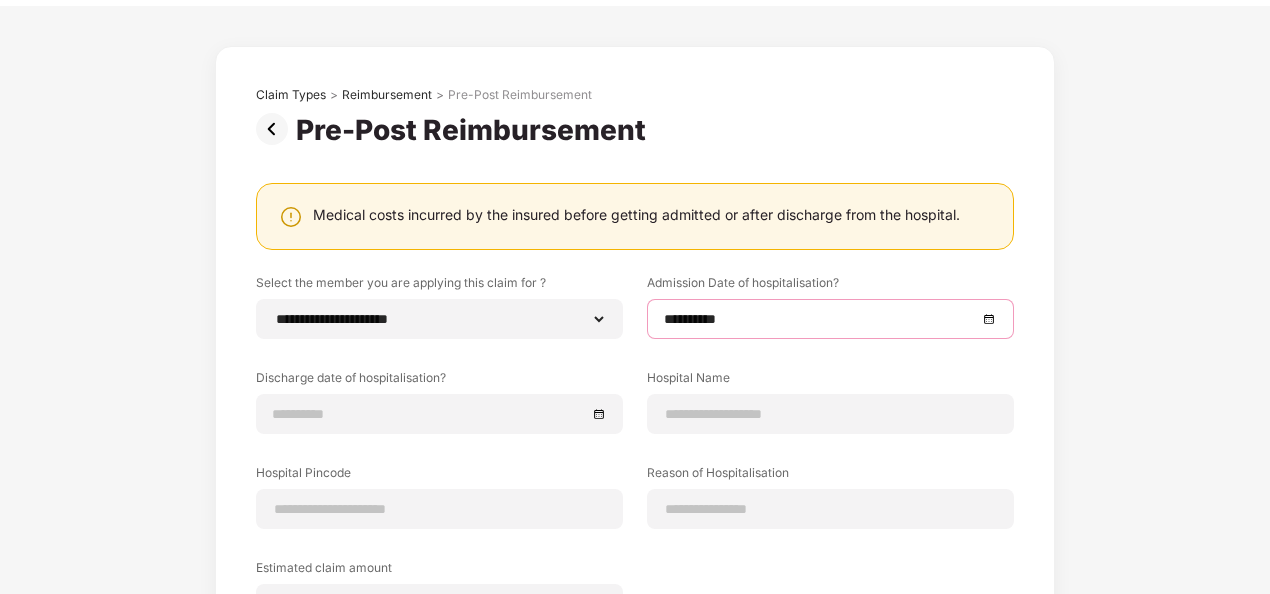 scroll, scrollTop: 100, scrollLeft: 0, axis: vertical 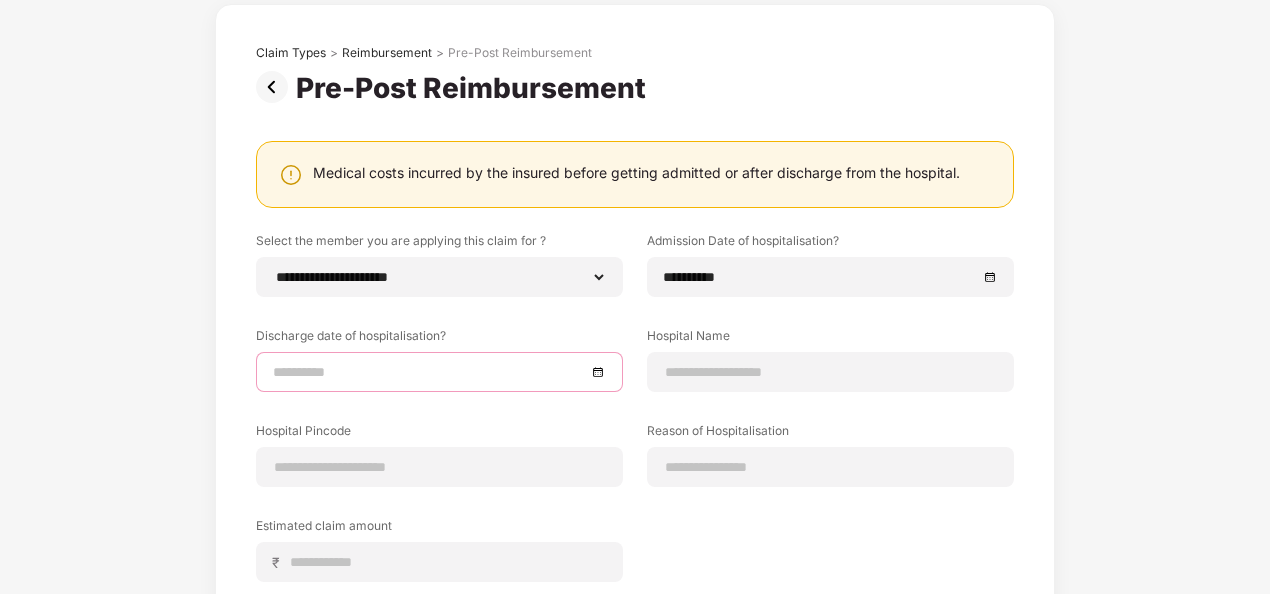 click at bounding box center (429, 372) 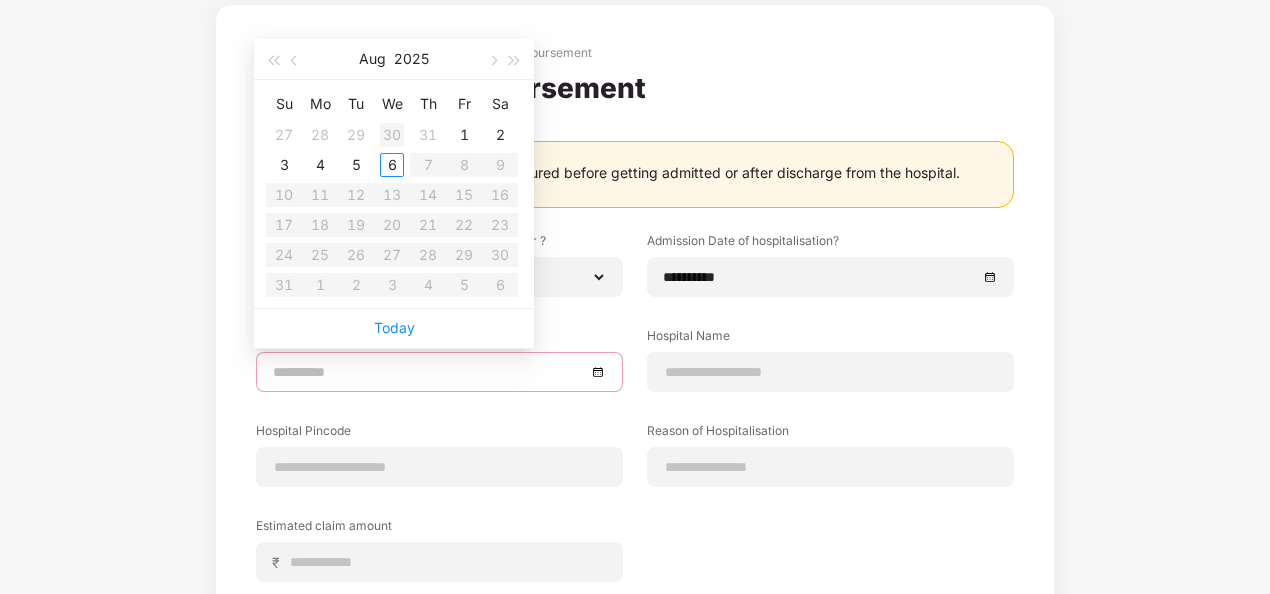 type on "**********" 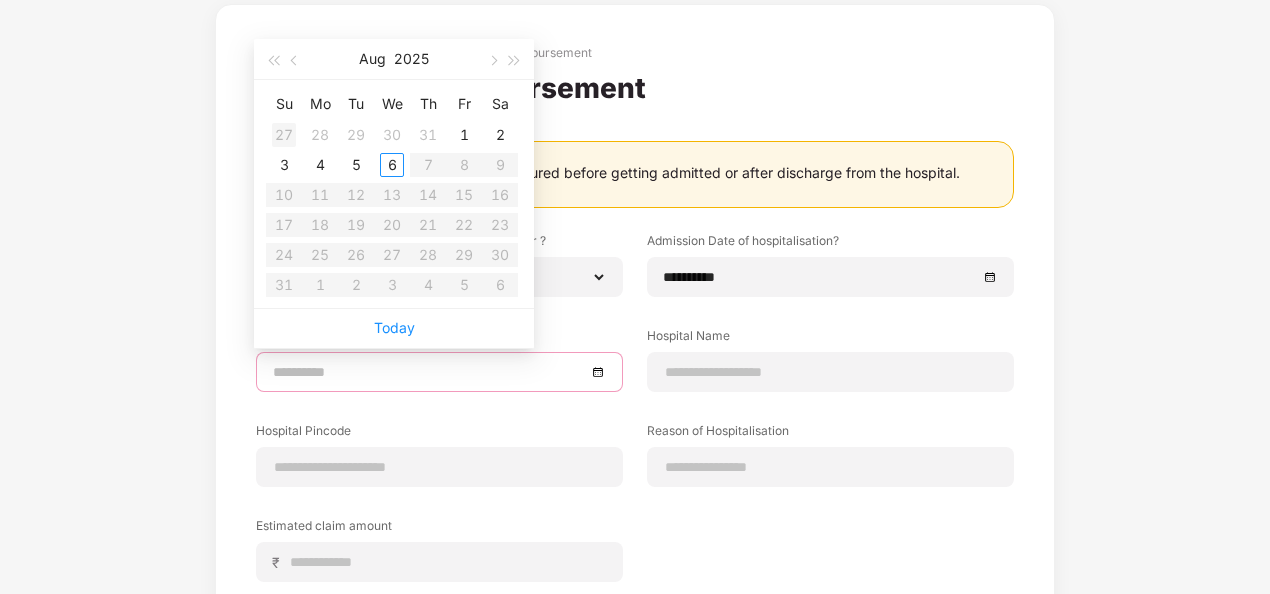 click on "27" at bounding box center [284, 135] 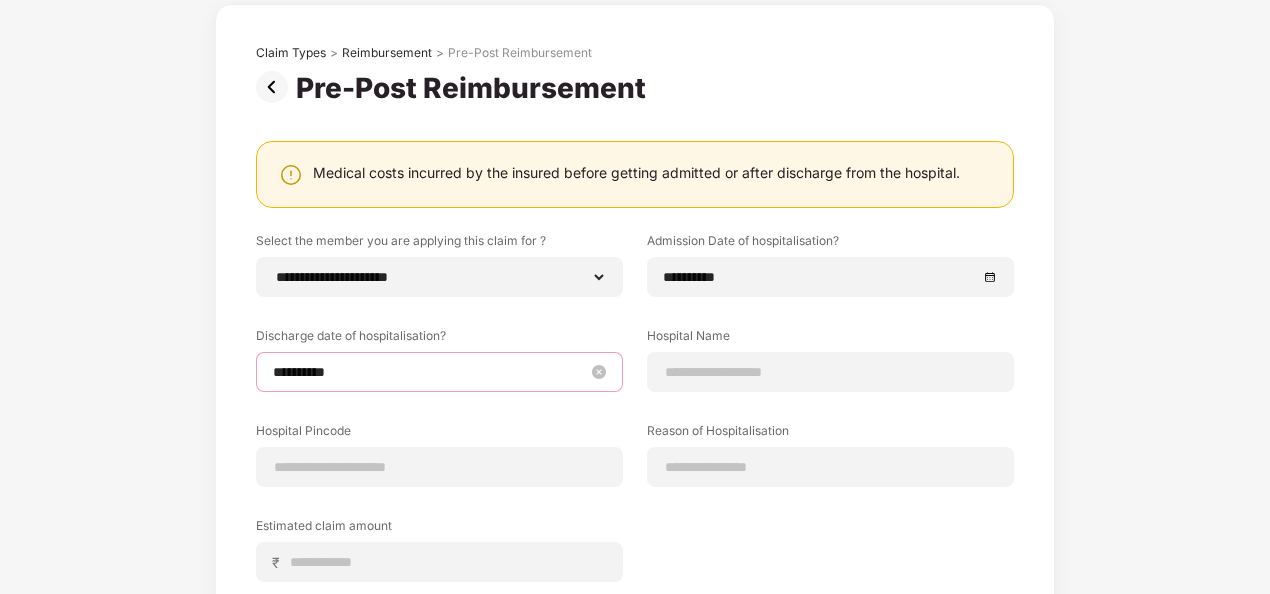 click on "**********" at bounding box center [429, 372] 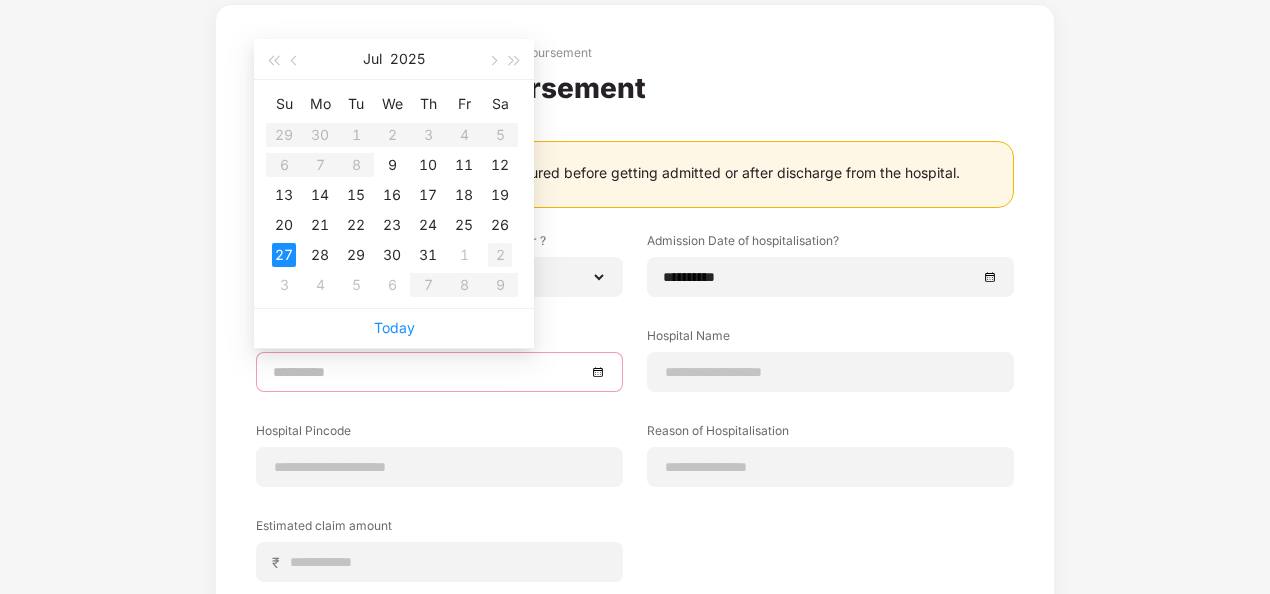 type on "**********" 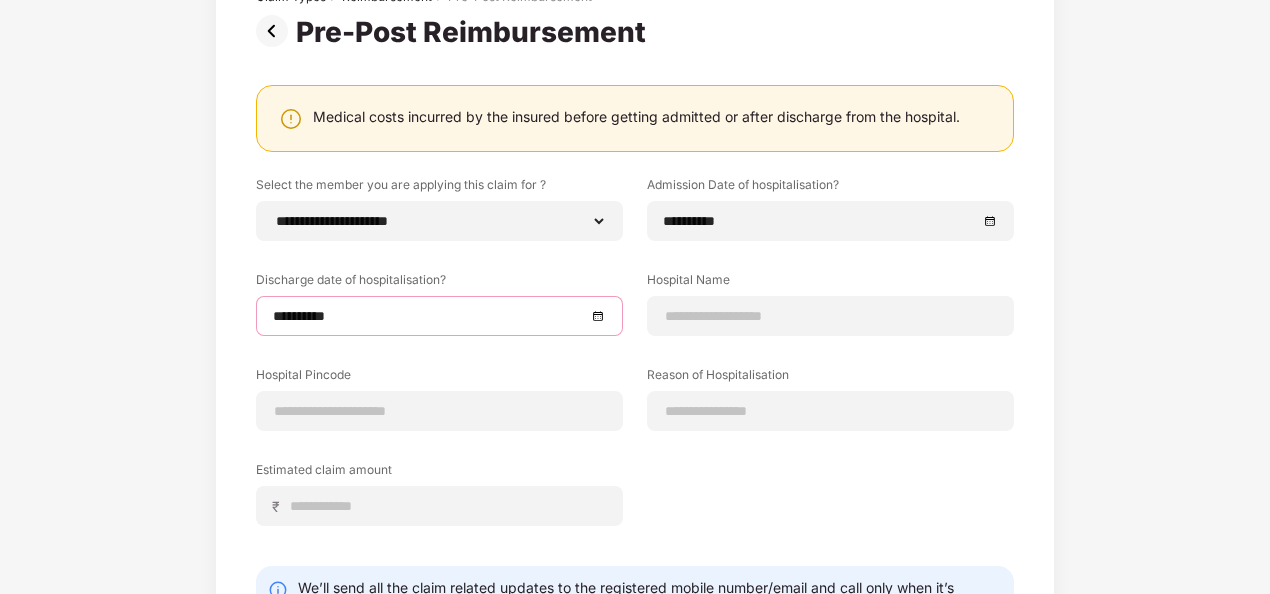 scroll, scrollTop: 200, scrollLeft: 0, axis: vertical 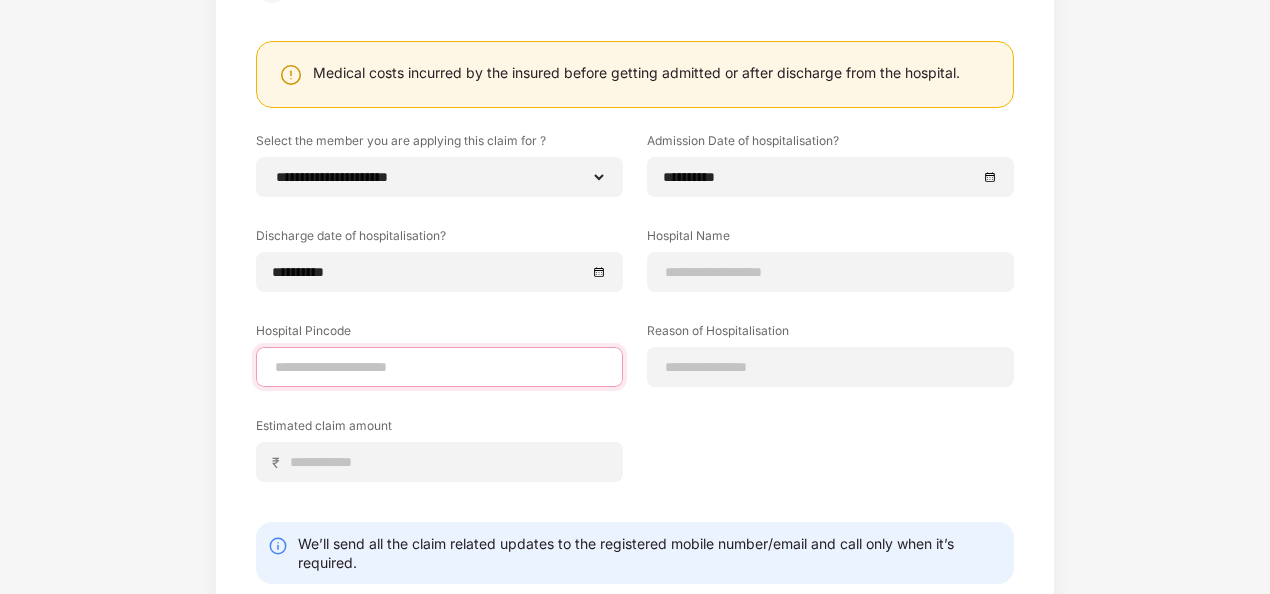click at bounding box center (439, 367) 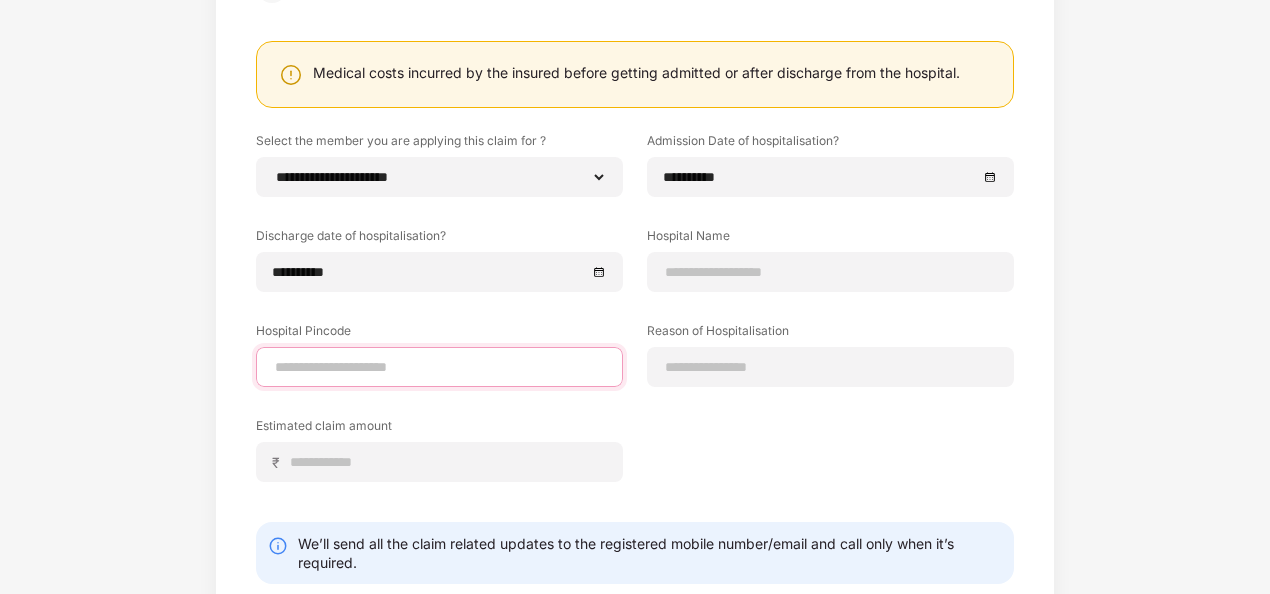 type on "******" 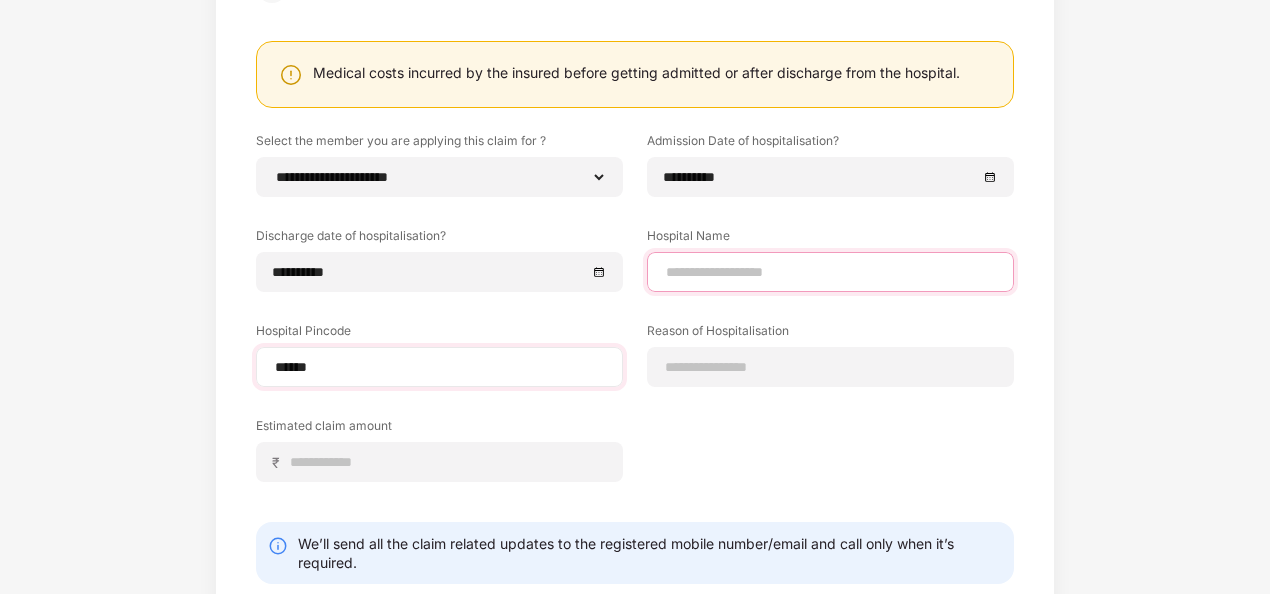 type on "**********" 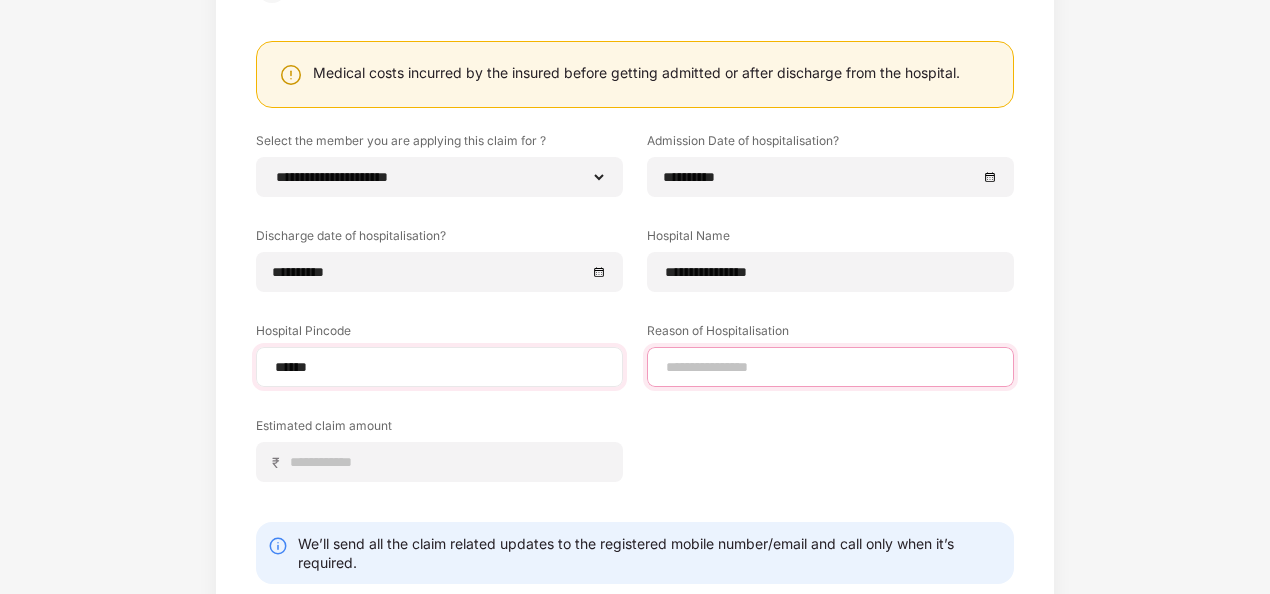 type on "*******" 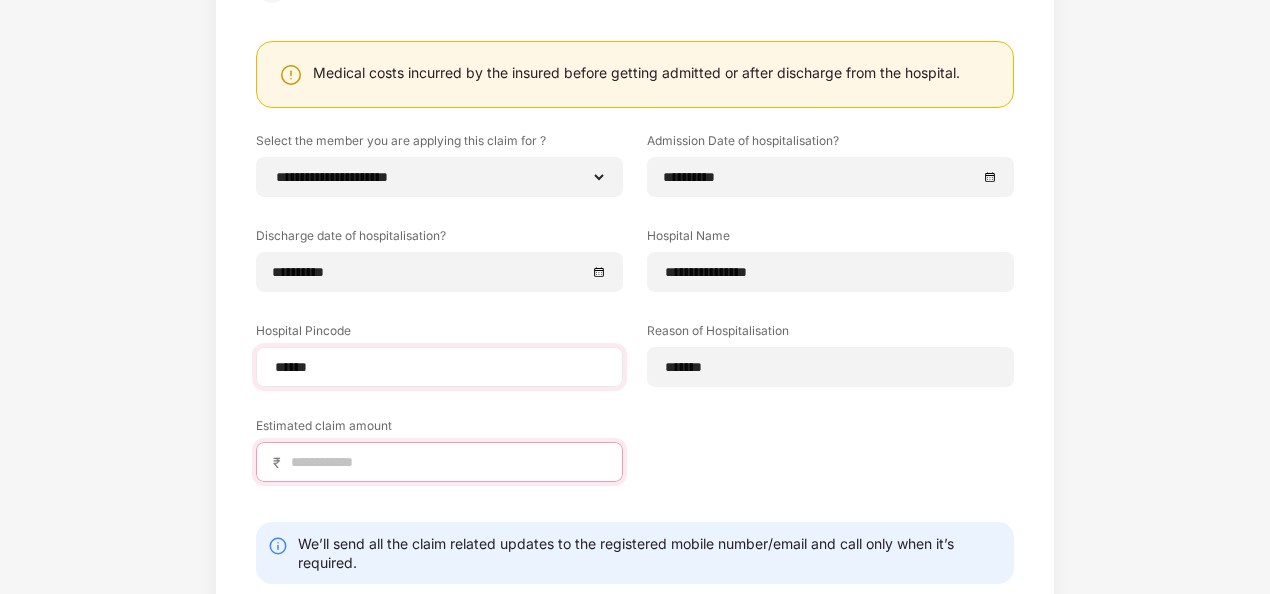 type on "******" 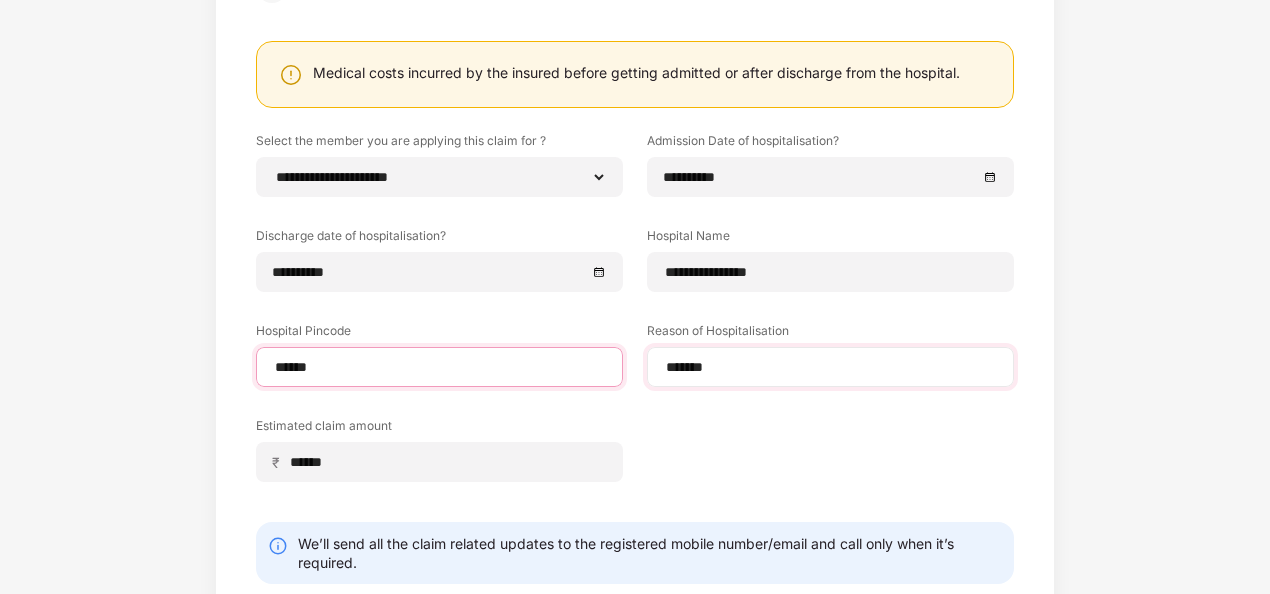 select on "*****" 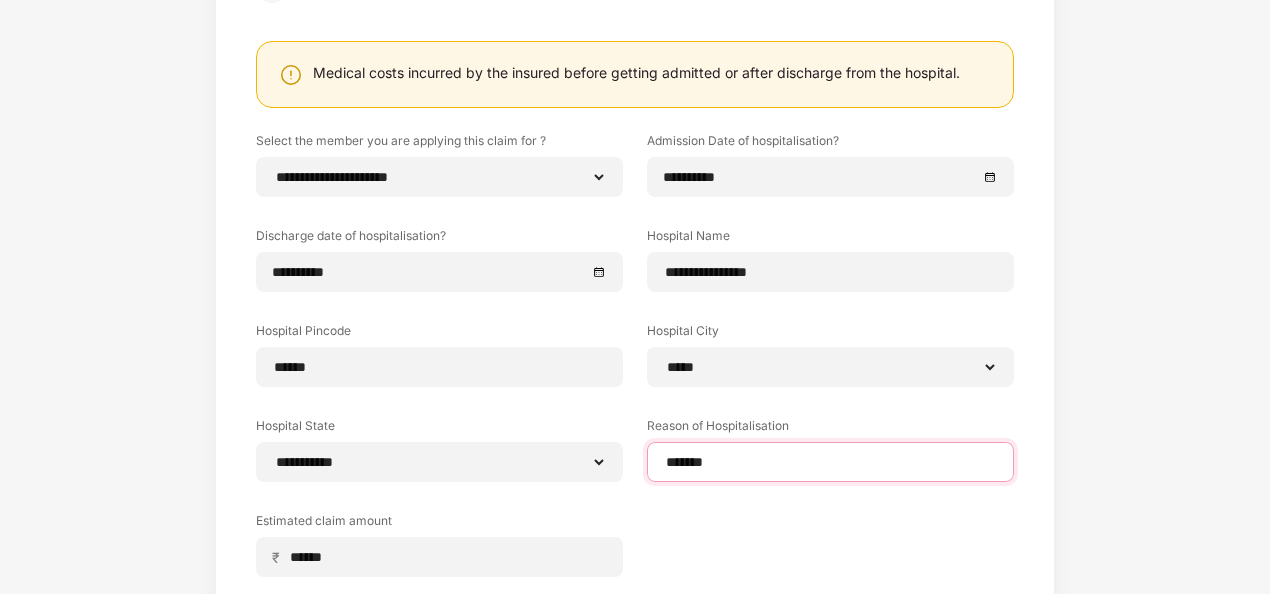 drag, startPoint x: 726, startPoint y: 461, endPoint x: 657, endPoint y: 460, distance: 69.00725 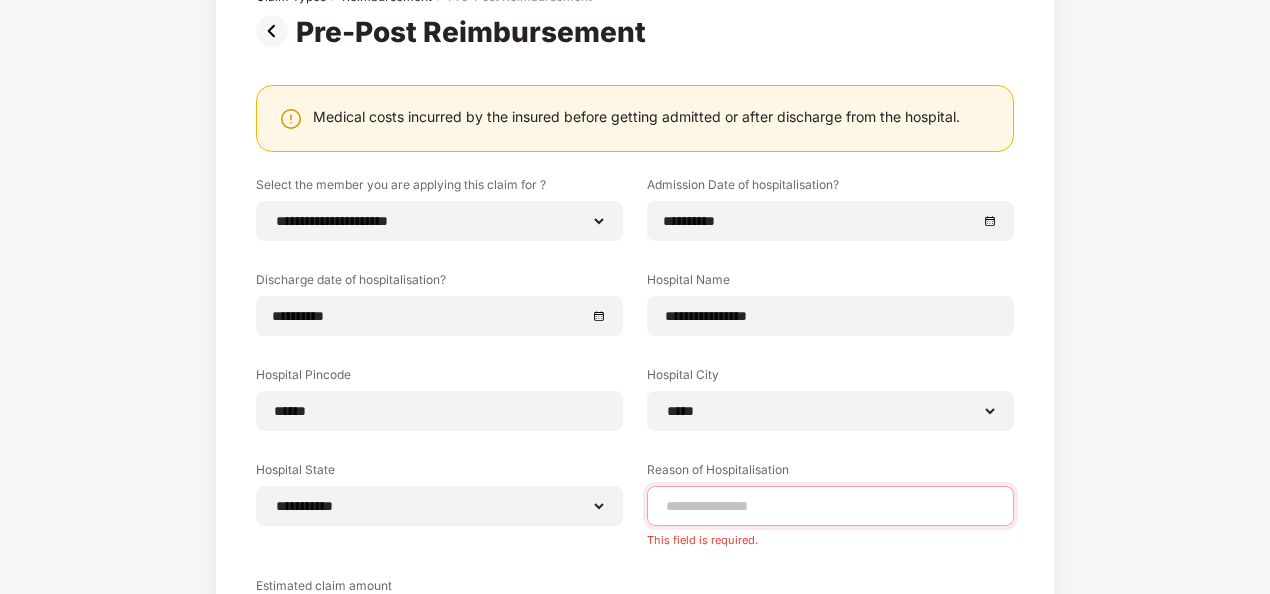 scroll, scrollTop: 400, scrollLeft: 0, axis: vertical 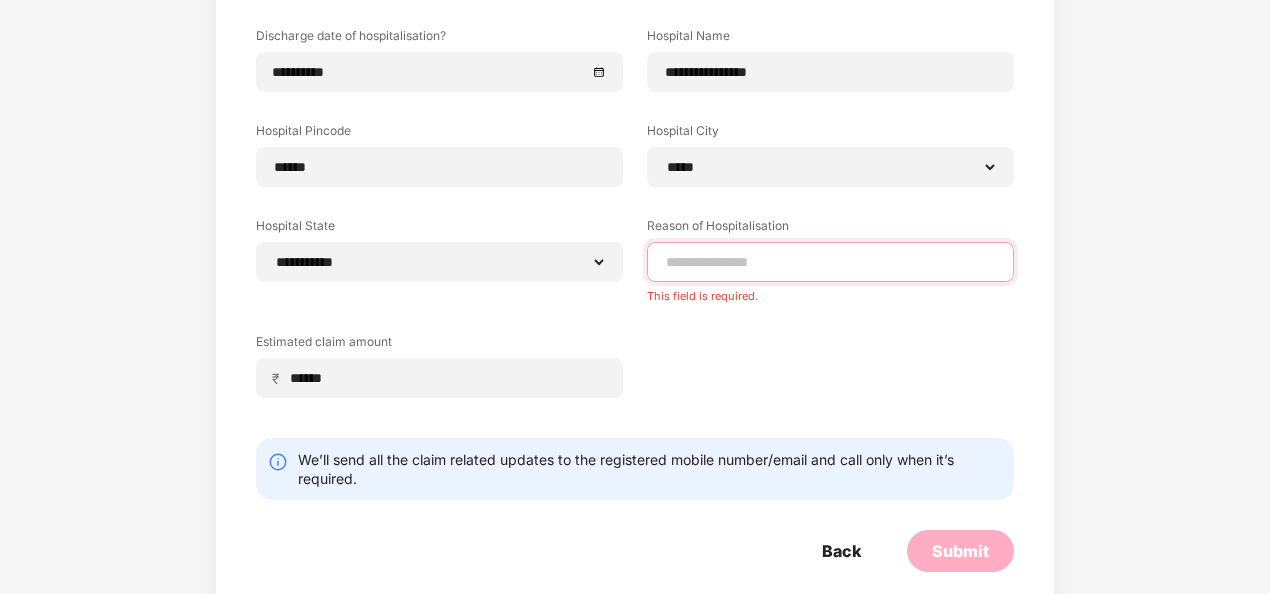 type 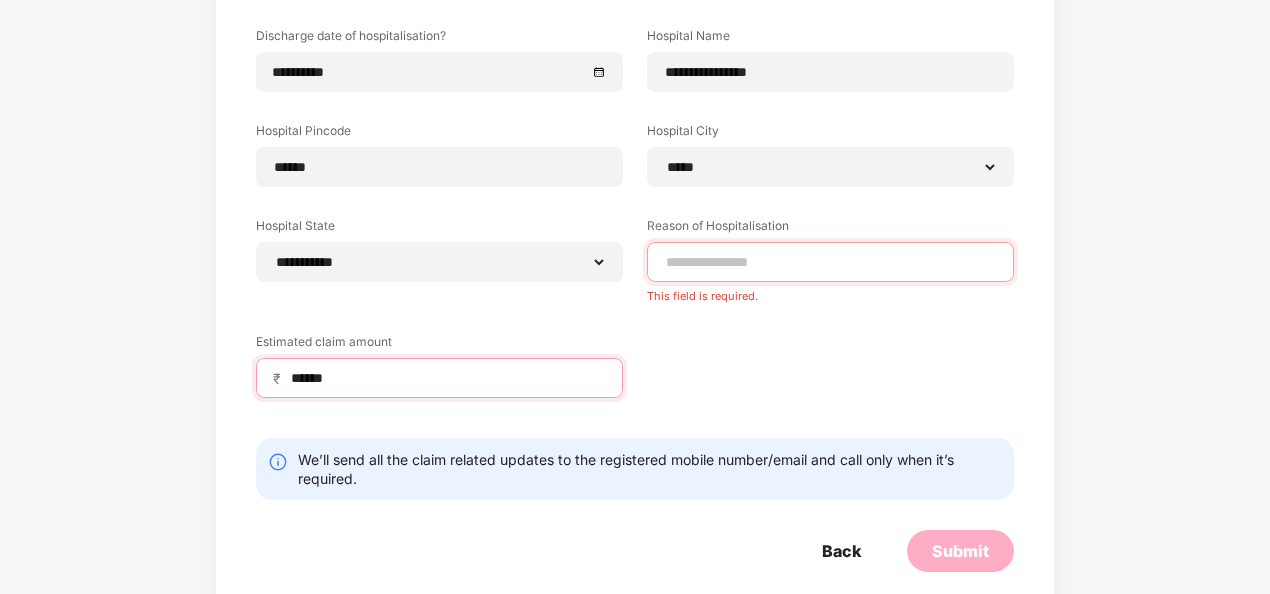 drag, startPoint x: 372, startPoint y: 377, endPoint x: 275, endPoint y: 384, distance: 97.25225 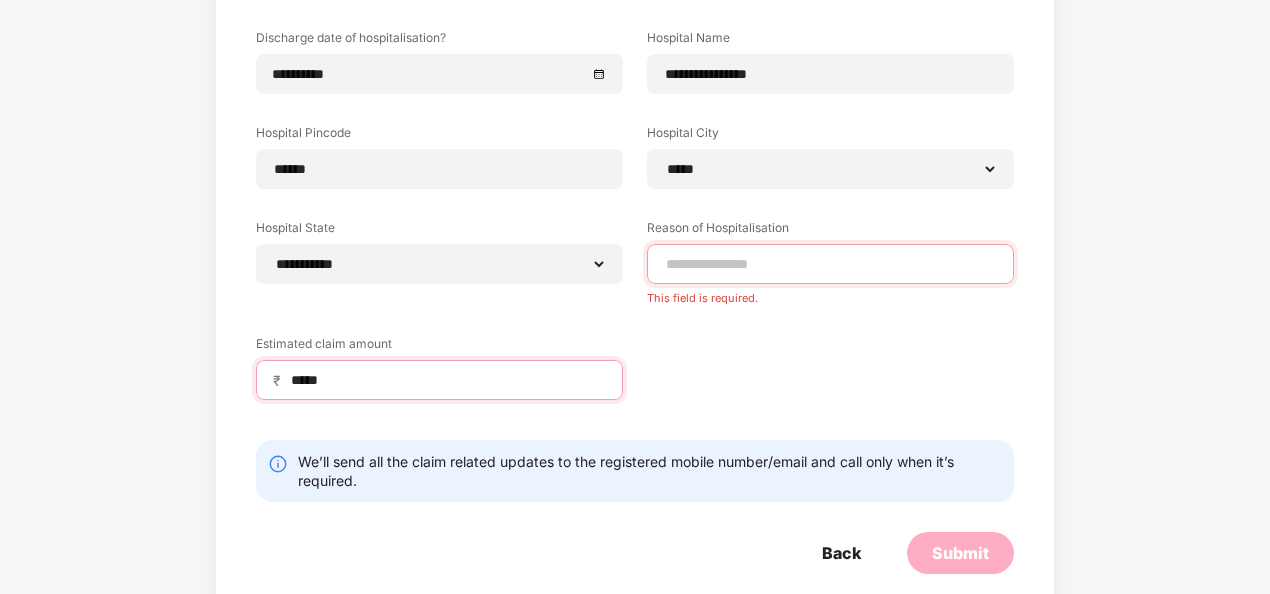 scroll, scrollTop: 400, scrollLeft: 0, axis: vertical 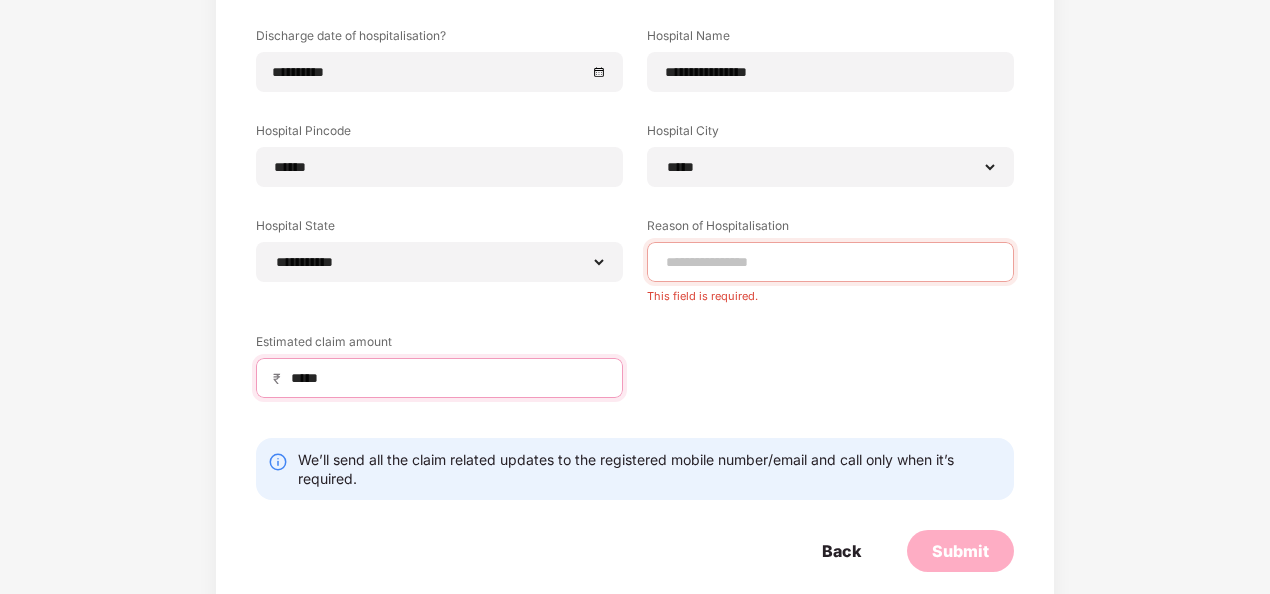 click on "*****" at bounding box center [447, 378] 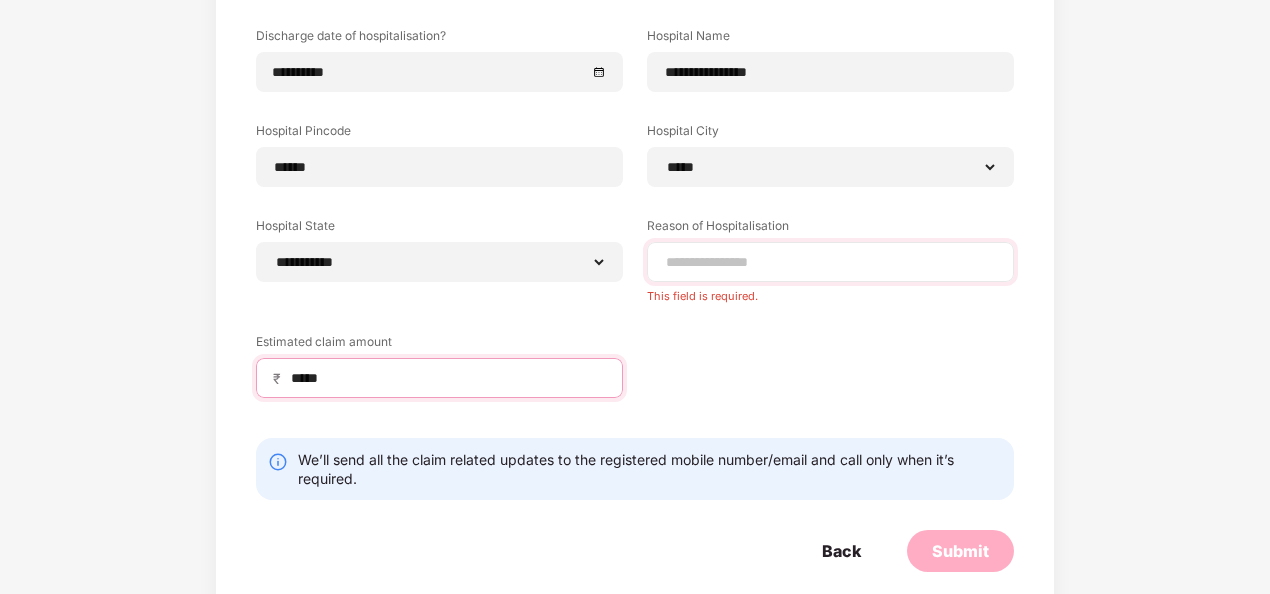type on "*****" 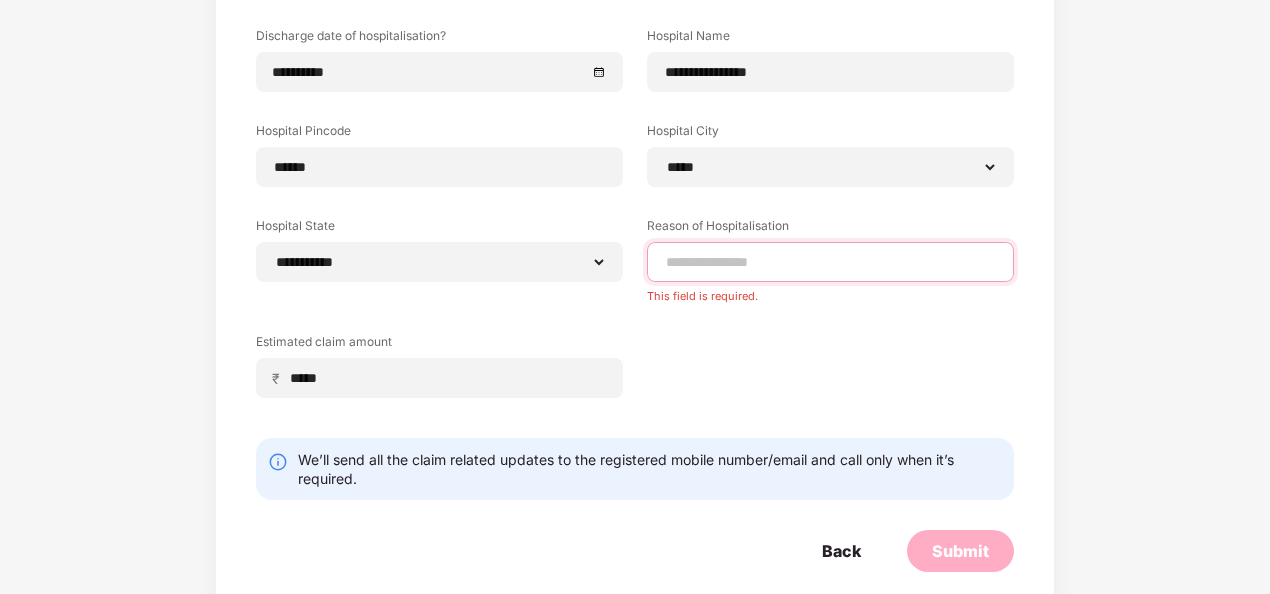 click at bounding box center (830, 262) 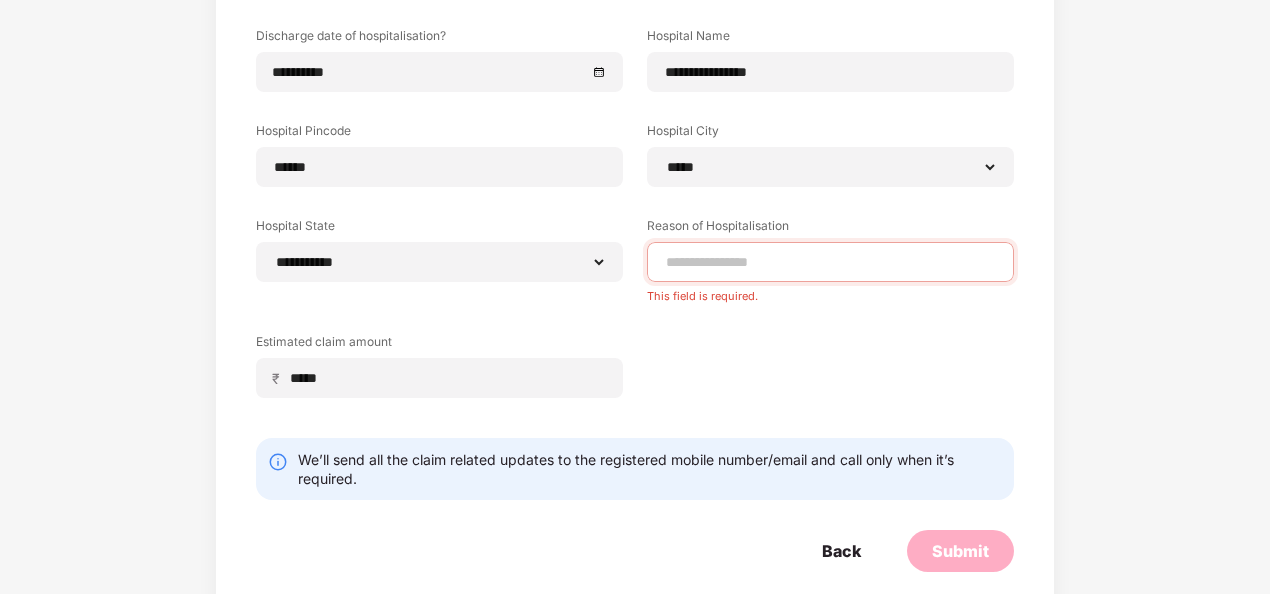click on "Estimated claim amount ₹ *****" at bounding box center [445, 365] 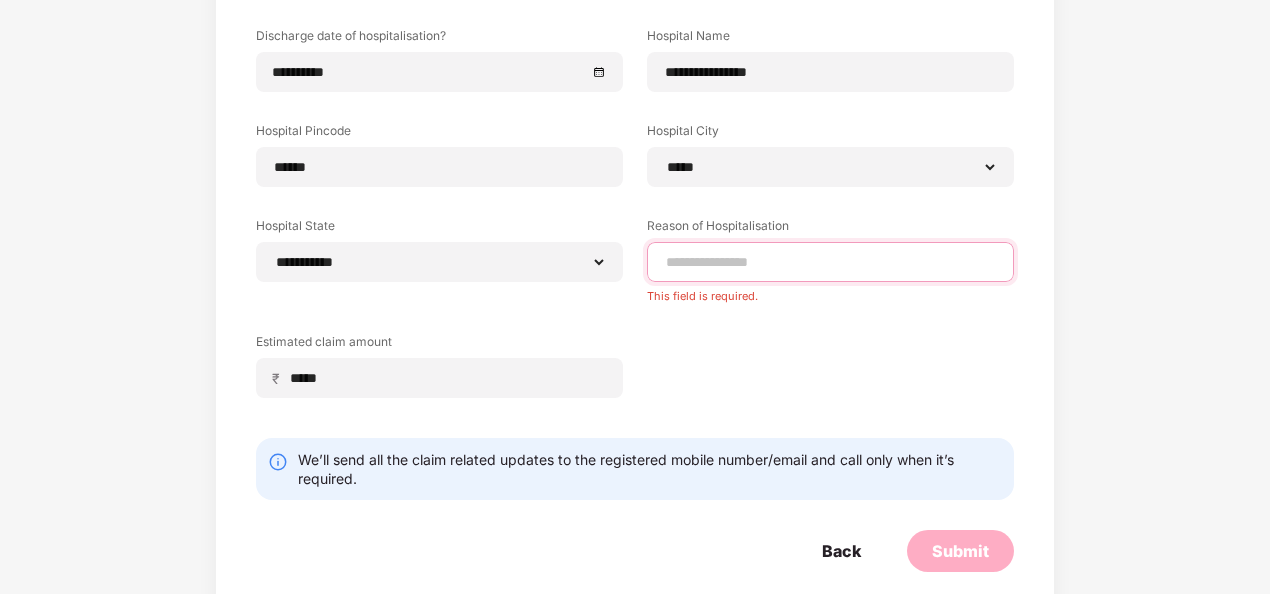 click at bounding box center [830, 262] 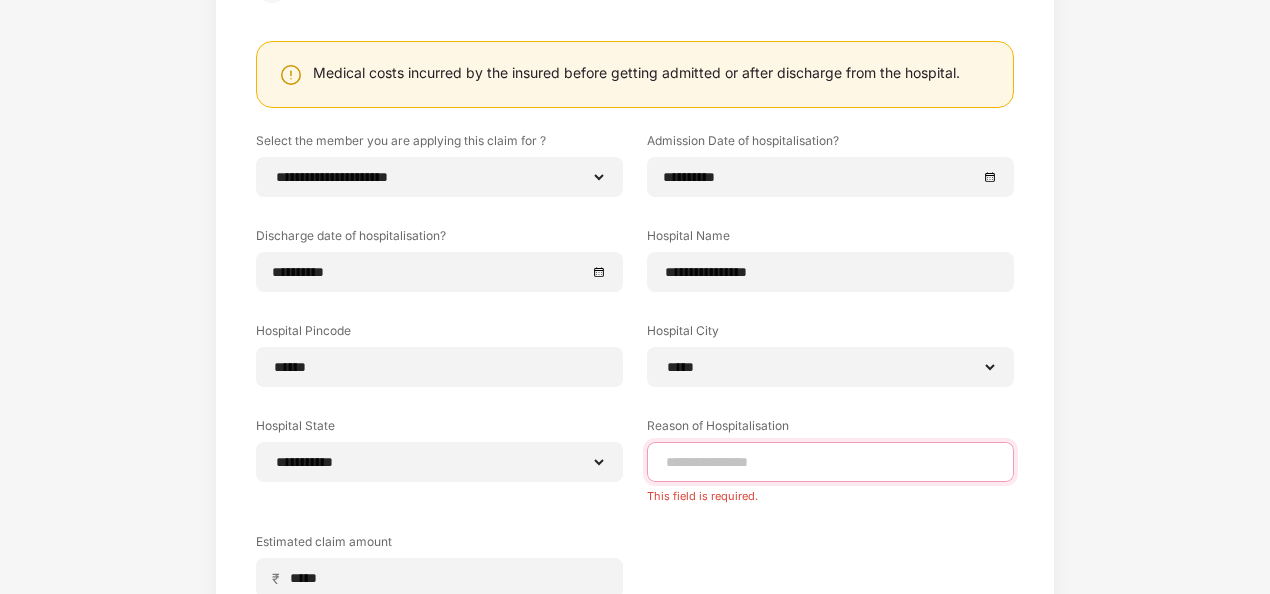 click at bounding box center (830, 462) 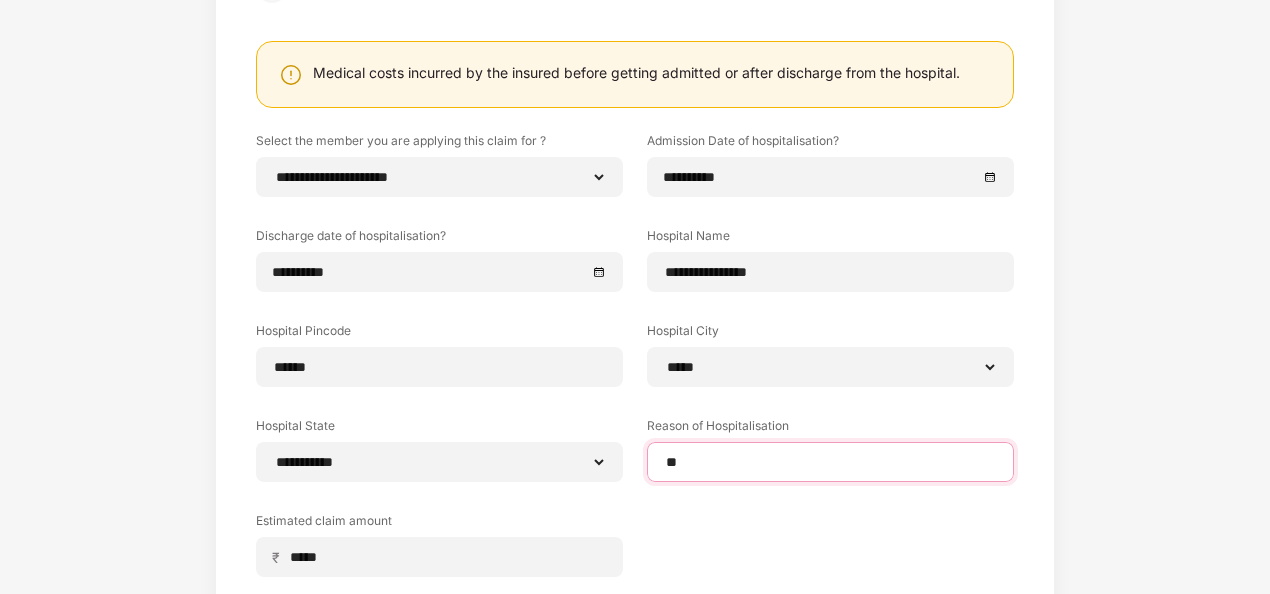 type on "*" 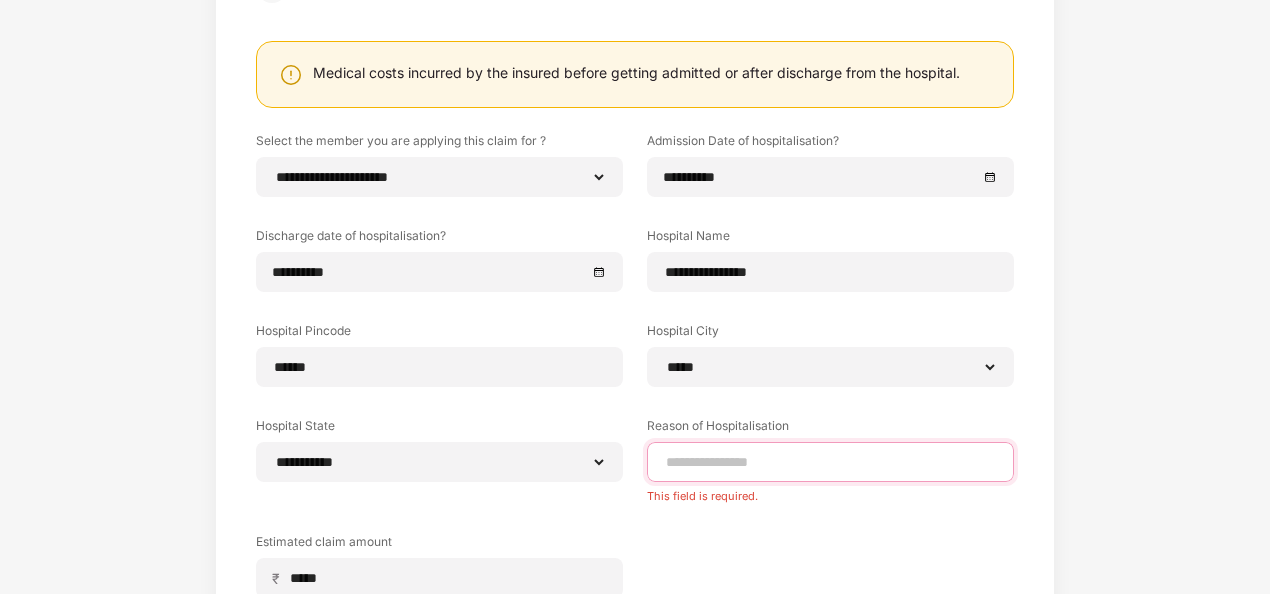 click at bounding box center [830, 462] 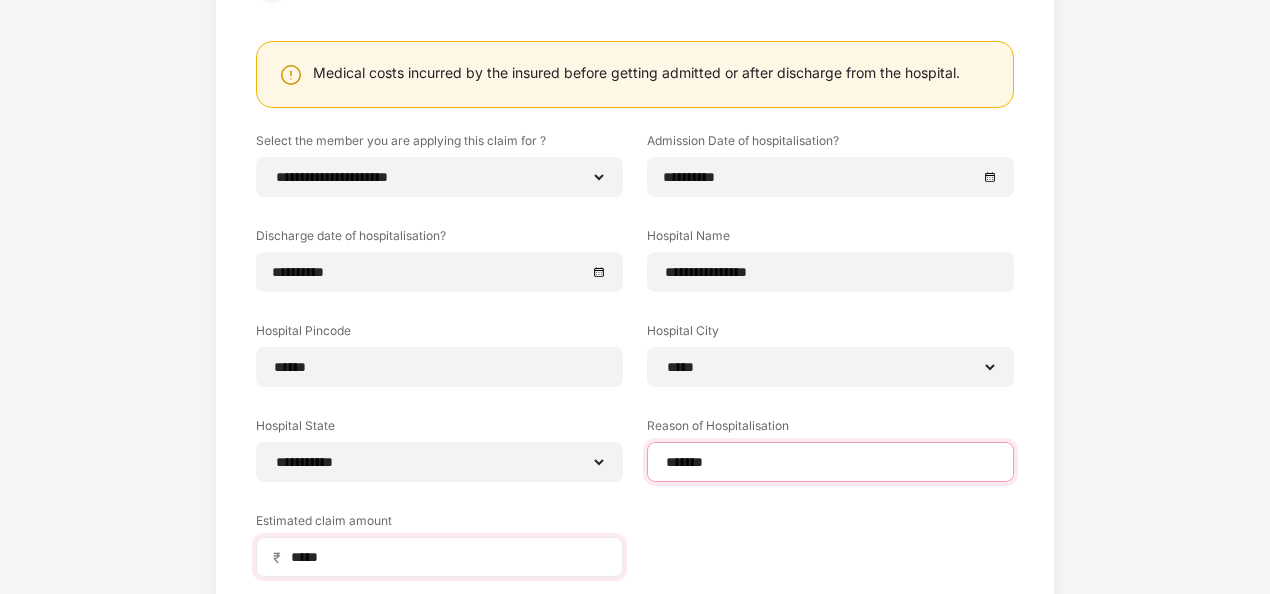 scroll, scrollTop: 300, scrollLeft: 0, axis: vertical 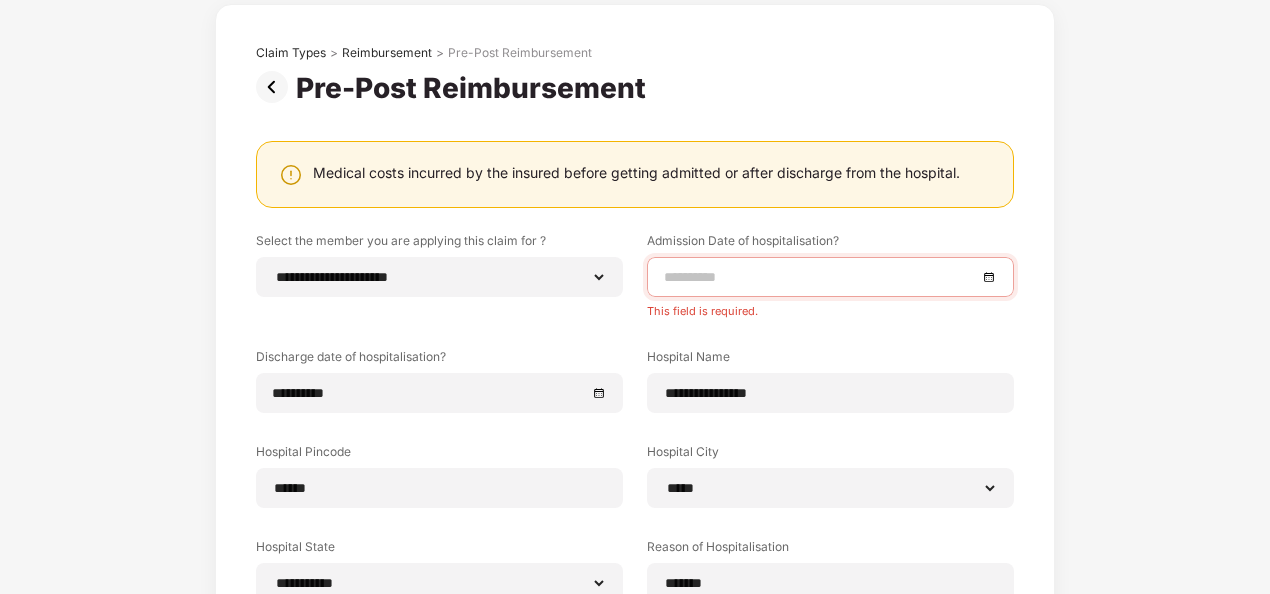 click at bounding box center [830, 277] 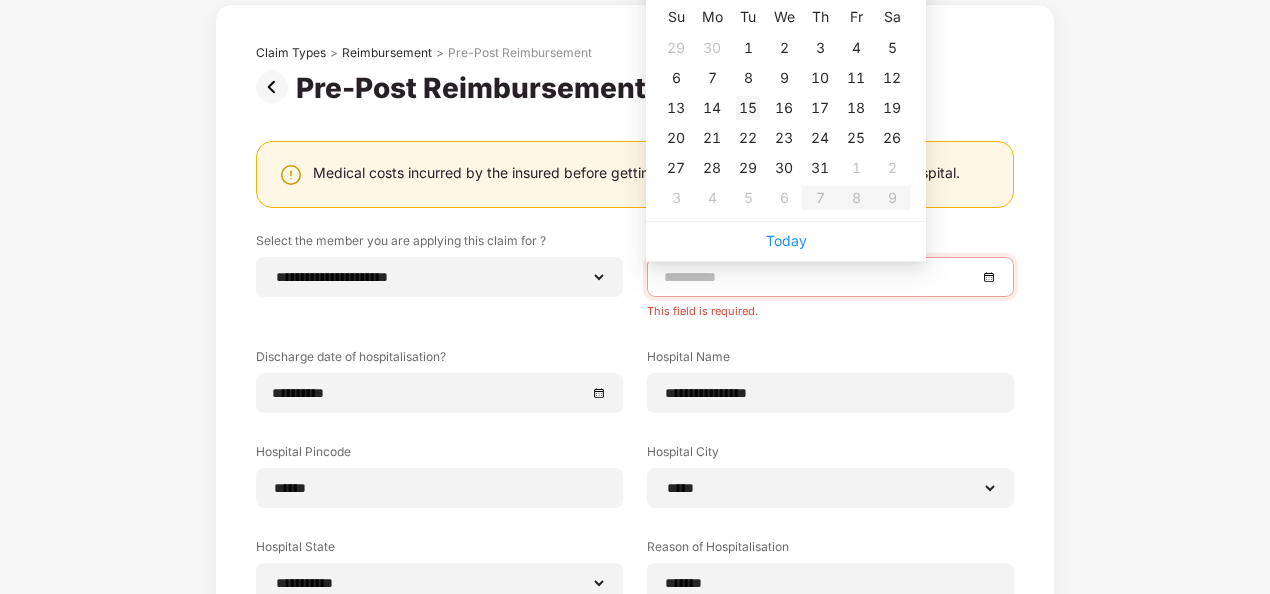 type on "**********" 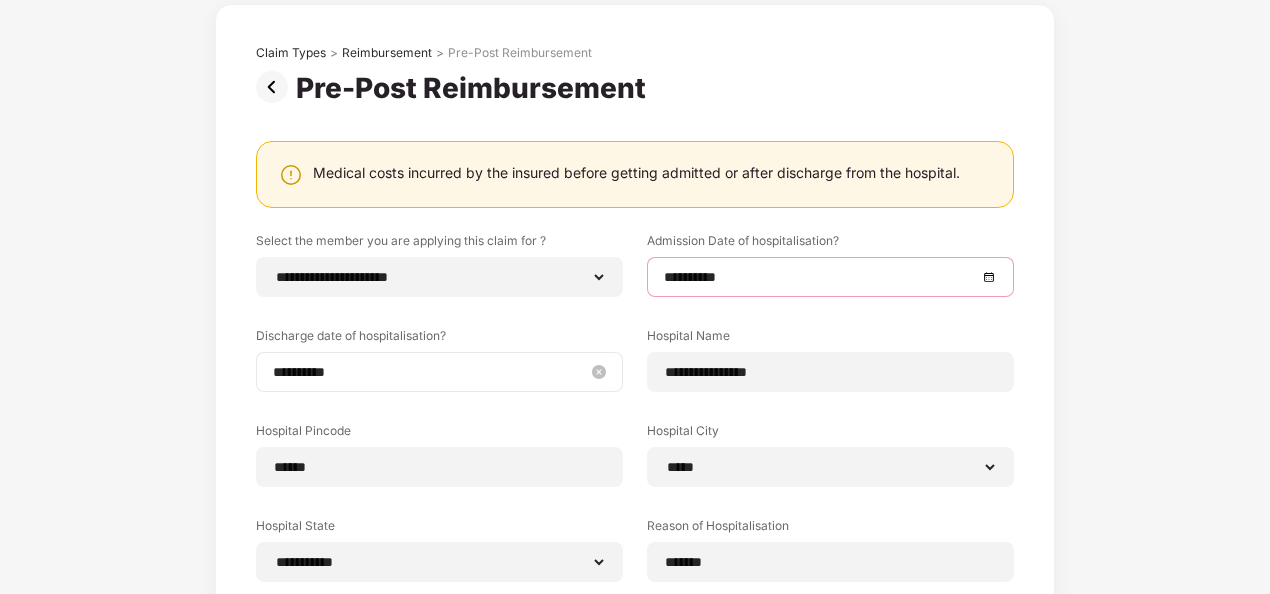 click on "**********" at bounding box center [429, 372] 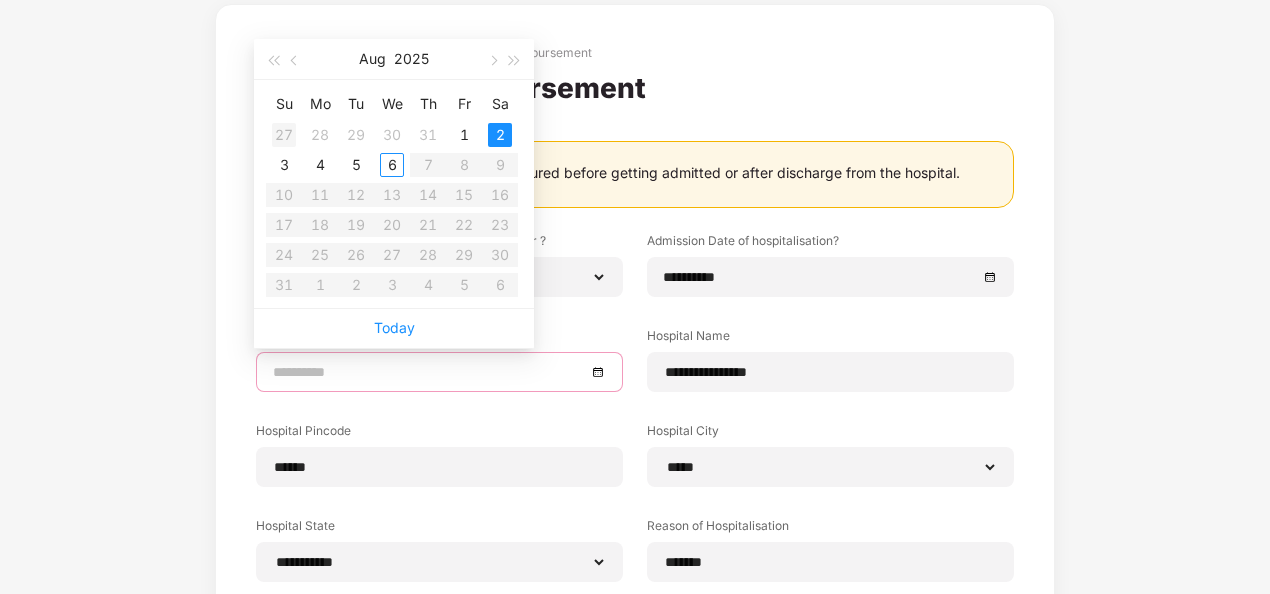 click on "27" at bounding box center (284, 135) 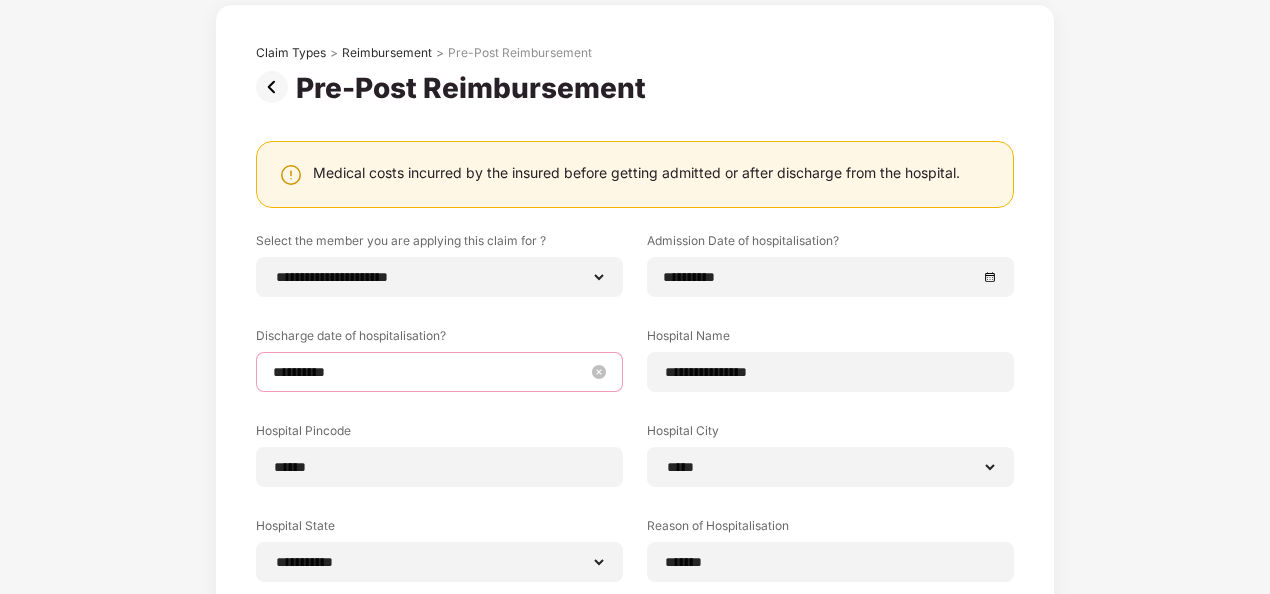 click on "**********" at bounding box center (429, 372) 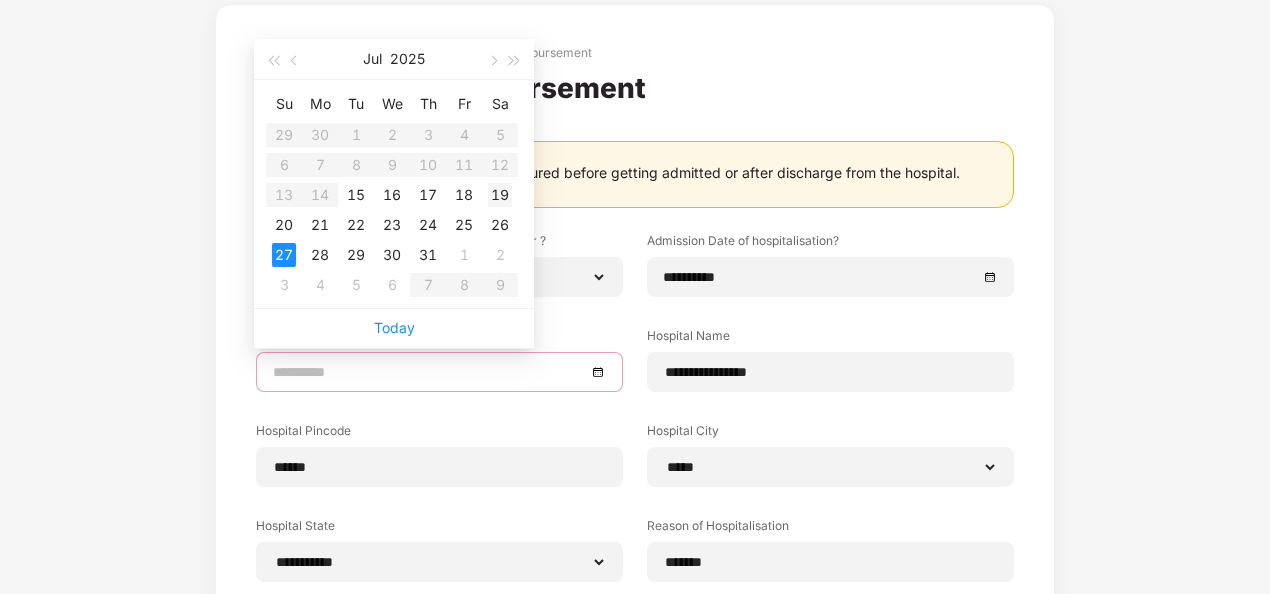 type on "**********" 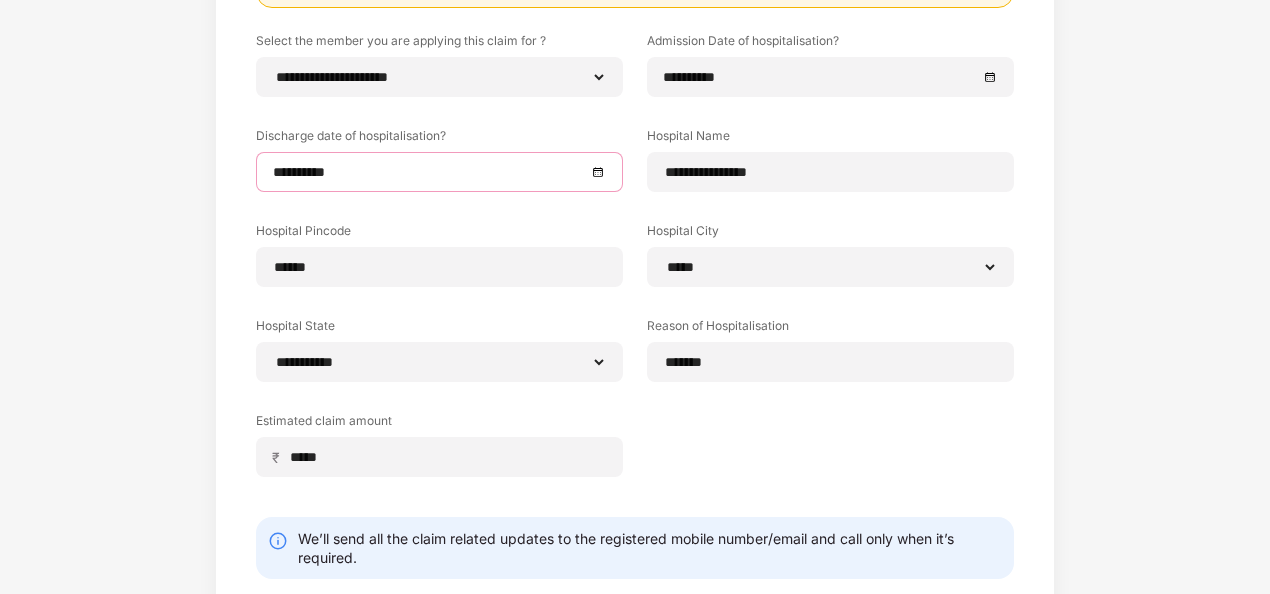 scroll, scrollTop: 400, scrollLeft: 0, axis: vertical 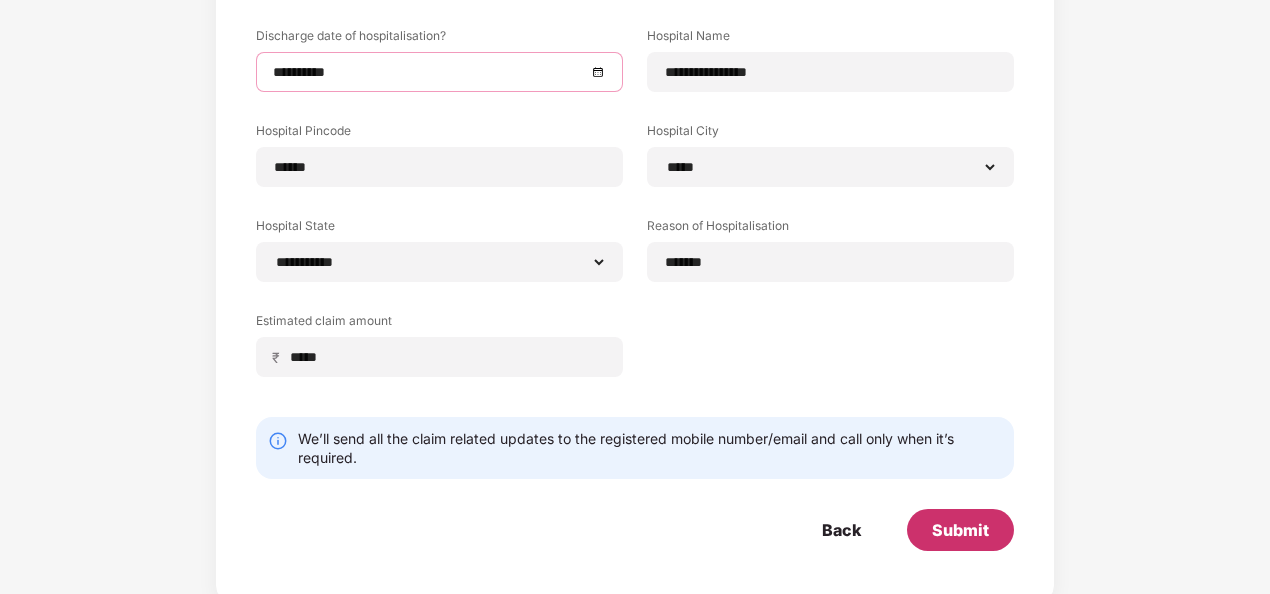 click on "Submit" at bounding box center [960, 530] 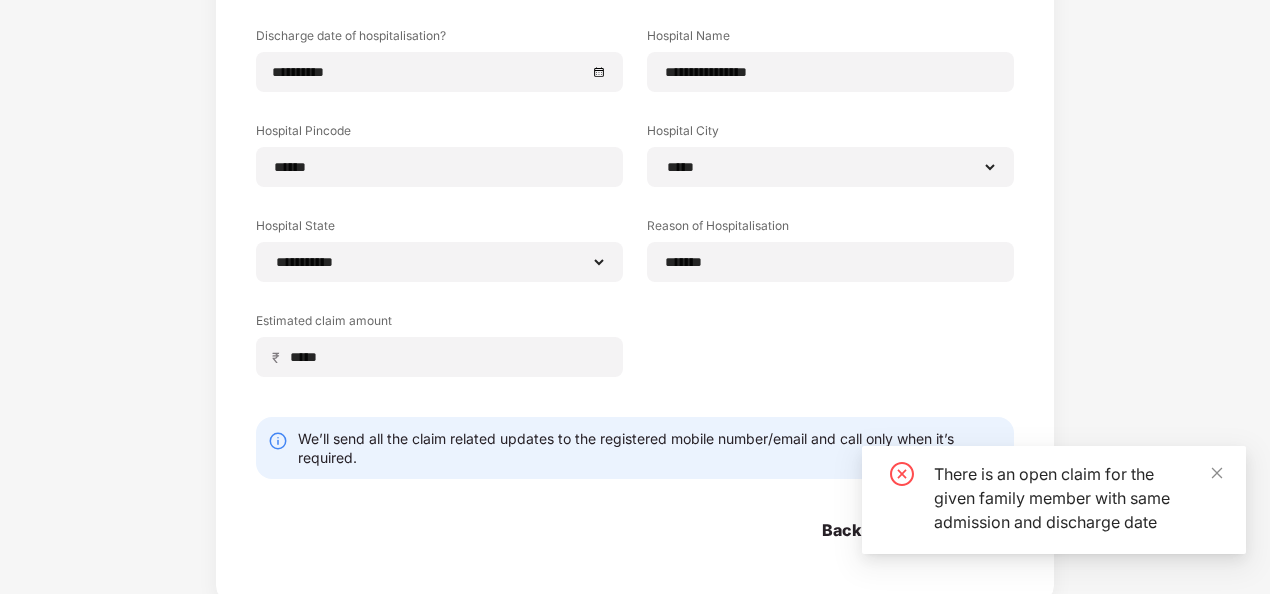 scroll, scrollTop: 300, scrollLeft: 0, axis: vertical 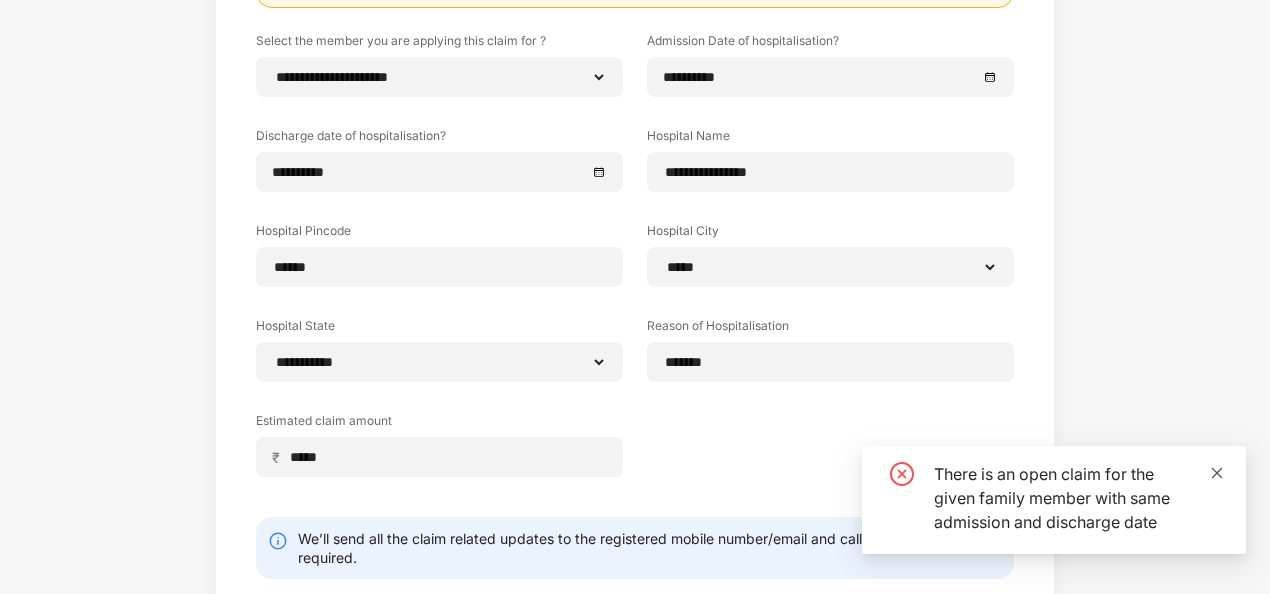 click 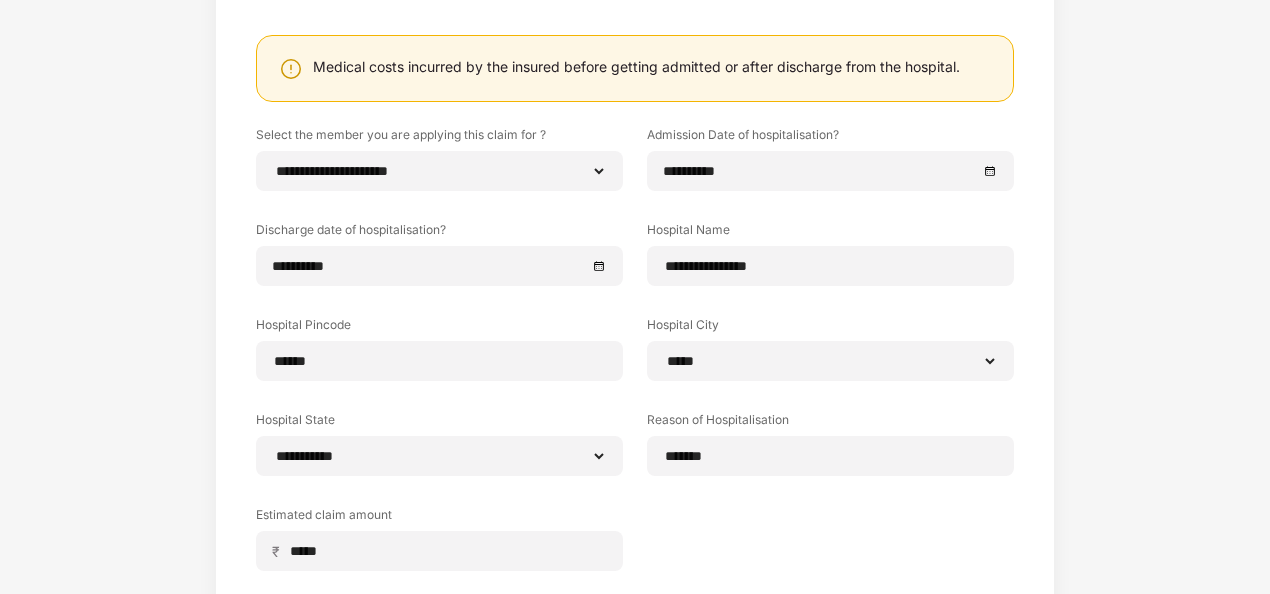 scroll, scrollTop: 106, scrollLeft: 0, axis: vertical 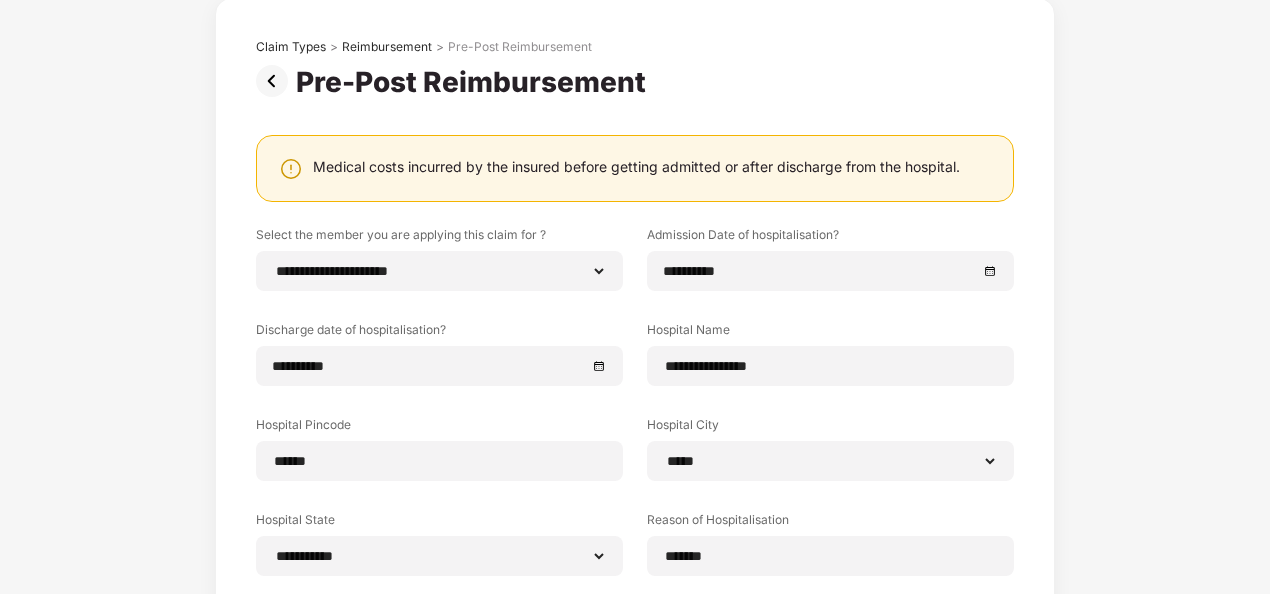 click at bounding box center [276, 81] 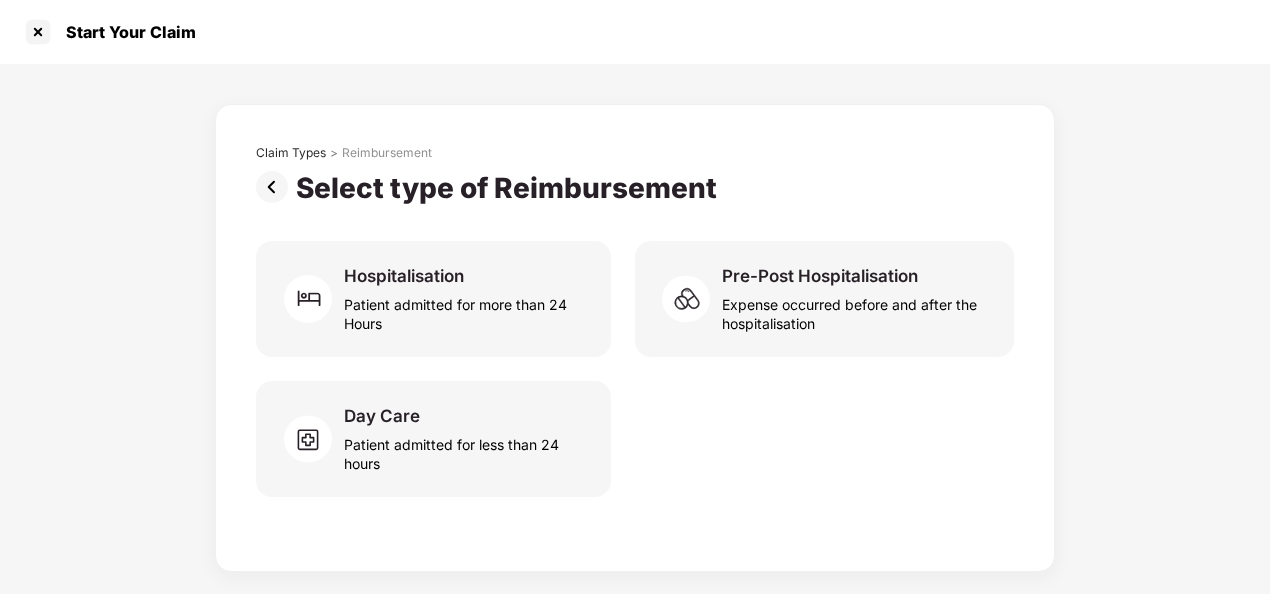 scroll, scrollTop: 0, scrollLeft: 0, axis: both 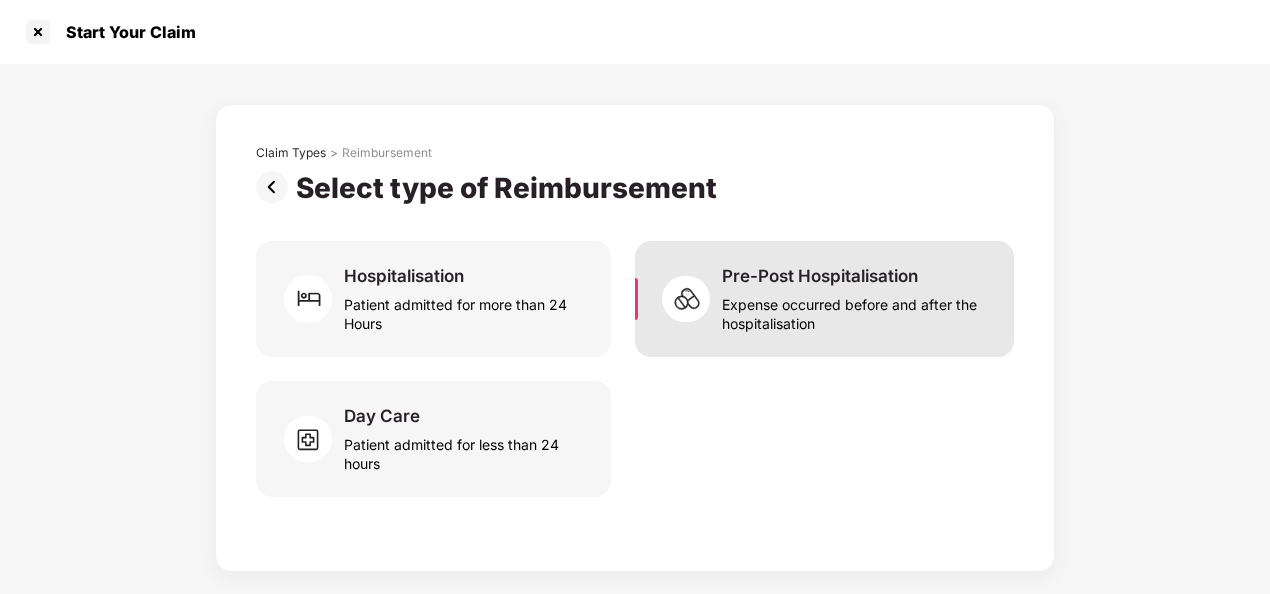 click on "Expense occurred before and after the hospitalisation" at bounding box center (856, 310) 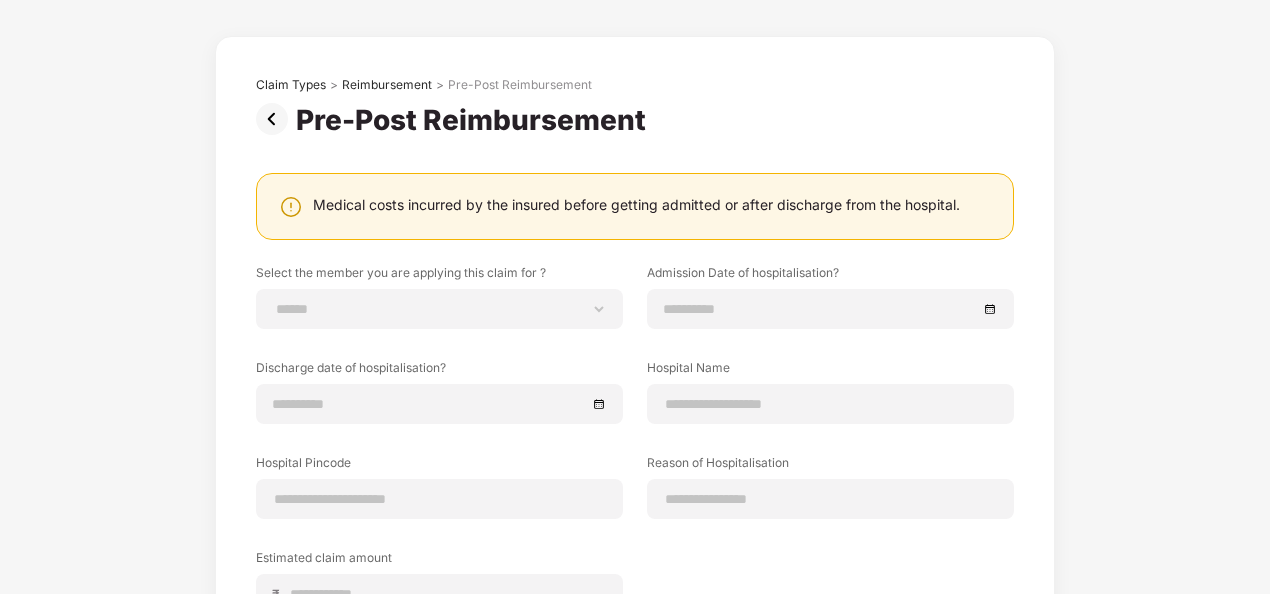 scroll, scrollTop: 100, scrollLeft: 0, axis: vertical 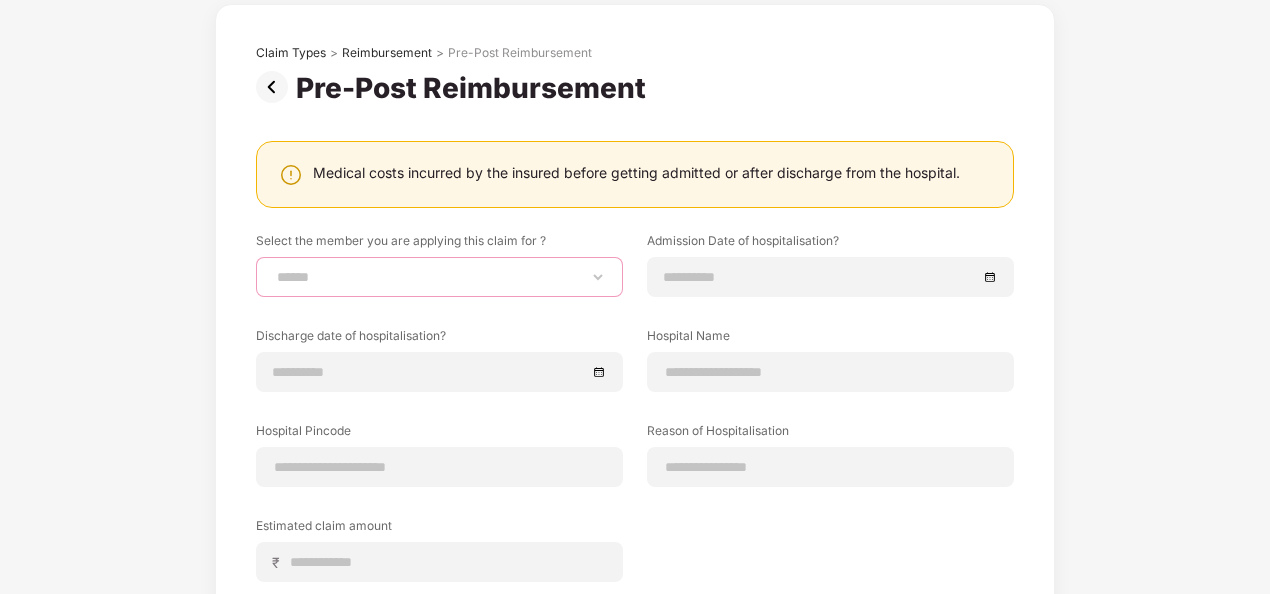 click on "**********" at bounding box center [439, 277] 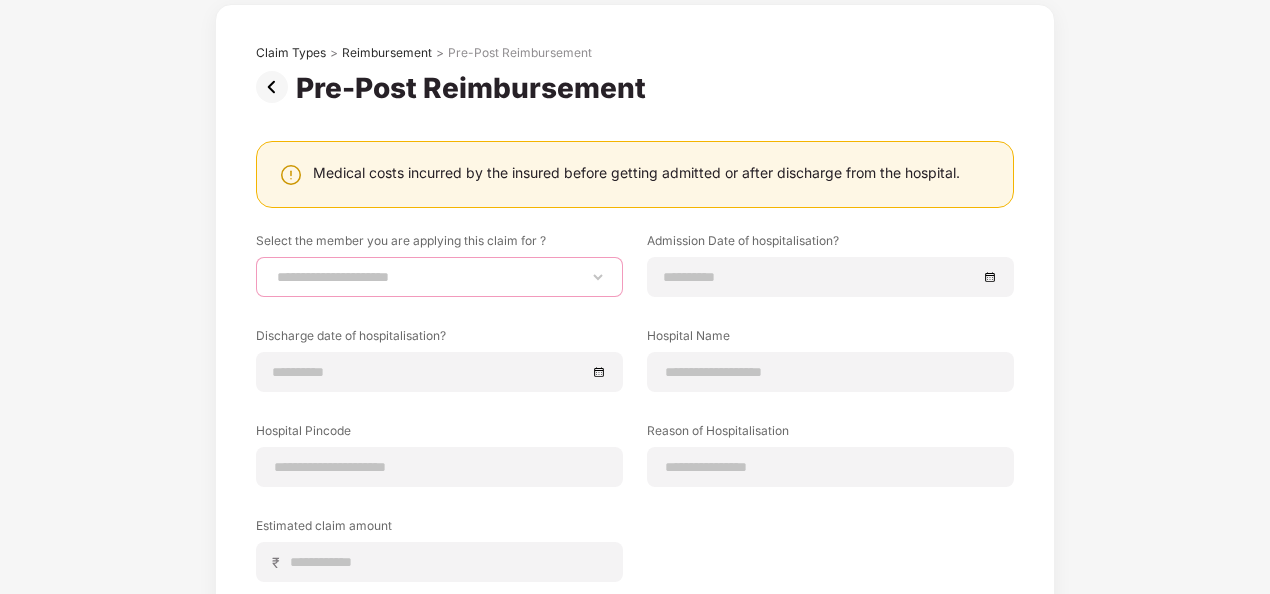 click on "**********" at bounding box center (439, 277) 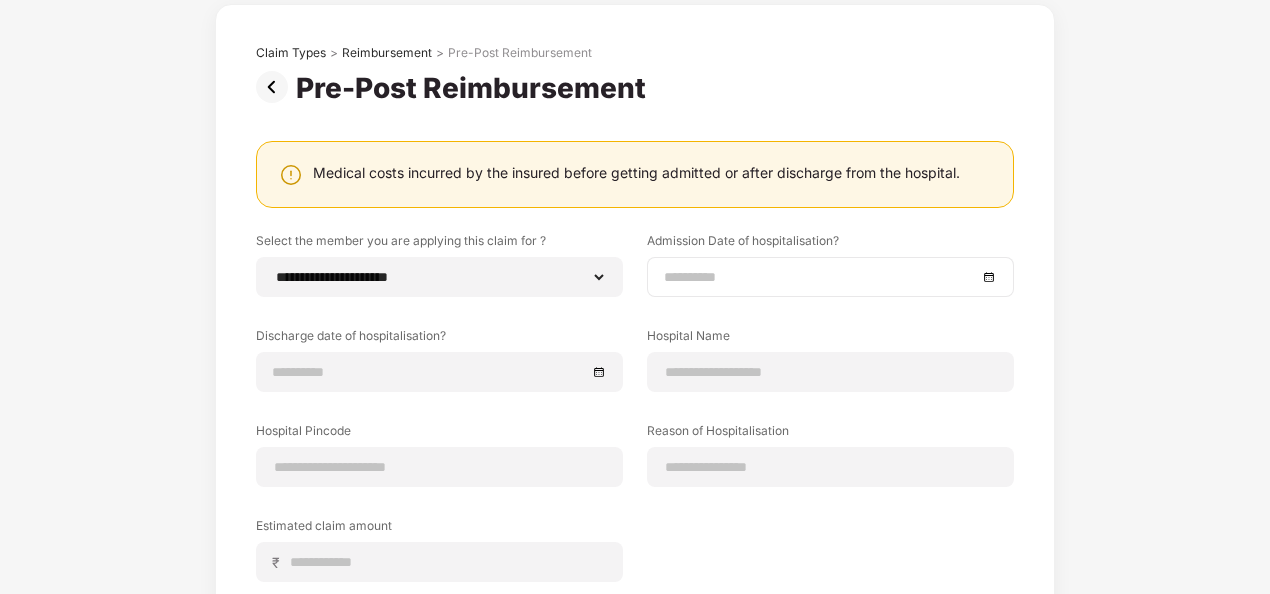 click at bounding box center (830, 277) 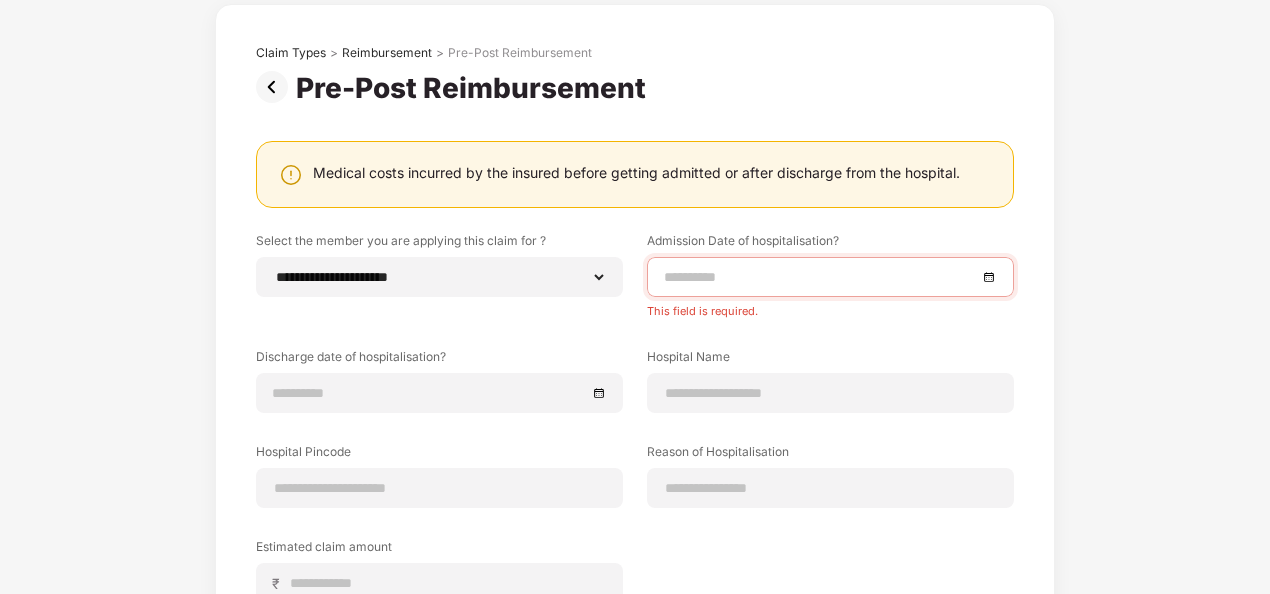 click at bounding box center (276, 87) 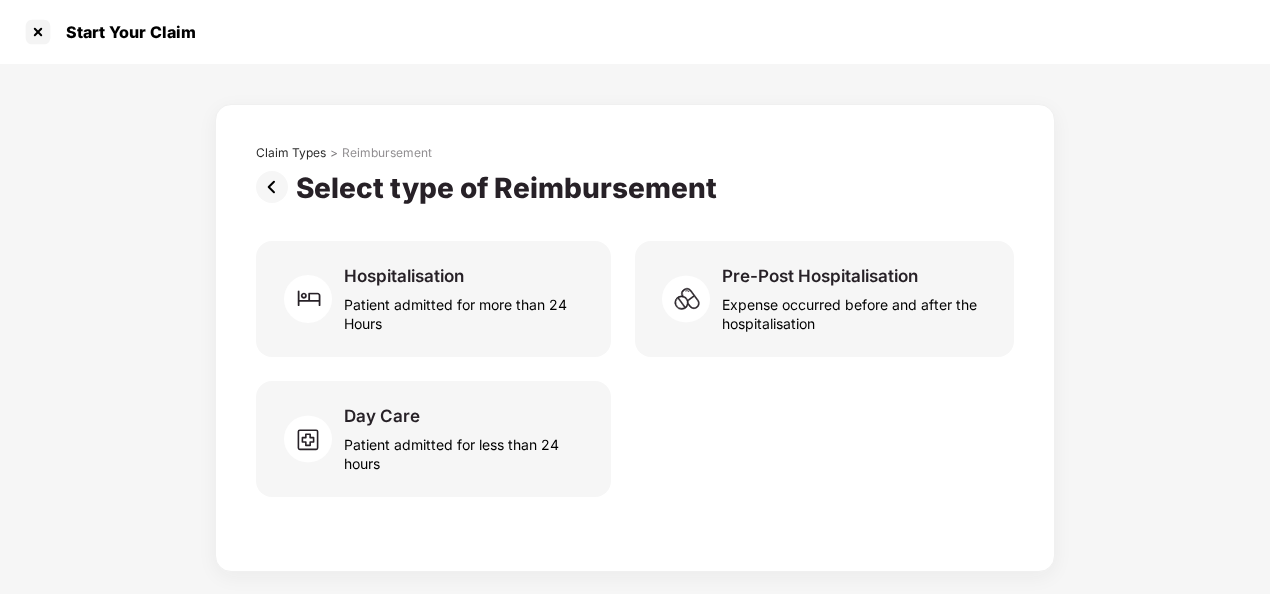 click at bounding box center [276, 187] 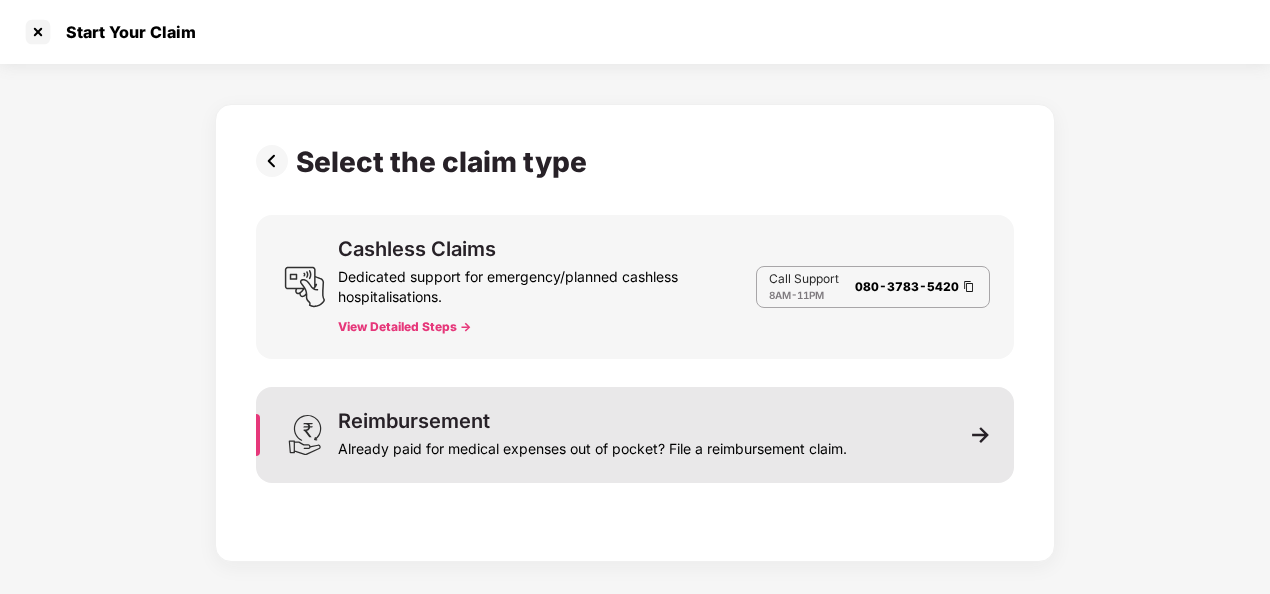 click on "Already paid for medical expenses out of pocket? File a reimbursement claim." at bounding box center (592, 445) 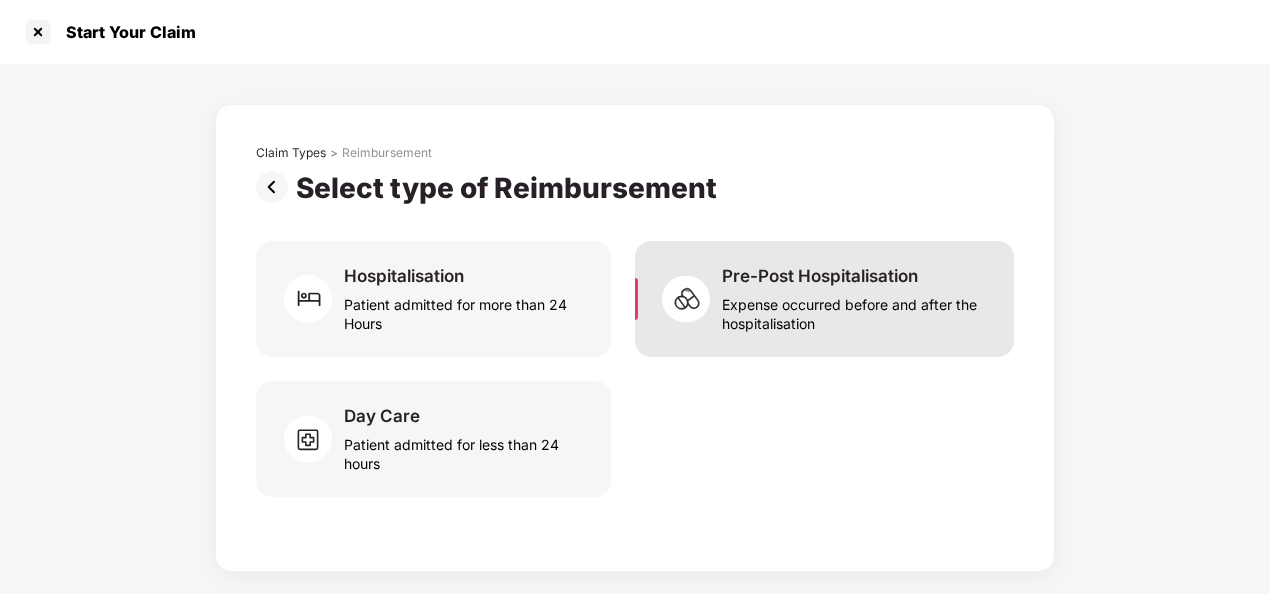 click on "Pre-Post Hospitalisation Expense occurred before and after the hospitalisation" at bounding box center (824, 299) 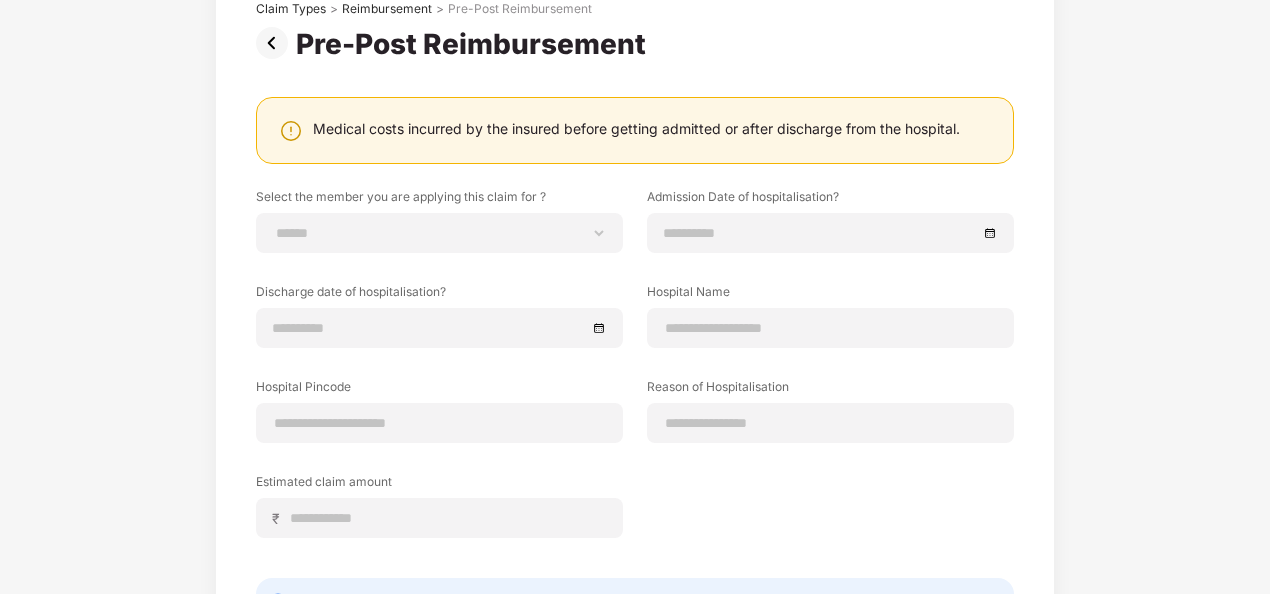 scroll, scrollTop: 12, scrollLeft: 0, axis: vertical 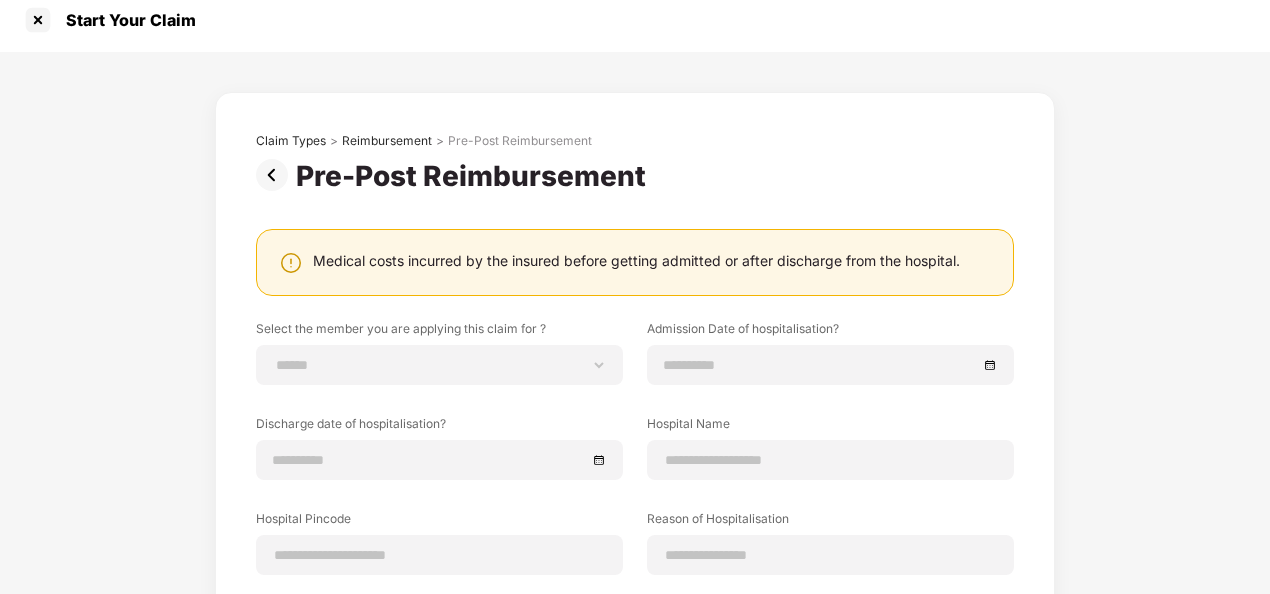 click at bounding box center (276, 175) 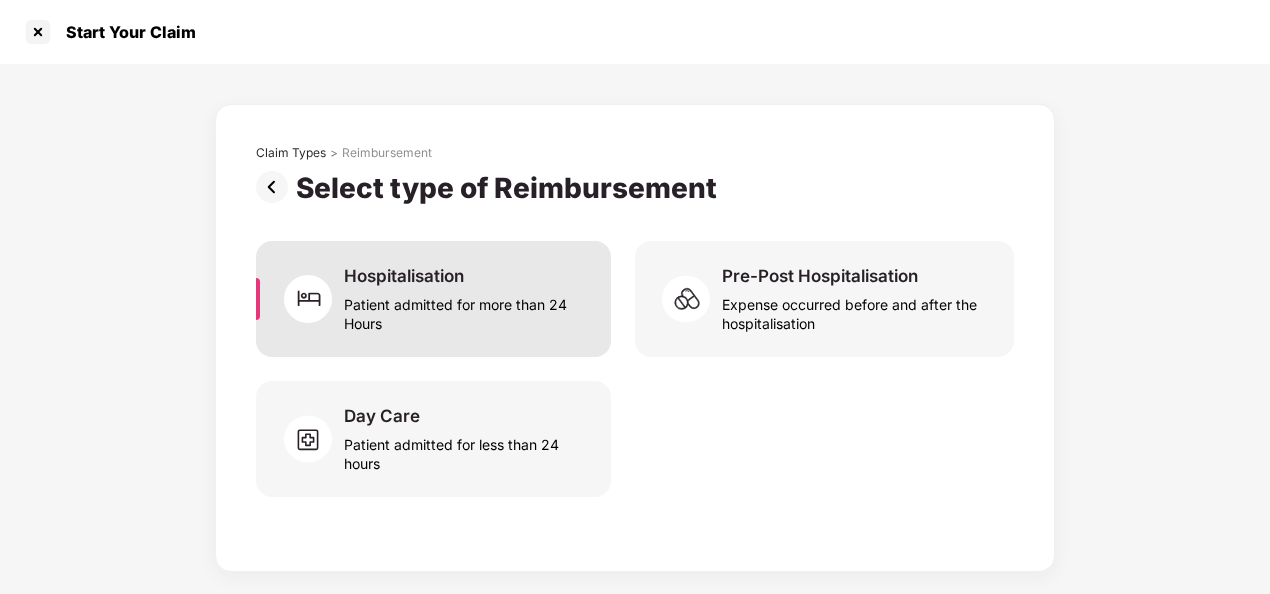 click on "Patient admitted for more than 24 Hours" at bounding box center [465, 310] 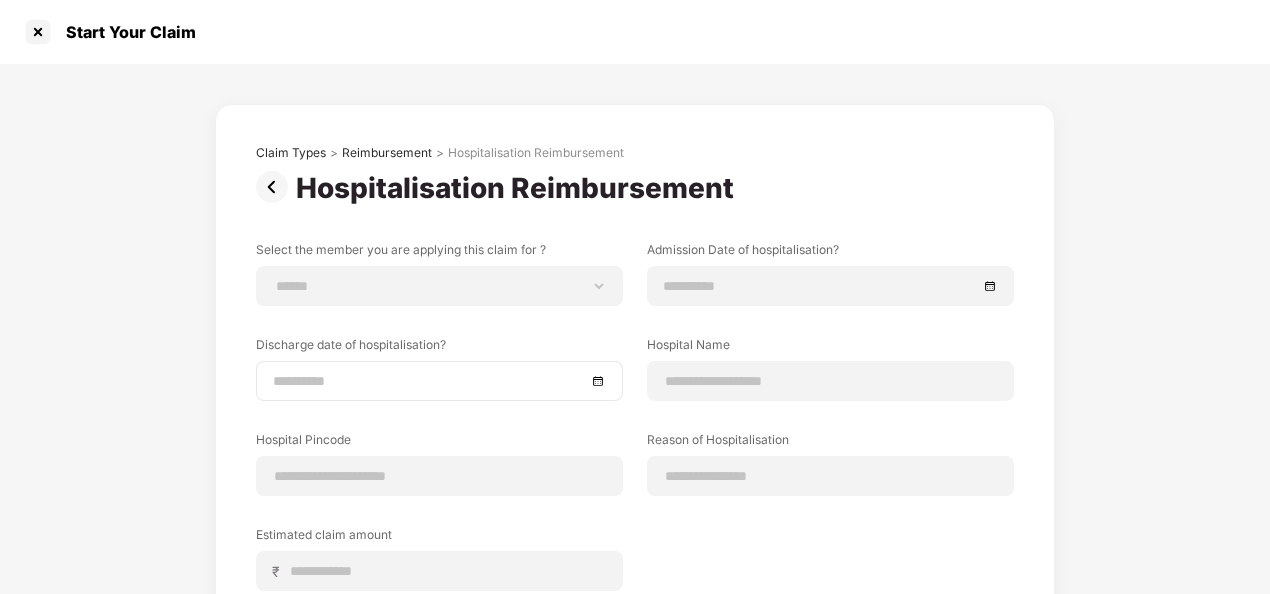scroll, scrollTop: 100, scrollLeft: 0, axis: vertical 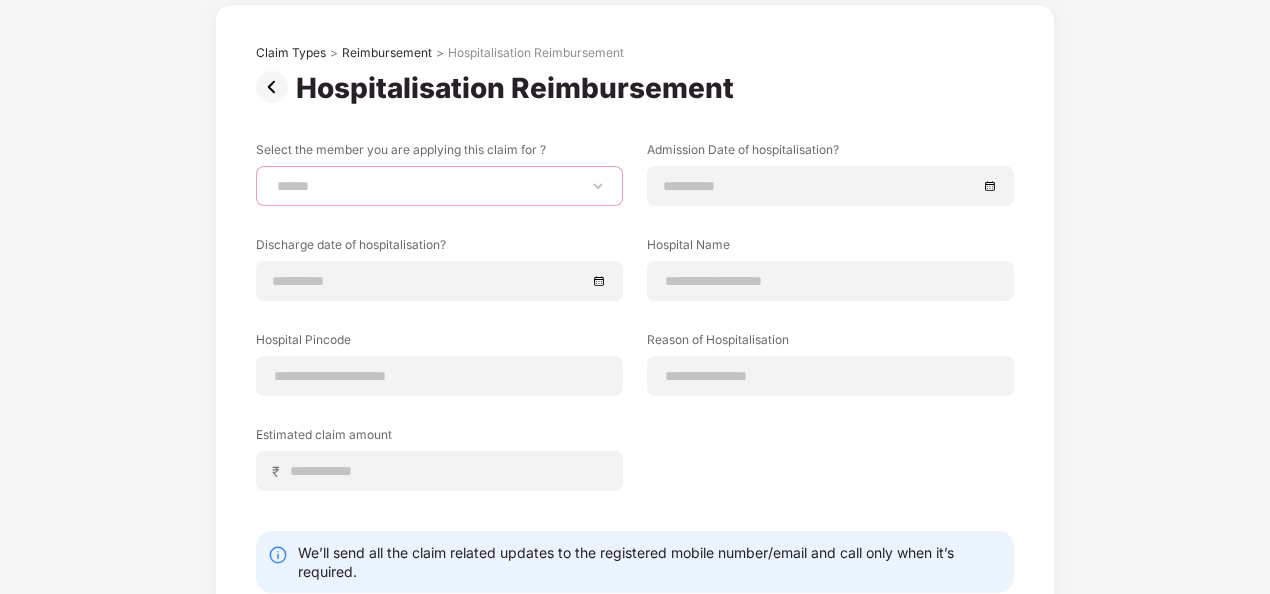 click on "**********" at bounding box center [439, 186] 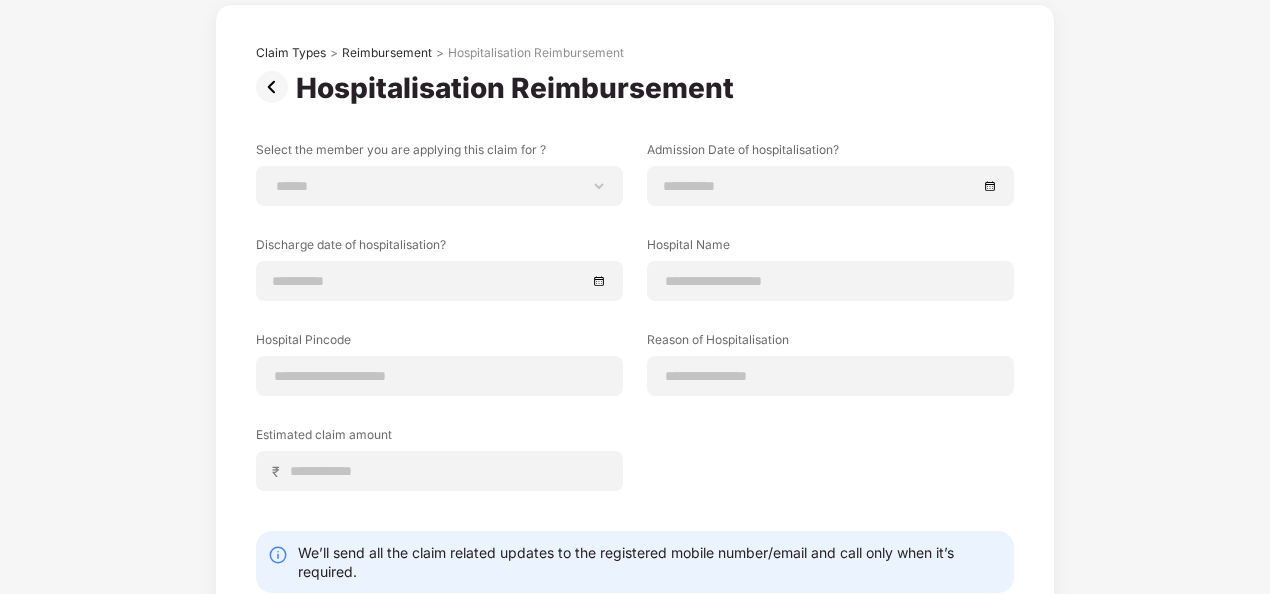 click on "**********" at bounding box center (635, 340) 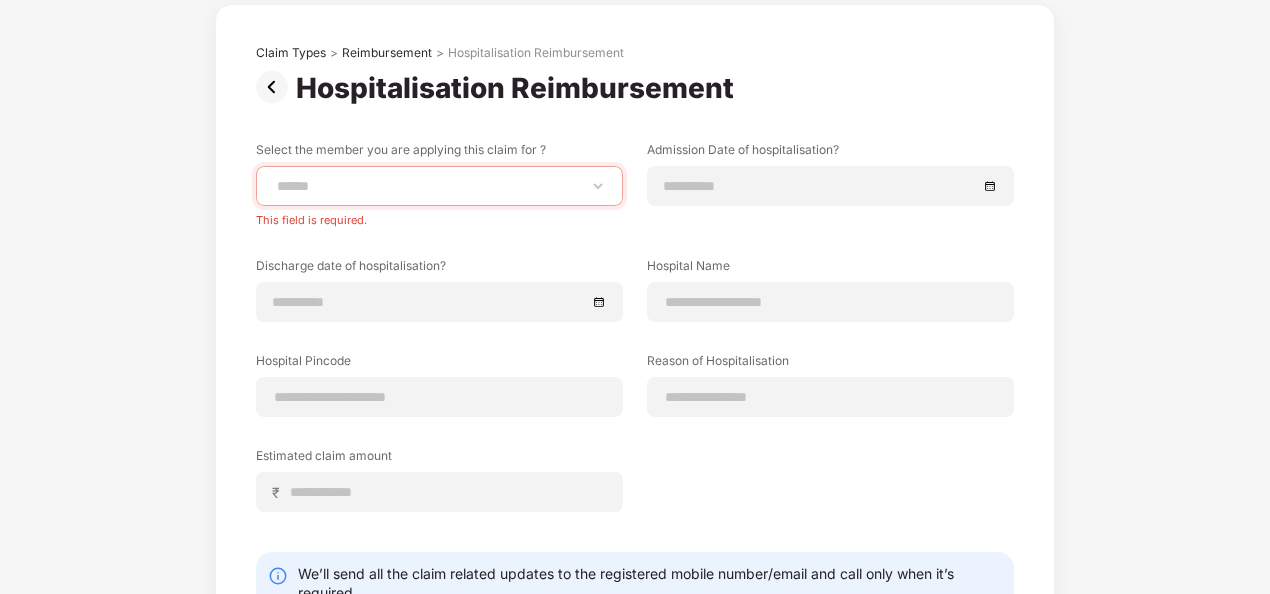 click at bounding box center [276, 87] 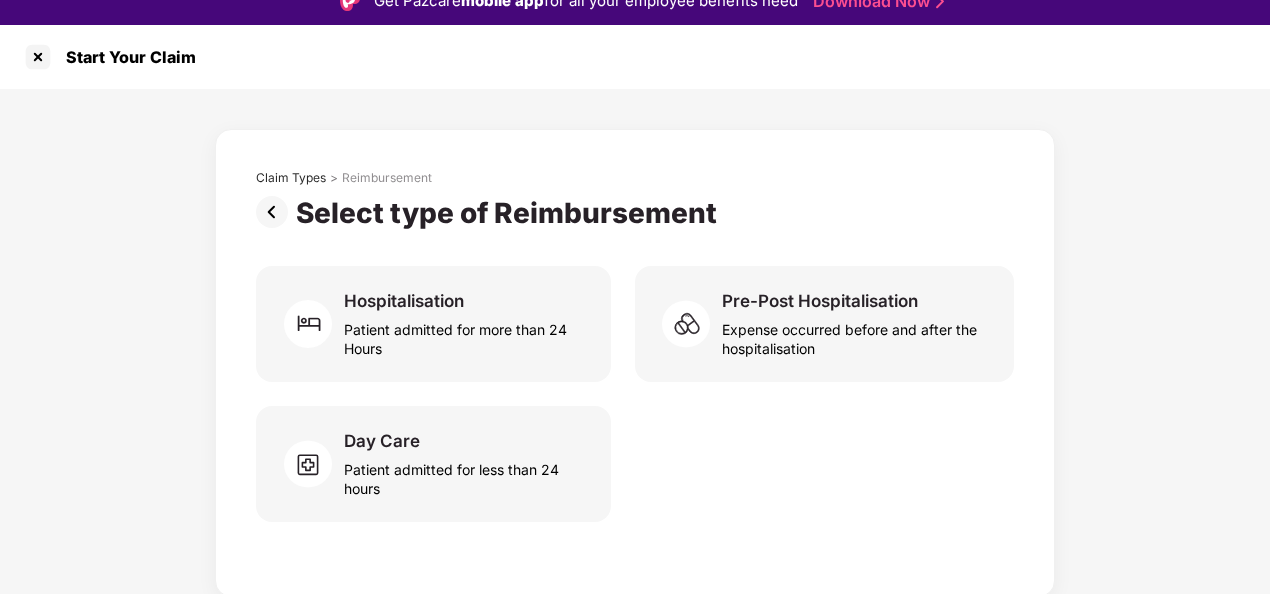scroll, scrollTop: 0, scrollLeft: 0, axis: both 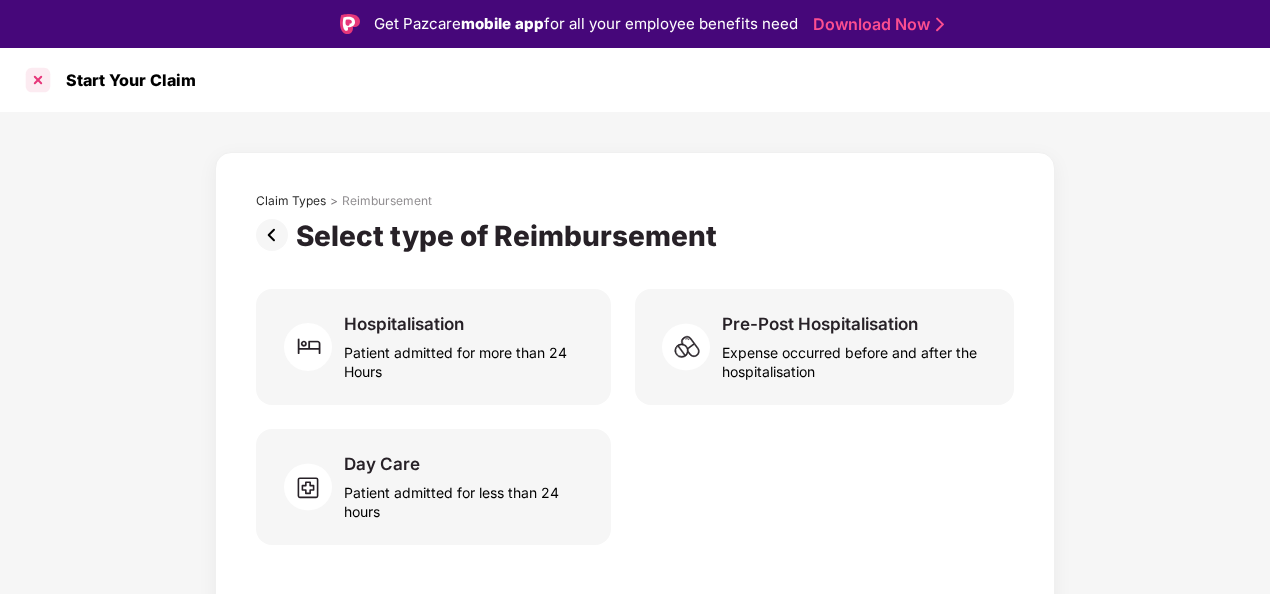 click at bounding box center (38, 80) 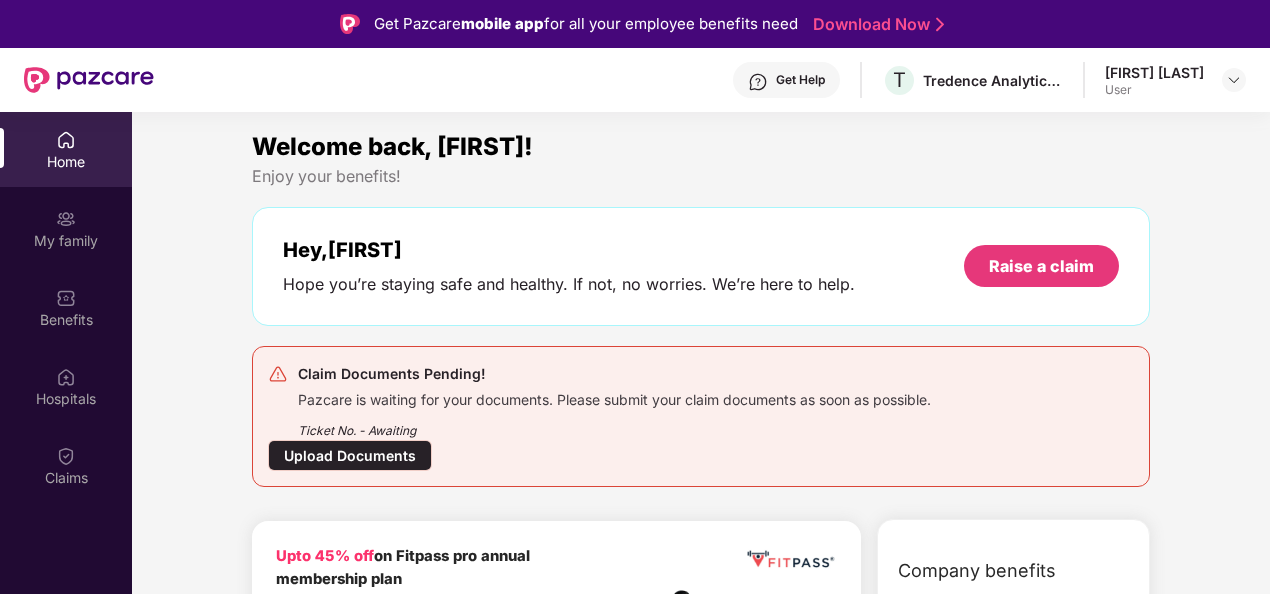 click on "Upload Documents" at bounding box center [350, 455] 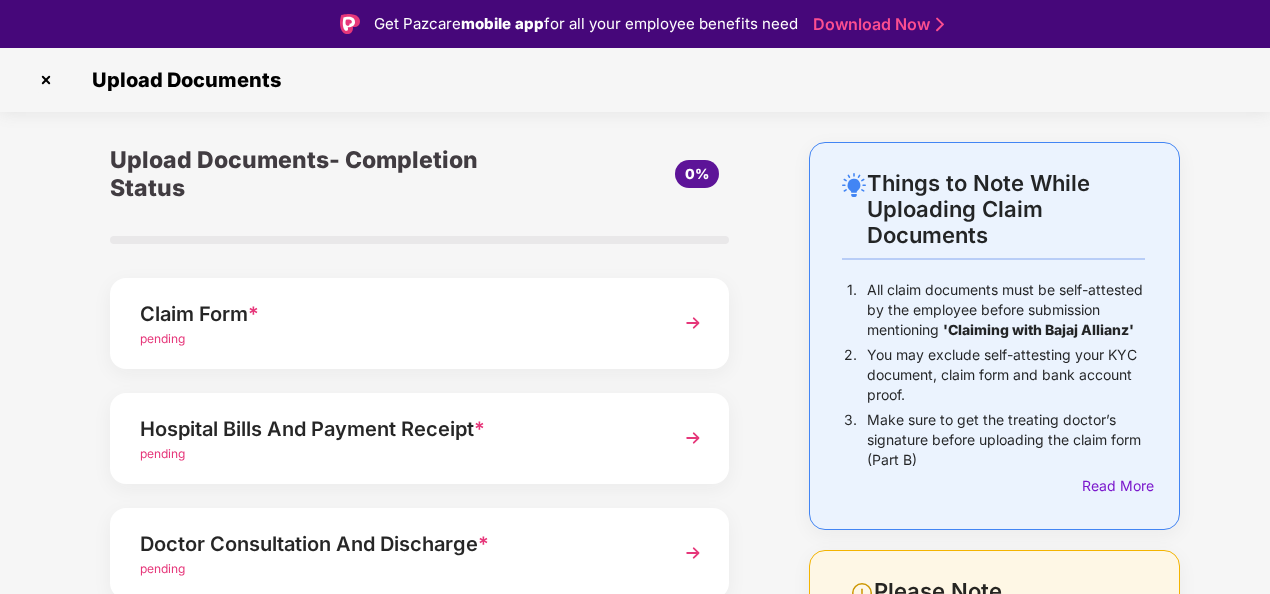 scroll, scrollTop: 100, scrollLeft: 0, axis: vertical 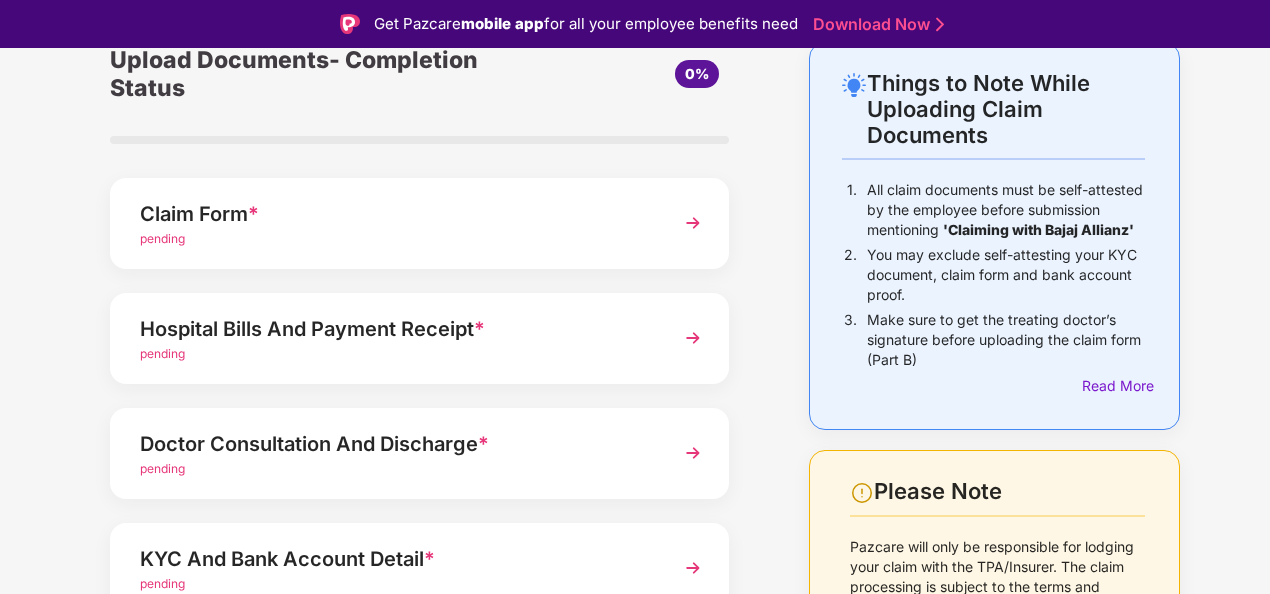 click at bounding box center (693, 223) 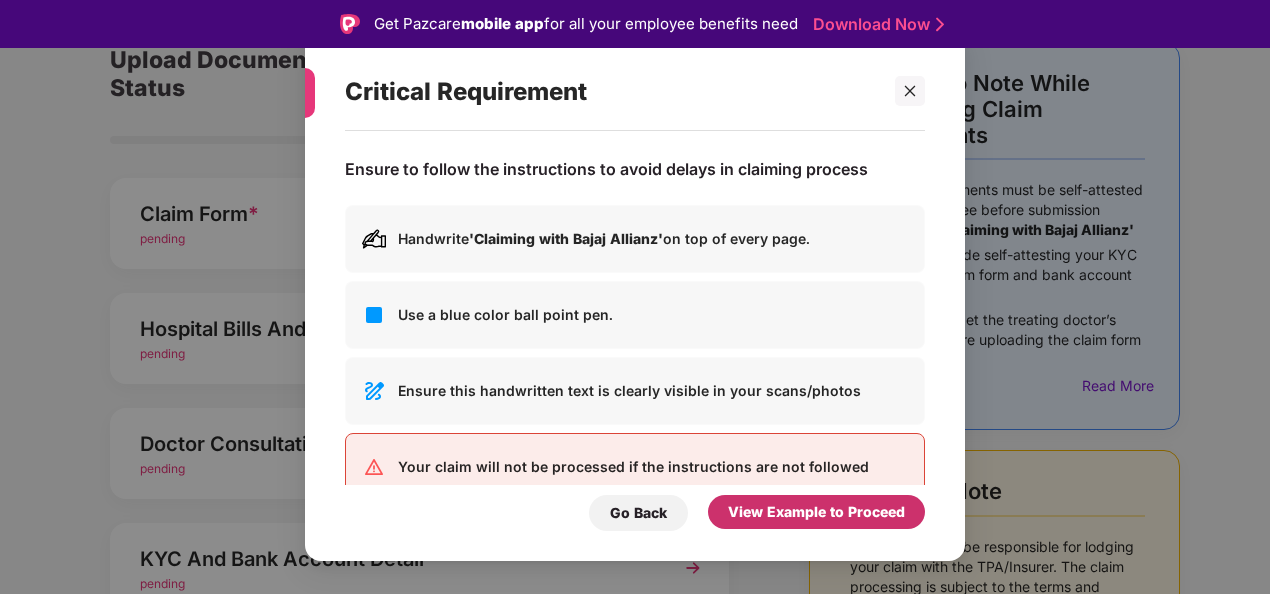 click on "View Example to Proceed" at bounding box center (816, 512) 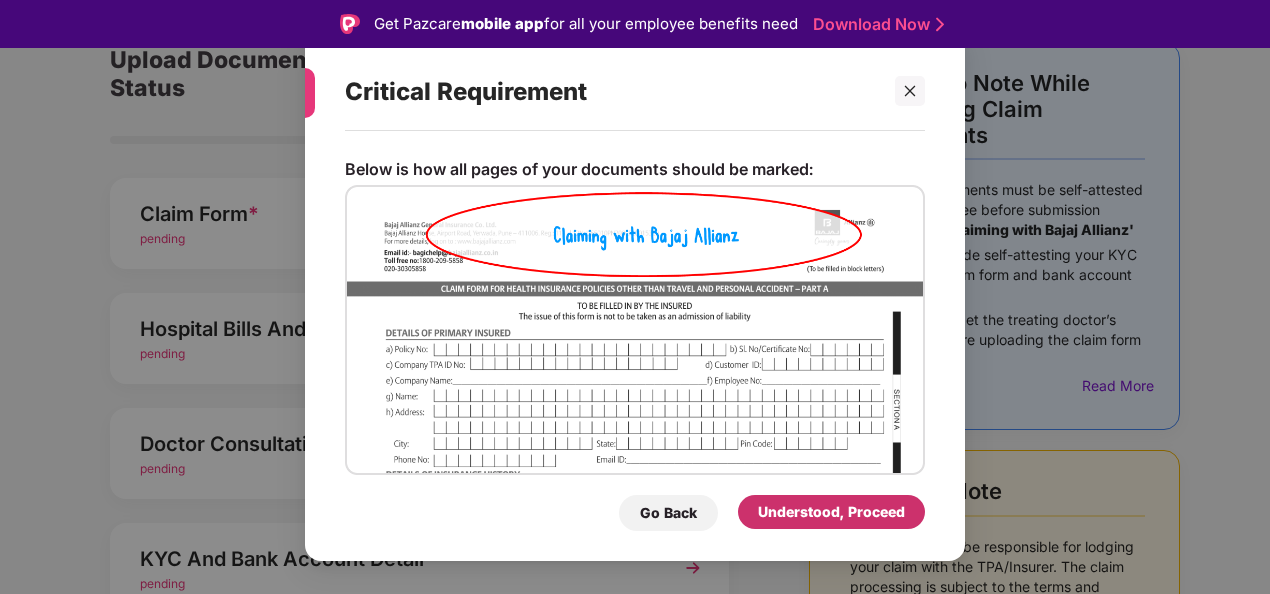 click on "Understood, Proceed" at bounding box center [831, 512] 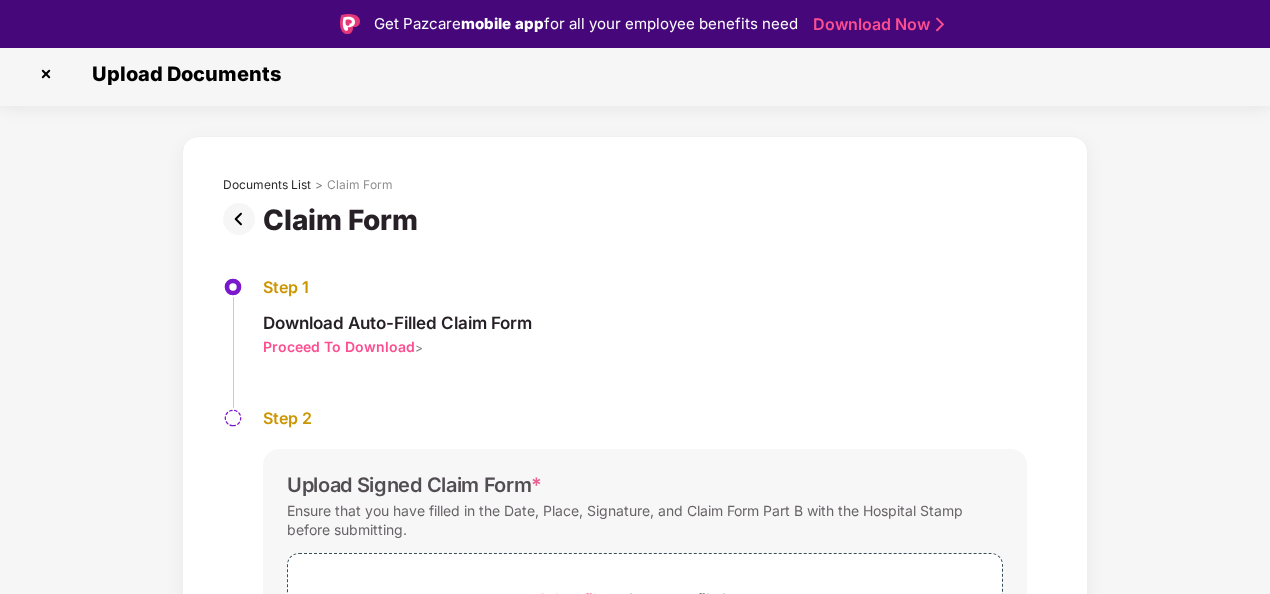 click at bounding box center [46, 74] 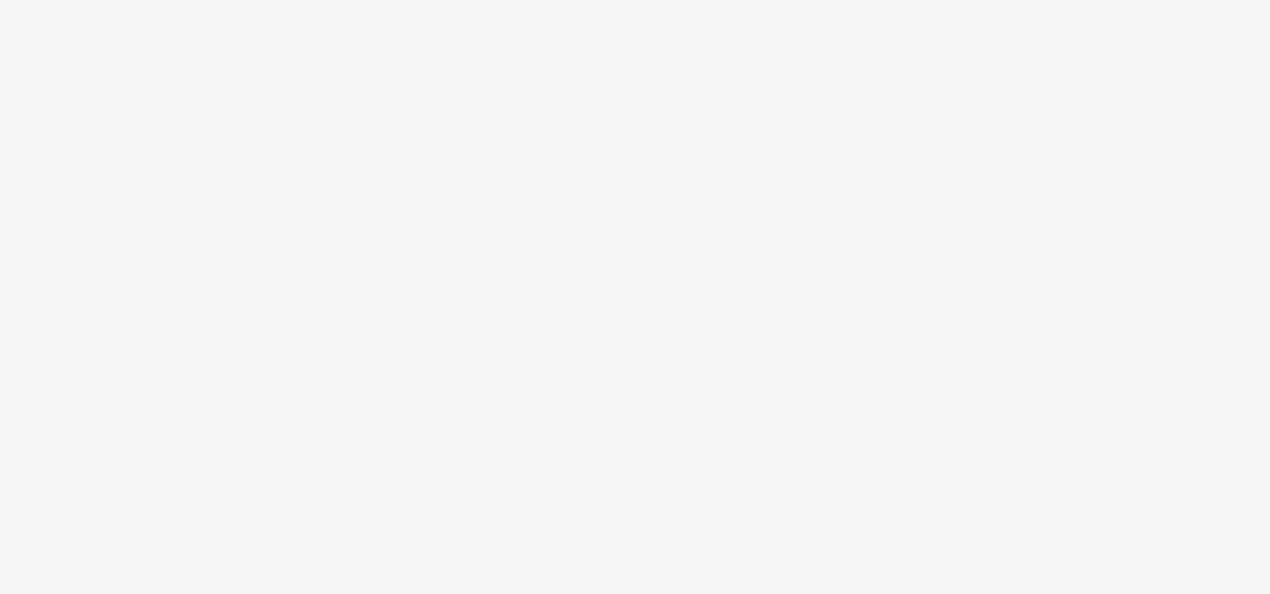 scroll, scrollTop: 0, scrollLeft: 0, axis: both 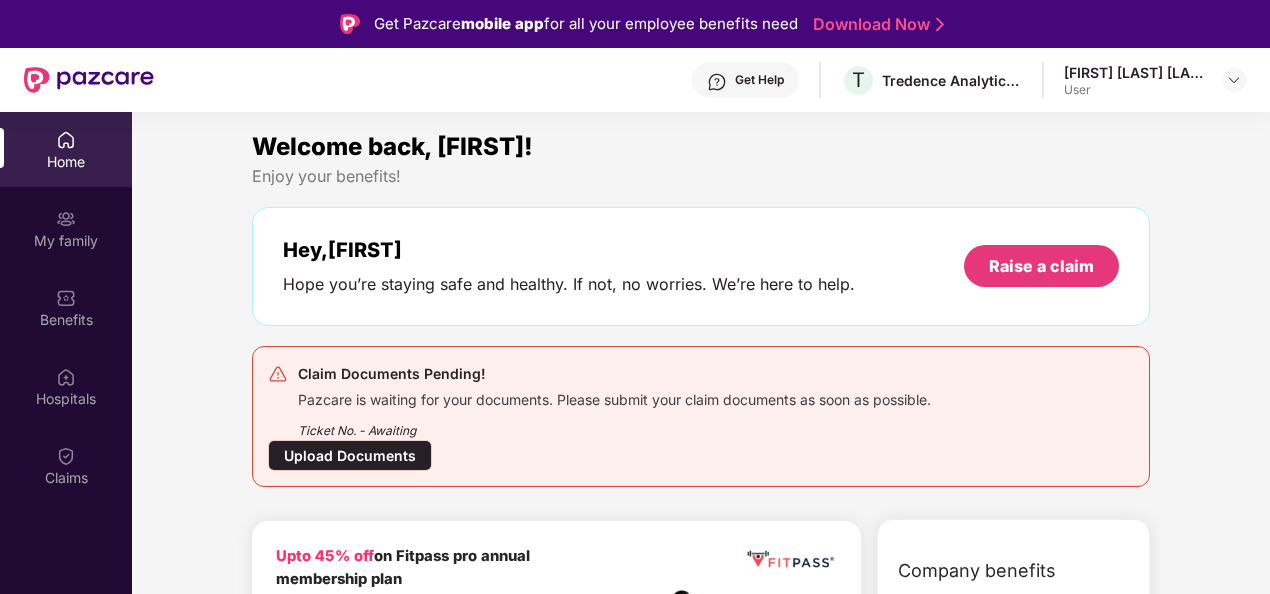 click on "Upload Documents" at bounding box center (350, 455) 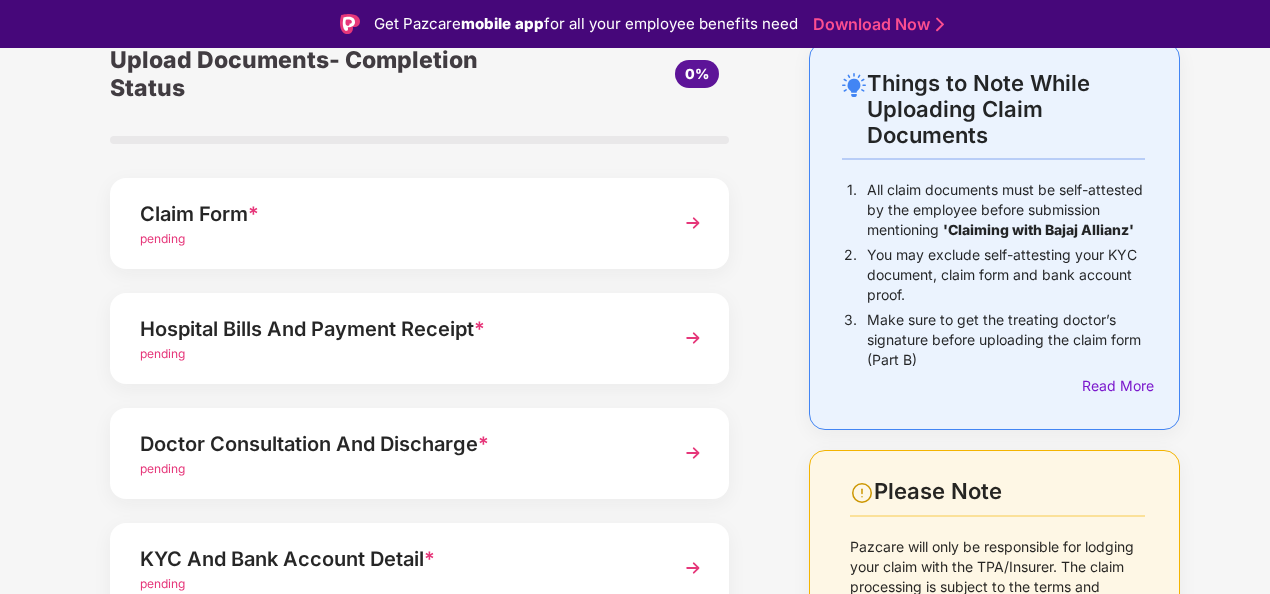 scroll, scrollTop: 200, scrollLeft: 0, axis: vertical 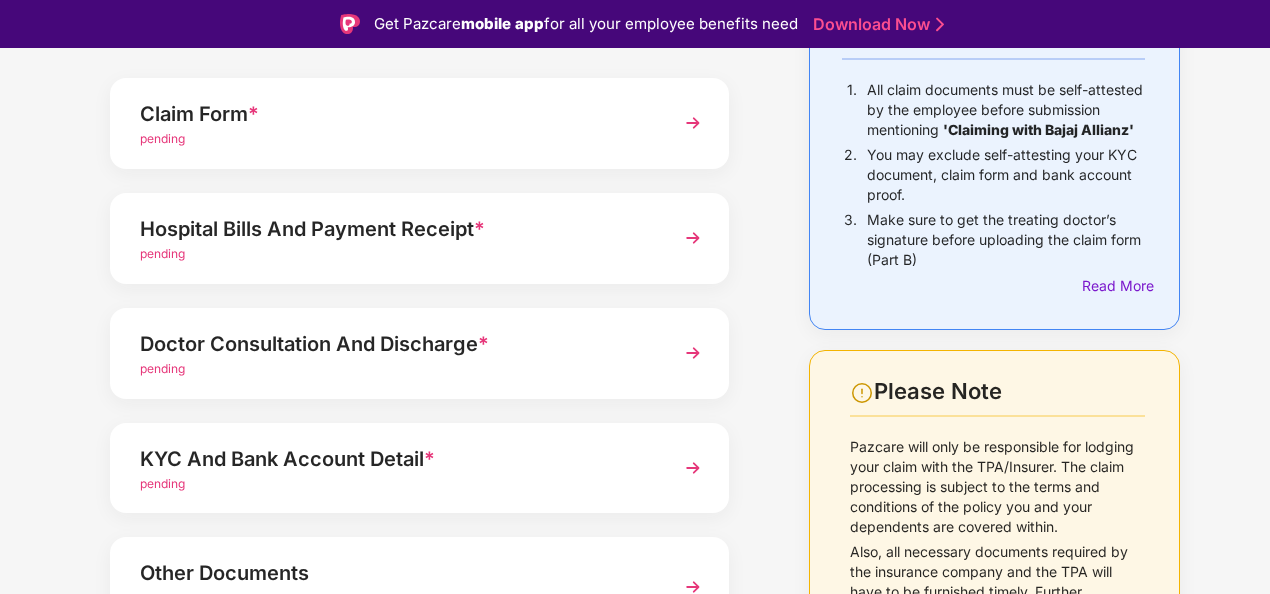 click at bounding box center (693, 238) 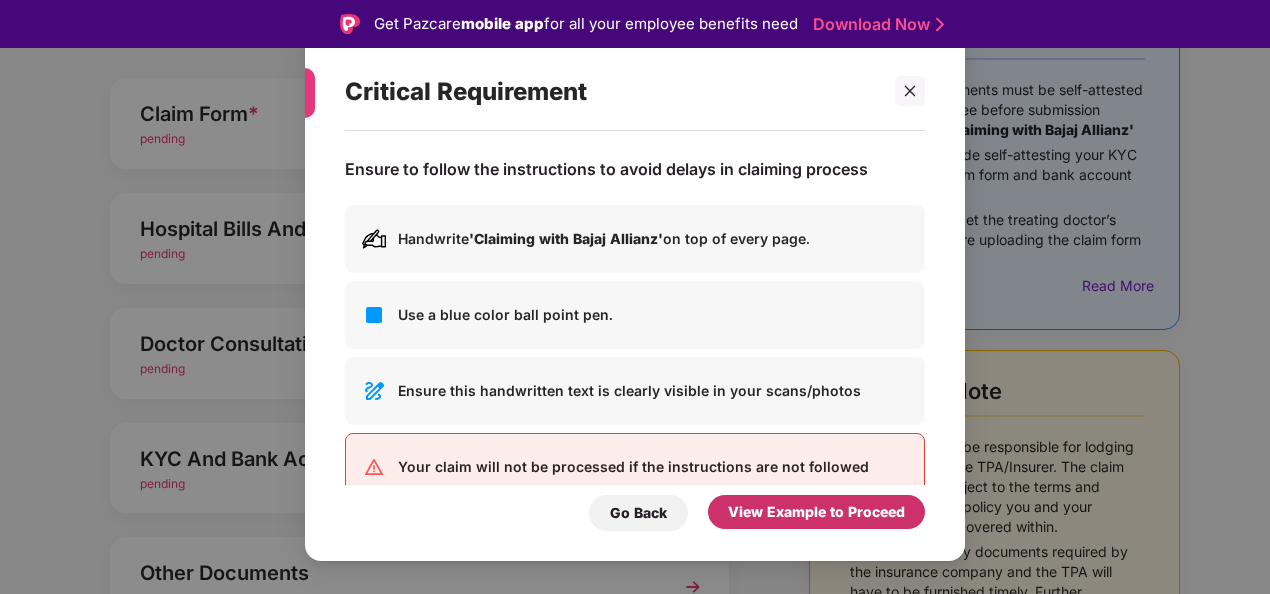 click on "View Example to Proceed" at bounding box center [816, 512] 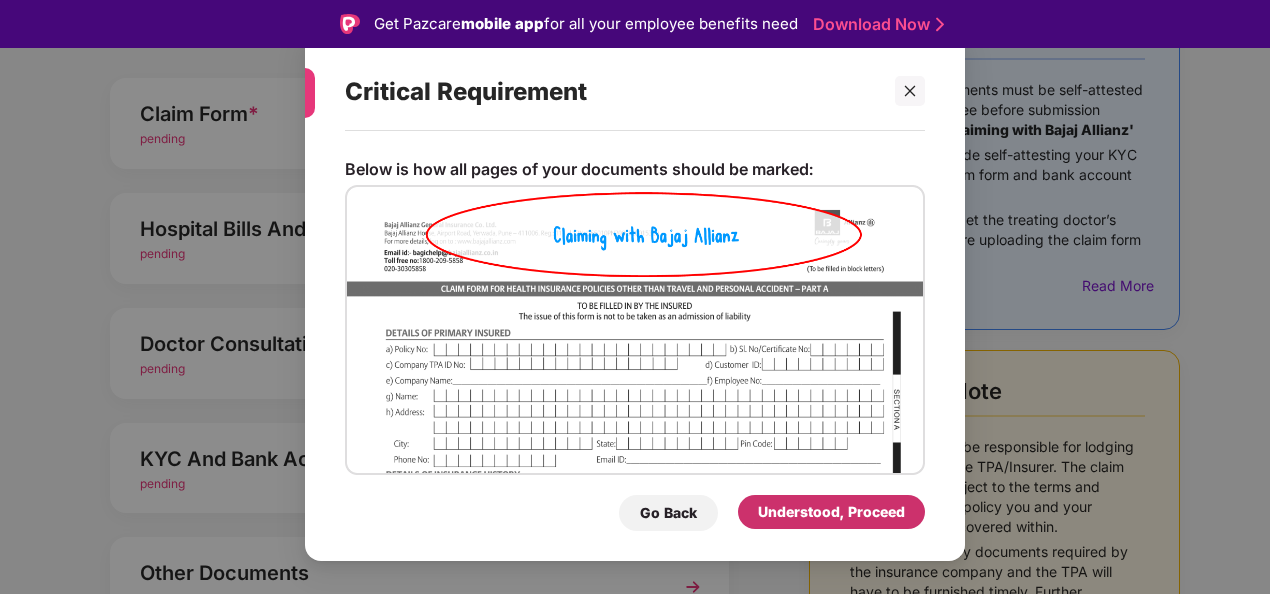 click on "Understood, Proceed" at bounding box center (831, 512) 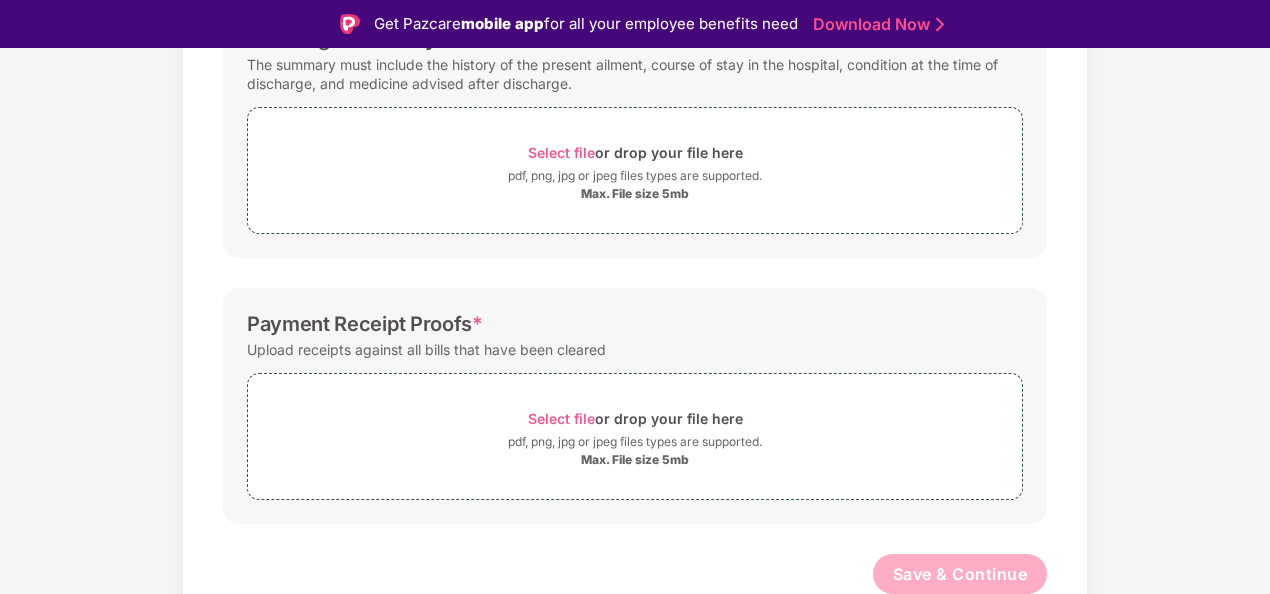 scroll, scrollTop: 618, scrollLeft: 0, axis: vertical 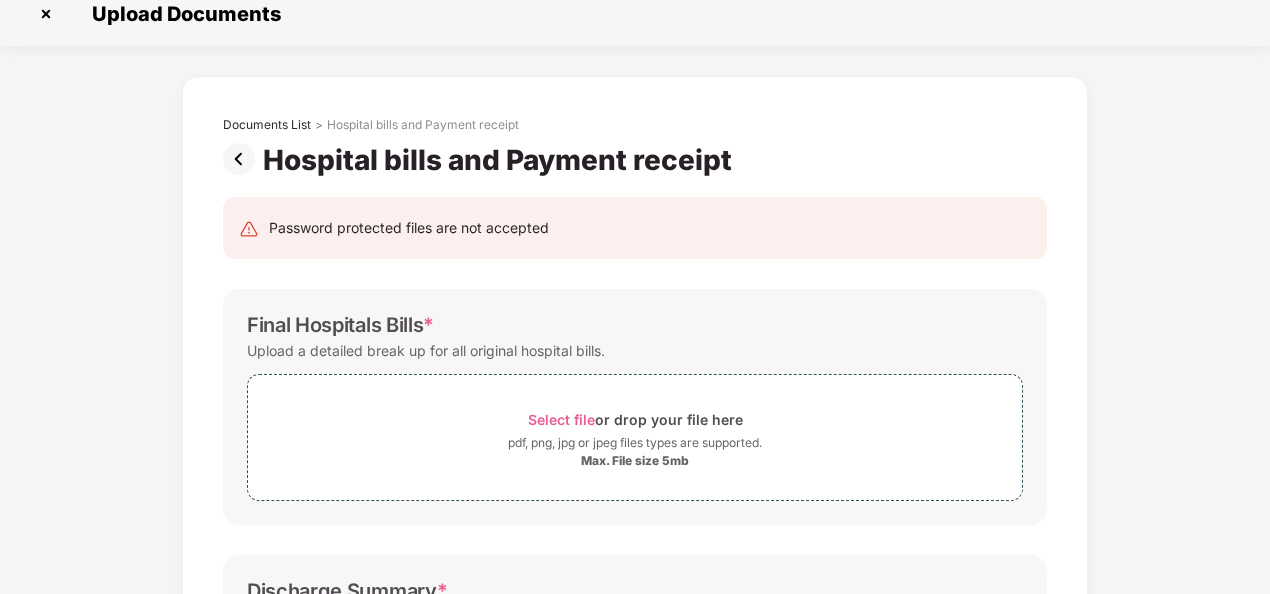 click at bounding box center [243, 159] 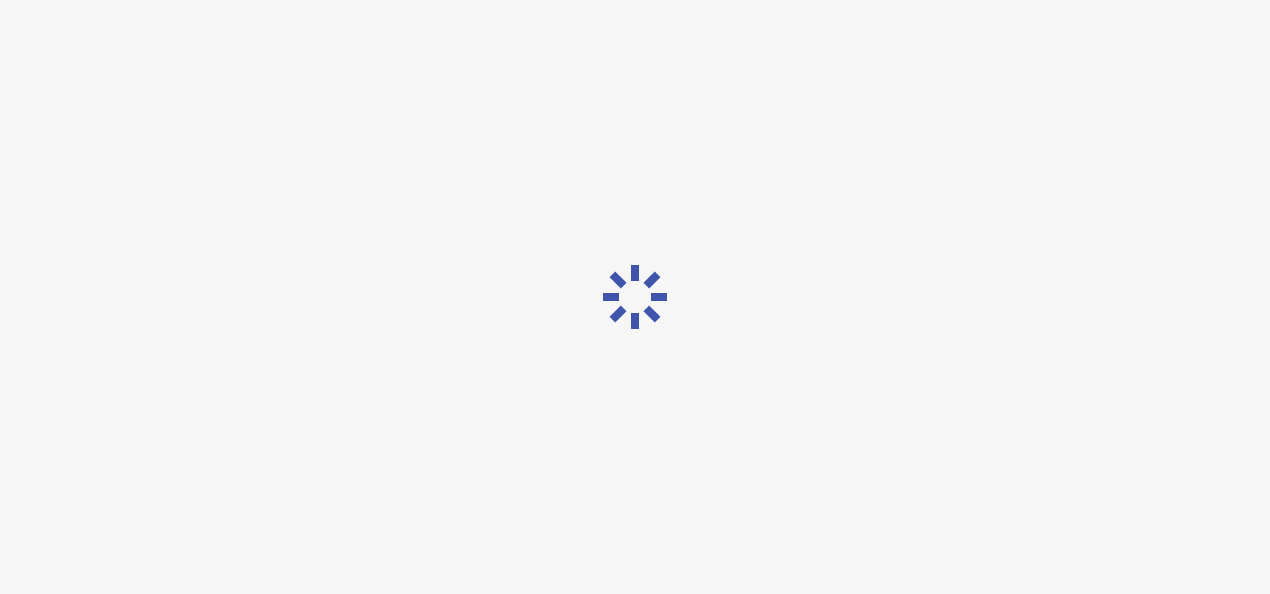 scroll, scrollTop: 0, scrollLeft: 0, axis: both 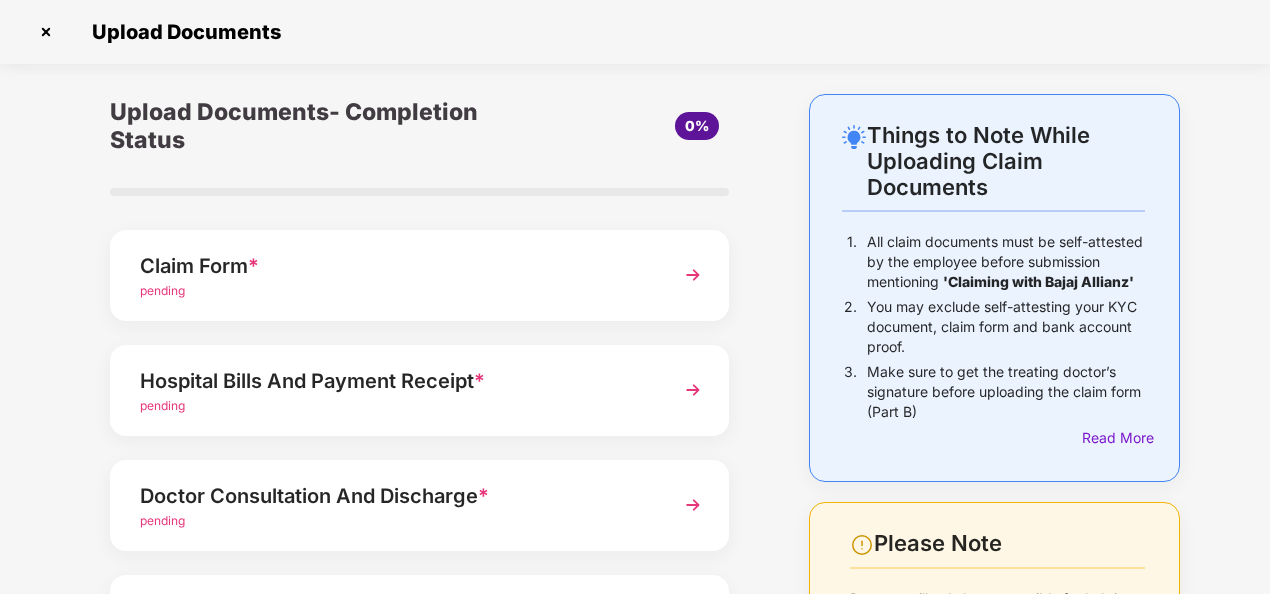 click at bounding box center (693, 390) 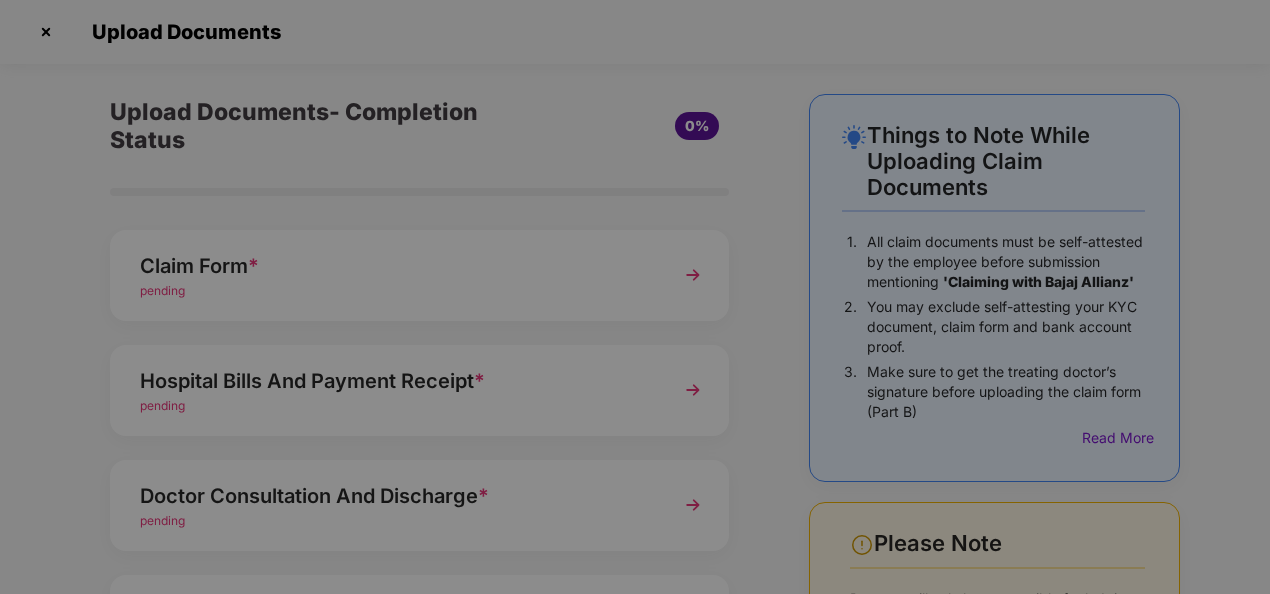 scroll, scrollTop: 0, scrollLeft: 0, axis: both 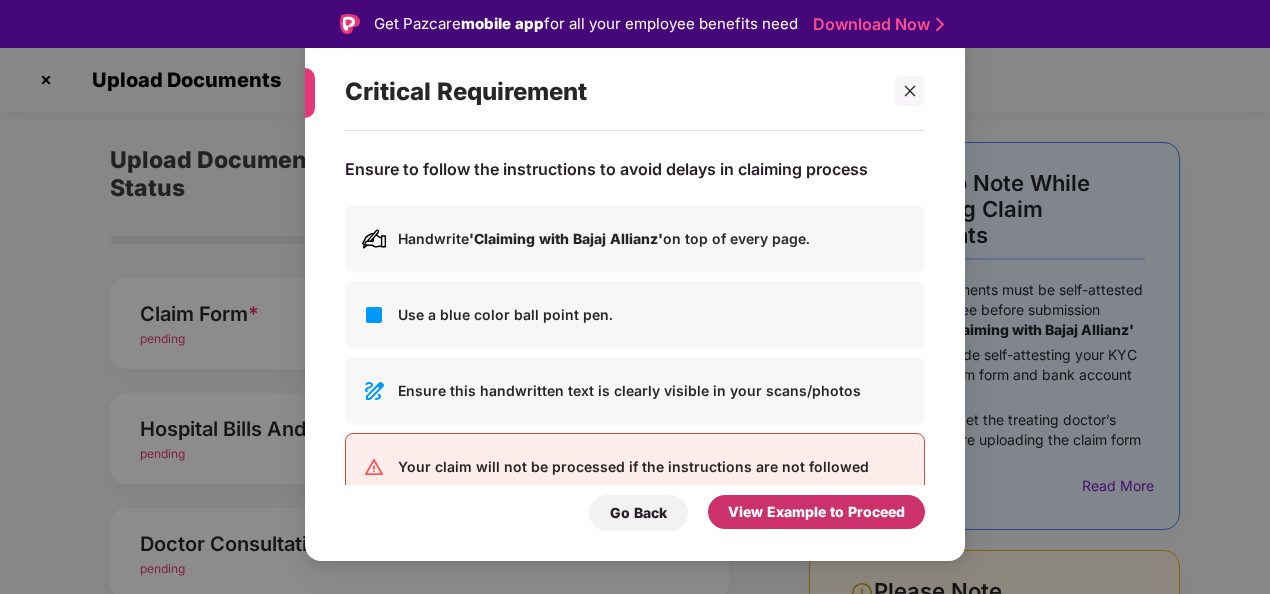 click on "View Example to Proceed" at bounding box center [816, 512] 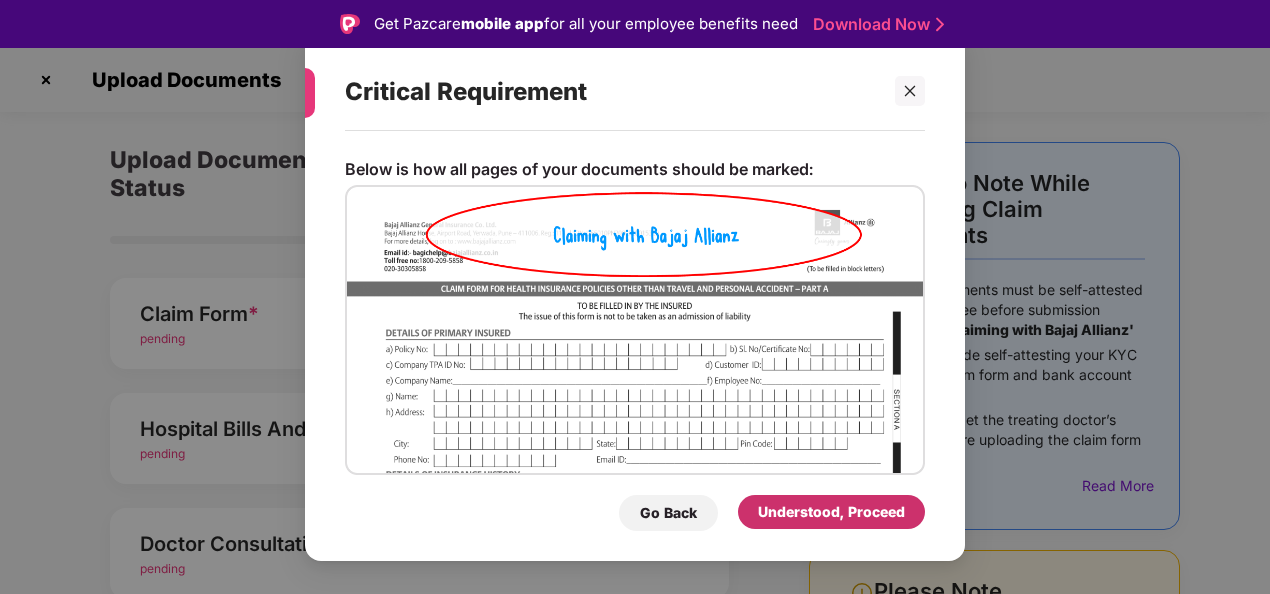 click on "Understood, Proceed" at bounding box center [831, 512] 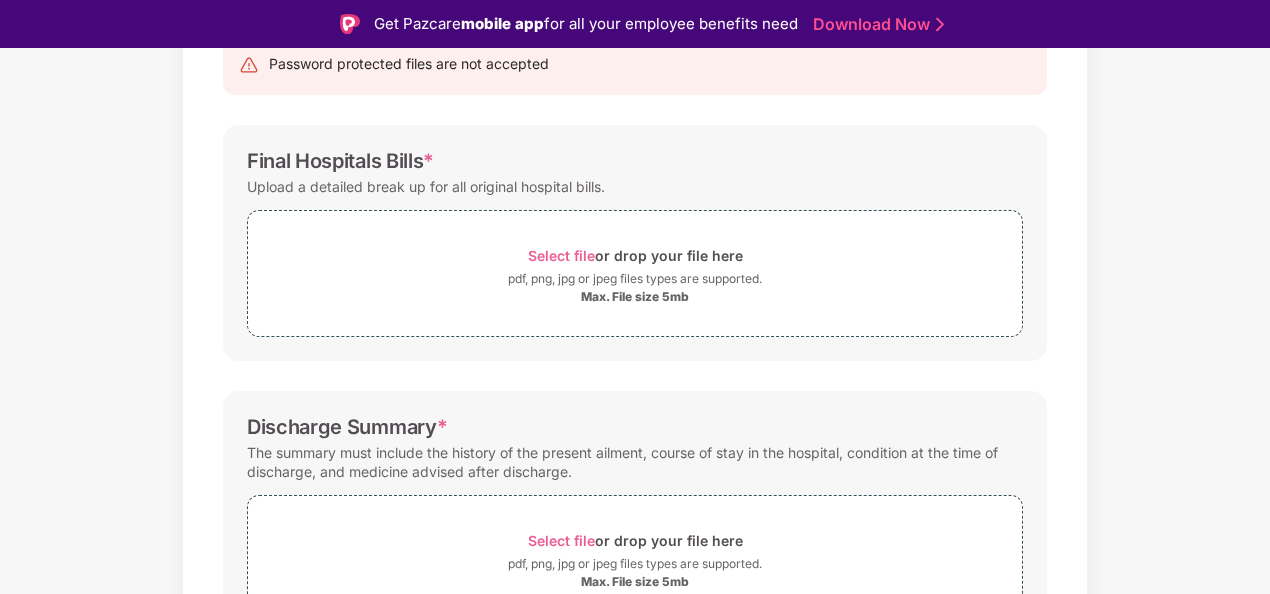 scroll, scrollTop: 118, scrollLeft: 0, axis: vertical 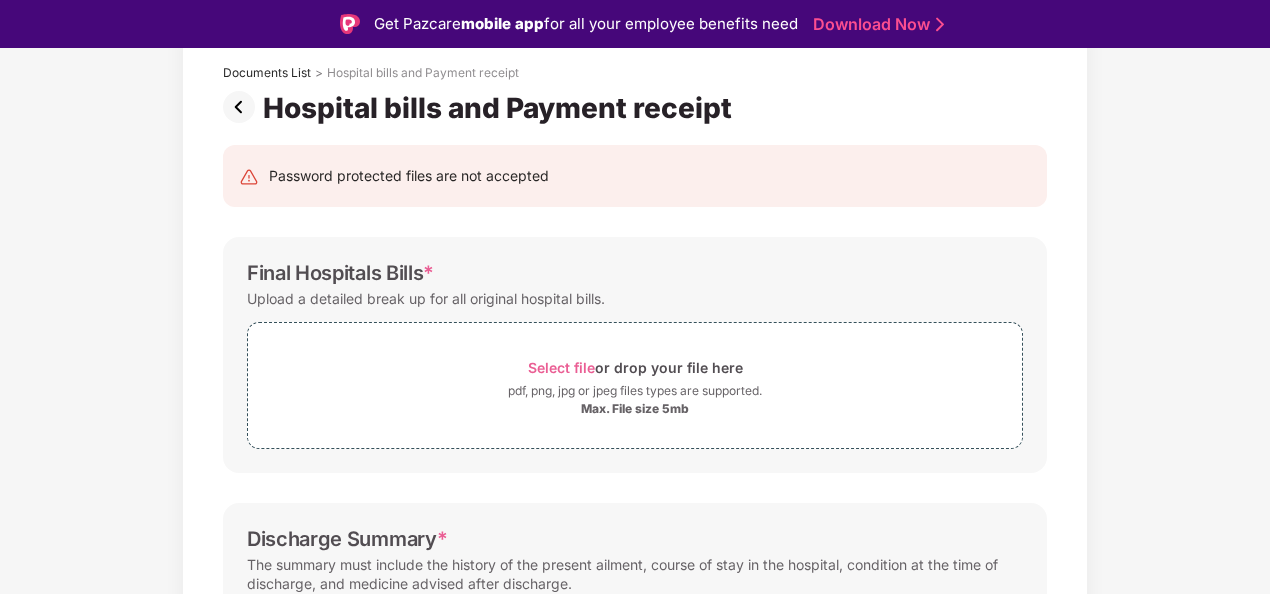 click at bounding box center [243, 107] 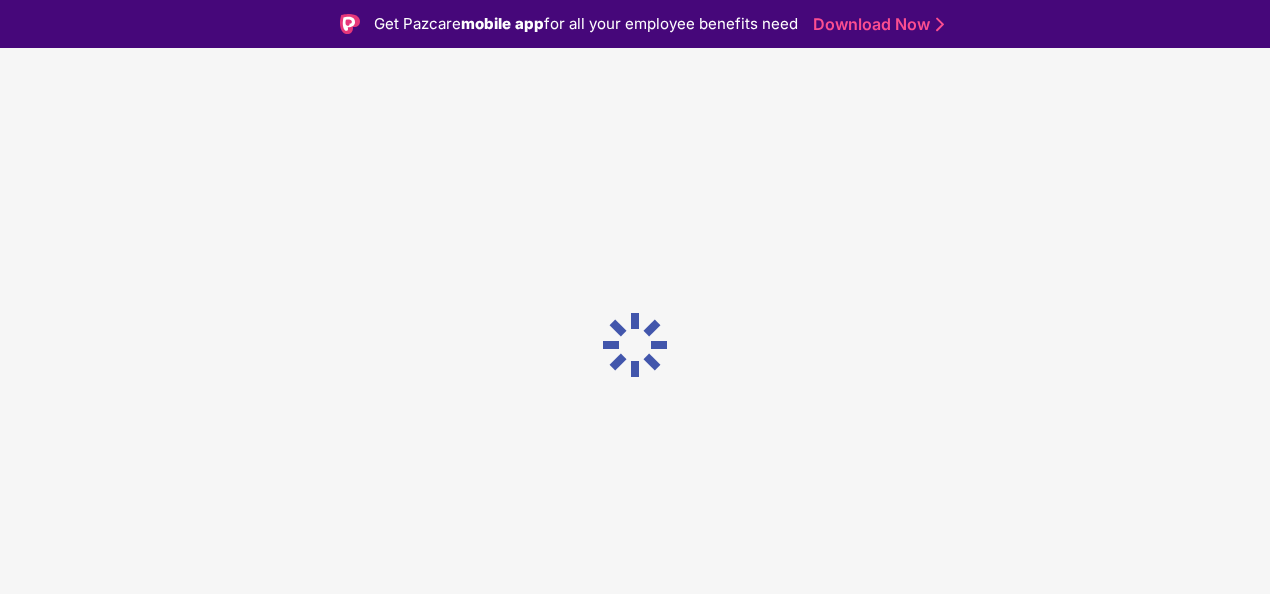 scroll, scrollTop: 0, scrollLeft: 0, axis: both 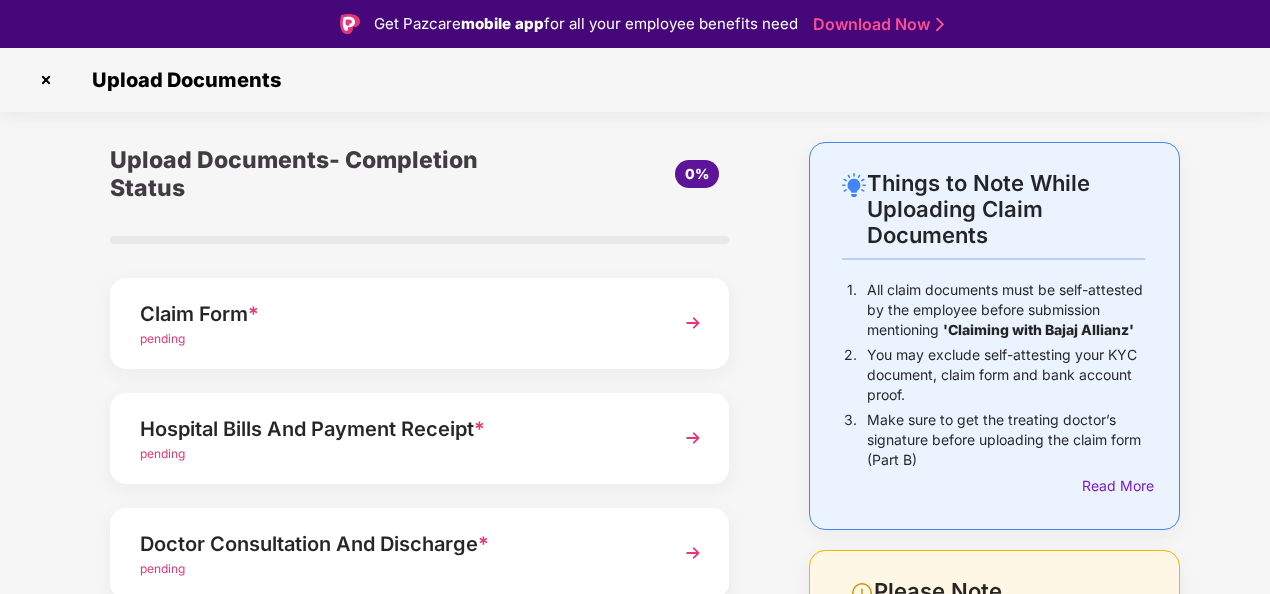 click at bounding box center (46, 80) 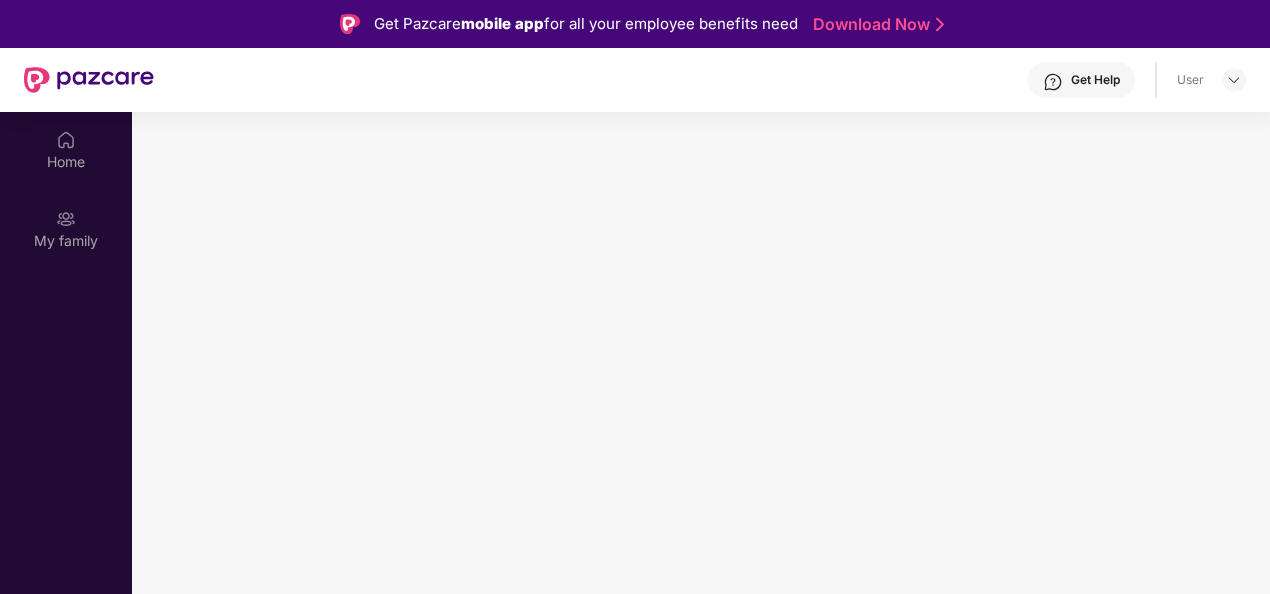 scroll, scrollTop: 0, scrollLeft: 0, axis: both 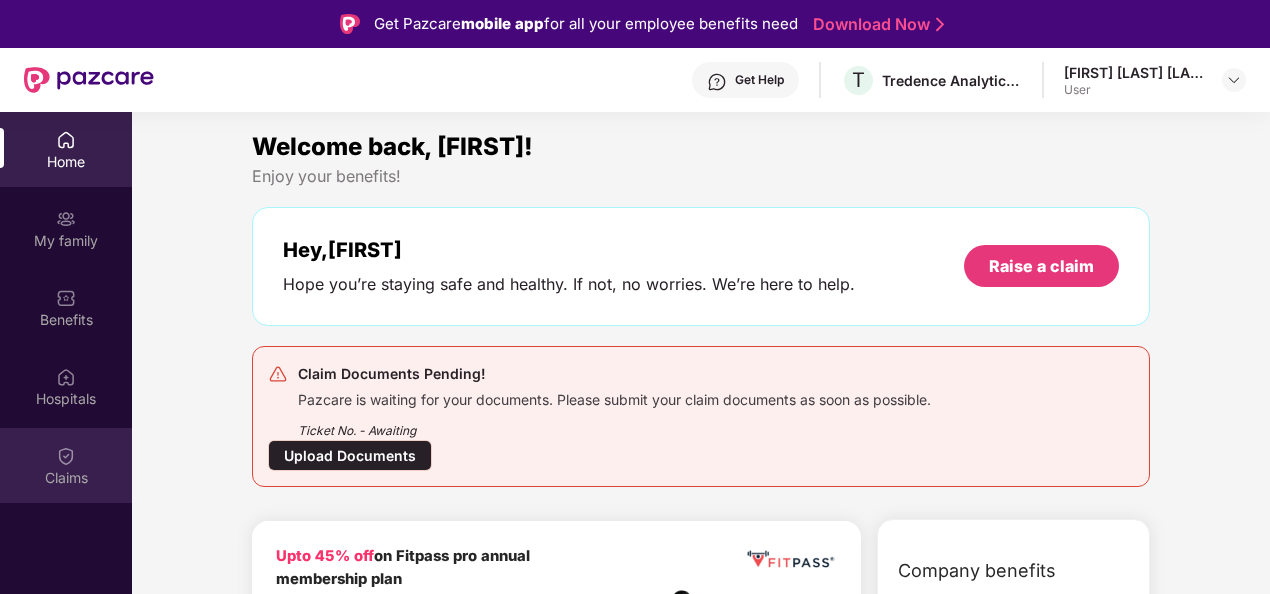 click on "Claims" at bounding box center [66, 465] 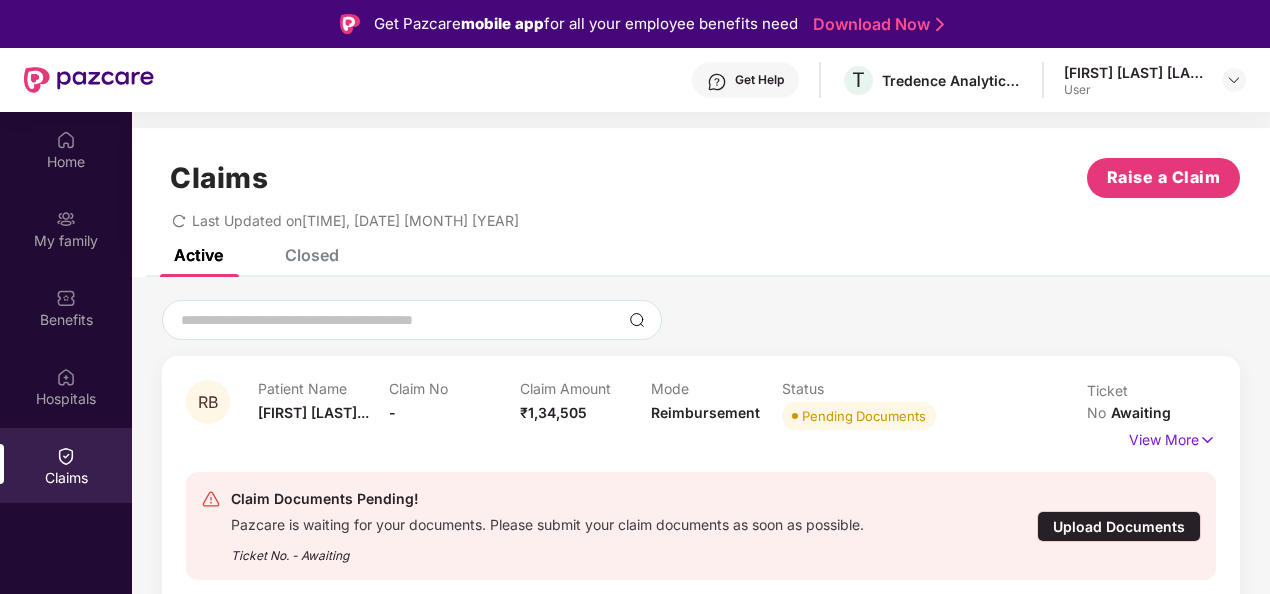 click on "Upload Documents" at bounding box center (1119, 526) 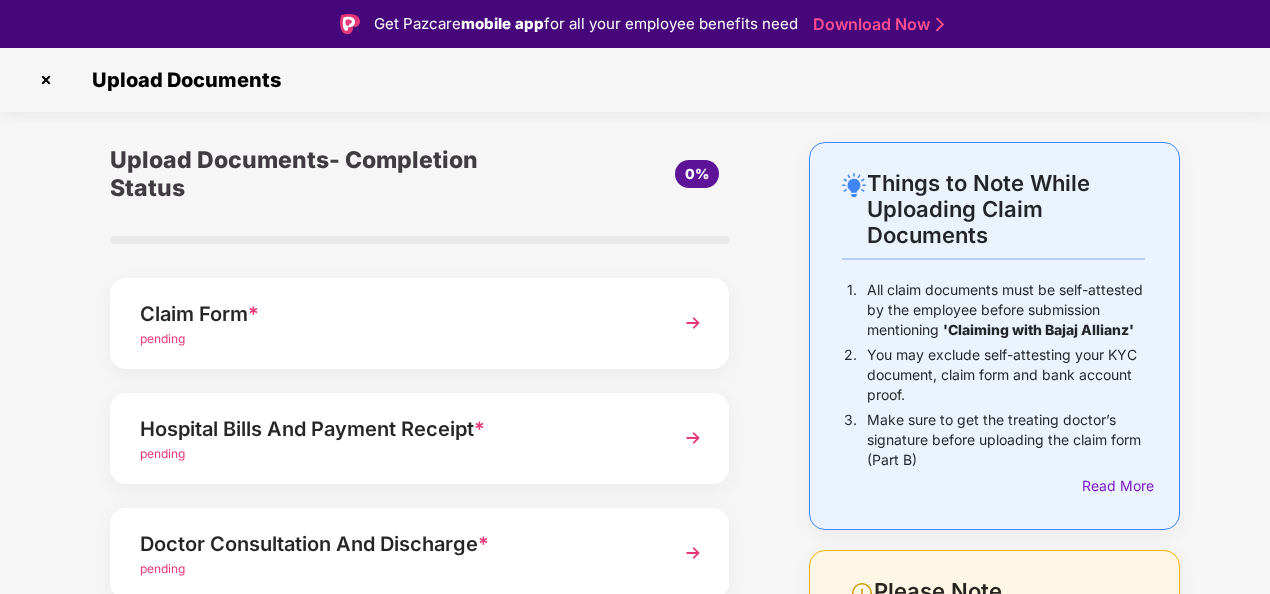 click at bounding box center [693, 438] 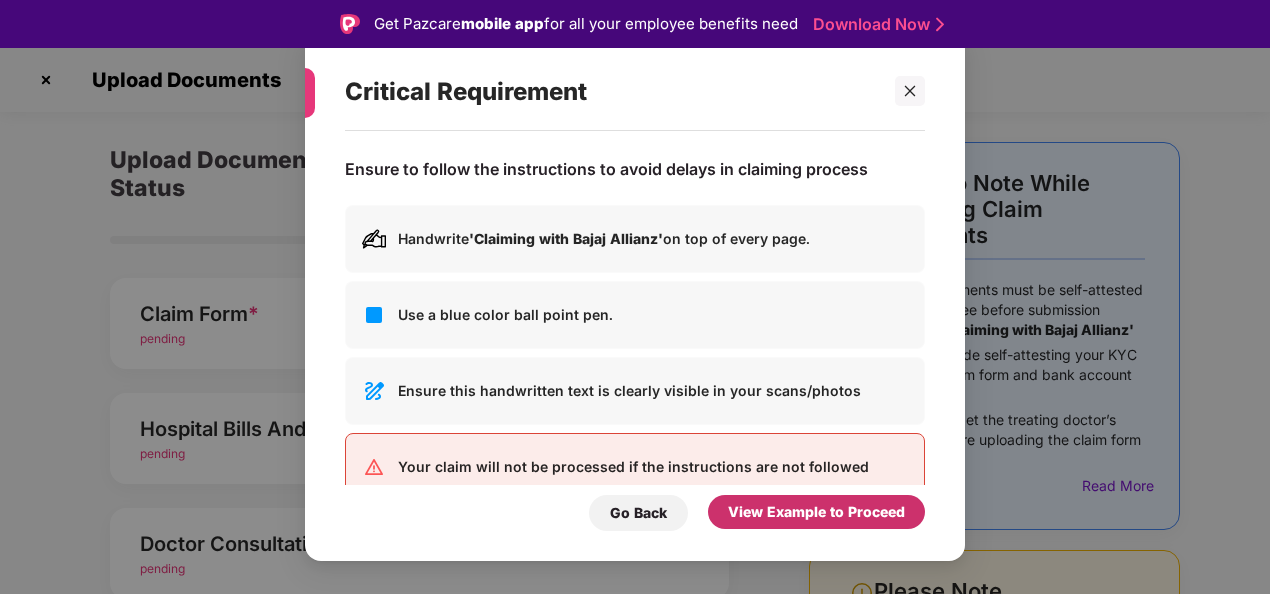 click on "View Example to Proceed" at bounding box center [816, 512] 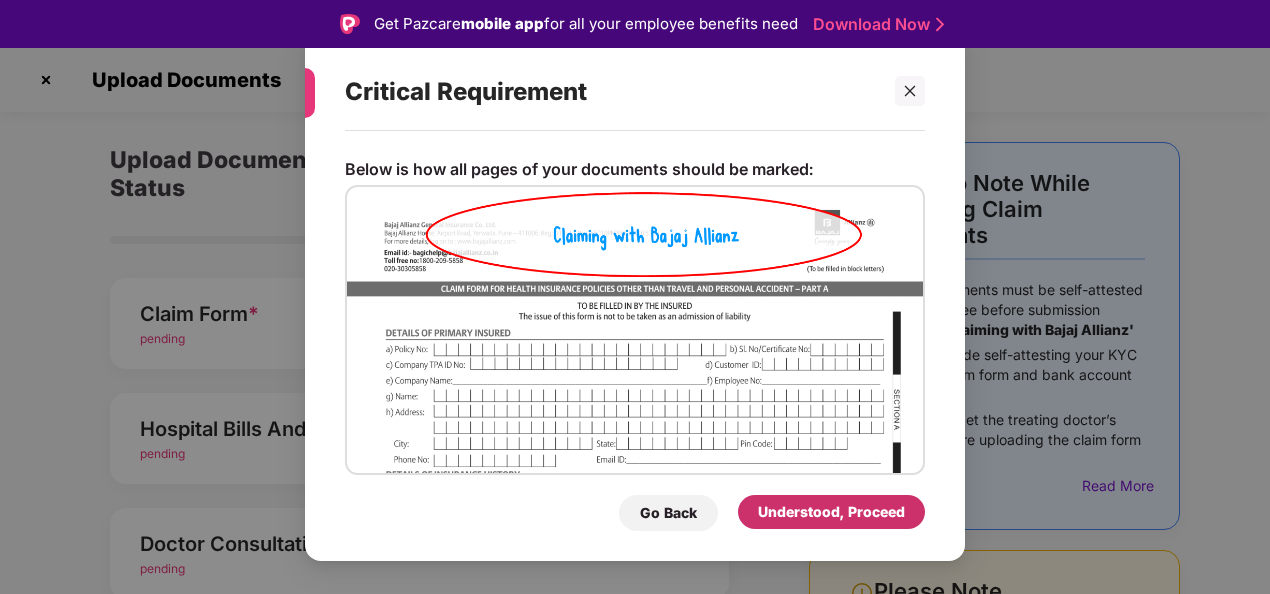 click on "Understood, Proceed" at bounding box center (831, 512) 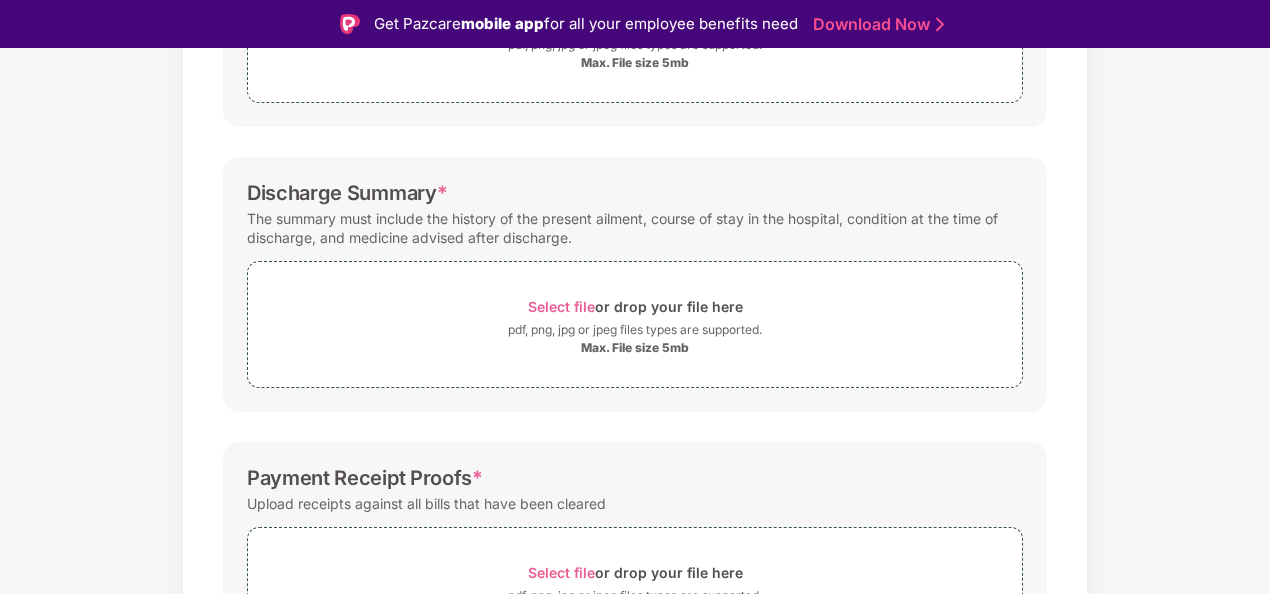 scroll, scrollTop: 500, scrollLeft: 0, axis: vertical 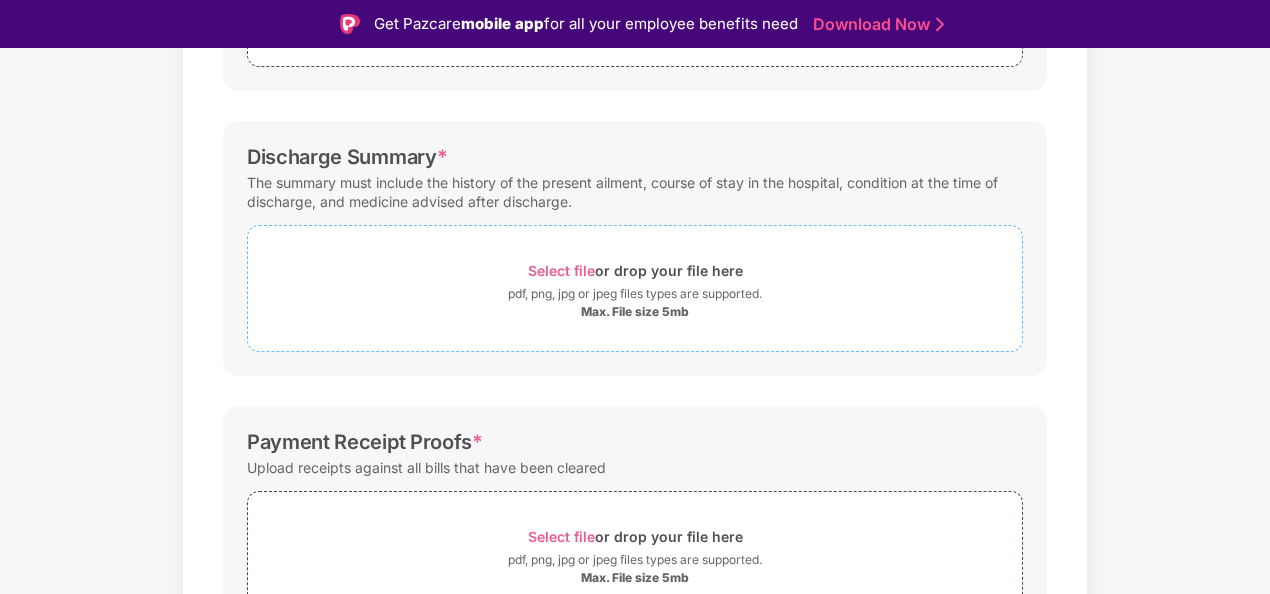 click on "pdf, png, jpg or jpeg files types are supported." at bounding box center (635, 294) 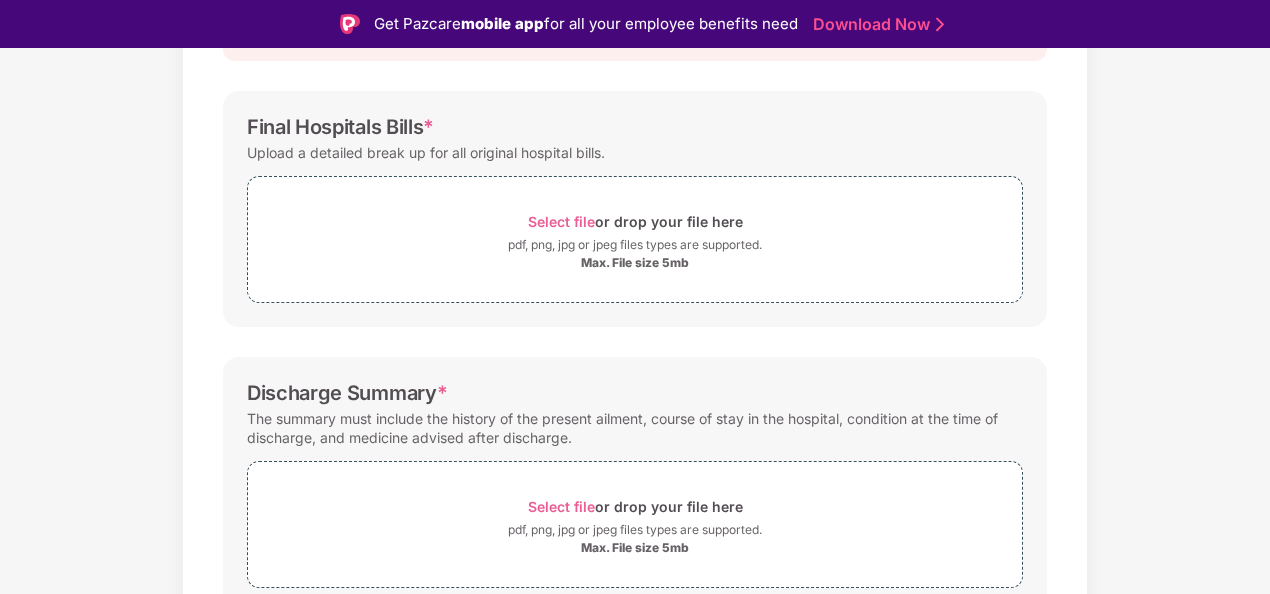 scroll, scrollTop: 233, scrollLeft: 0, axis: vertical 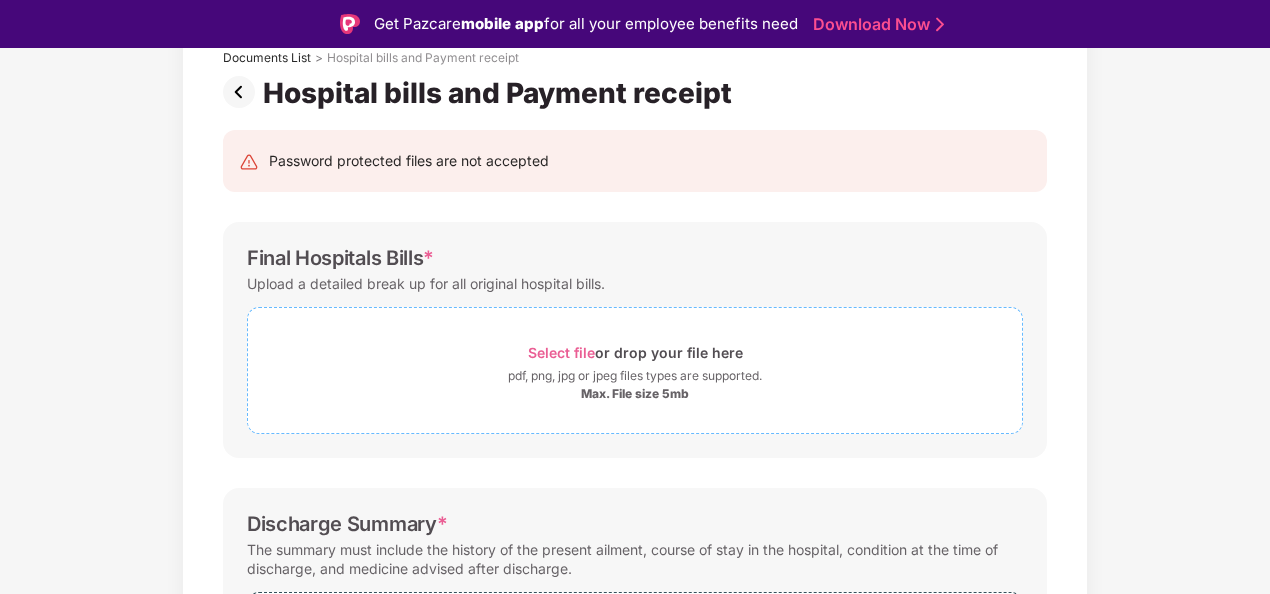 click on "pdf, png, jpg or jpeg files types are supported." at bounding box center (635, 376) 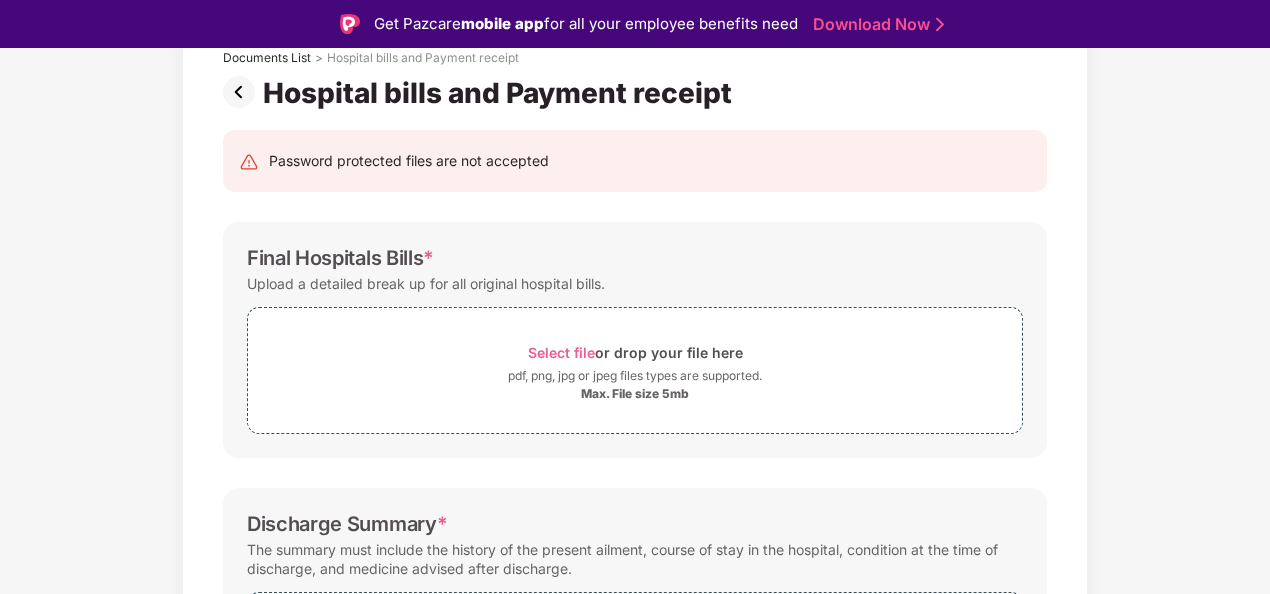 click on "Discharge Summary *" at bounding box center (635, 524) 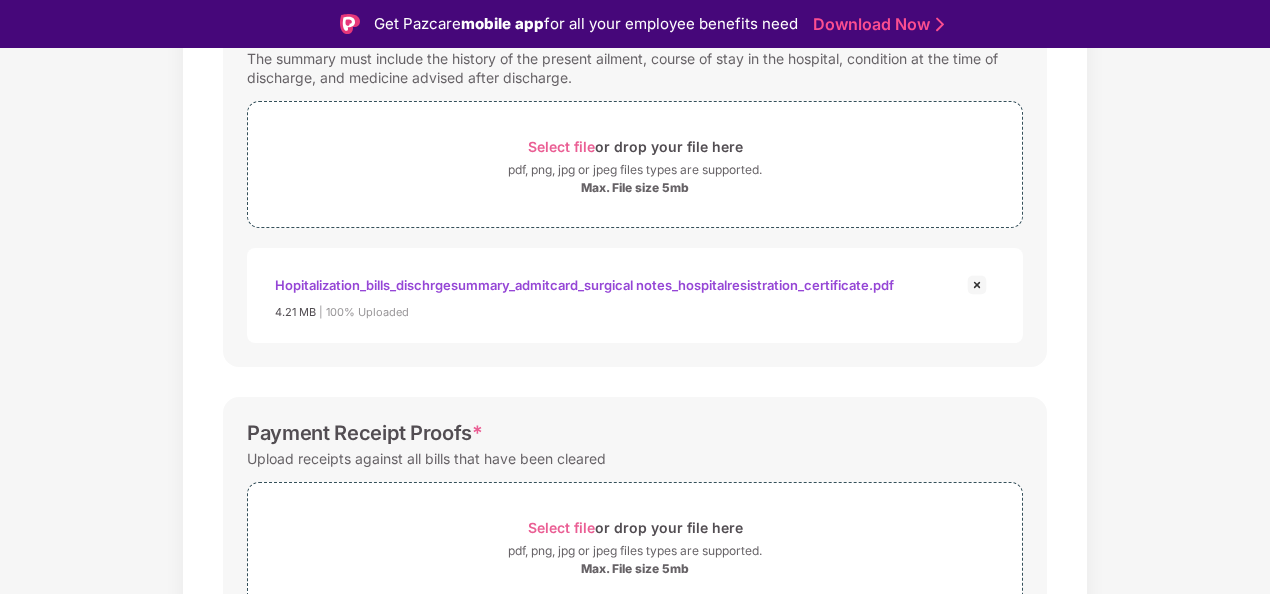 scroll, scrollTop: 733, scrollLeft: 0, axis: vertical 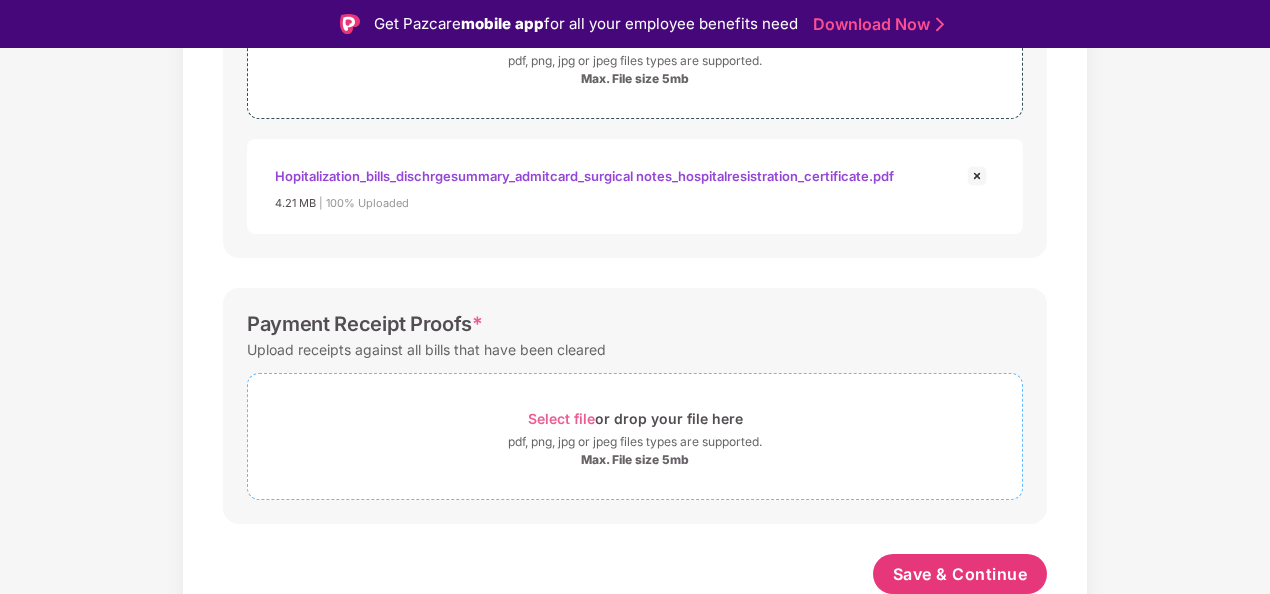 click on "pdf, png, jpg or jpeg files types are supported." at bounding box center (635, 442) 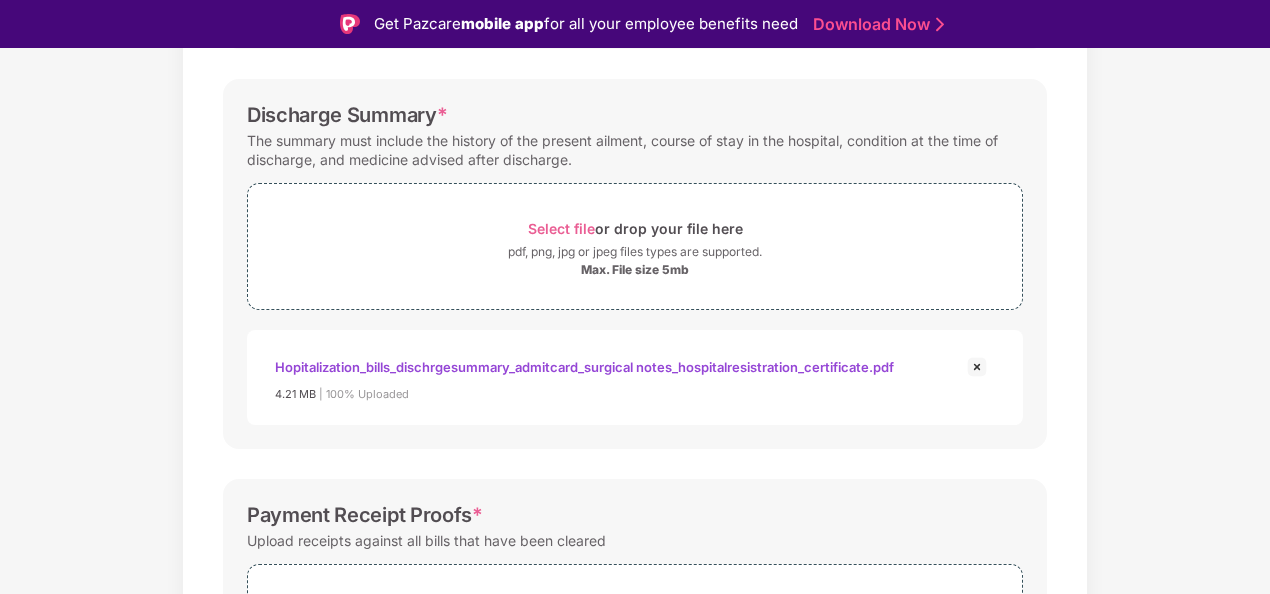 scroll, scrollTop: 733, scrollLeft: 0, axis: vertical 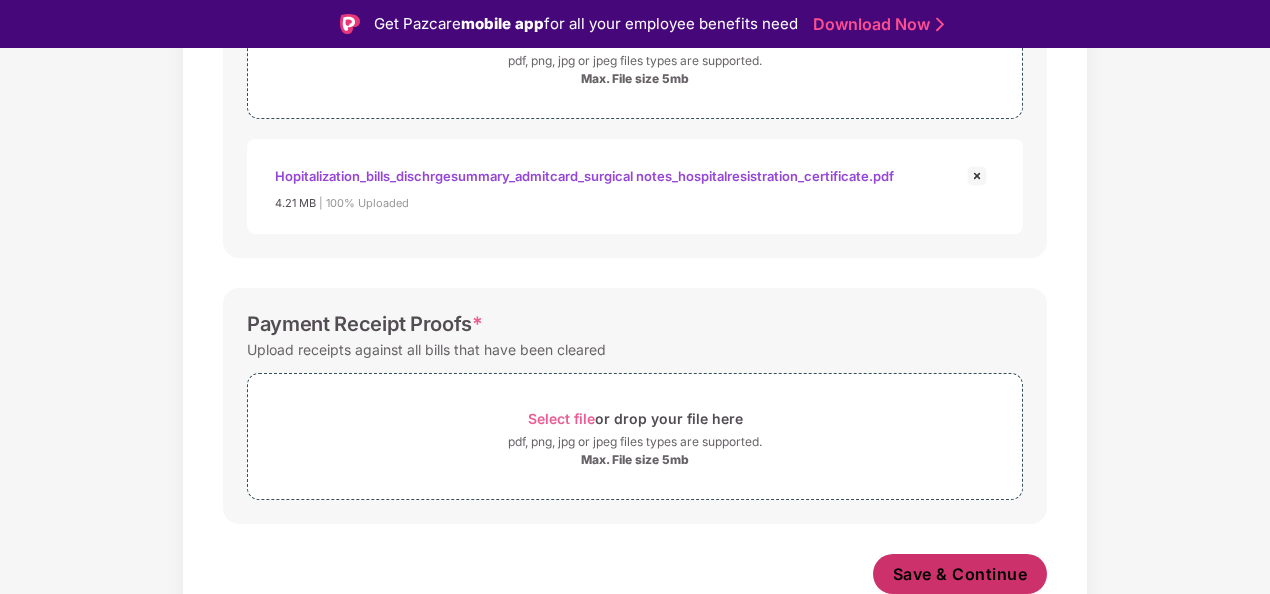 click on "Save & Continue" at bounding box center (960, 574) 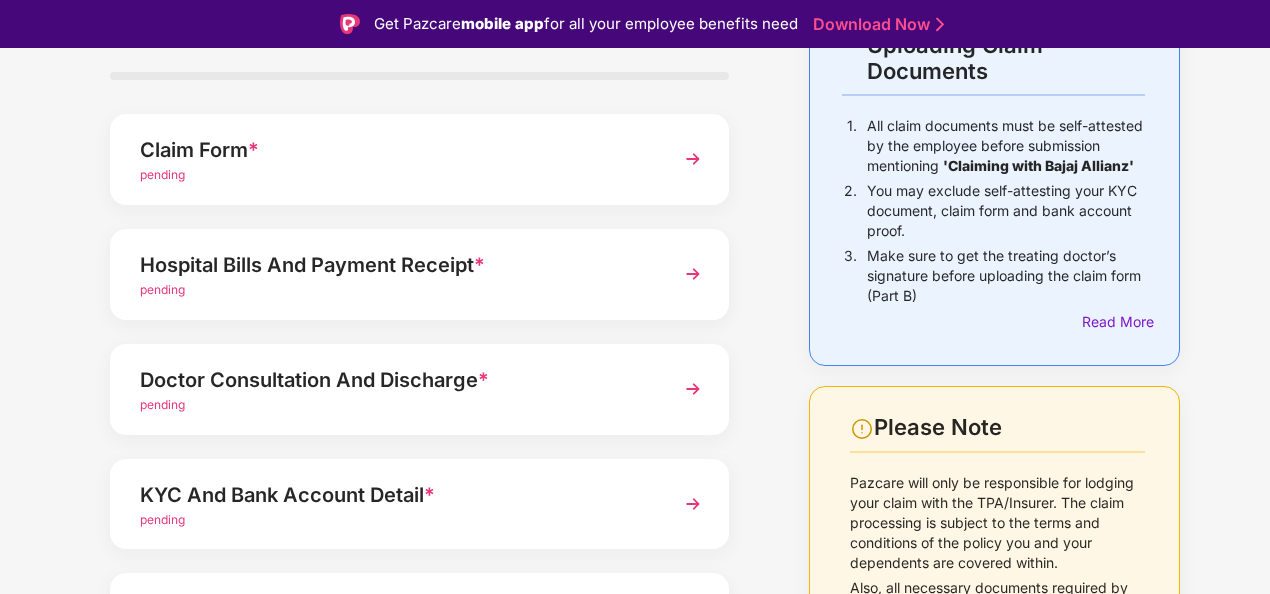 scroll, scrollTop: 300, scrollLeft: 0, axis: vertical 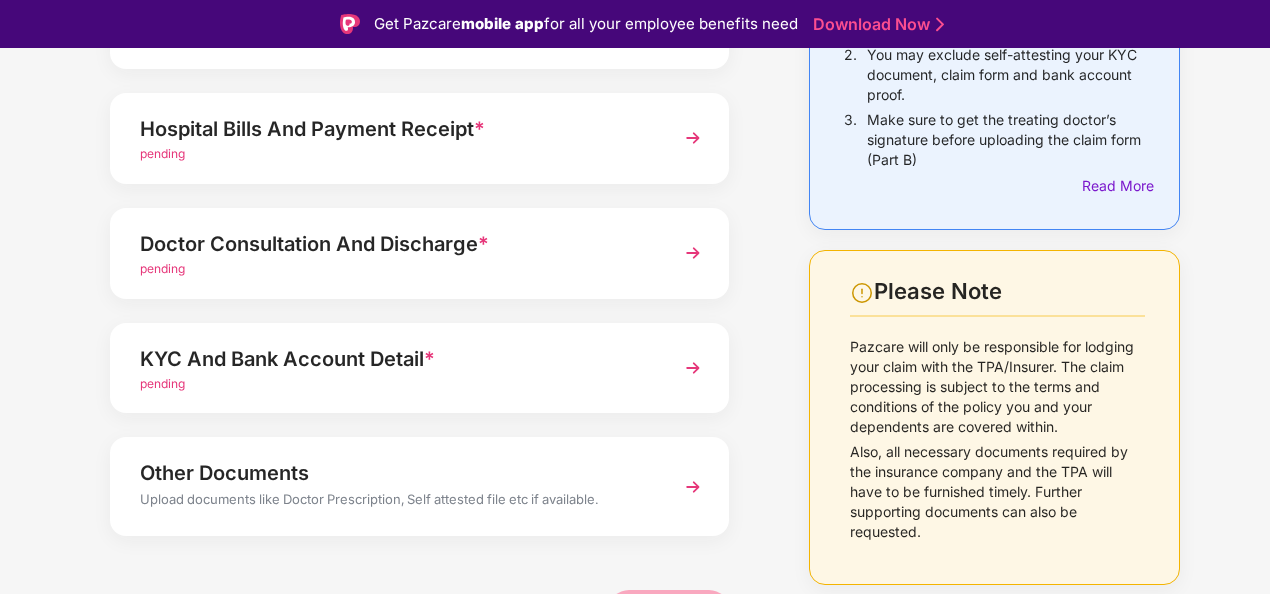 click at bounding box center (693, 253) 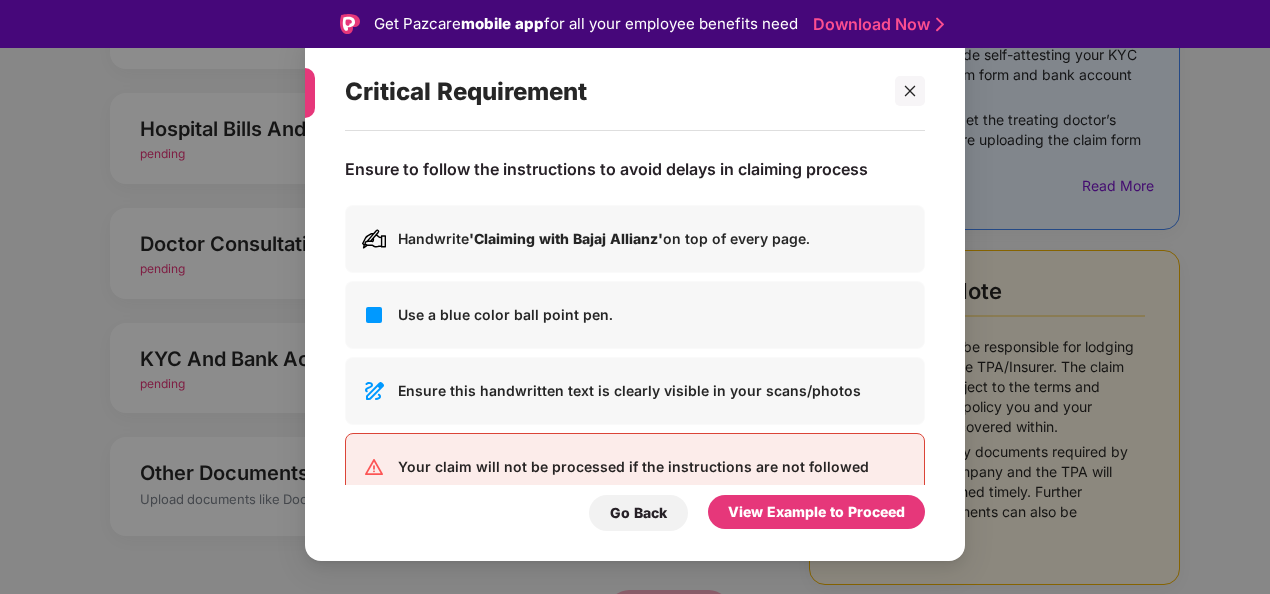 click on "Go Back View Example to Proceed" at bounding box center (635, 508) 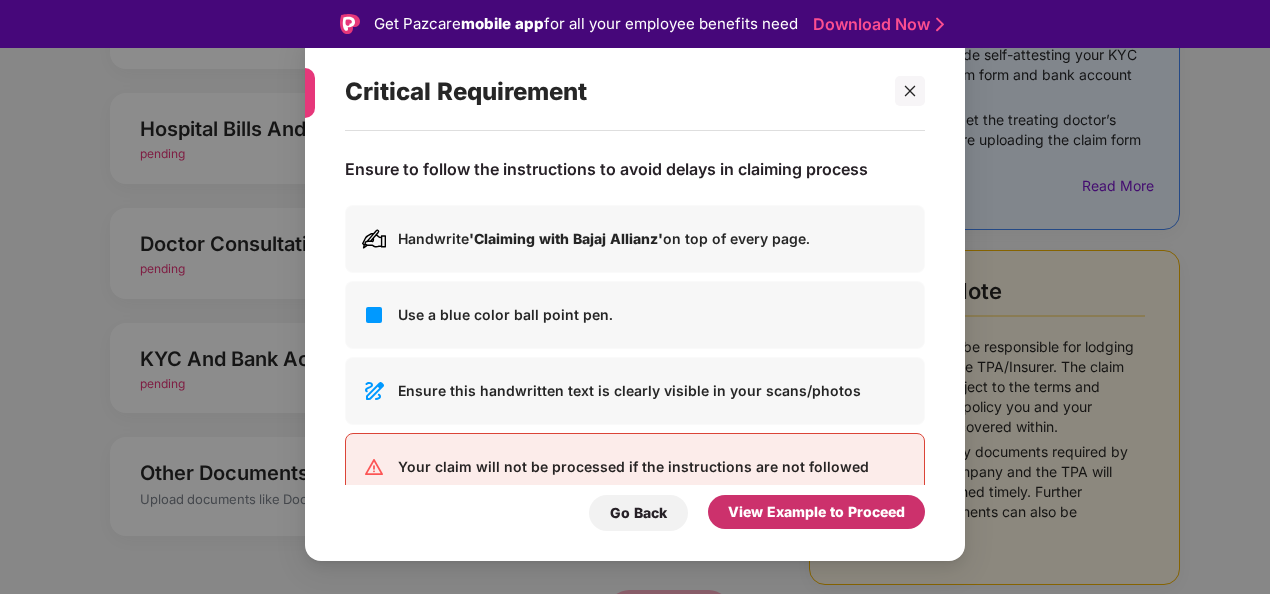 click on "View Example to Proceed" at bounding box center (816, 512) 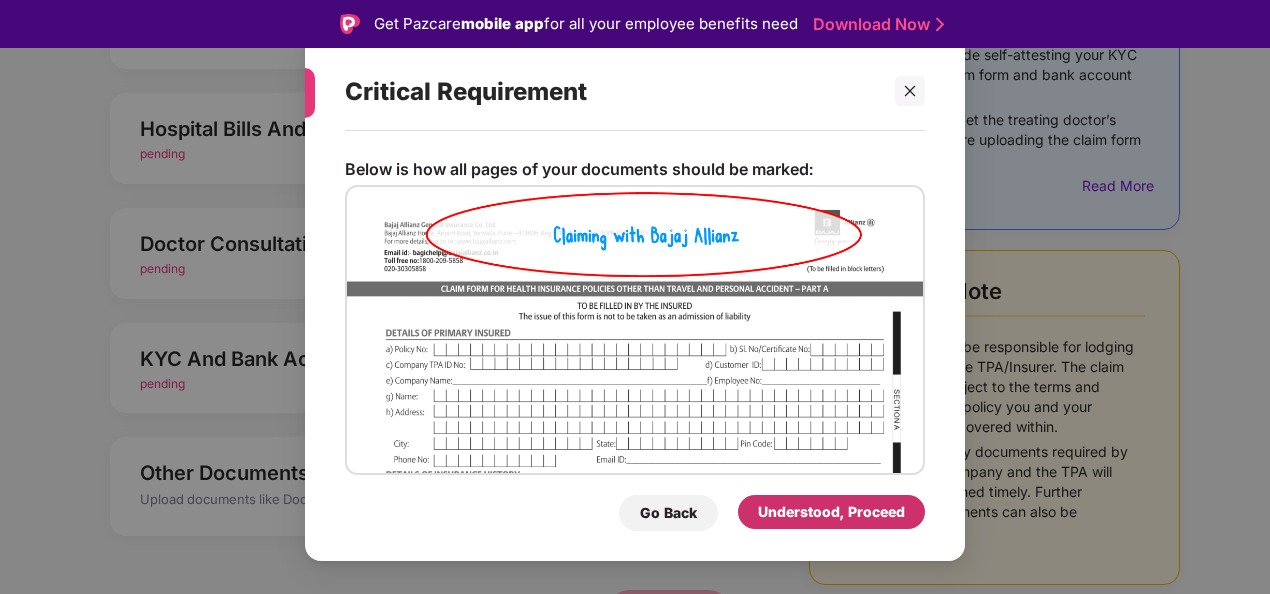 click on "Understood, Proceed" at bounding box center [831, 512] 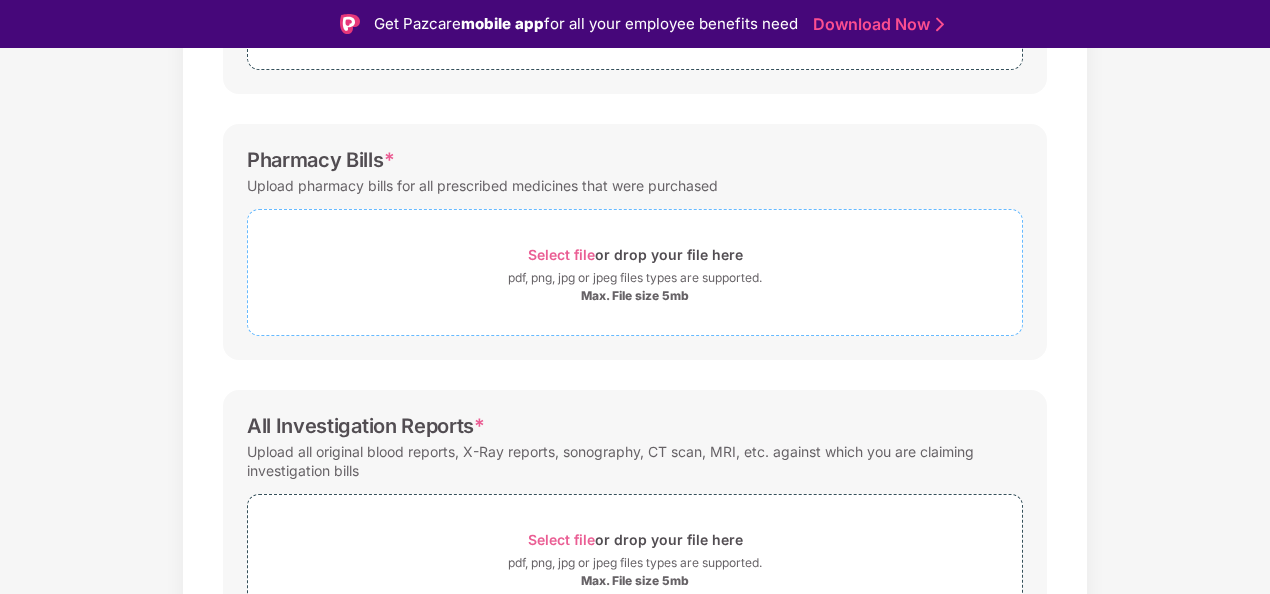 scroll, scrollTop: 500, scrollLeft: 0, axis: vertical 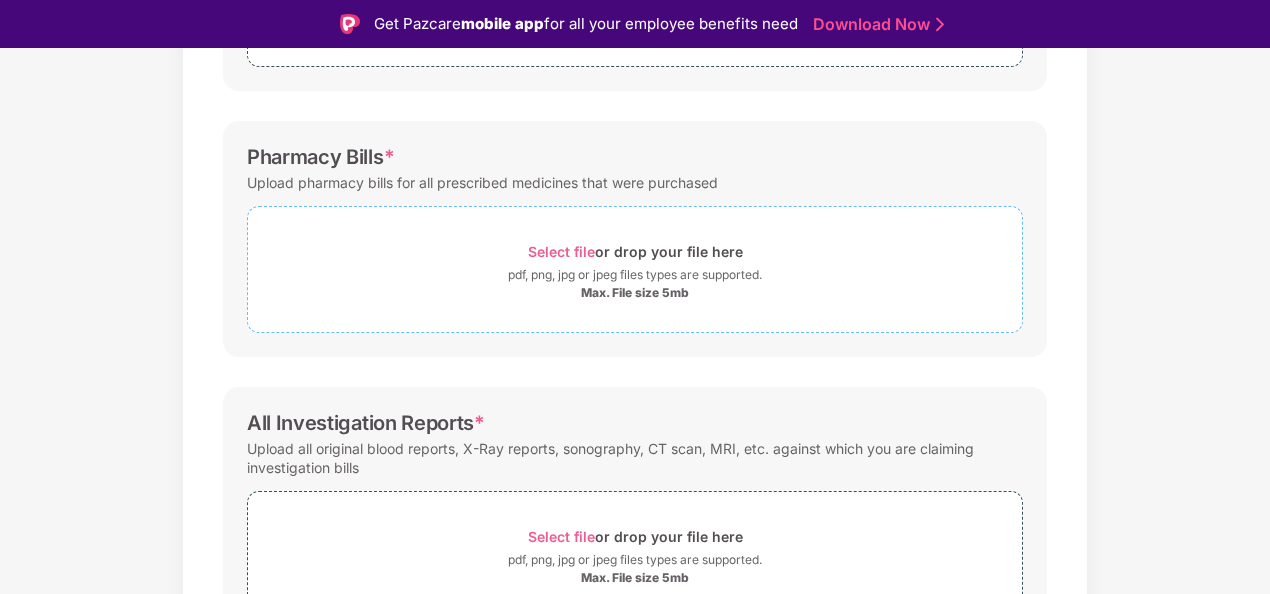 click on "pdf, png, jpg or jpeg files types are supported." at bounding box center (635, 275) 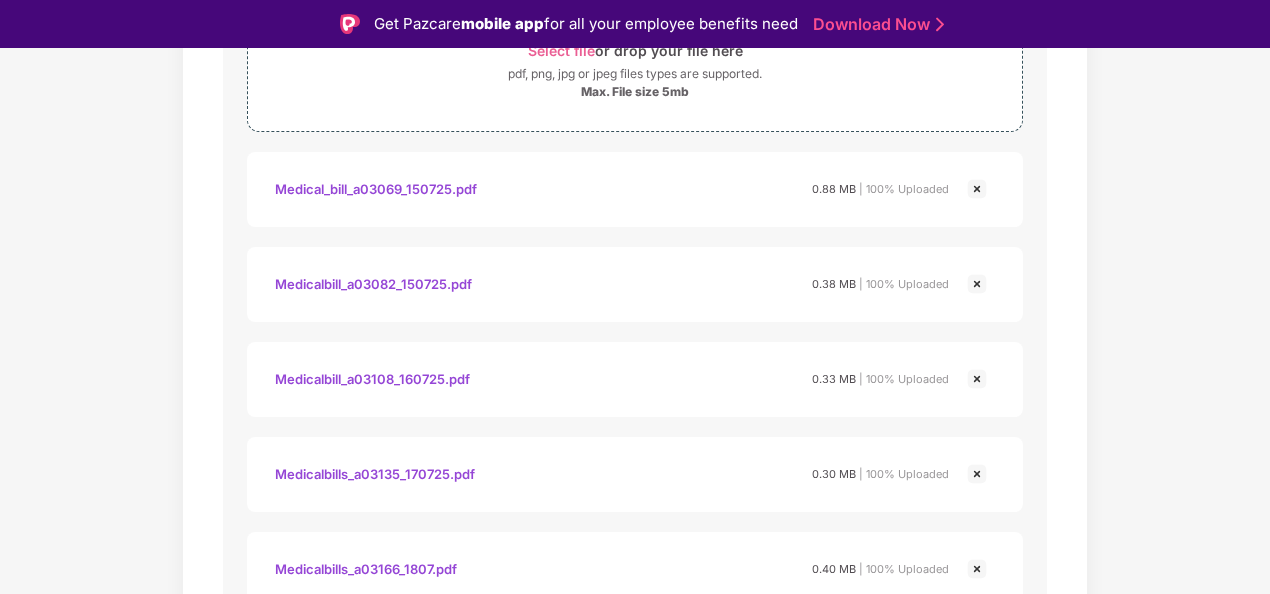scroll, scrollTop: 1101, scrollLeft: 0, axis: vertical 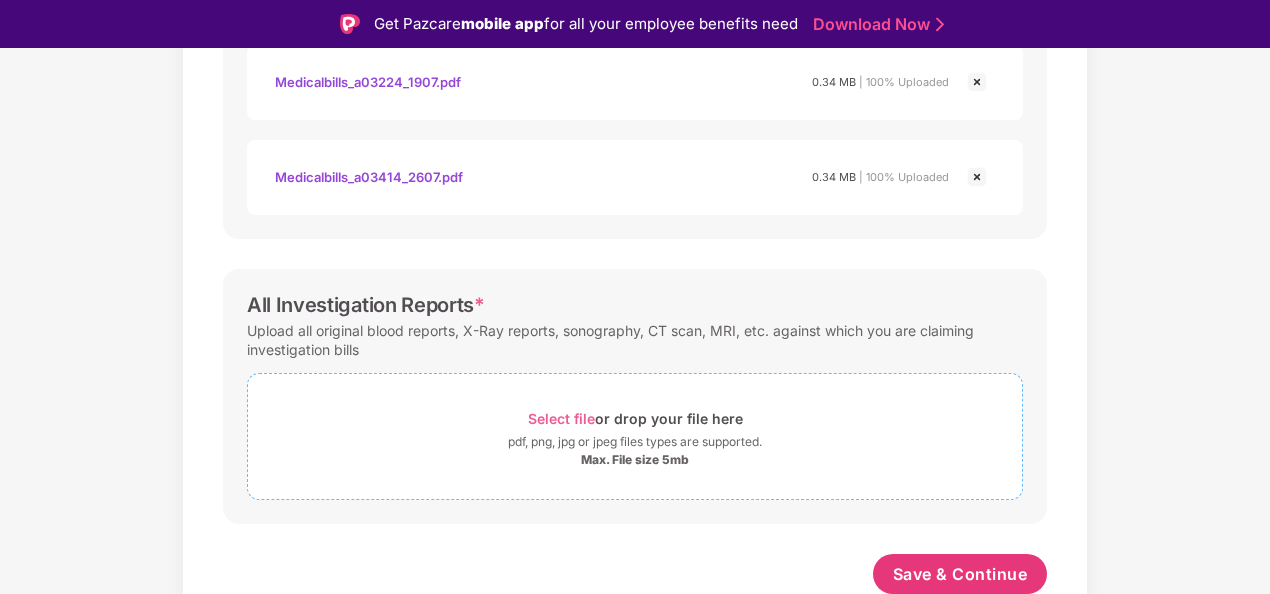 click on "Select file" at bounding box center (561, 418) 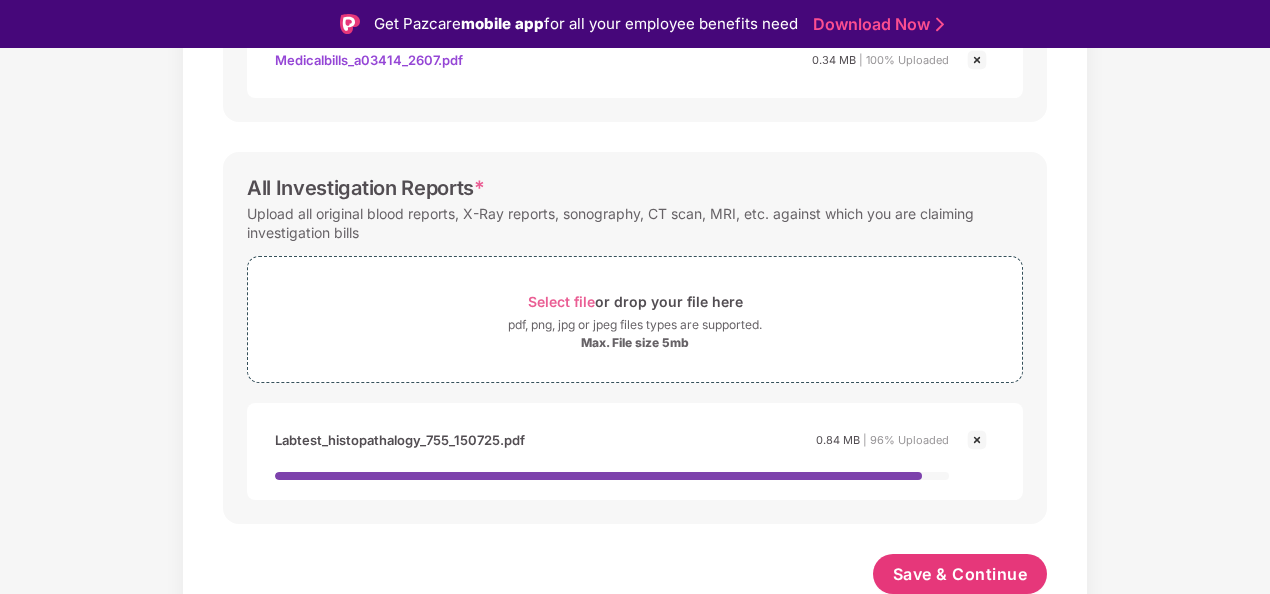 scroll, scrollTop: 1480, scrollLeft: 0, axis: vertical 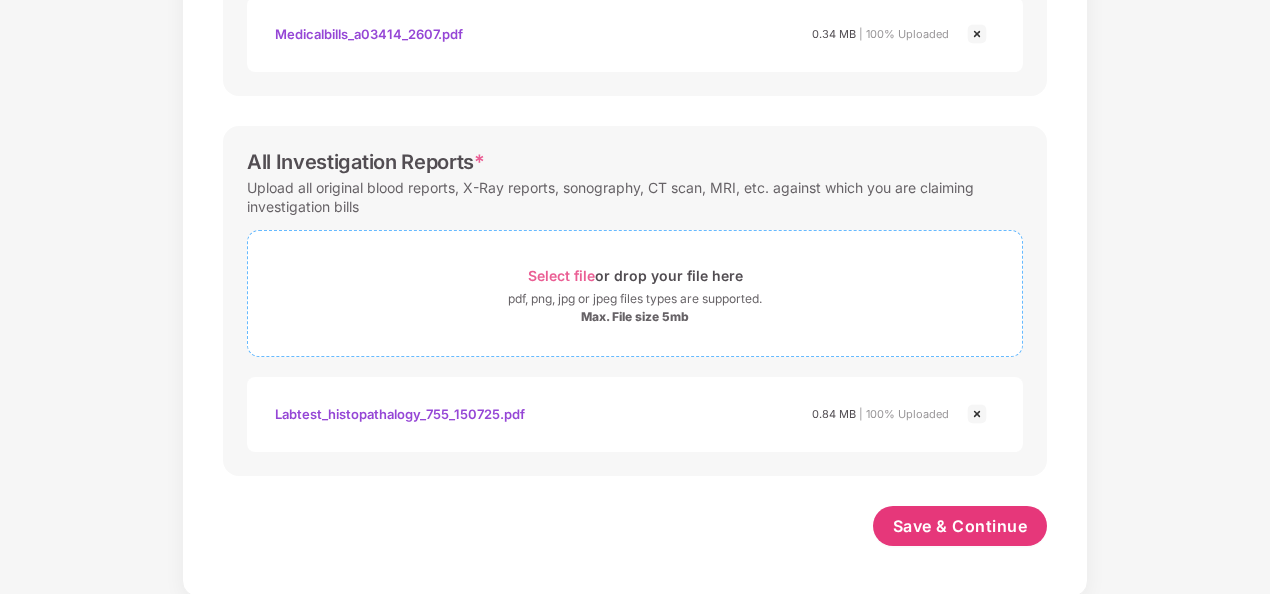 click on "Max. File size 5mb" at bounding box center [635, 317] 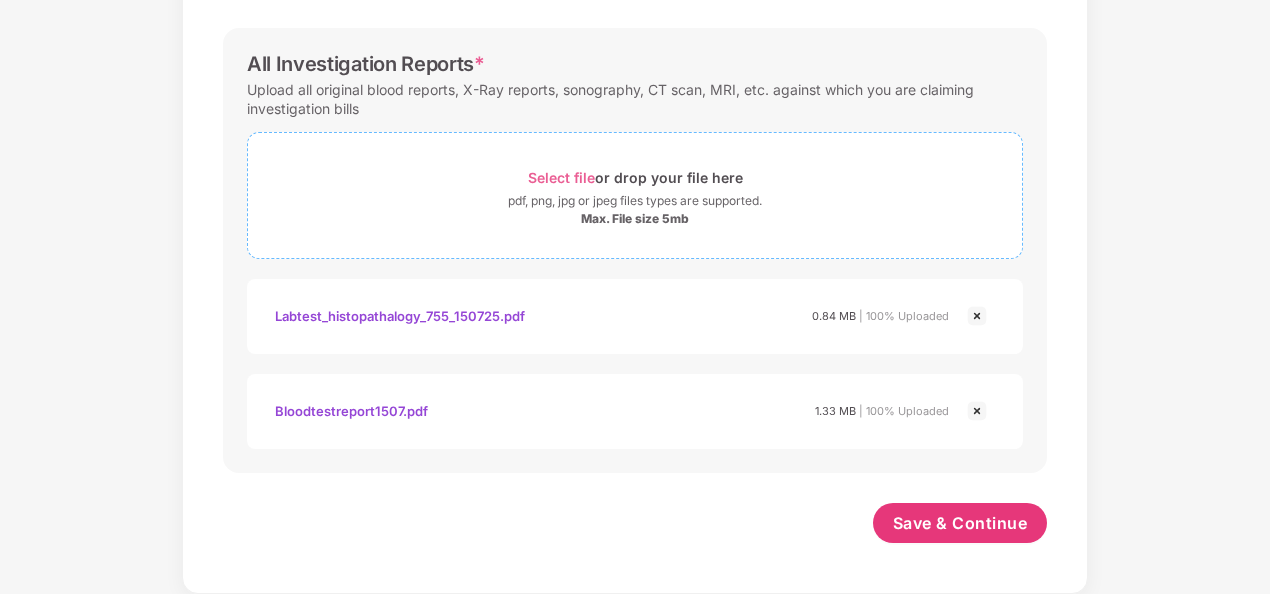 click on "Max. File size 5mb" at bounding box center (635, 219) 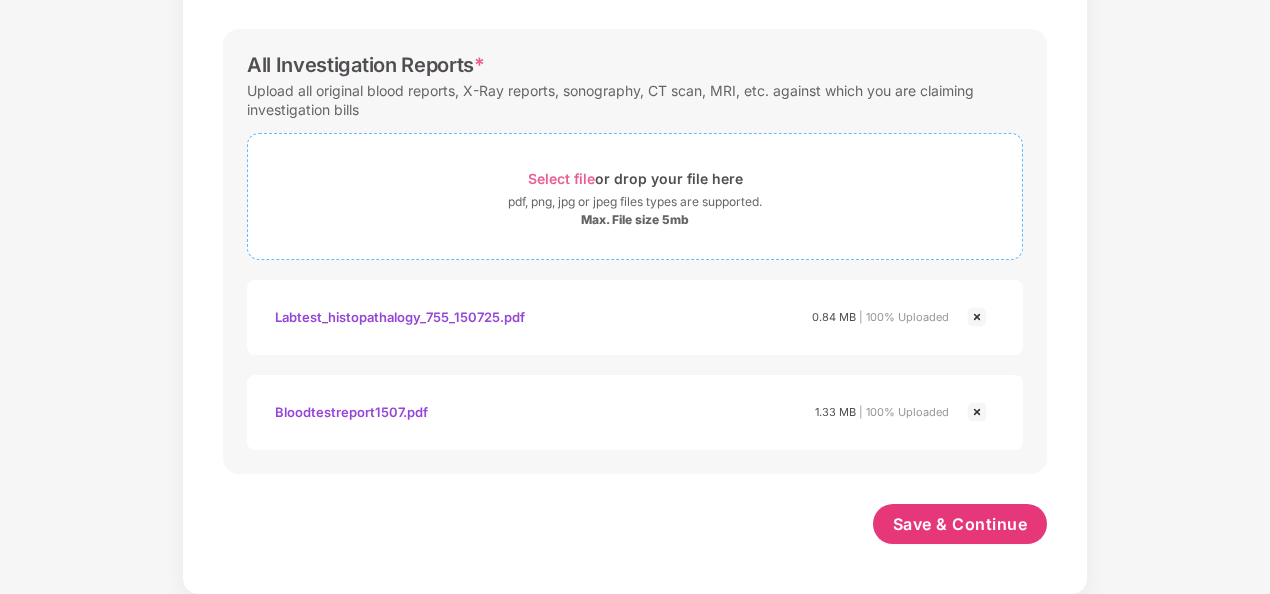 scroll, scrollTop: 1568, scrollLeft: 0, axis: vertical 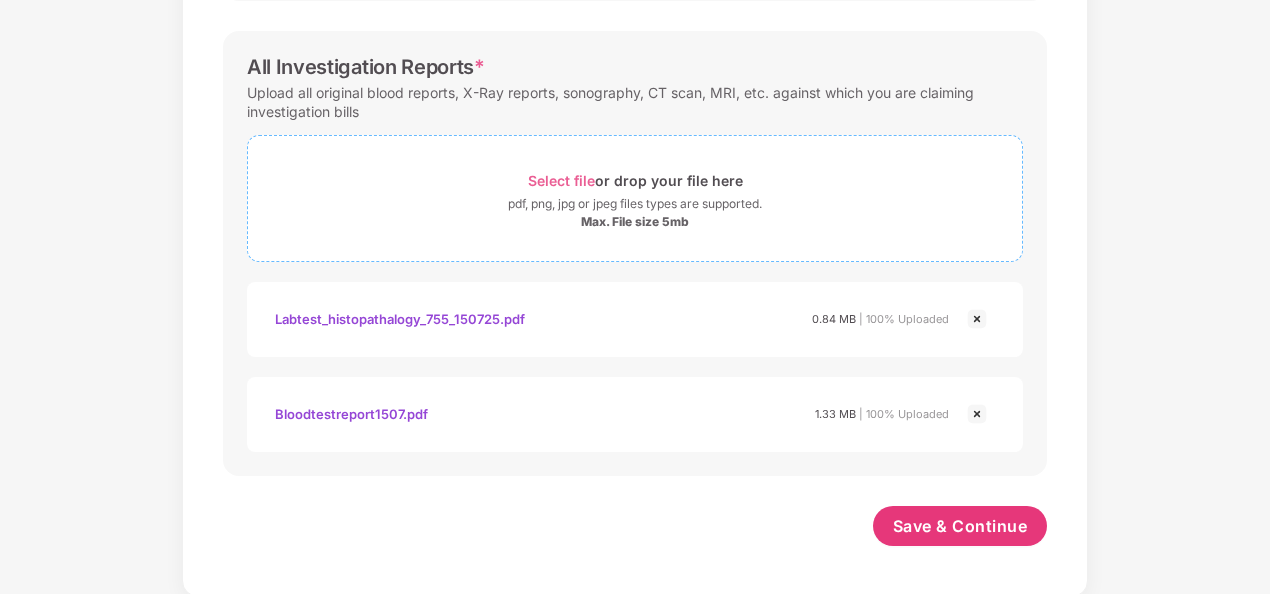 click on "Max. File size 5mb" at bounding box center [635, 222] 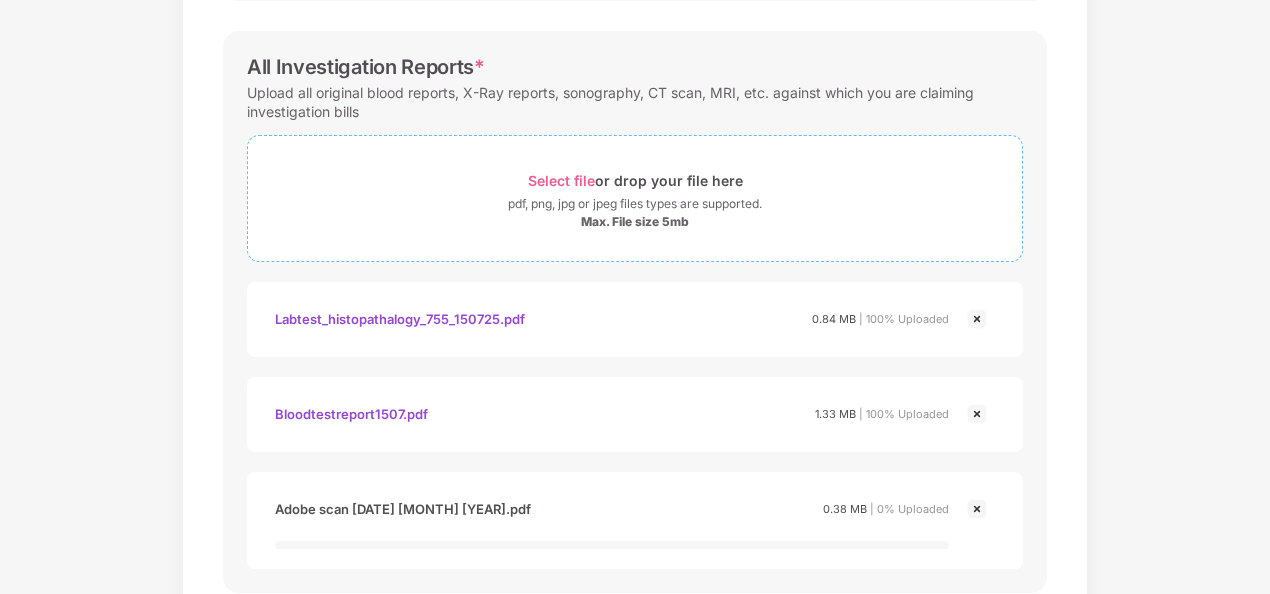 scroll, scrollTop: 1590, scrollLeft: 0, axis: vertical 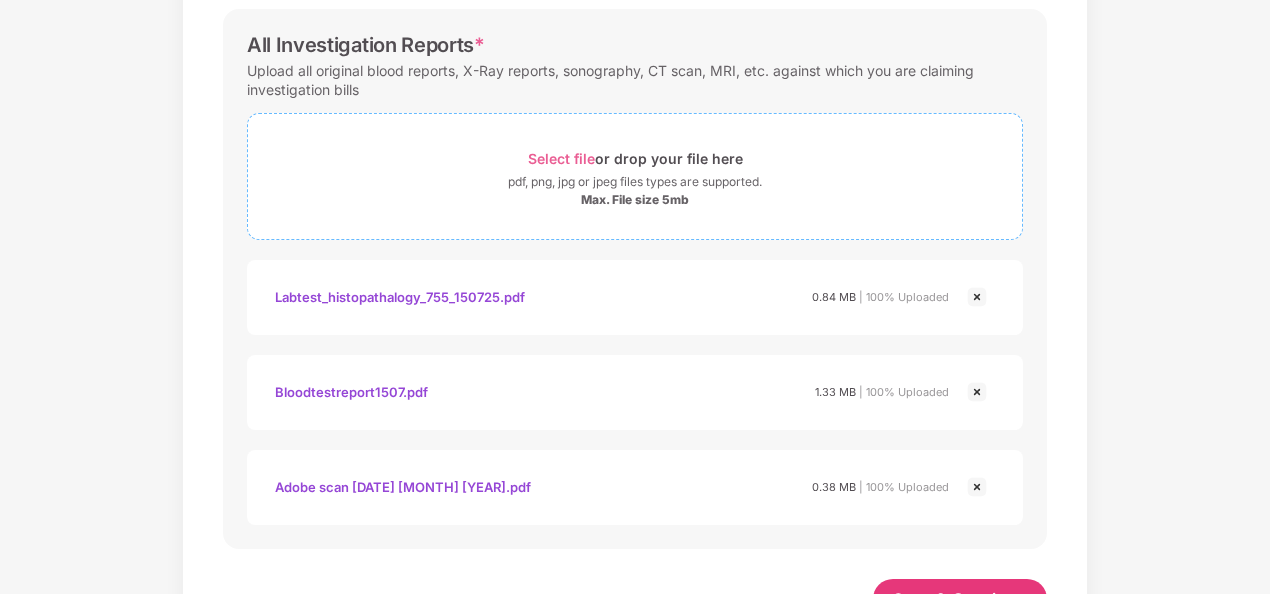 click on "pdf, png, jpg or jpeg files types are supported." at bounding box center [635, 182] 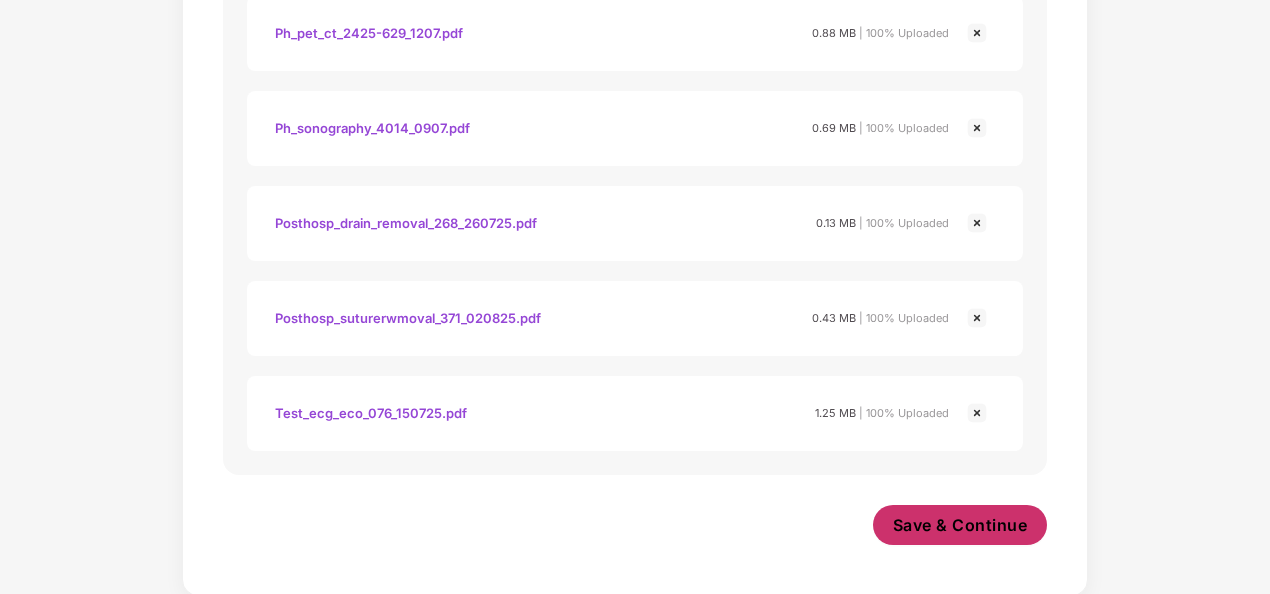 scroll, scrollTop: 2233, scrollLeft: 0, axis: vertical 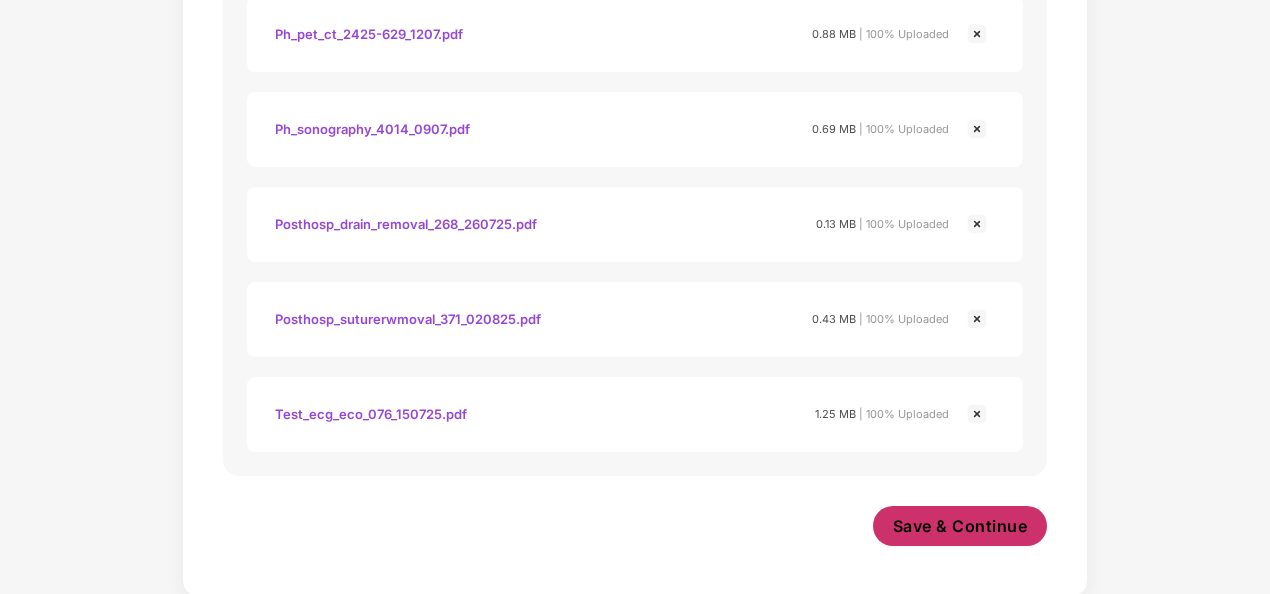 click on "Save & Continue" at bounding box center (960, 526) 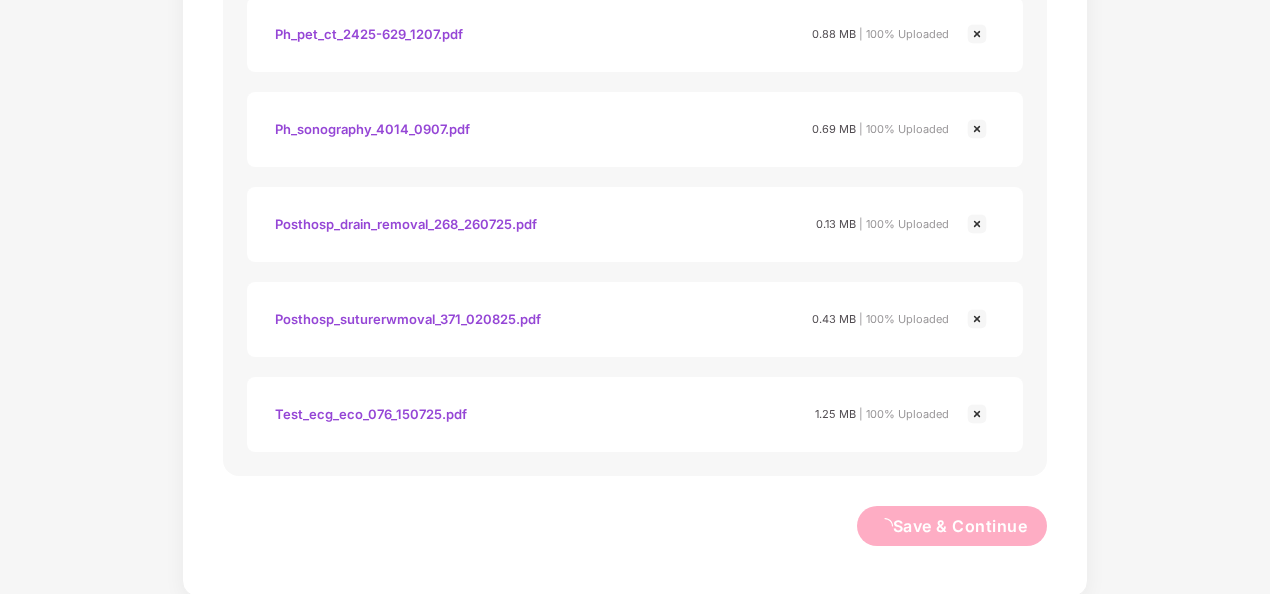 scroll, scrollTop: 1933, scrollLeft: 0, axis: vertical 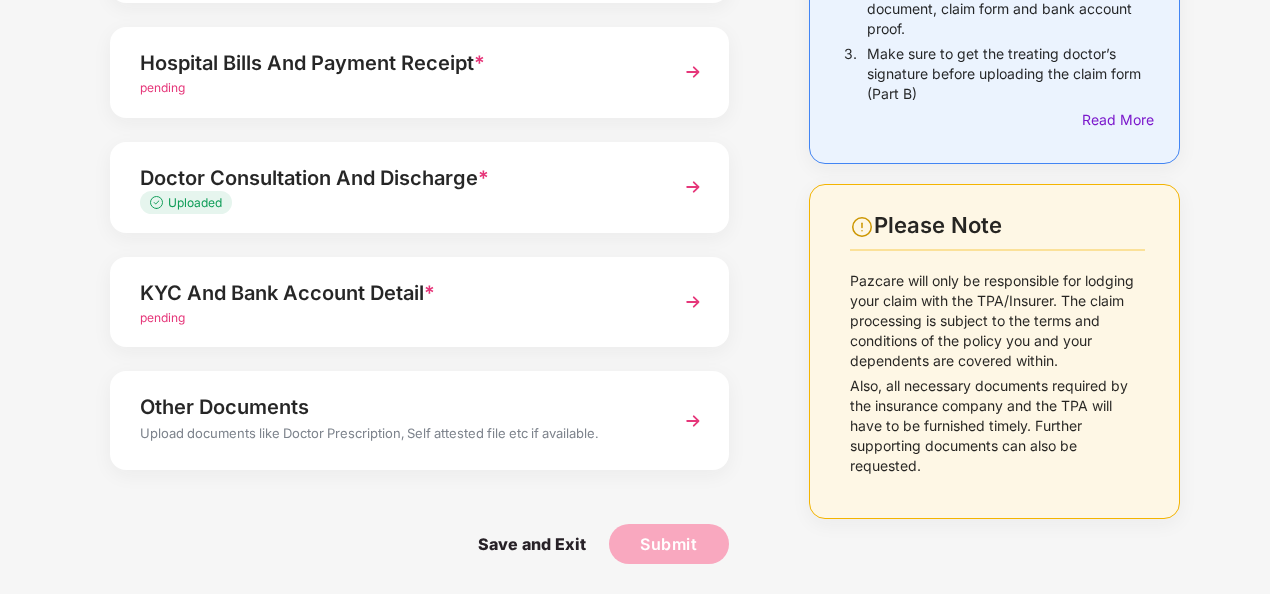 click at bounding box center (693, 302) 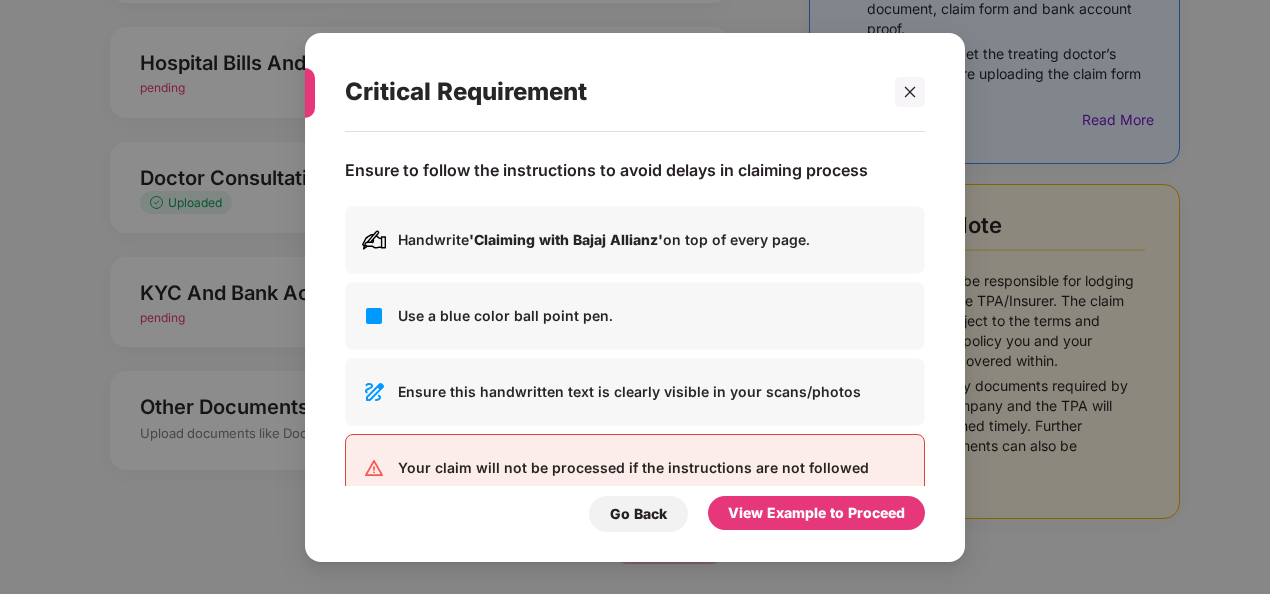 scroll, scrollTop: 0, scrollLeft: 0, axis: both 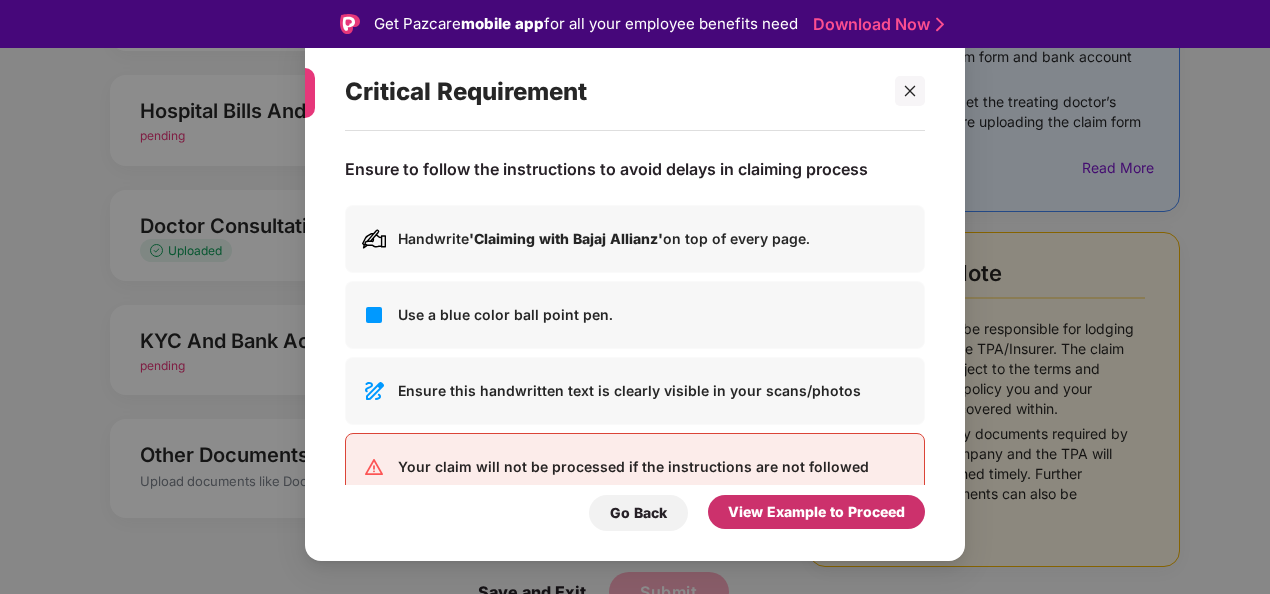 click on "View Example to Proceed" at bounding box center [816, 512] 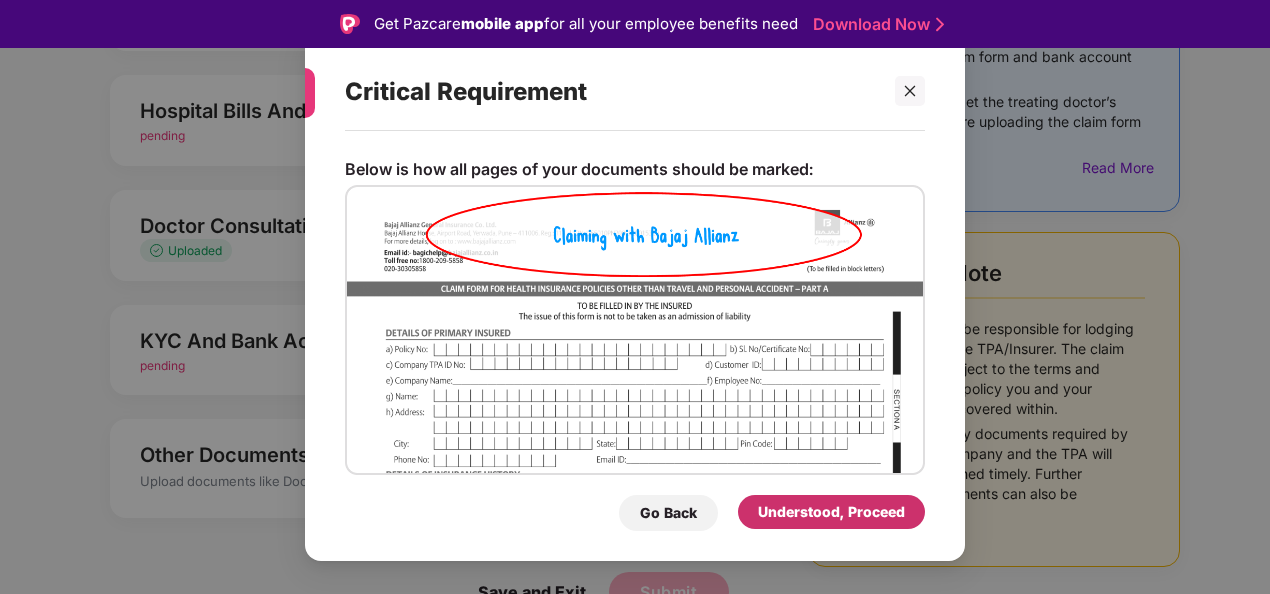 click on "Understood, Proceed" at bounding box center [831, 512] 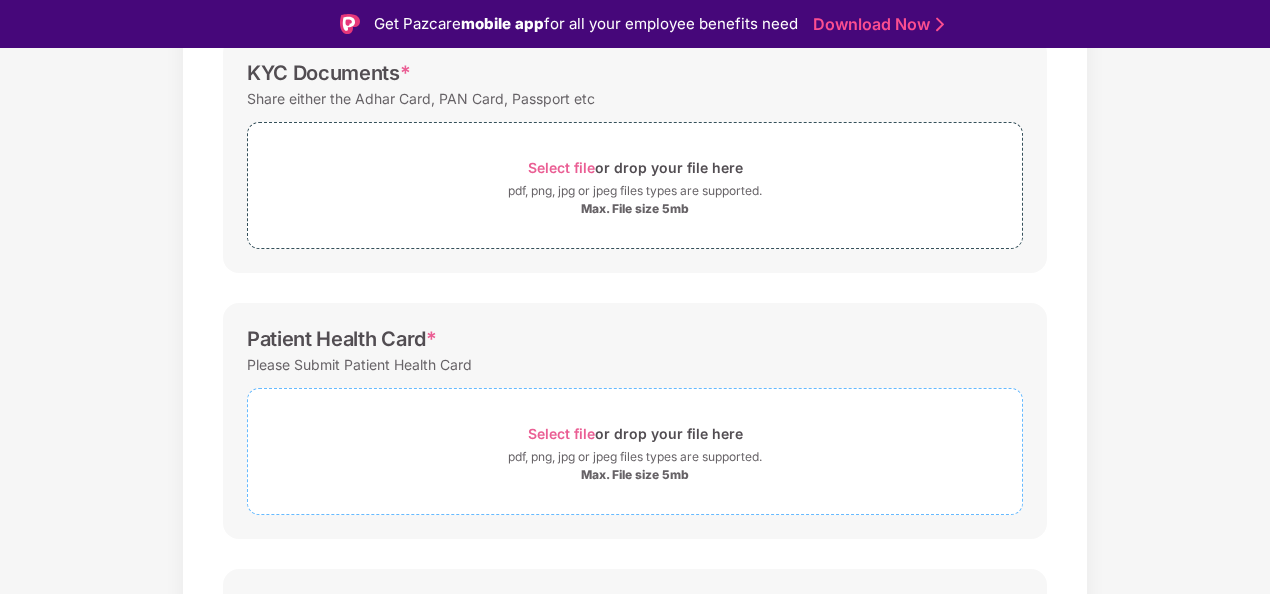 scroll, scrollTop: 218, scrollLeft: 0, axis: vertical 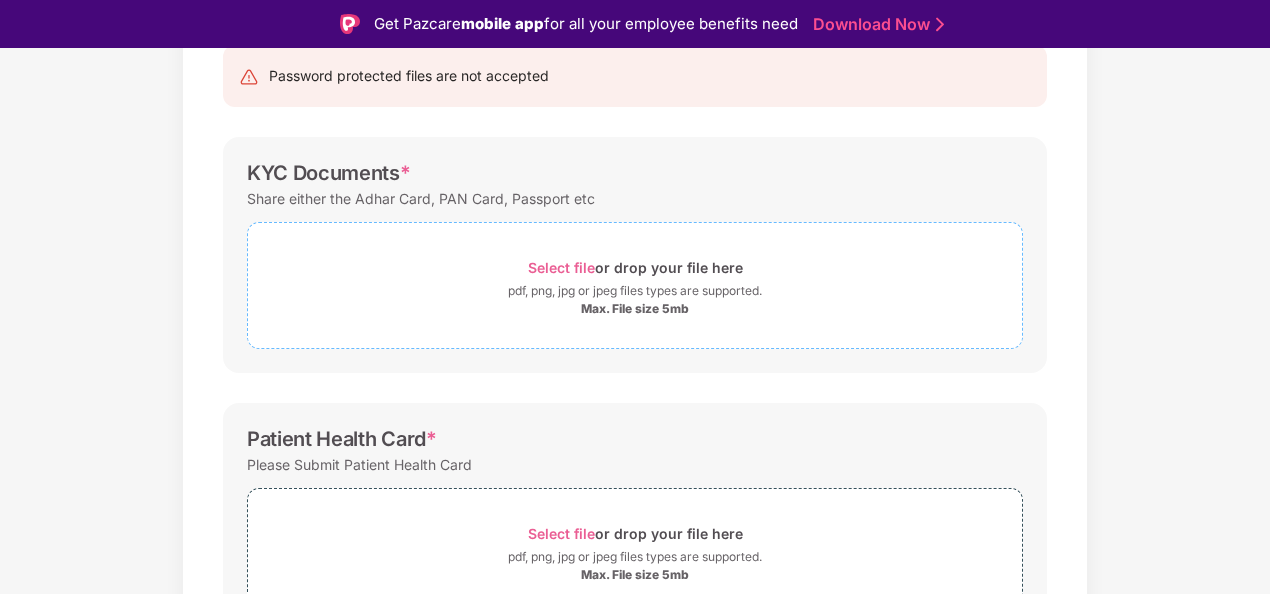 click on "pdf, png, jpg or jpeg files types are supported." at bounding box center [635, 291] 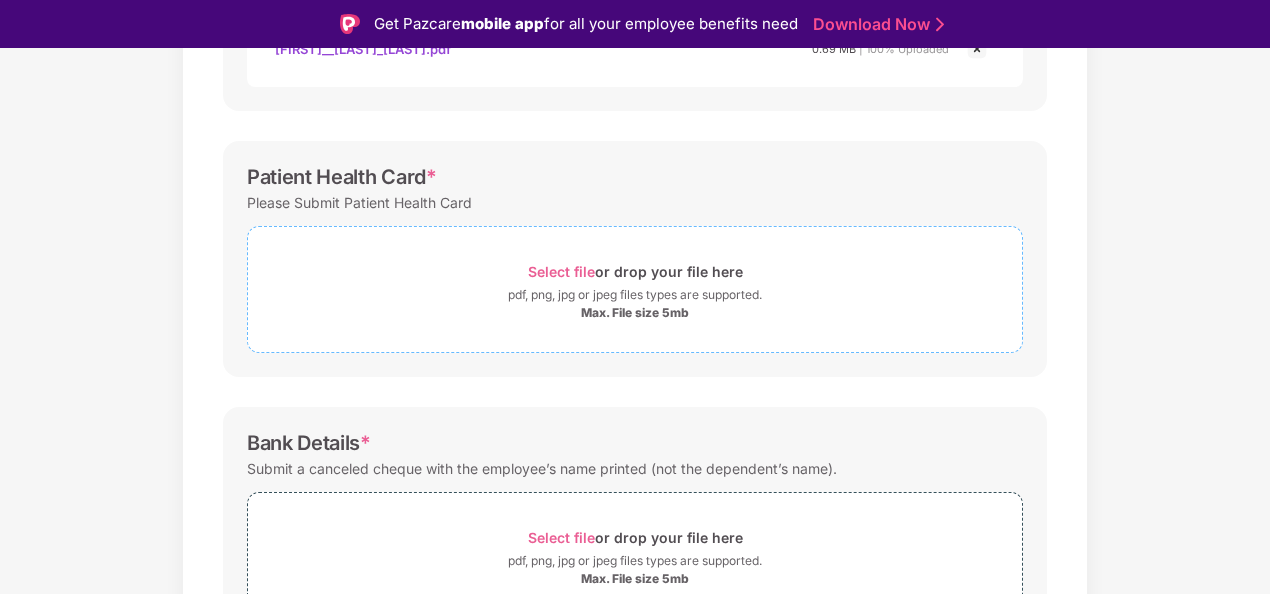 scroll, scrollTop: 694, scrollLeft: 0, axis: vertical 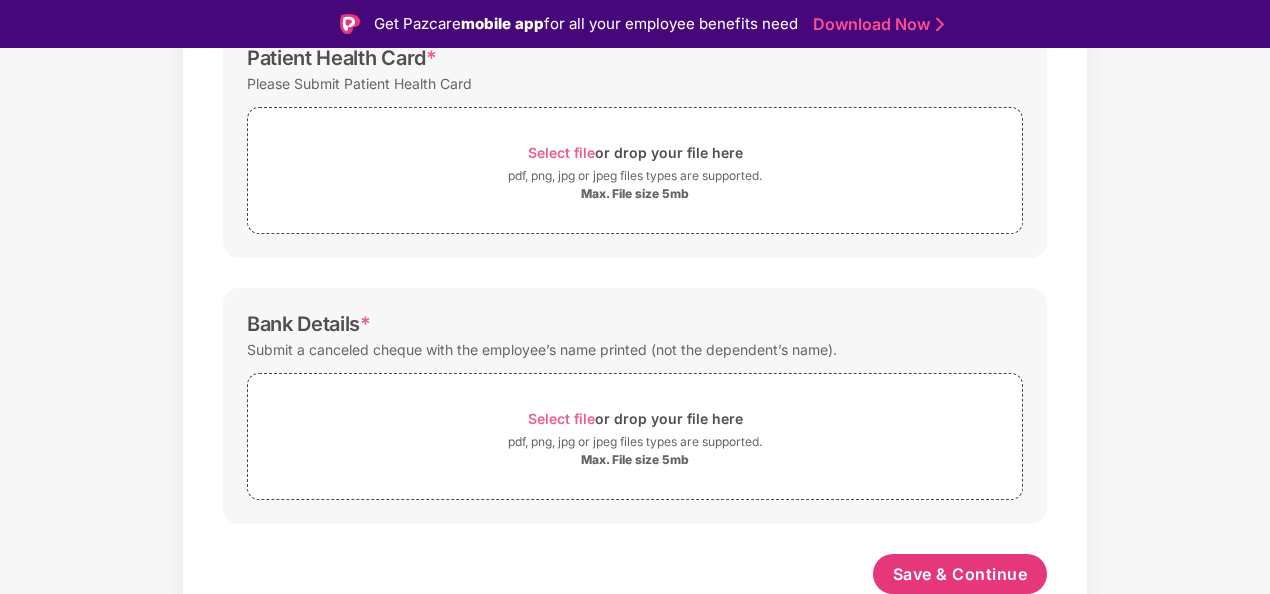 click on "Documents List > KYC and Bank Account Detail   KYC and Bank Account Detail Password protected files are not accepted KYC Documents * Share either the Adhar Card, PAN Card, Passport etc   Select file  or drop your file here pdf, png, jpg or jpeg files types are supported. Max. File size 5mb Madhuri__Thokal_Adharcard.pdf   Madhuri__thokal_adharcard.pdf 0.69 MB    | 100% Uploaded Patient Health Card * Please Submit Patient Health Card    Select file  or drop your file here pdf, png, jpg or jpeg files types are supported. Max. File size 5mb   Bank Details * Submit a canceled cheque with the employee’s name printed (not the dependent’s name).   Select file  or drop your file here pdf, png, jpg or jpeg files types are supported. Max. File size 5mb    Save & Continue" at bounding box center [635, 46] 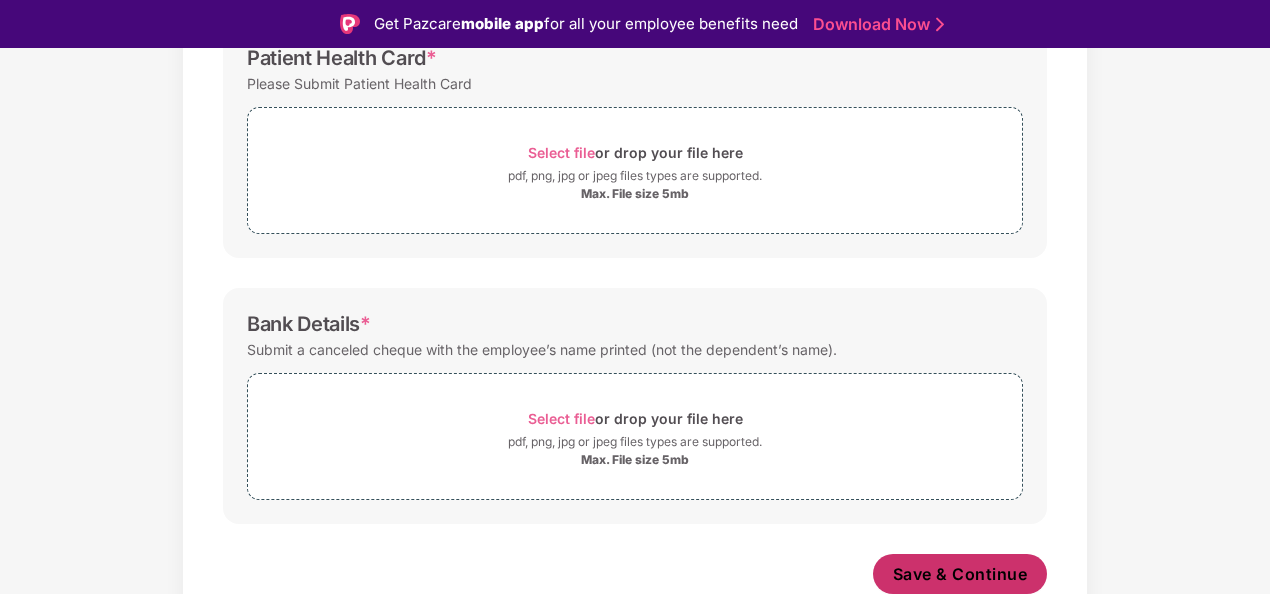 click on "Save & Continue" at bounding box center (960, 574) 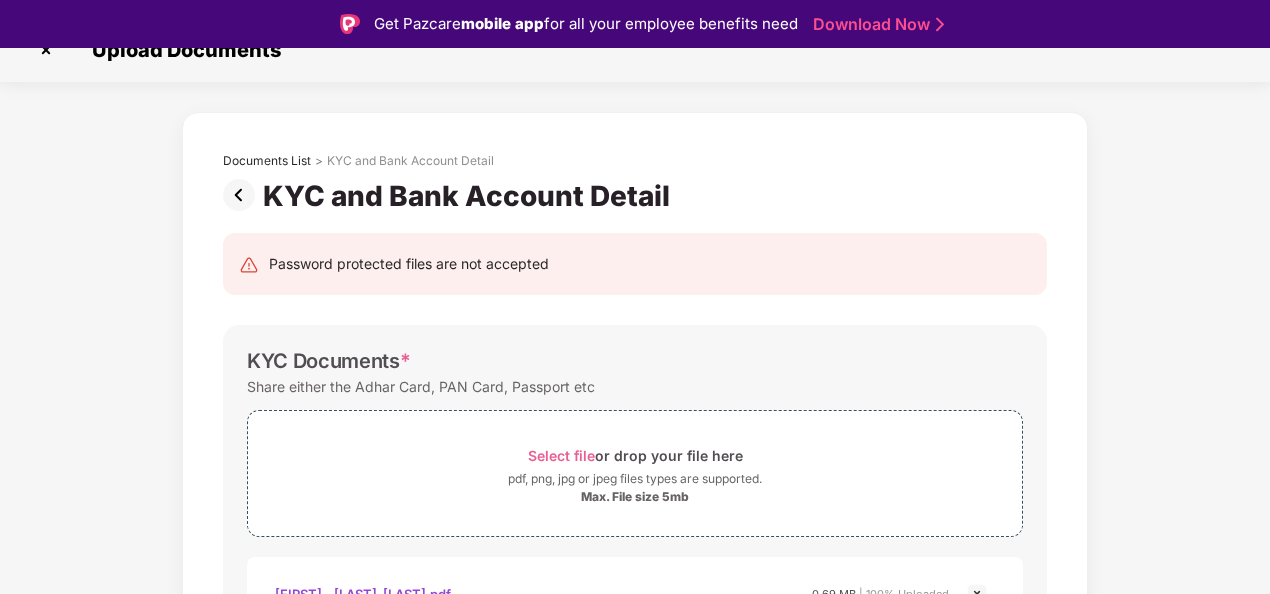 scroll, scrollTop: 0, scrollLeft: 0, axis: both 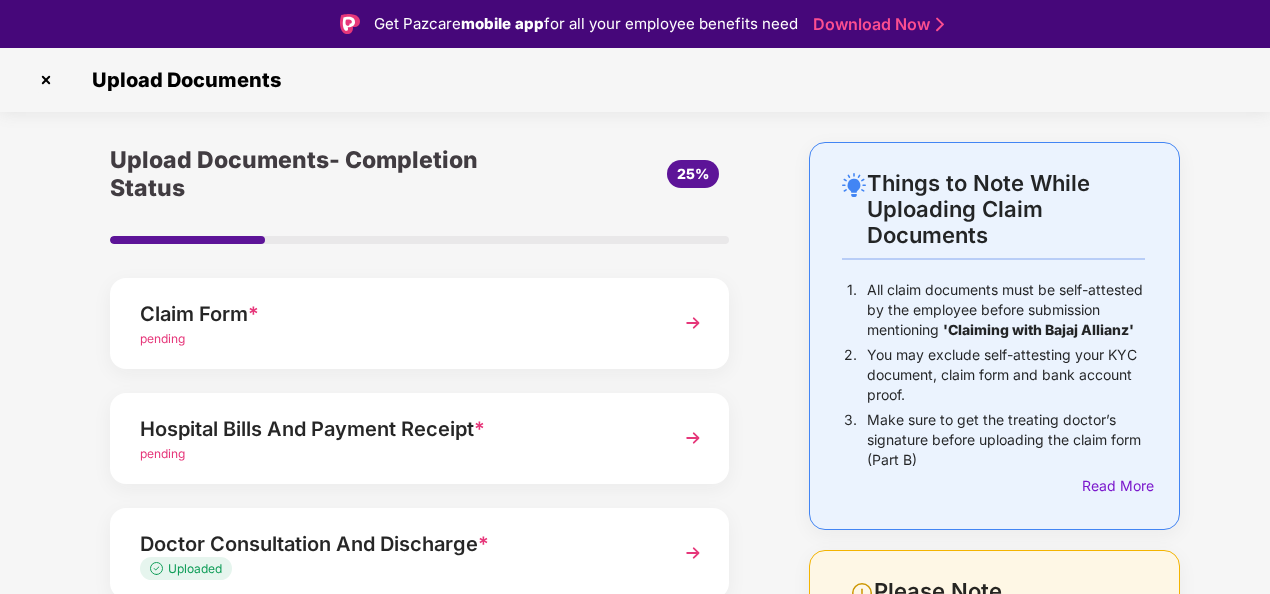 click at bounding box center (46, 80) 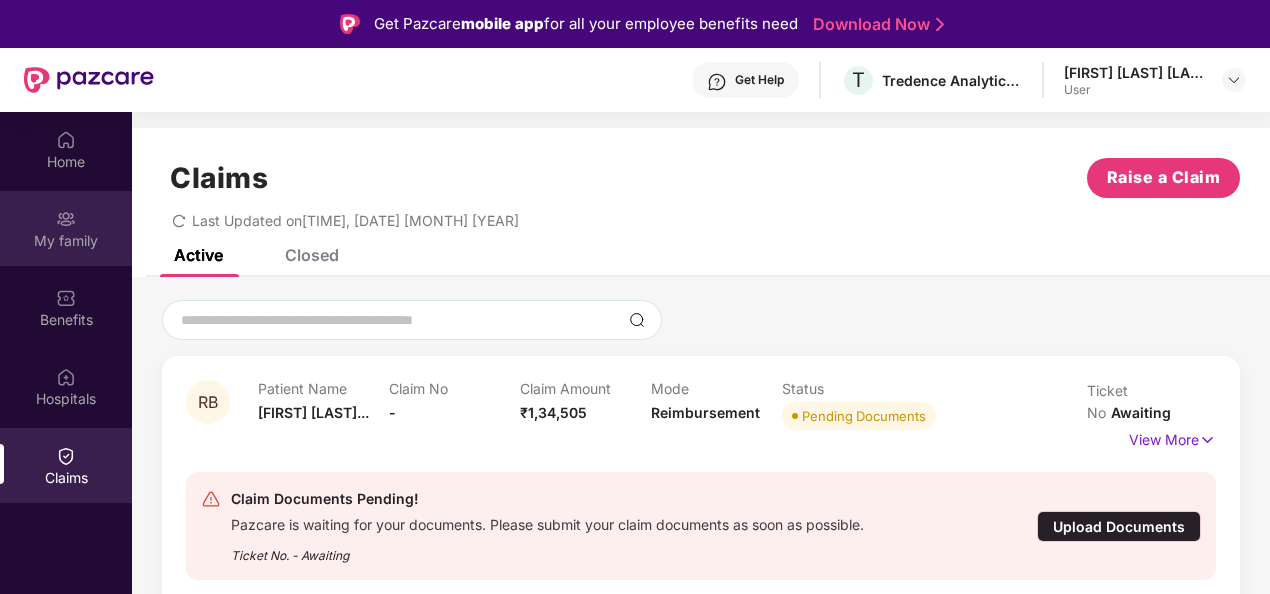 click on "My family" at bounding box center [66, 241] 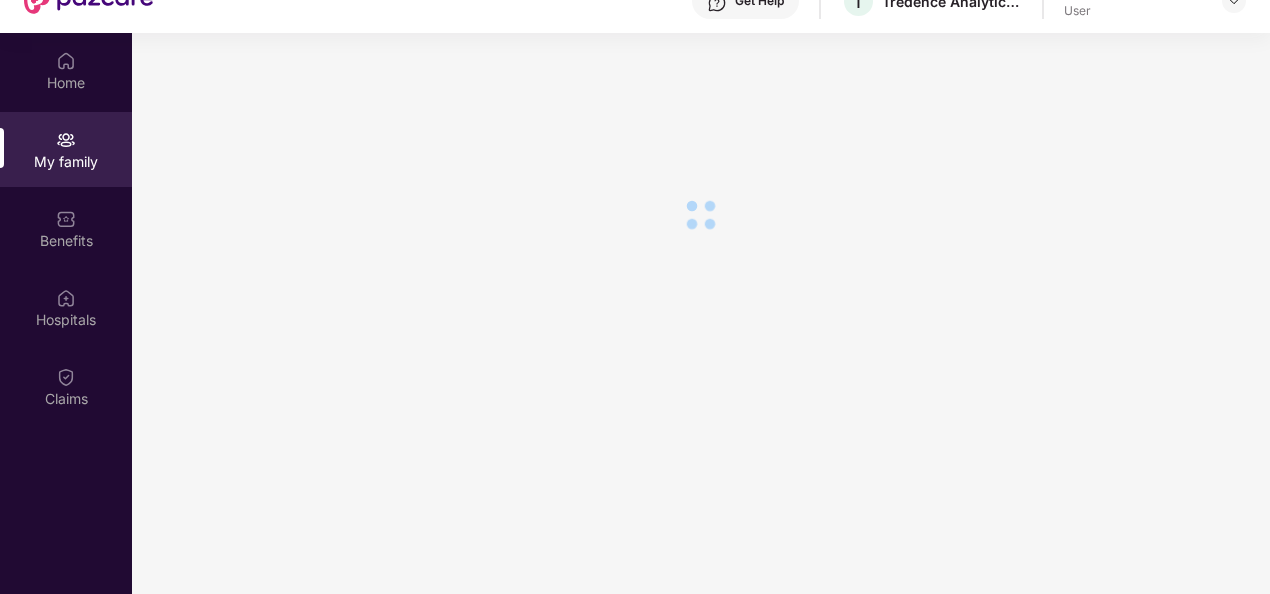 scroll, scrollTop: 112, scrollLeft: 0, axis: vertical 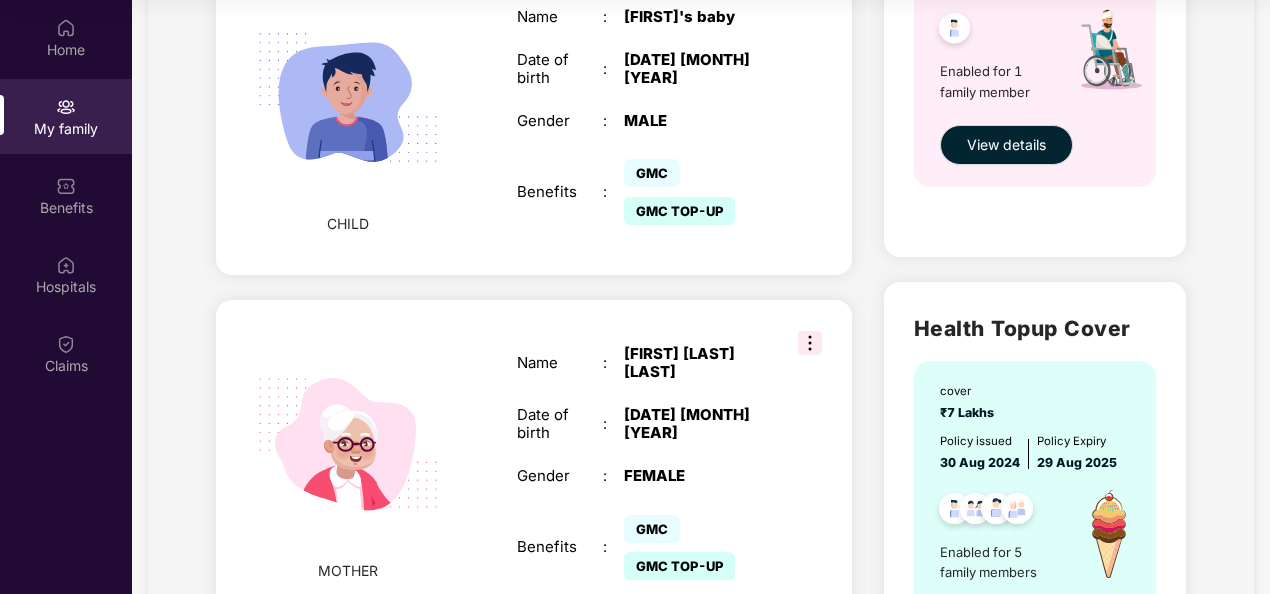 click at bounding box center [810, 343] 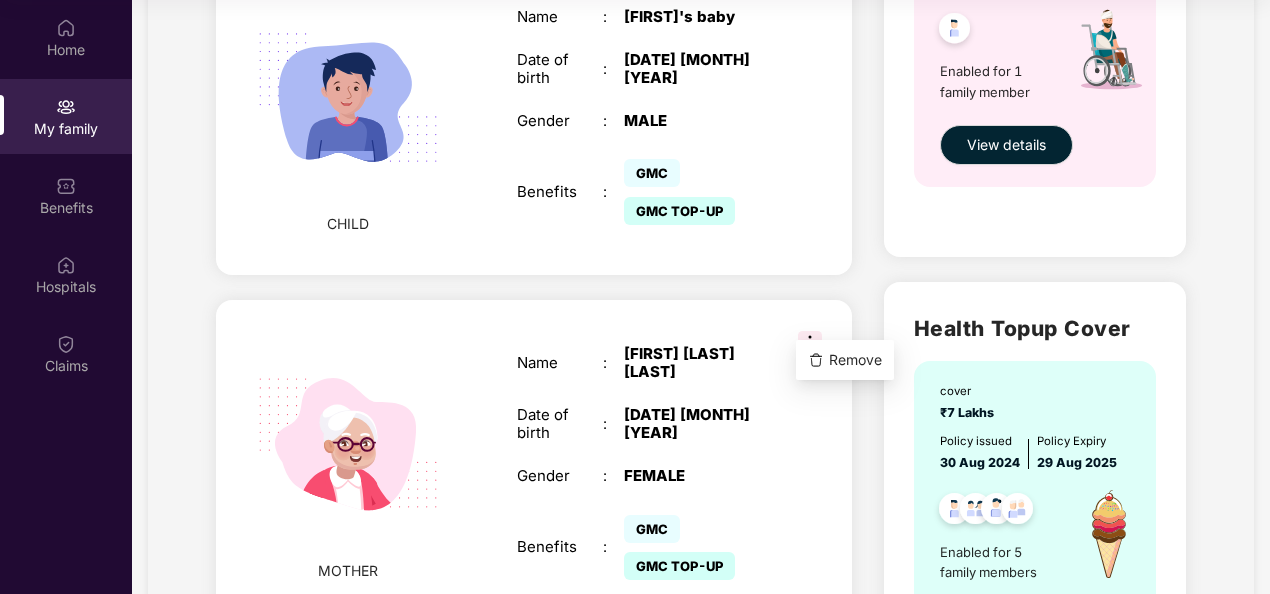 click on ":" at bounding box center [613, 424] 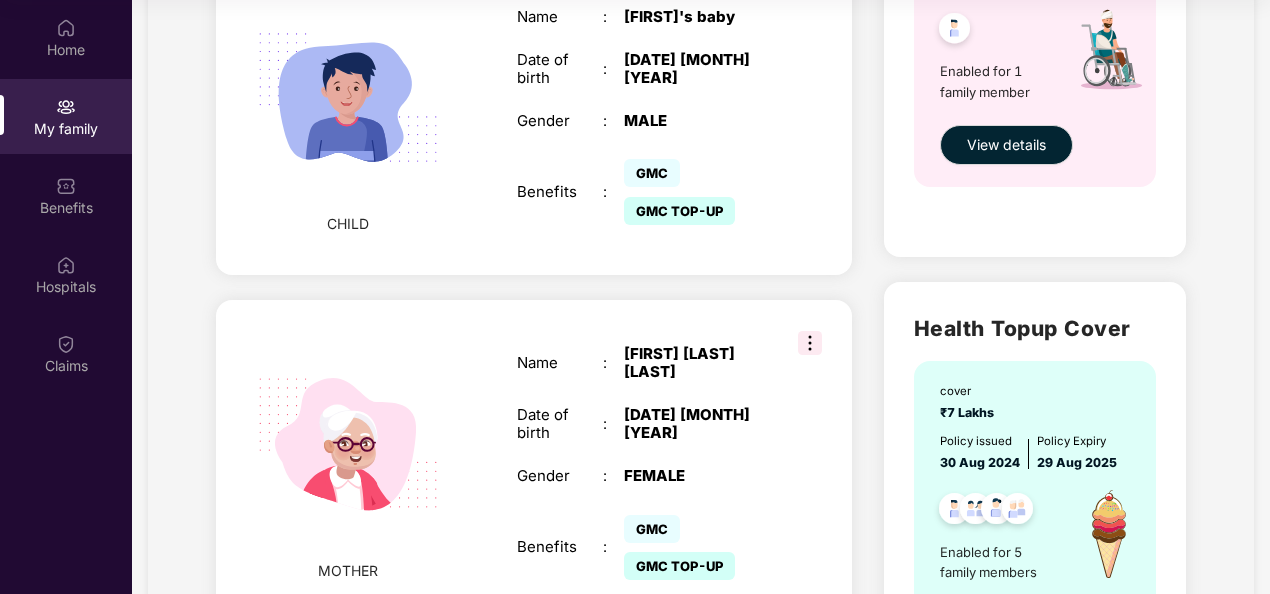 scroll, scrollTop: 1600, scrollLeft: 0, axis: vertical 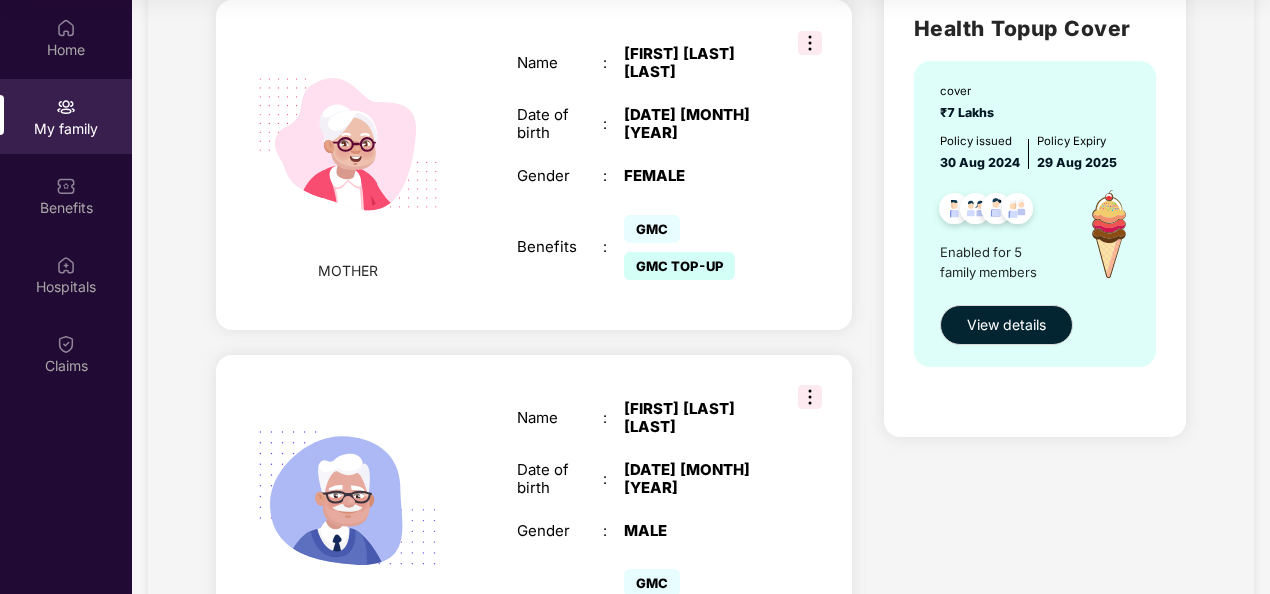 click on "Benefits : GMC GMC TOP-UP" at bounding box center (646, 248) 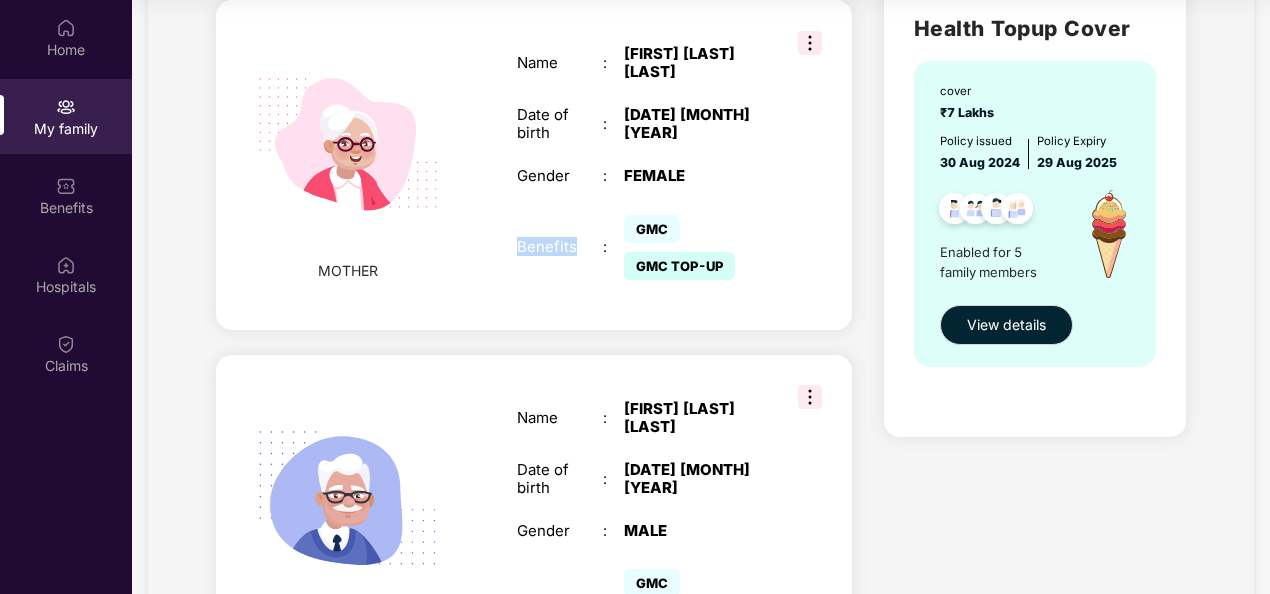 click on "Benefits : GMC GMC TOP-UP" at bounding box center [646, 248] 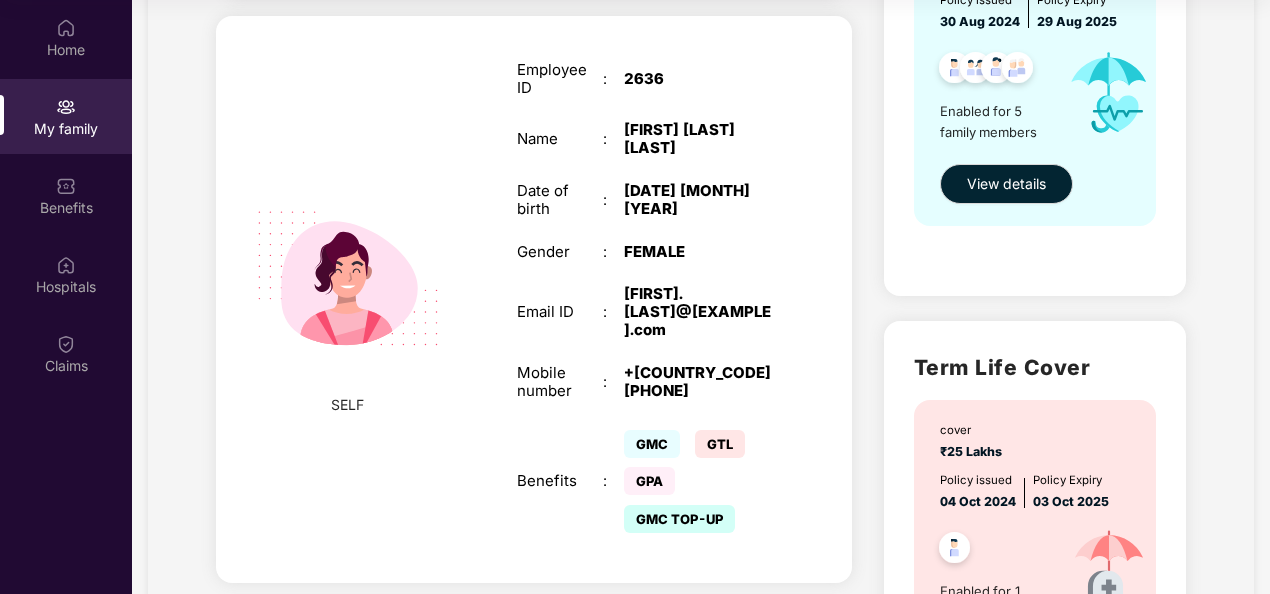 scroll, scrollTop: 600, scrollLeft: 0, axis: vertical 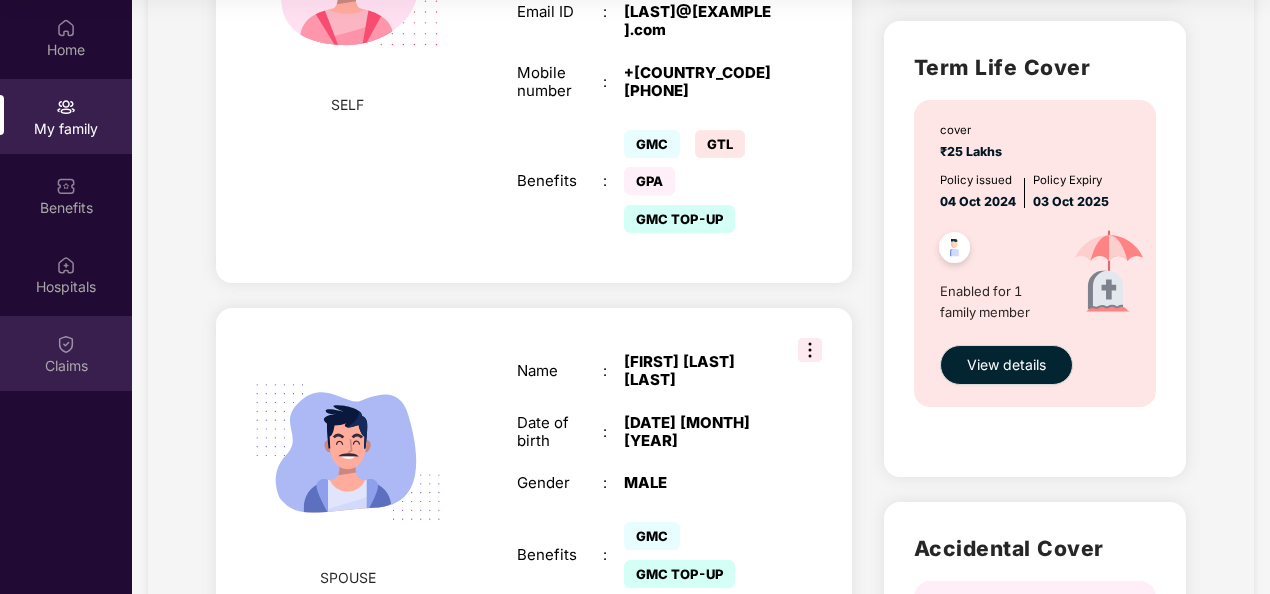 click on "Claims" at bounding box center (66, 353) 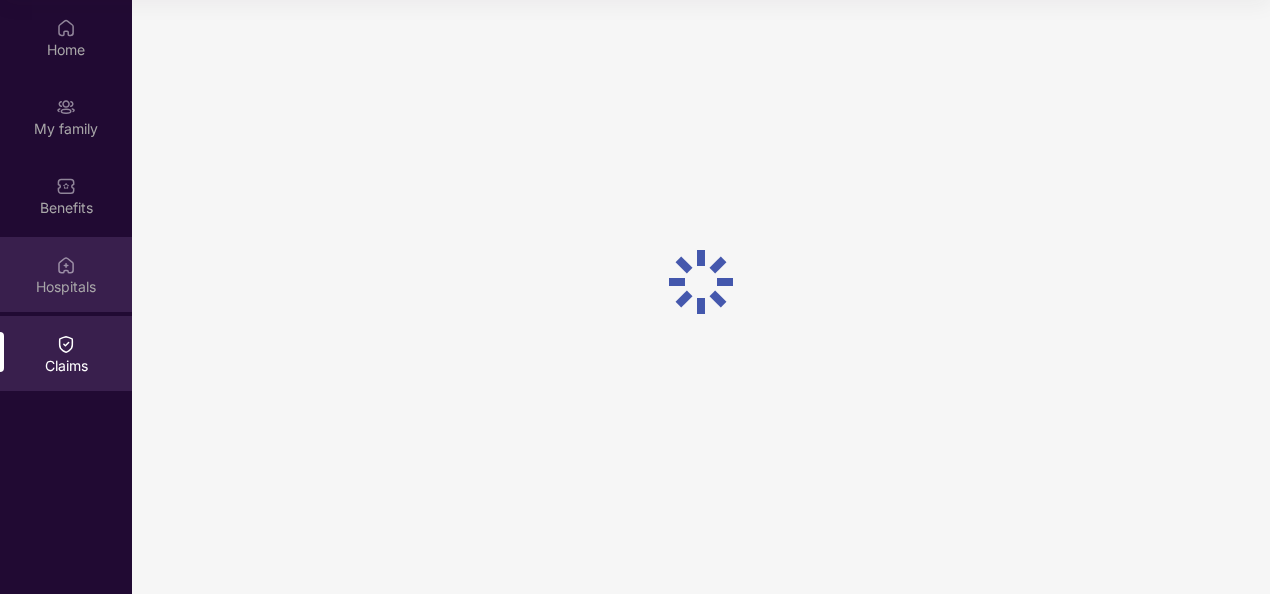 scroll, scrollTop: 0, scrollLeft: 0, axis: both 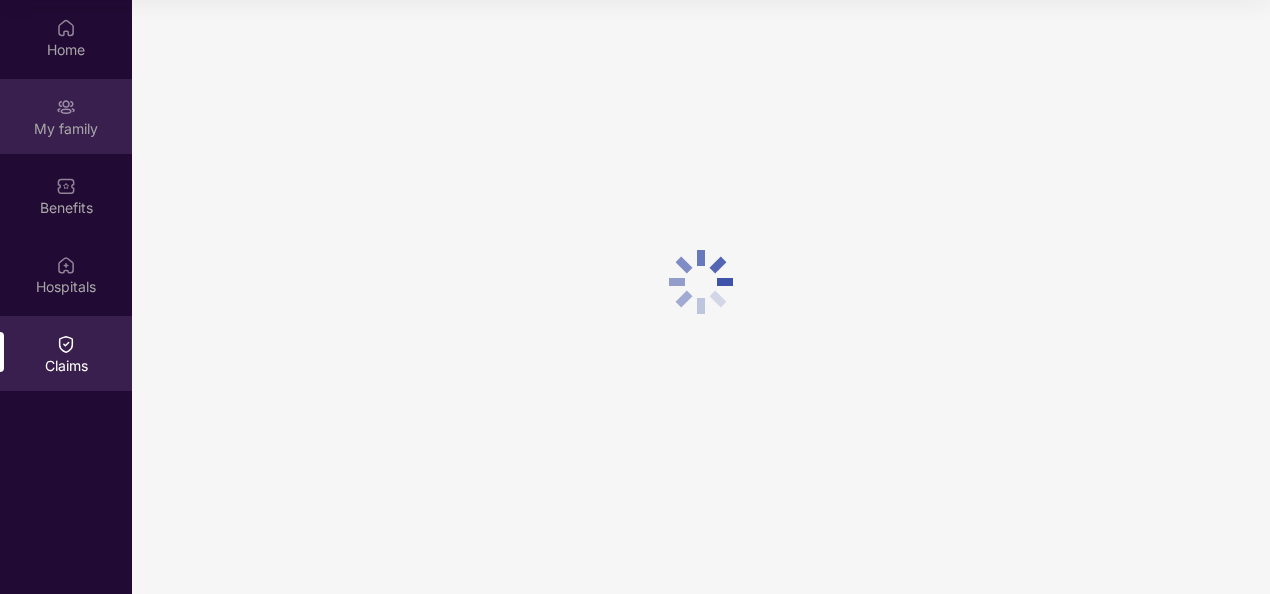 click at bounding box center [66, 107] 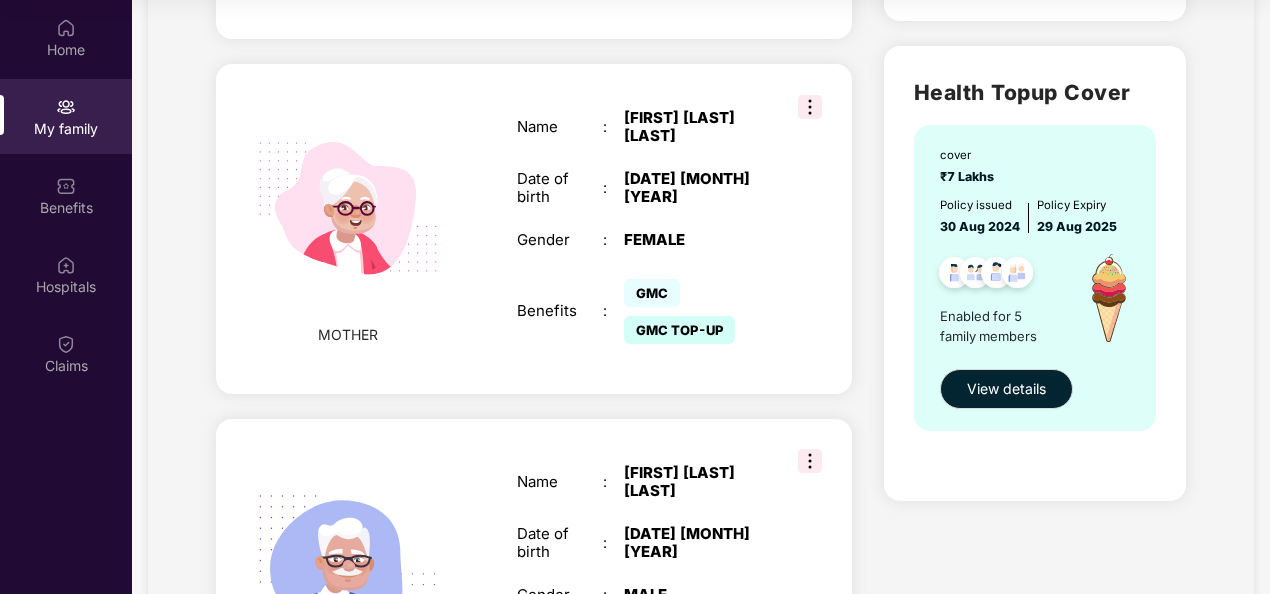 scroll, scrollTop: 1500, scrollLeft: 0, axis: vertical 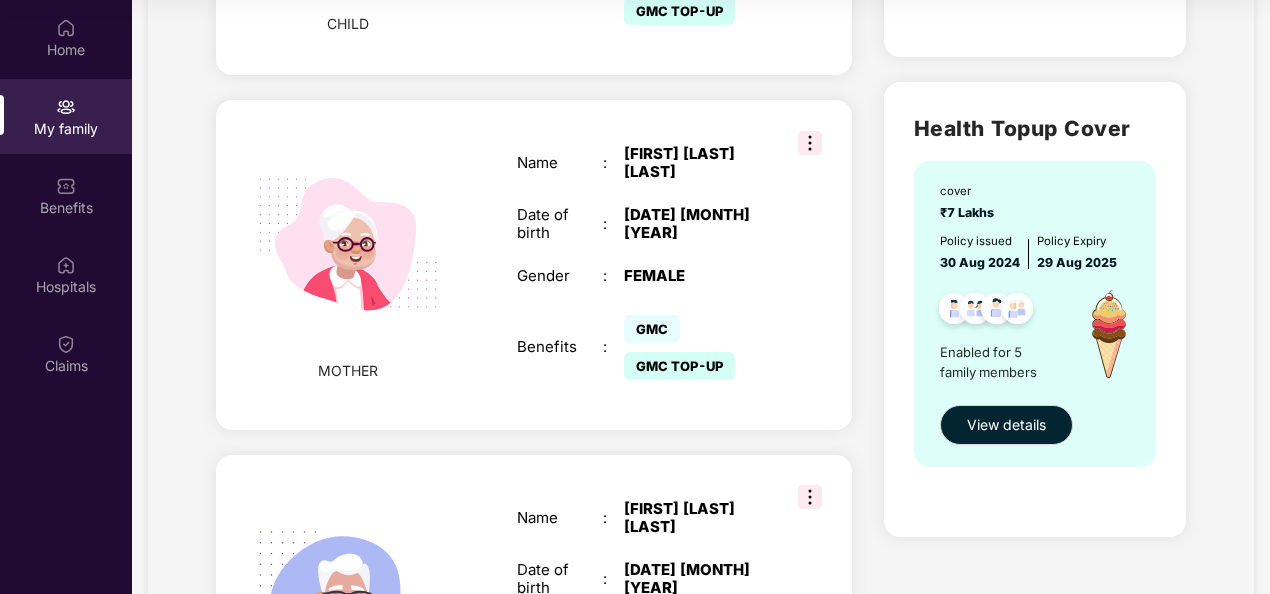 click at bounding box center (348, 244) 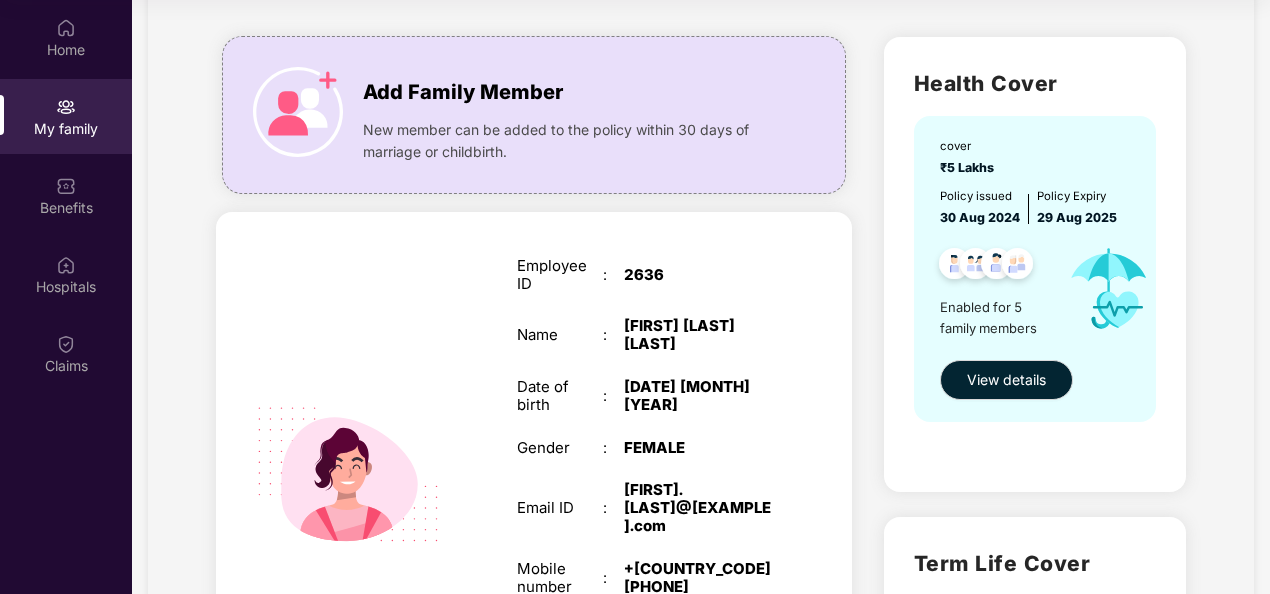 scroll, scrollTop: 0, scrollLeft: 0, axis: both 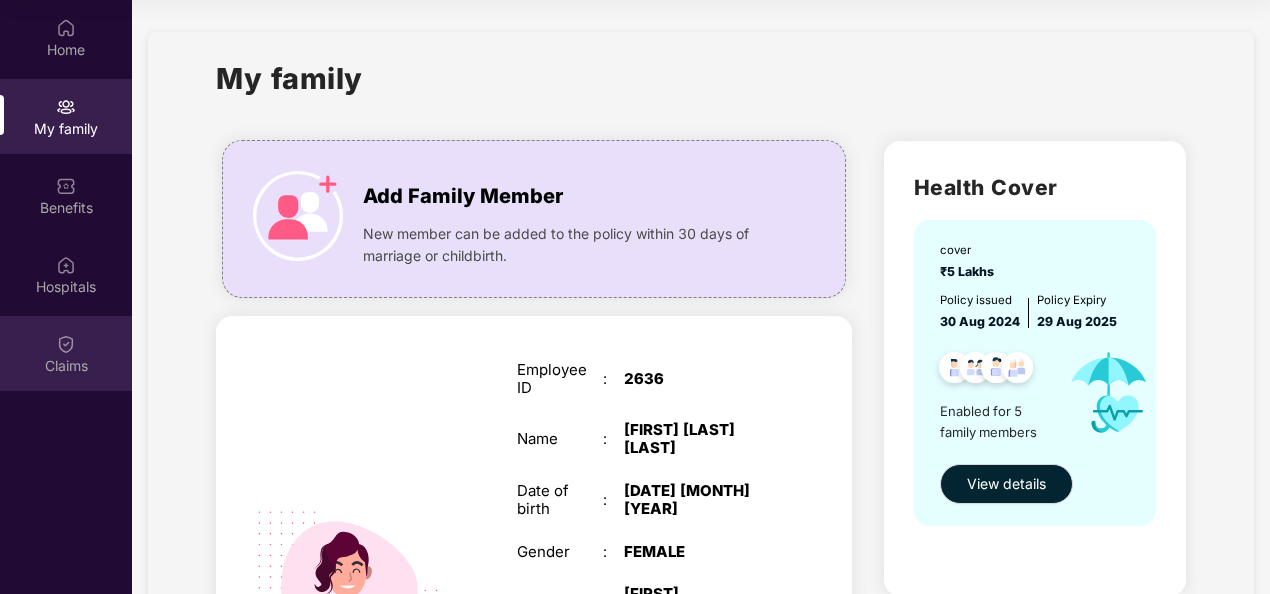click at bounding box center [66, 344] 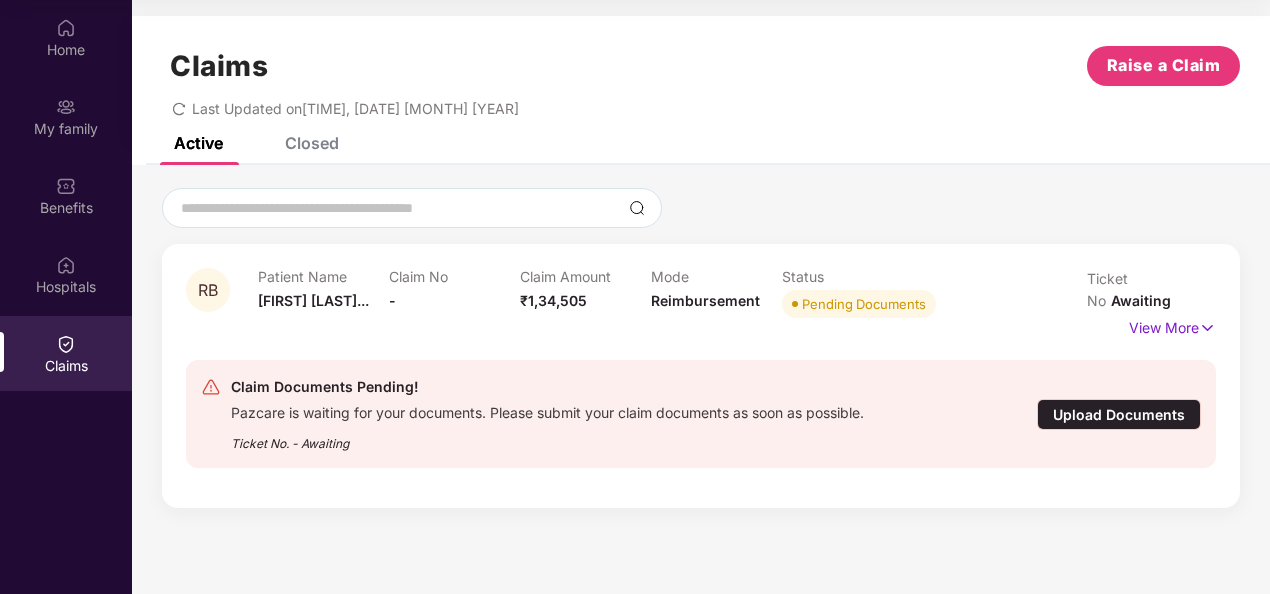 click on "Upload Documents" at bounding box center (1119, 414) 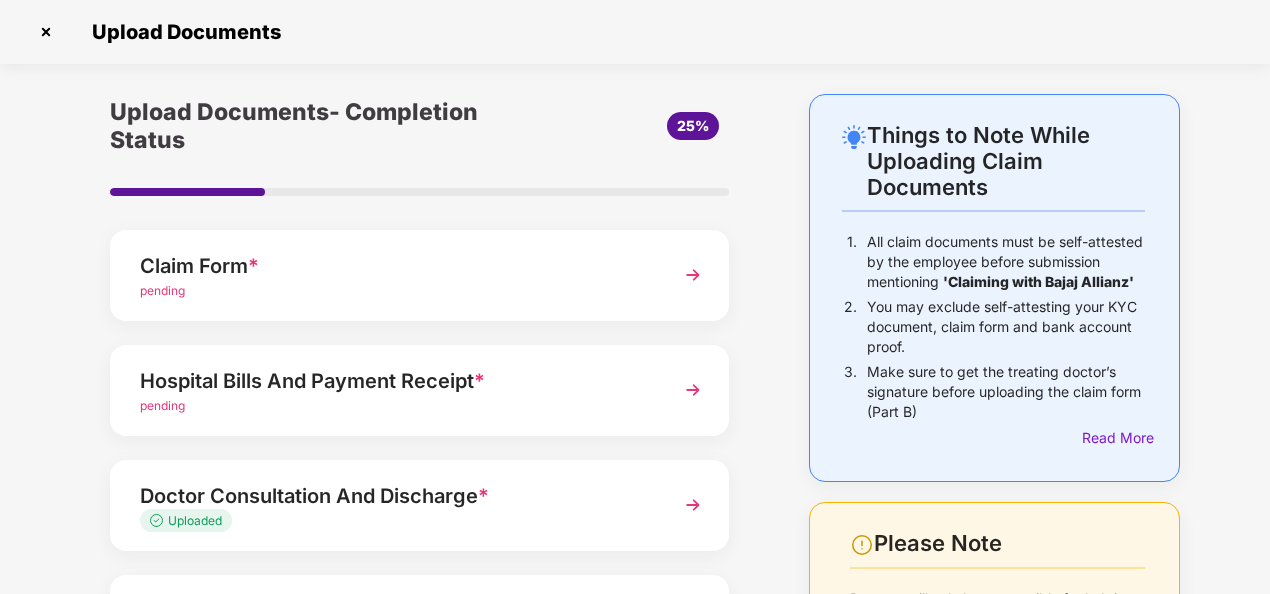 click at bounding box center [46, 32] 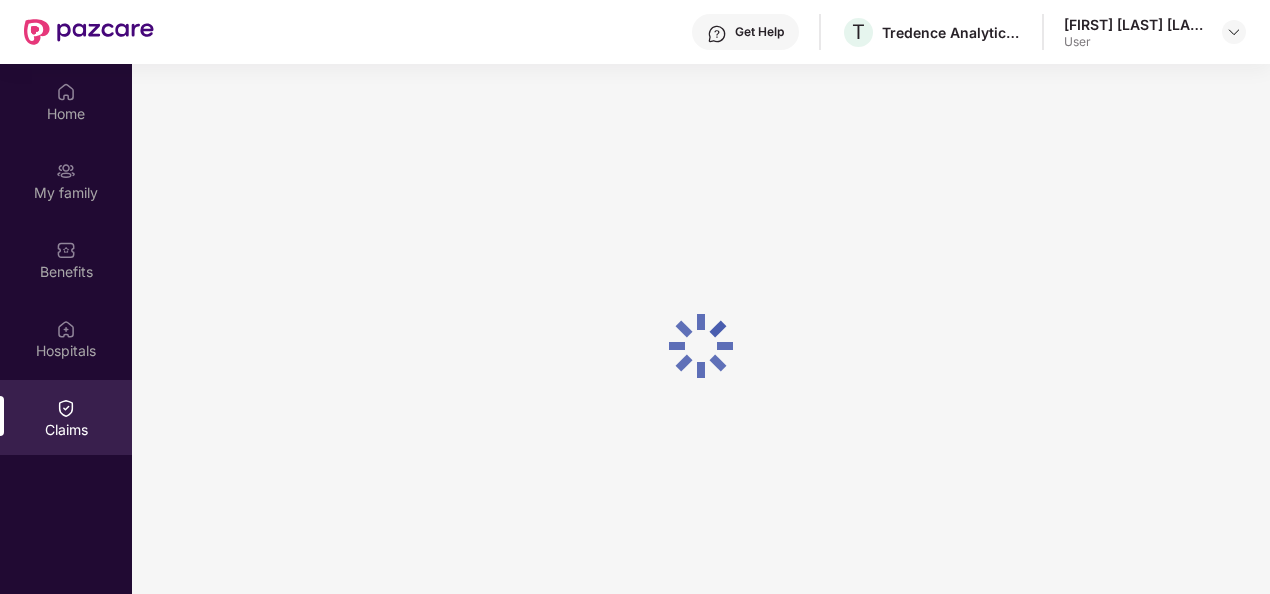 scroll, scrollTop: 112, scrollLeft: 0, axis: vertical 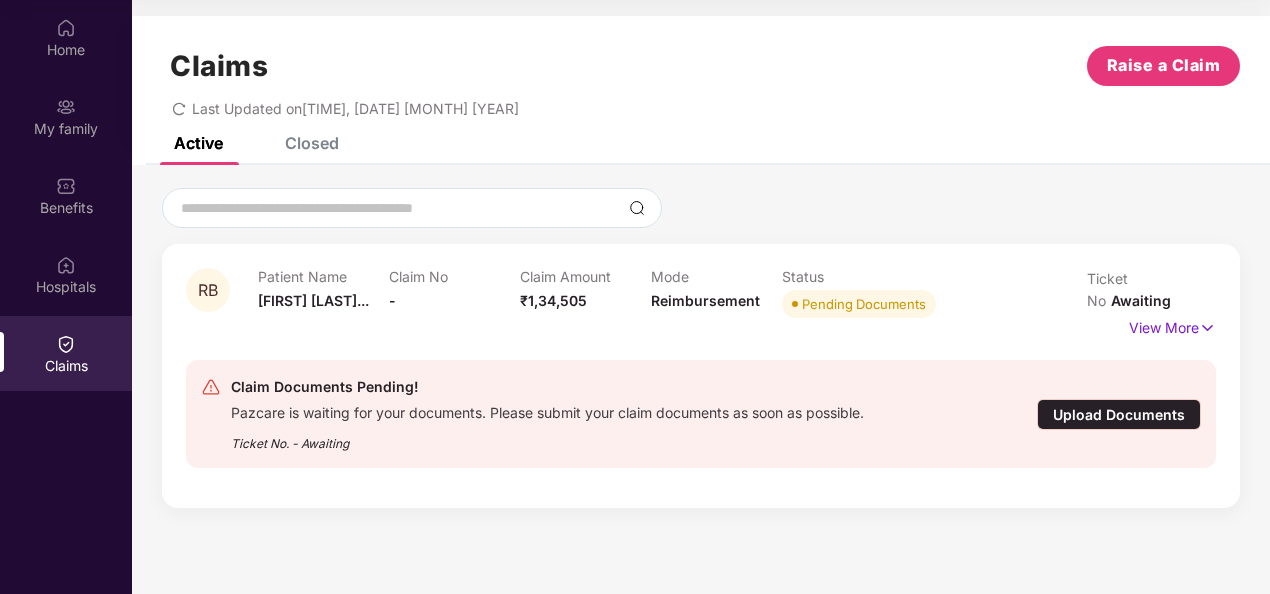 click on "Upload Documents" at bounding box center (1119, 414) 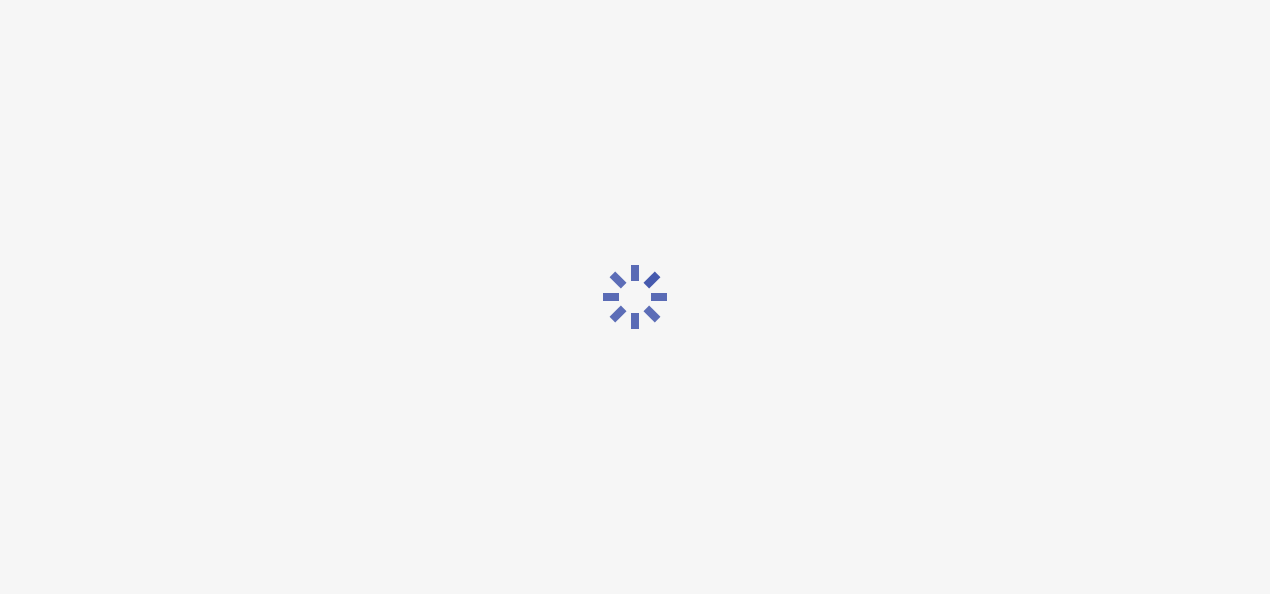 scroll, scrollTop: 48, scrollLeft: 0, axis: vertical 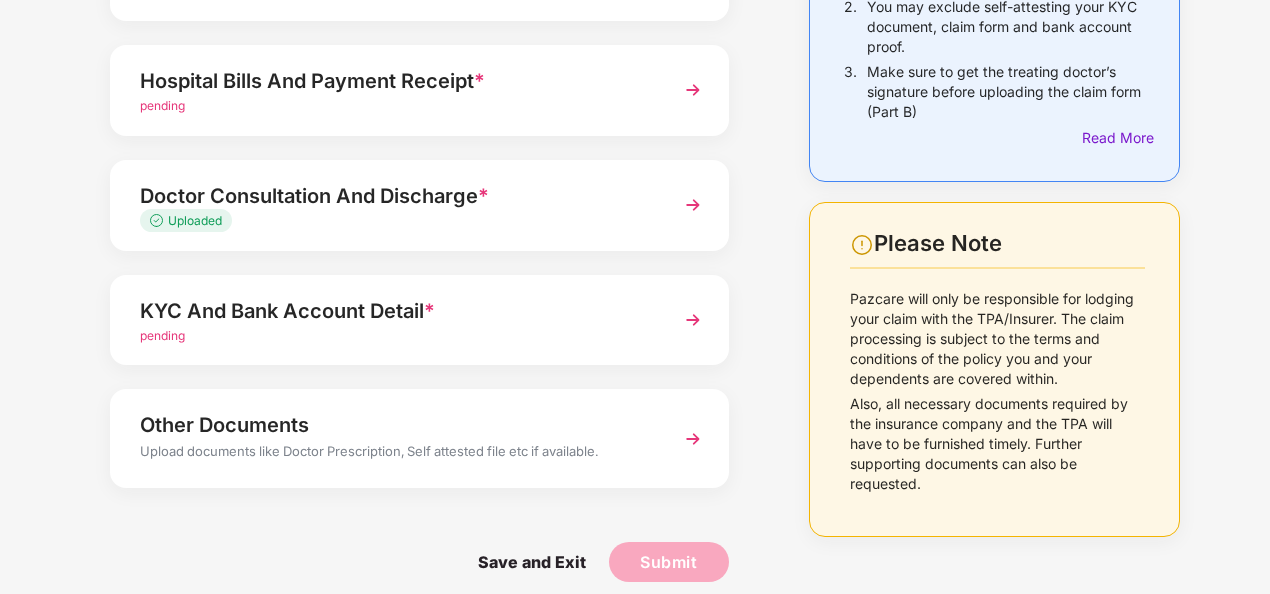 click at bounding box center [693, 320] 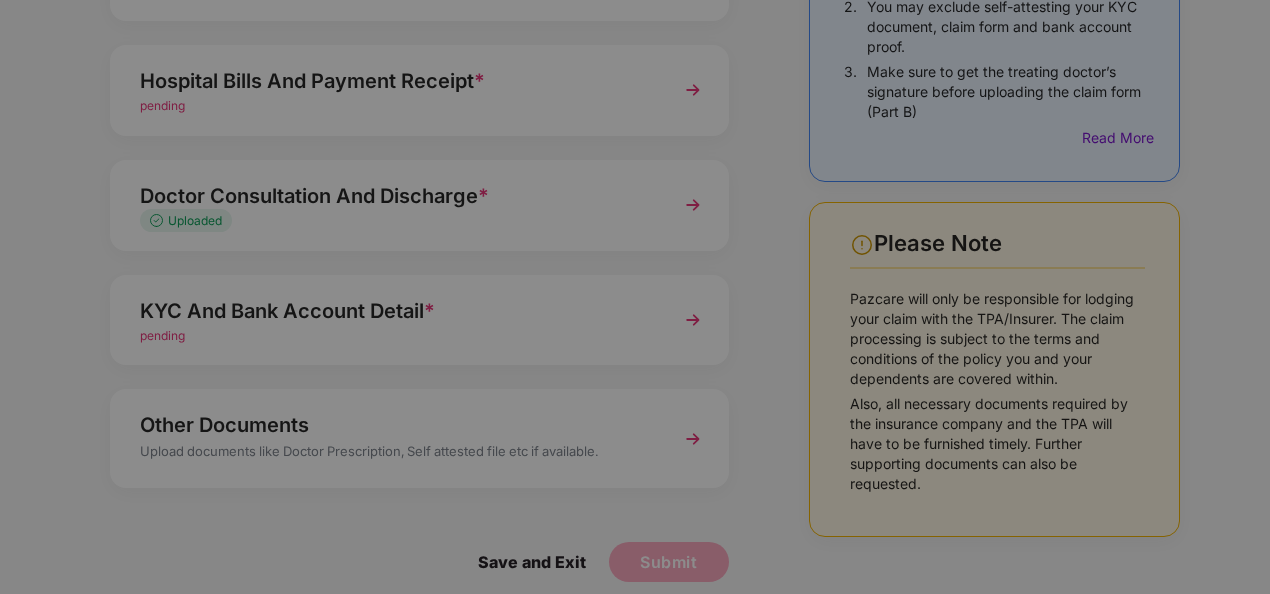 scroll, scrollTop: 0, scrollLeft: 0, axis: both 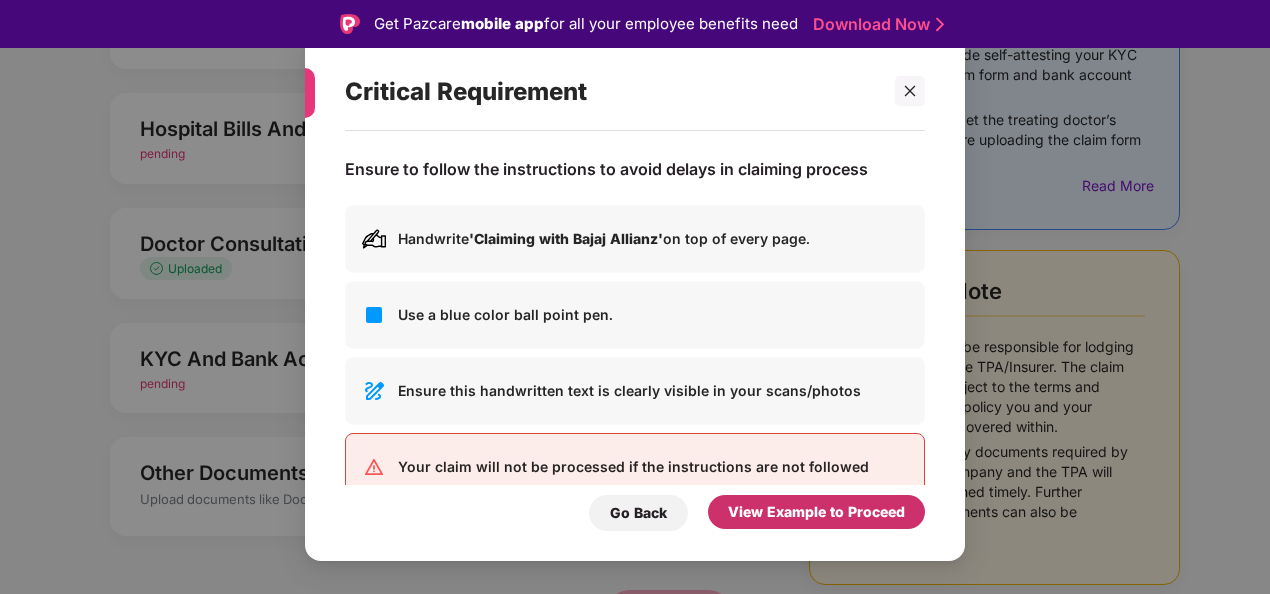 click on "View Example to Proceed" at bounding box center (816, 512) 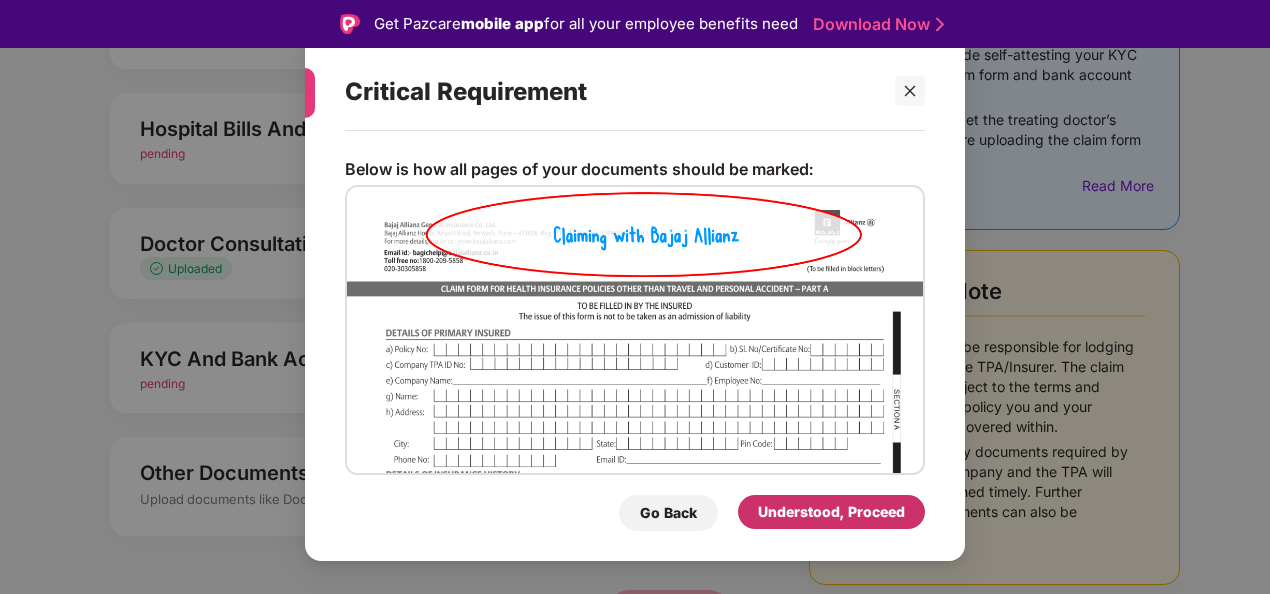 click on "Understood, Proceed" at bounding box center [831, 512] 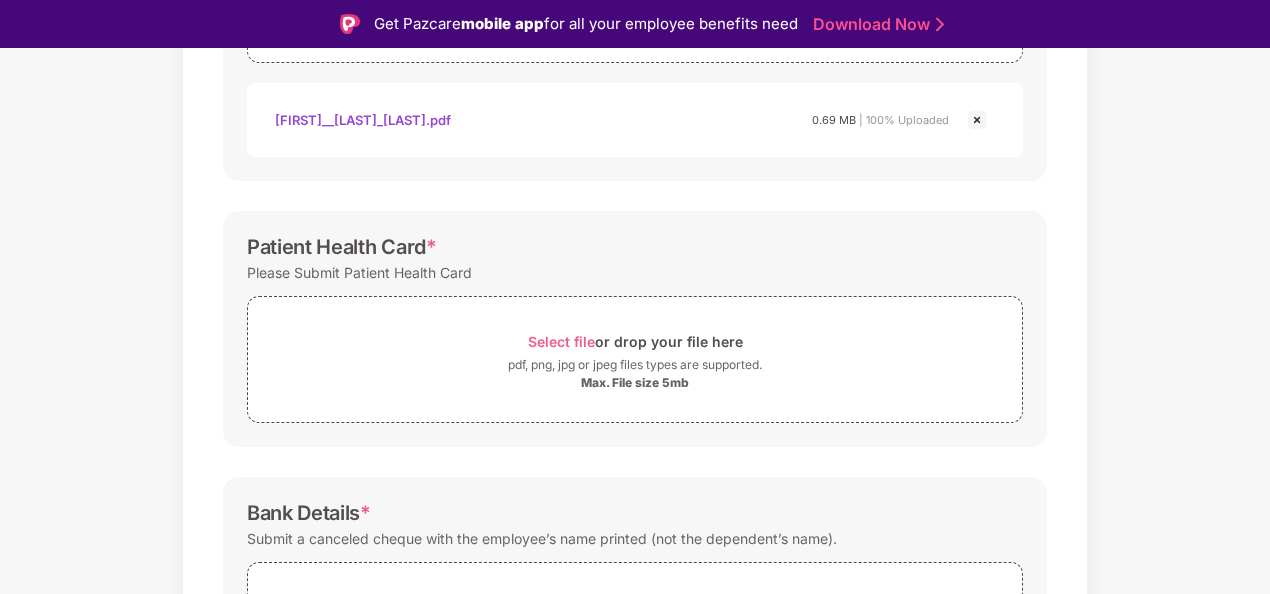 scroll, scrollTop: 600, scrollLeft: 0, axis: vertical 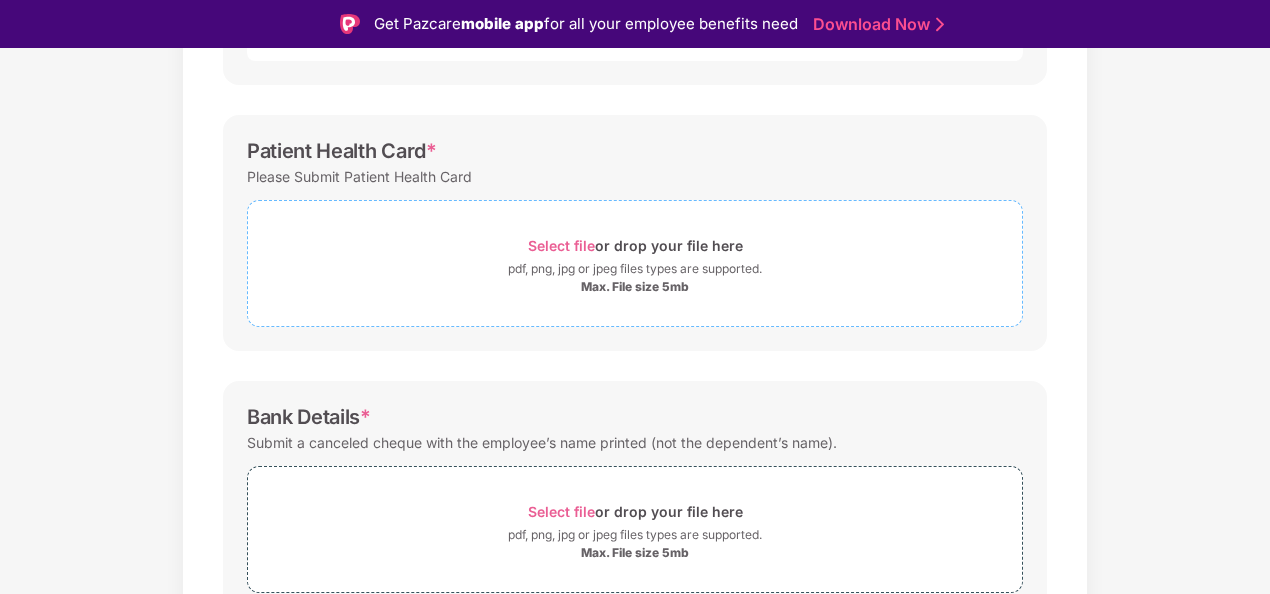 click on "Max. File size 5mb" at bounding box center [635, 287] 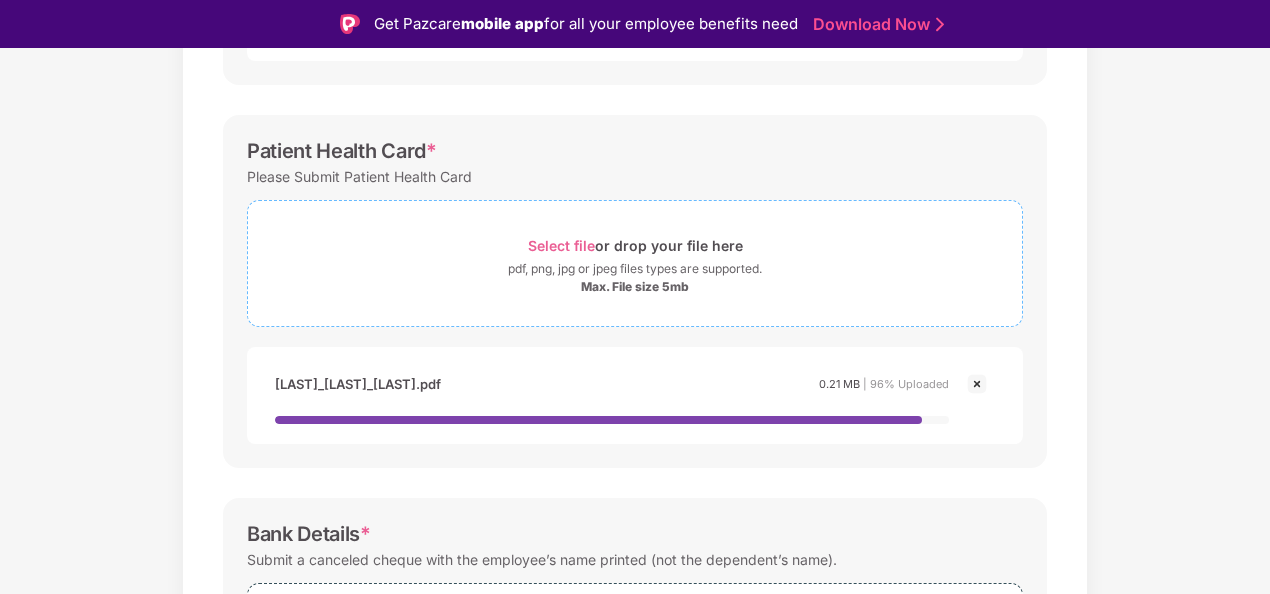 click on "Select file  or drop your file here" at bounding box center [635, 245] 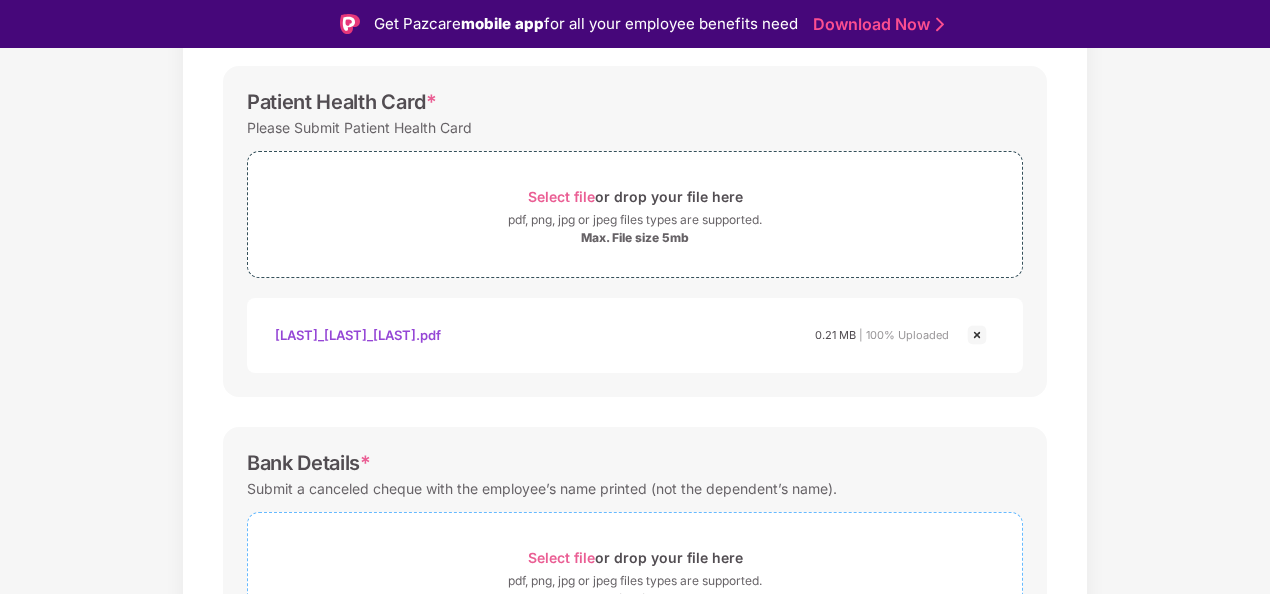 scroll, scrollTop: 788, scrollLeft: 0, axis: vertical 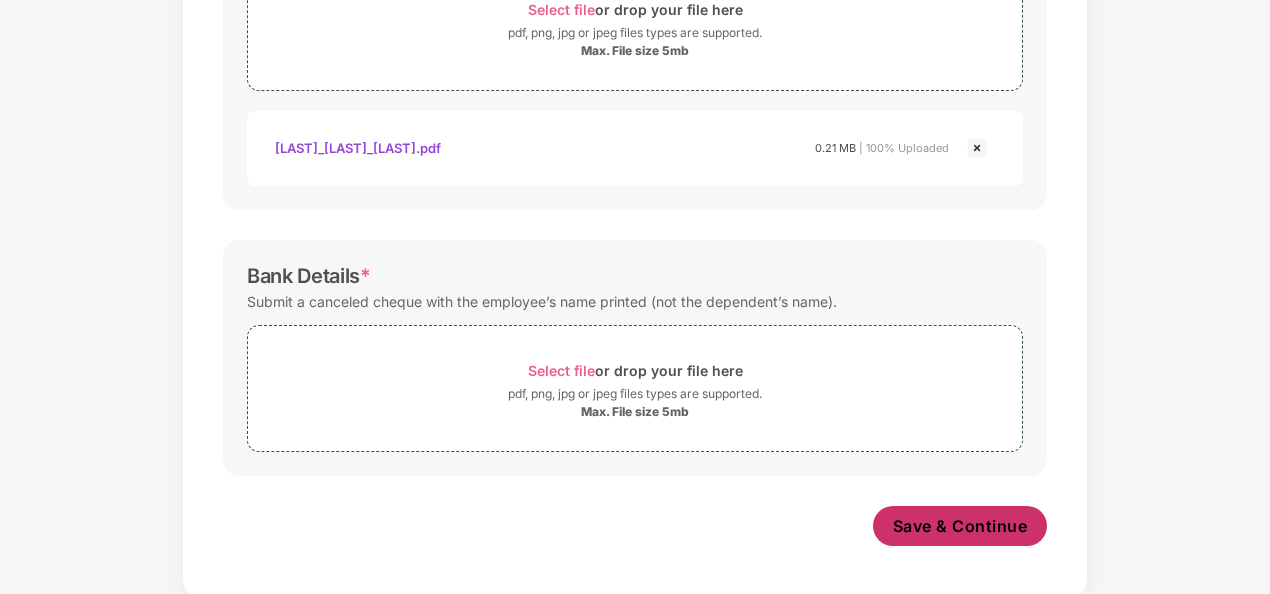 click on "Save & Continue" at bounding box center (960, 526) 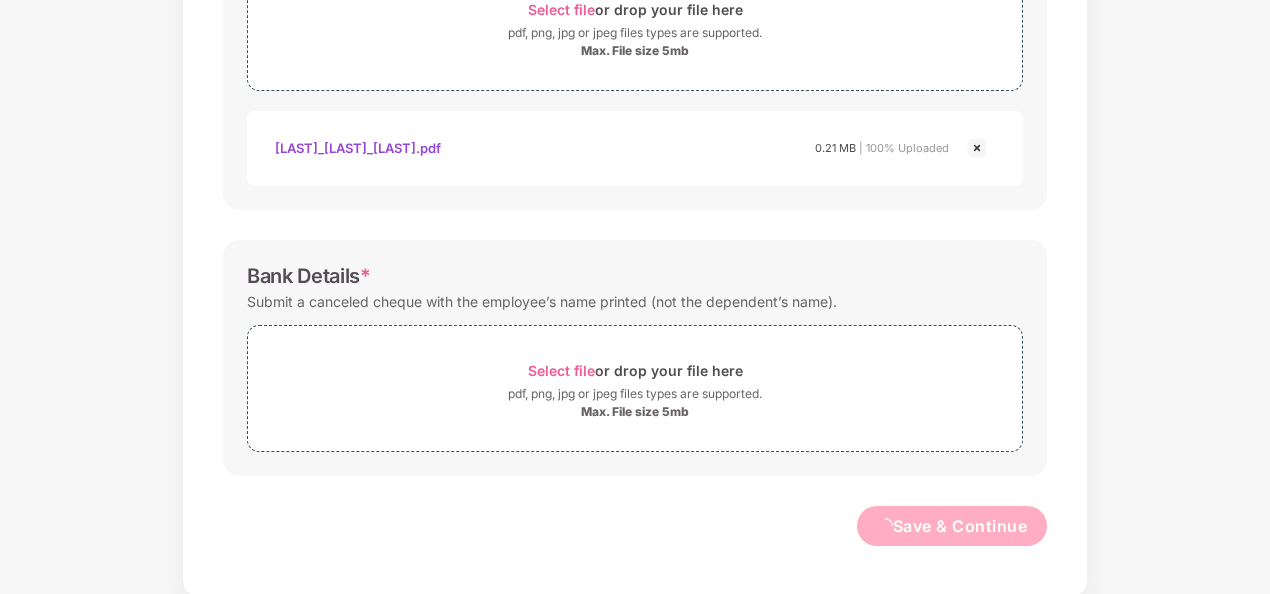 scroll, scrollTop: 0, scrollLeft: 0, axis: both 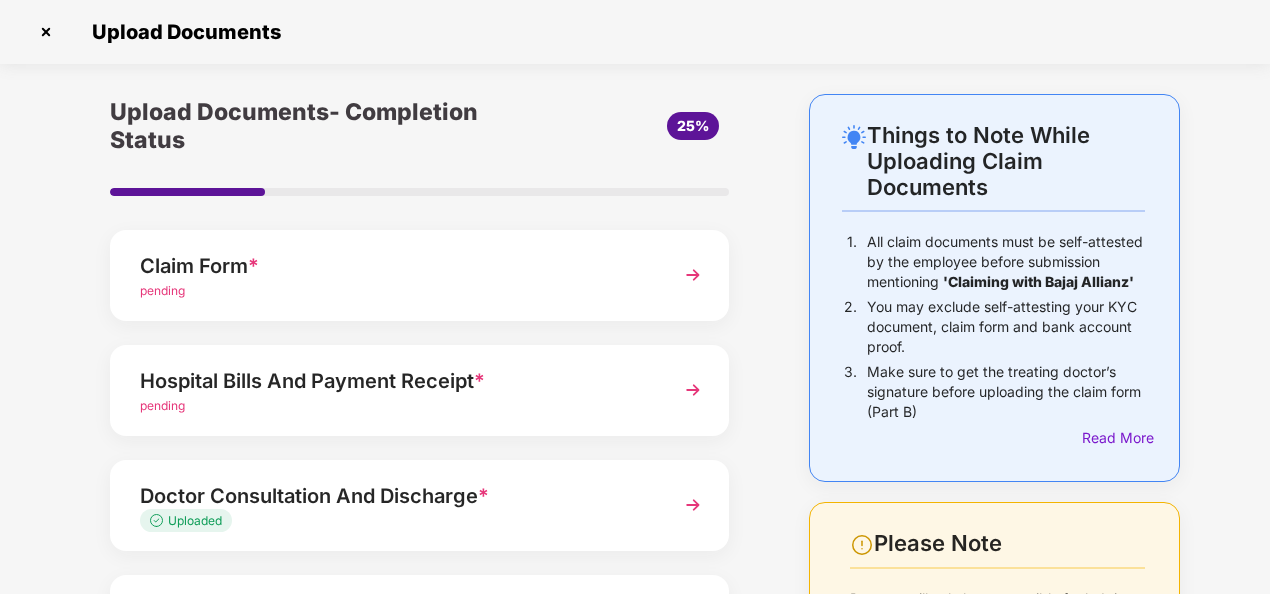 click at bounding box center [693, 390] 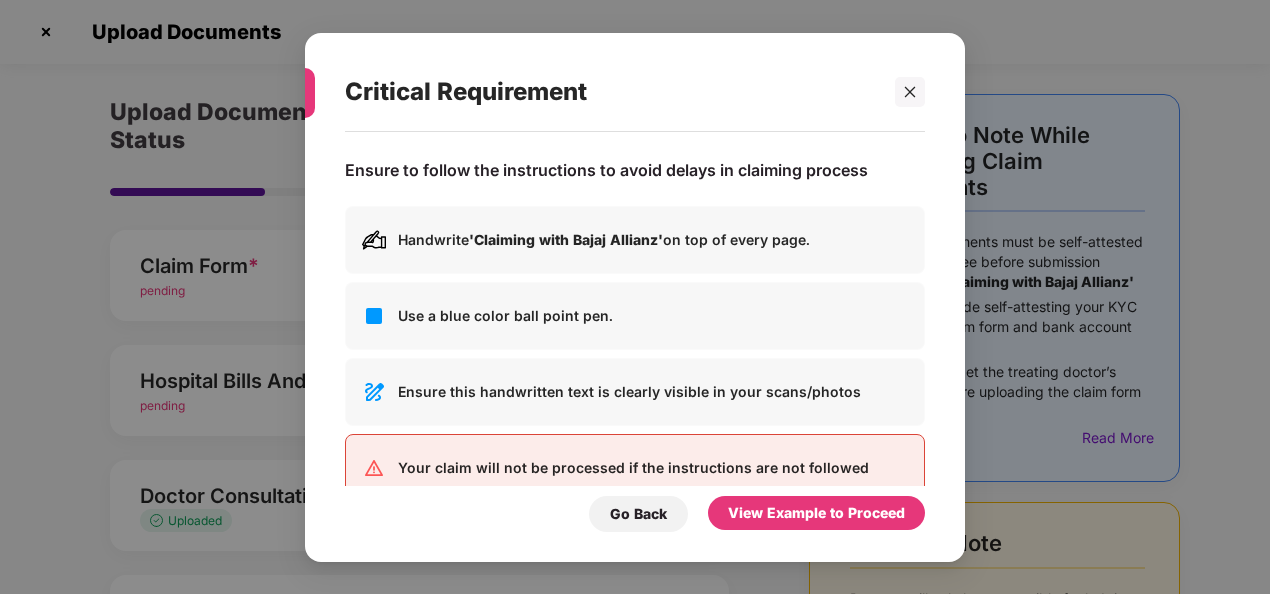 scroll, scrollTop: 0, scrollLeft: 0, axis: both 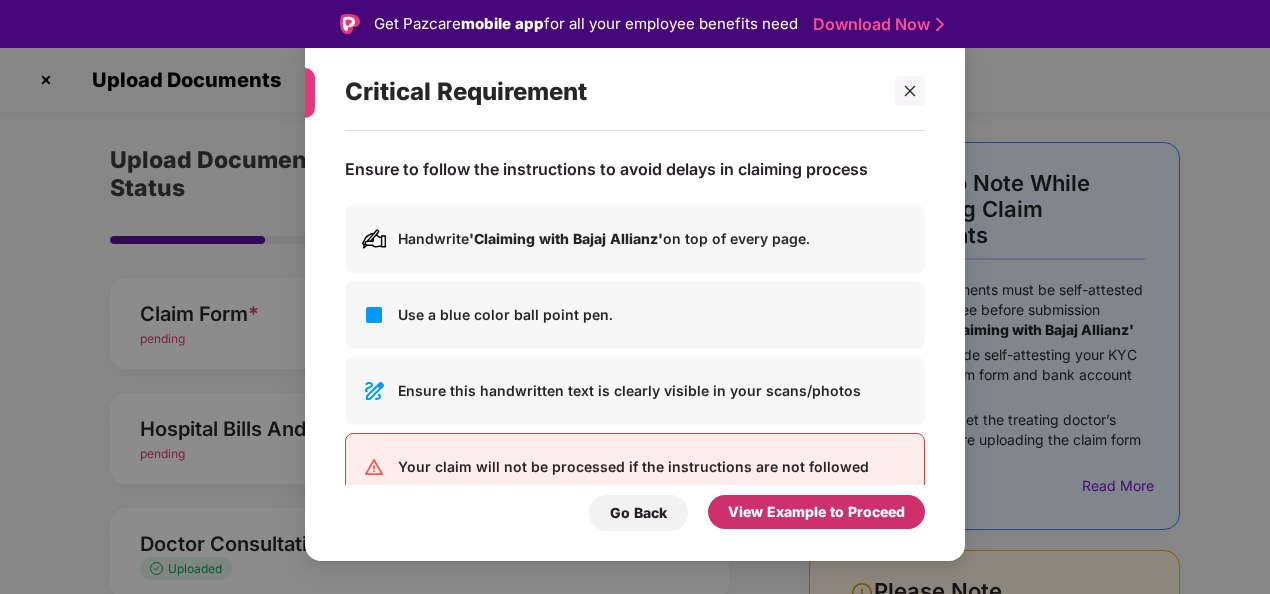 click on "View Example to Proceed" at bounding box center (816, 512) 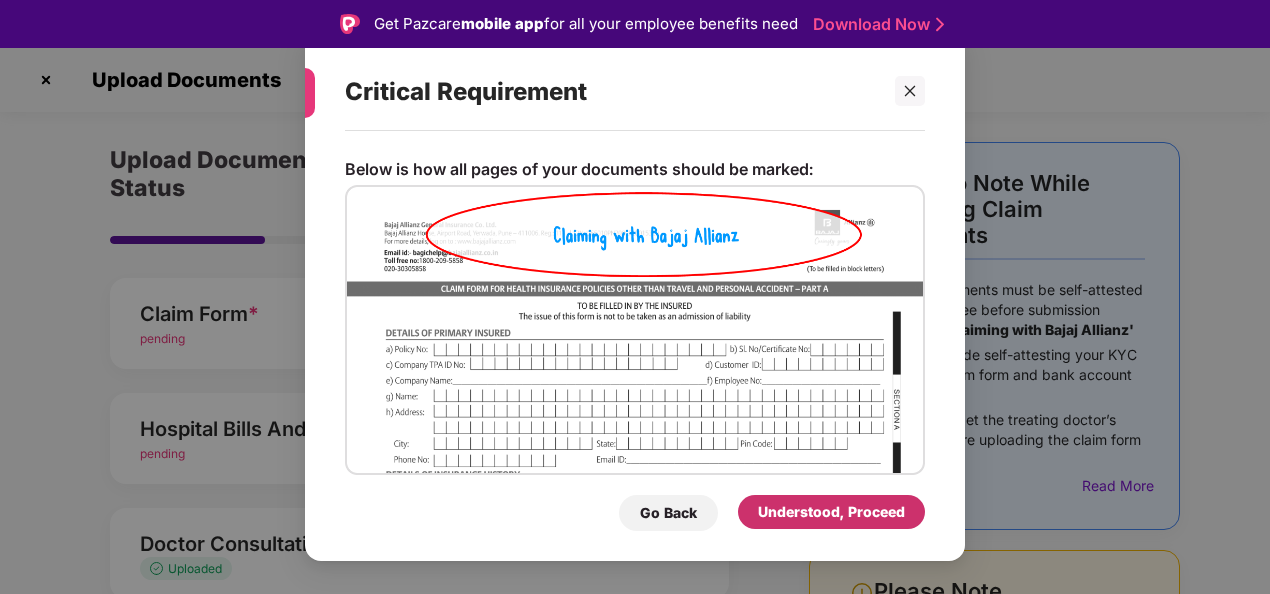 click on "Understood, Proceed" at bounding box center (831, 512) 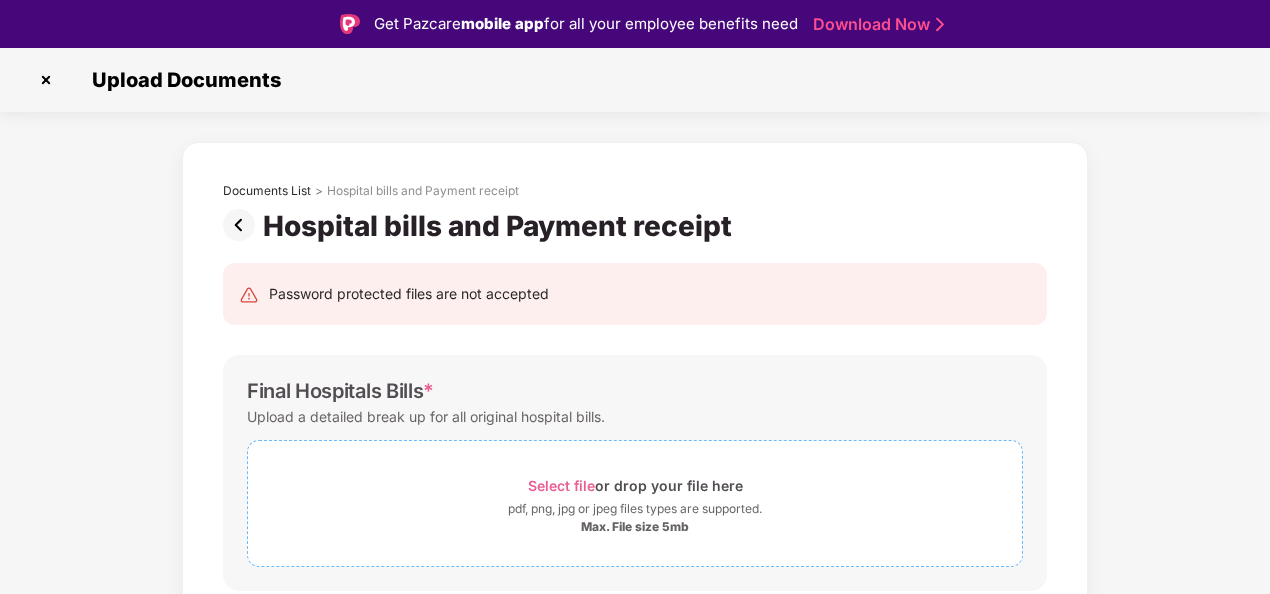 click on "Select file  or drop your file here" at bounding box center [635, 485] 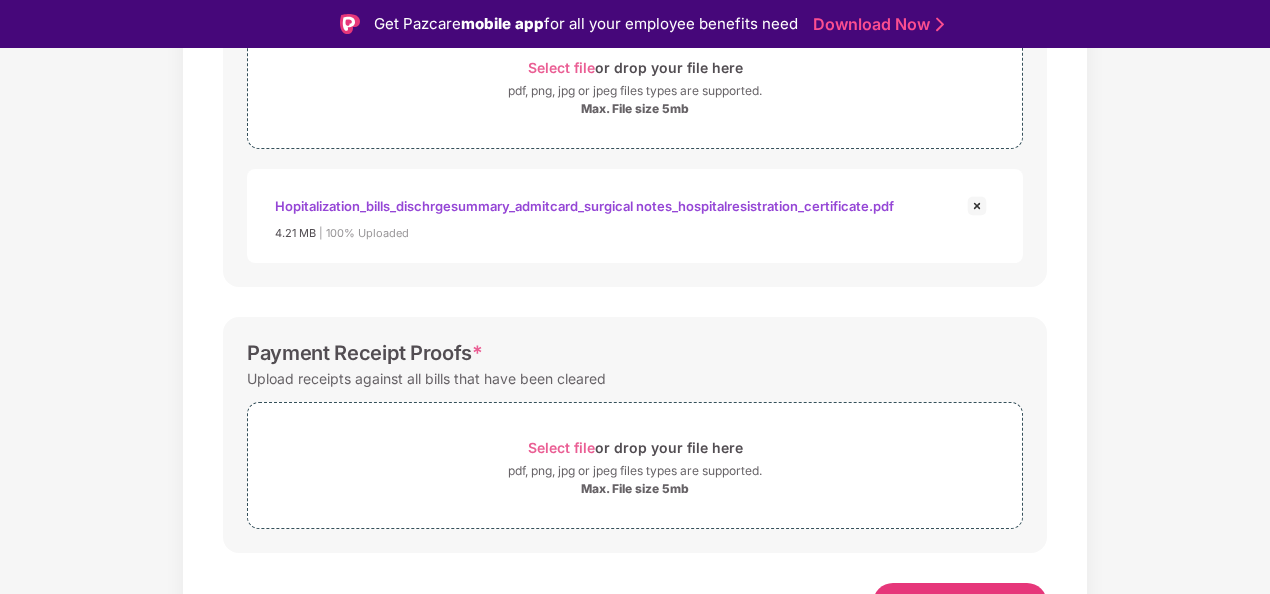 scroll, scrollTop: 800, scrollLeft: 0, axis: vertical 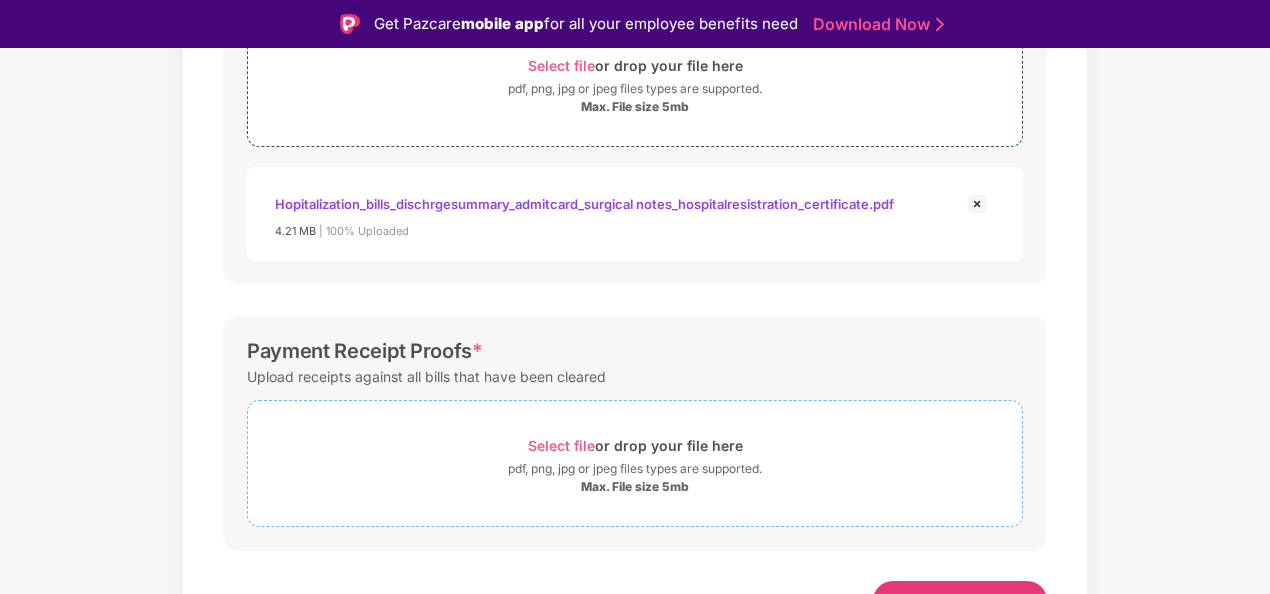 click on "pdf, png, jpg or jpeg files types are supported." at bounding box center (635, 469) 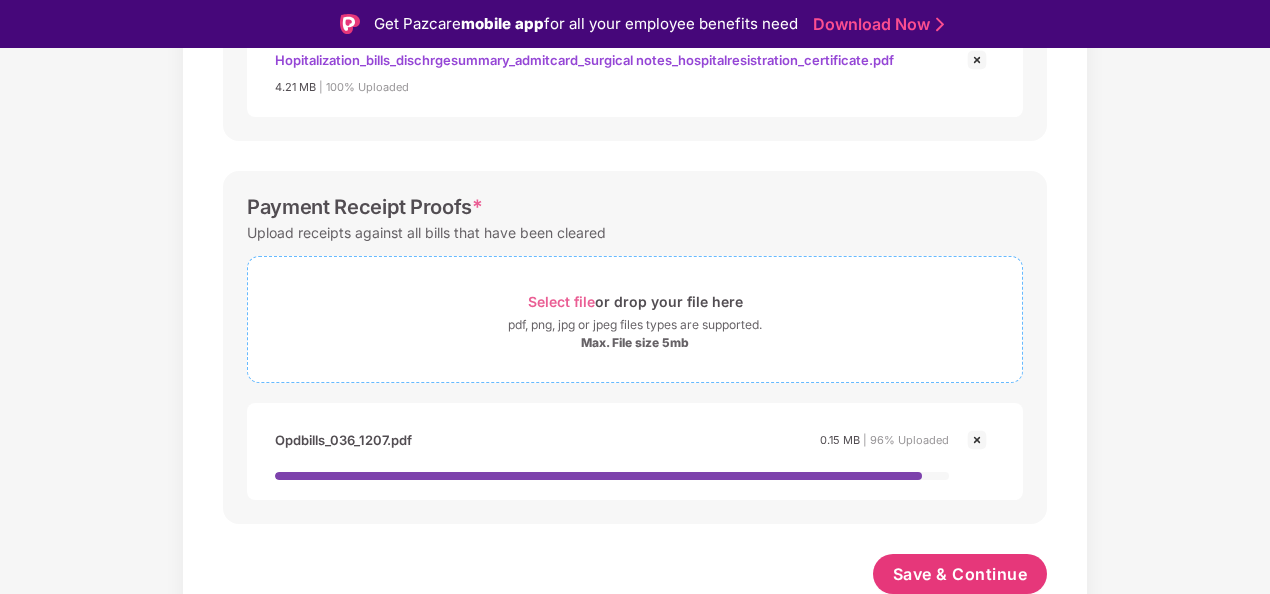 scroll, scrollTop: 944, scrollLeft: 0, axis: vertical 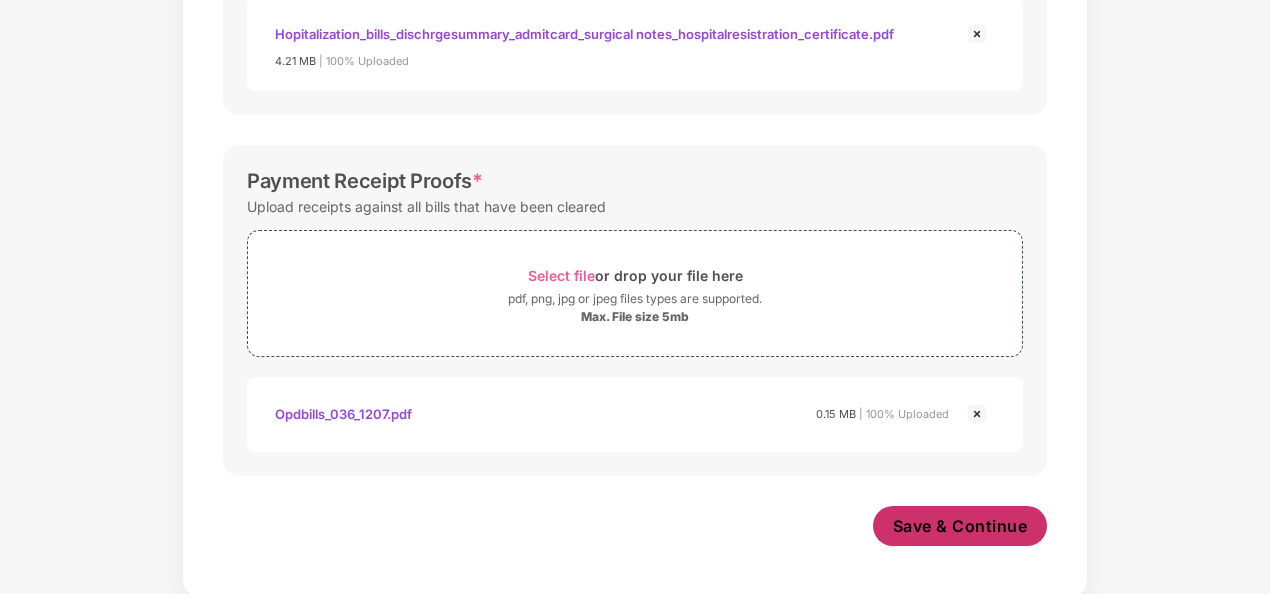click on "Save & Continue" at bounding box center [960, 526] 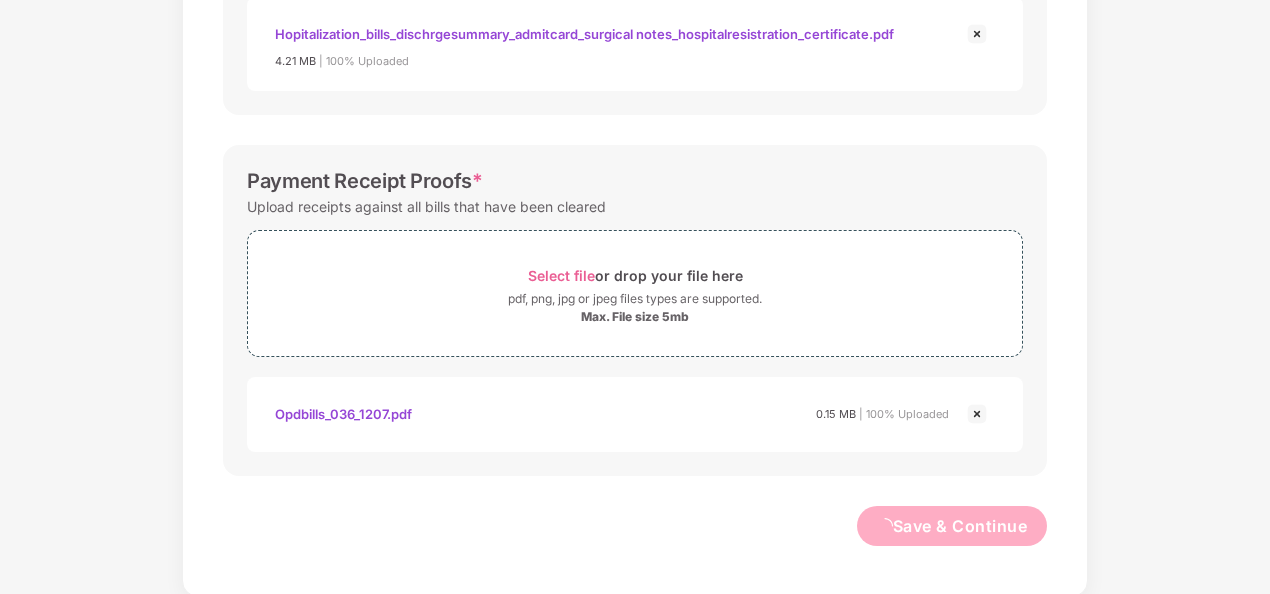 scroll, scrollTop: 0, scrollLeft: 0, axis: both 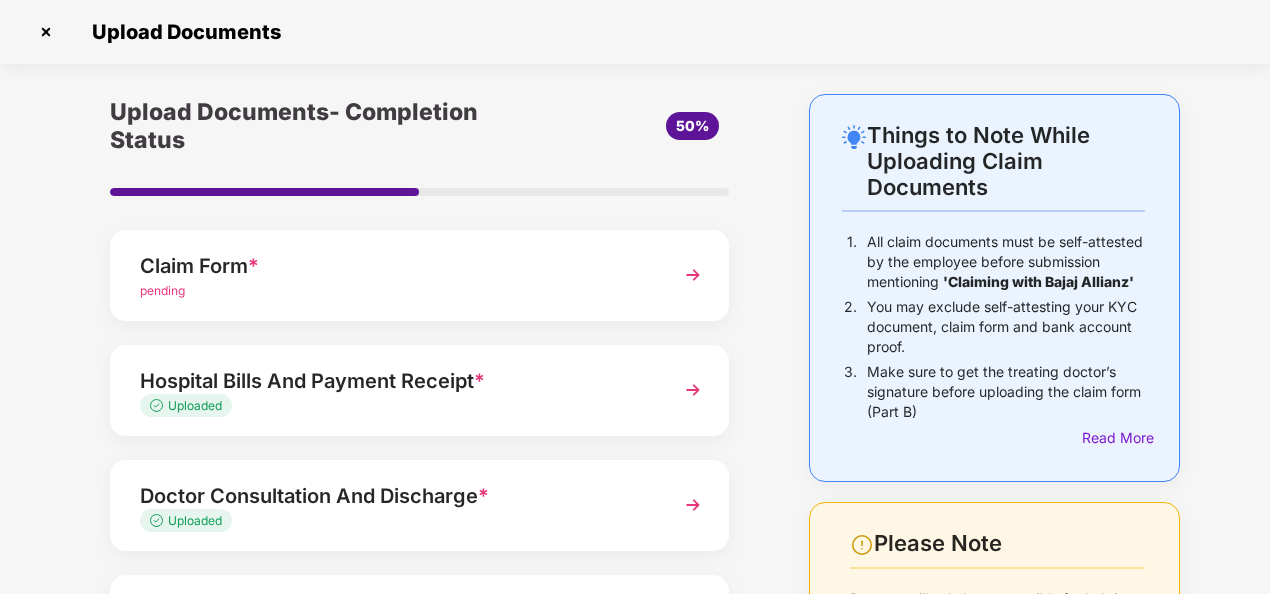 click on "Claim Form * pending" at bounding box center [419, 275] 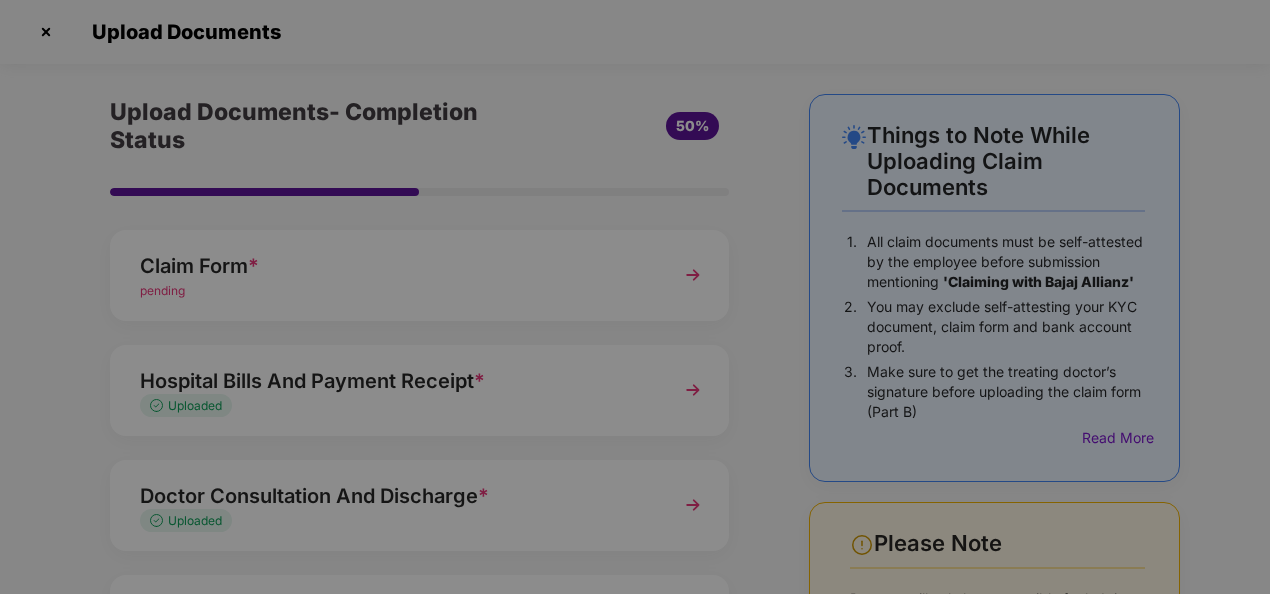 scroll, scrollTop: 0, scrollLeft: 0, axis: both 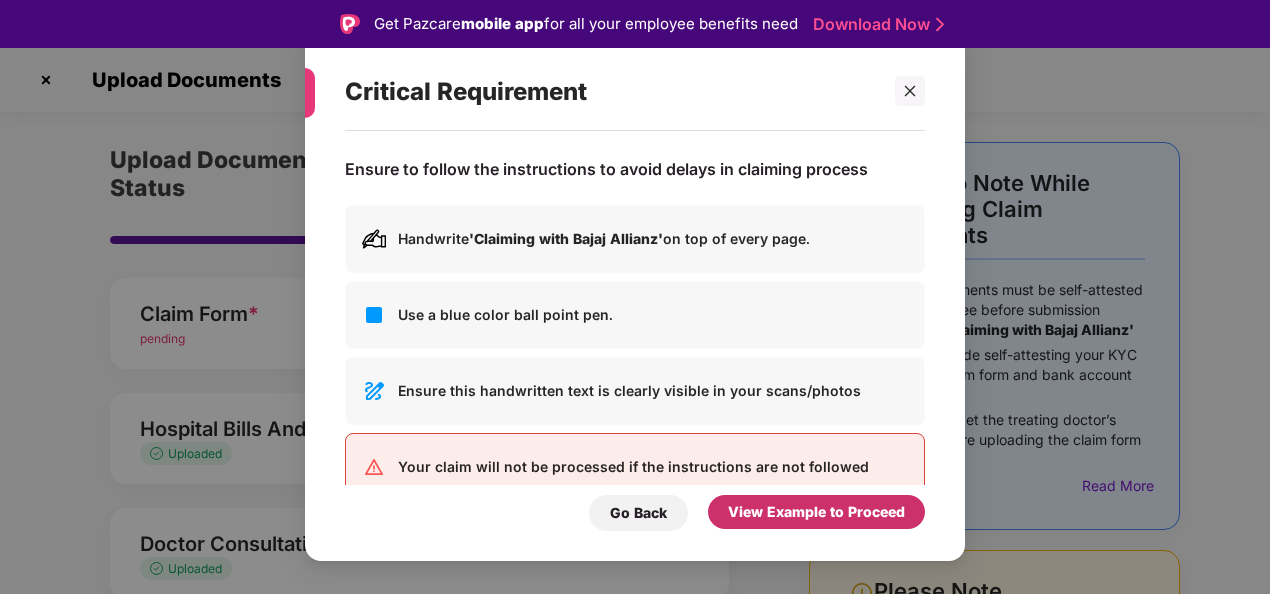 click on "View Example to Proceed" at bounding box center (816, 512) 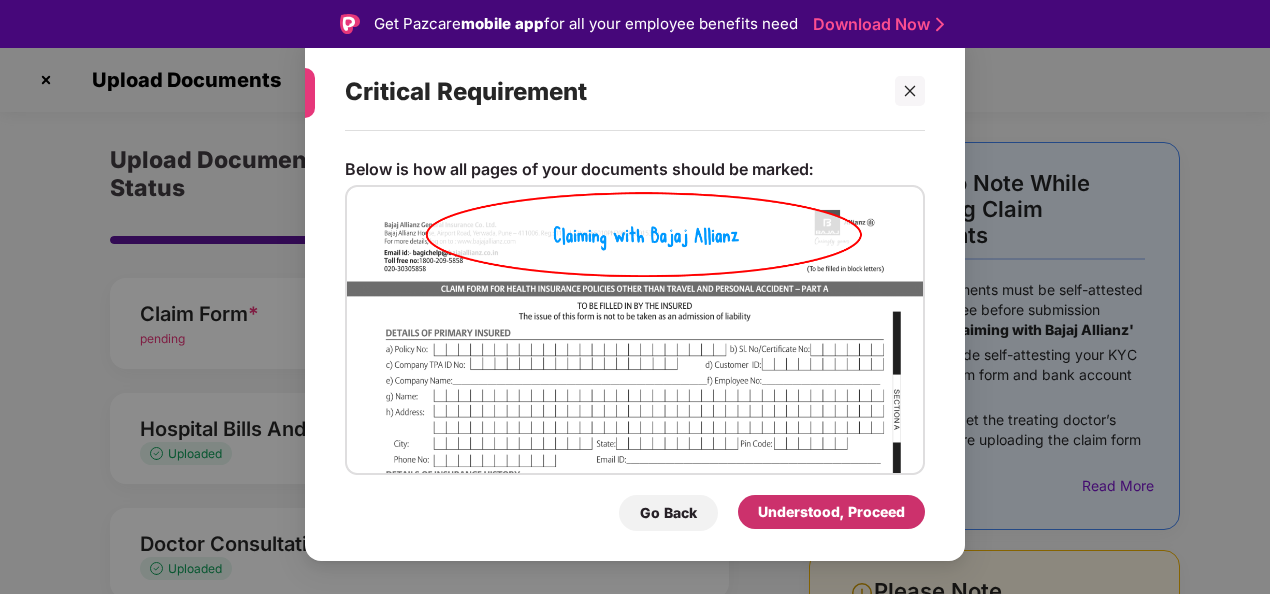 click on "Understood, Proceed" at bounding box center [831, 512] 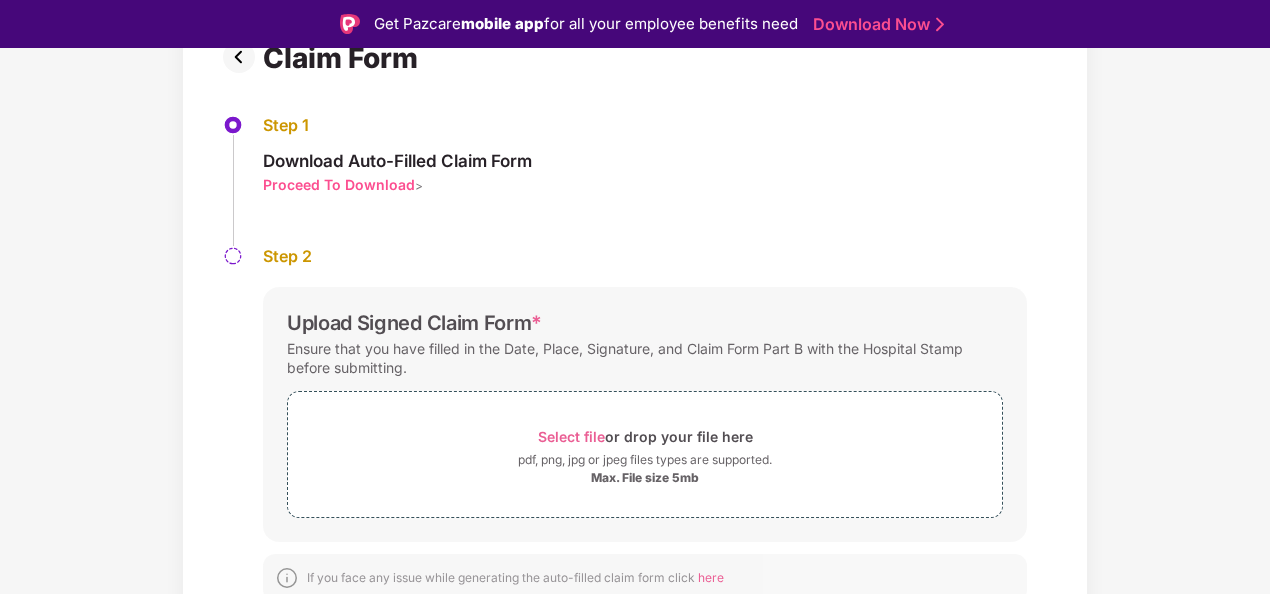 scroll, scrollTop: 178, scrollLeft: 0, axis: vertical 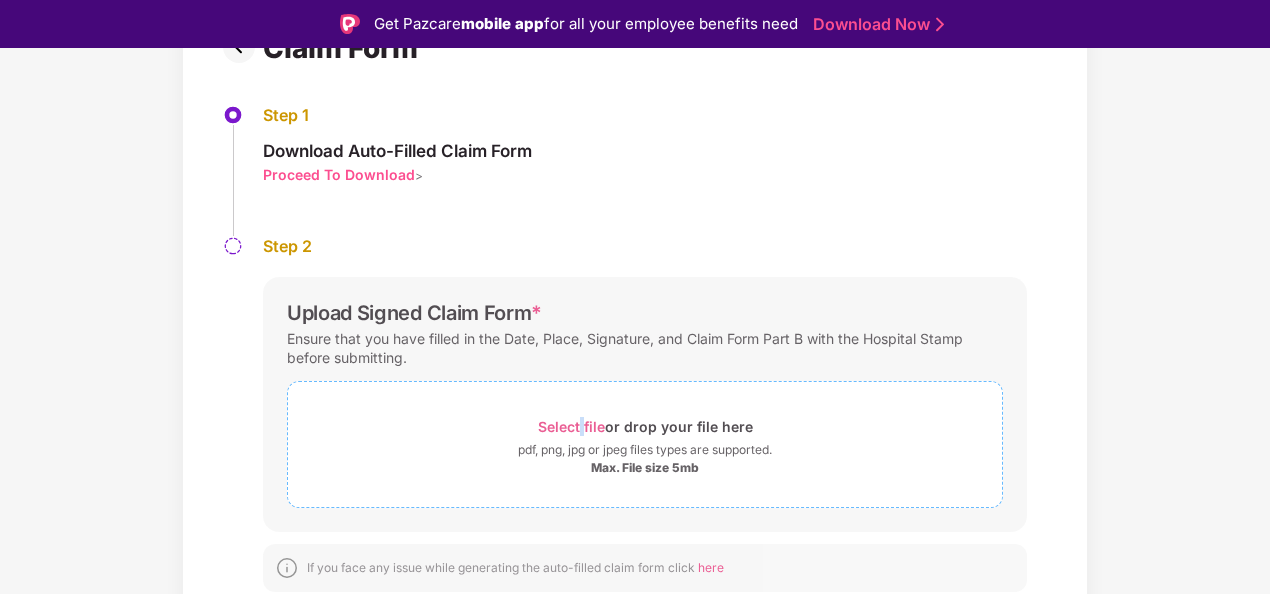 click on "Select file  or drop your file here" at bounding box center (645, 426) 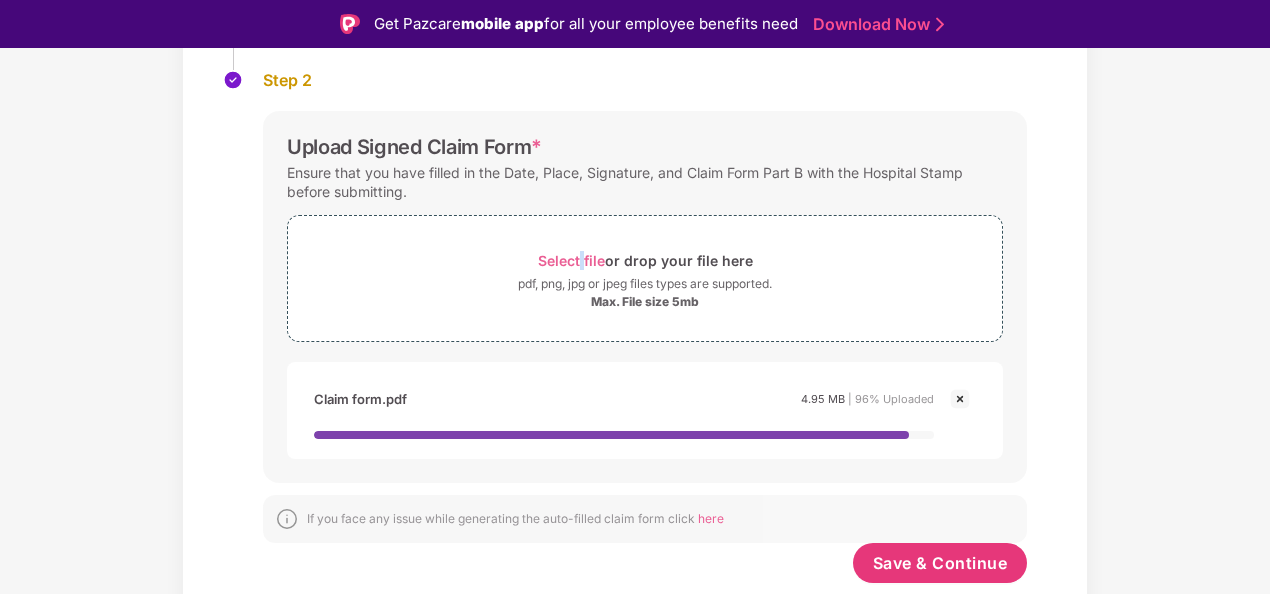 scroll, scrollTop: 330, scrollLeft: 0, axis: vertical 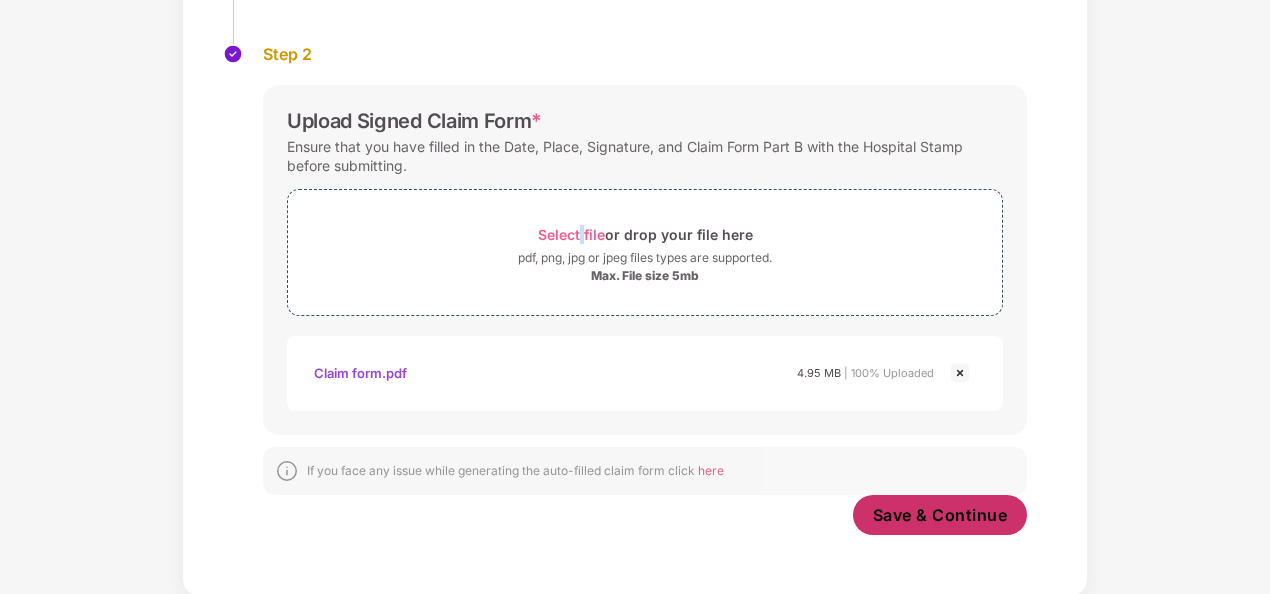 click on "Save & Continue" at bounding box center (940, 515) 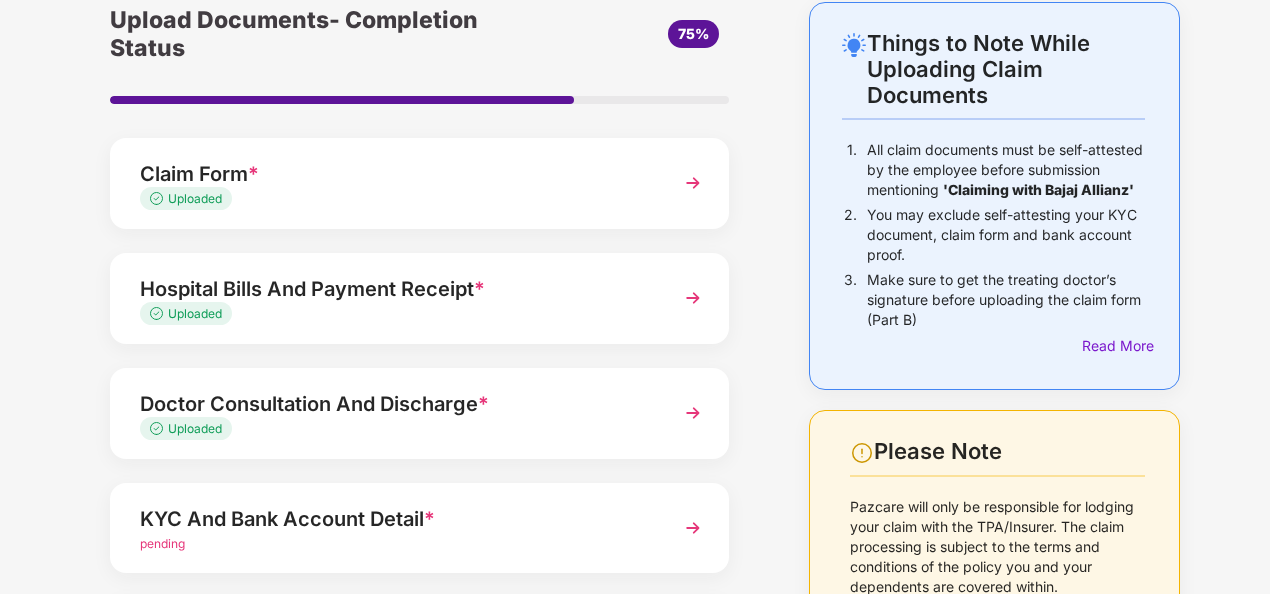 scroll, scrollTop: 200, scrollLeft: 0, axis: vertical 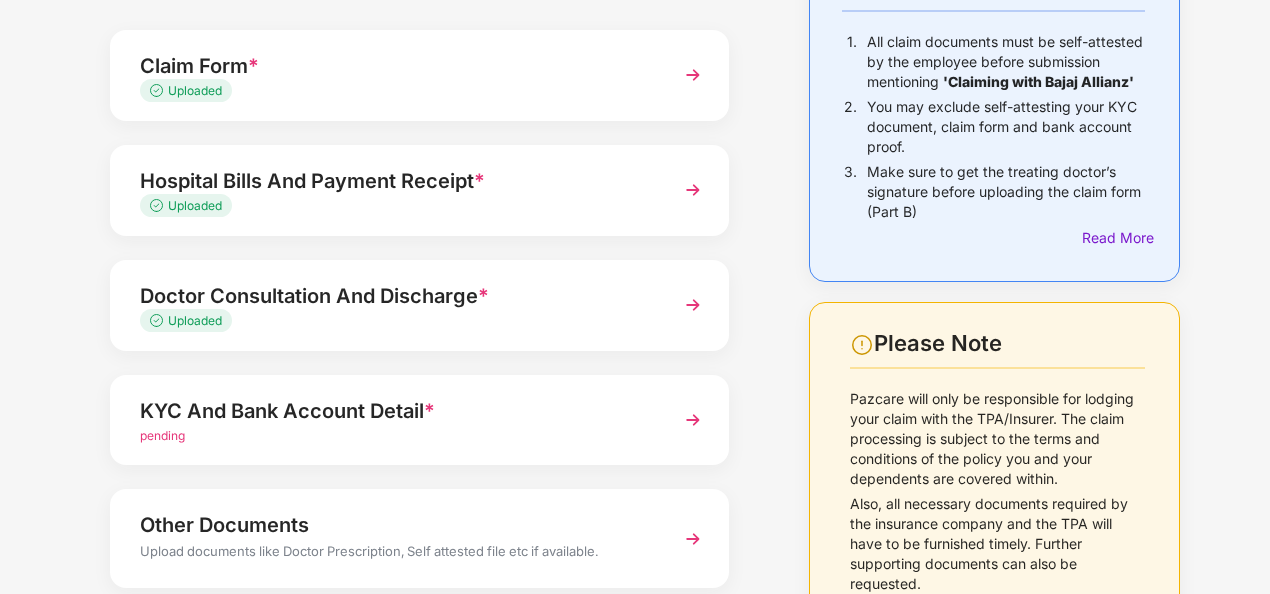 click at bounding box center (693, 420) 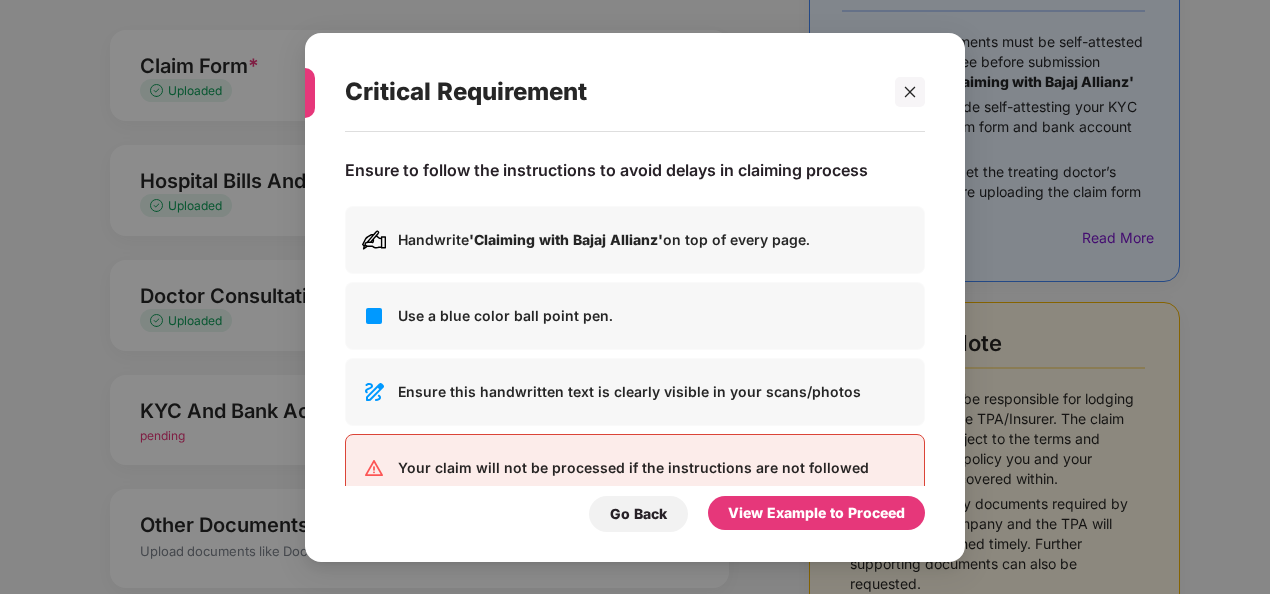 scroll, scrollTop: 0, scrollLeft: 0, axis: both 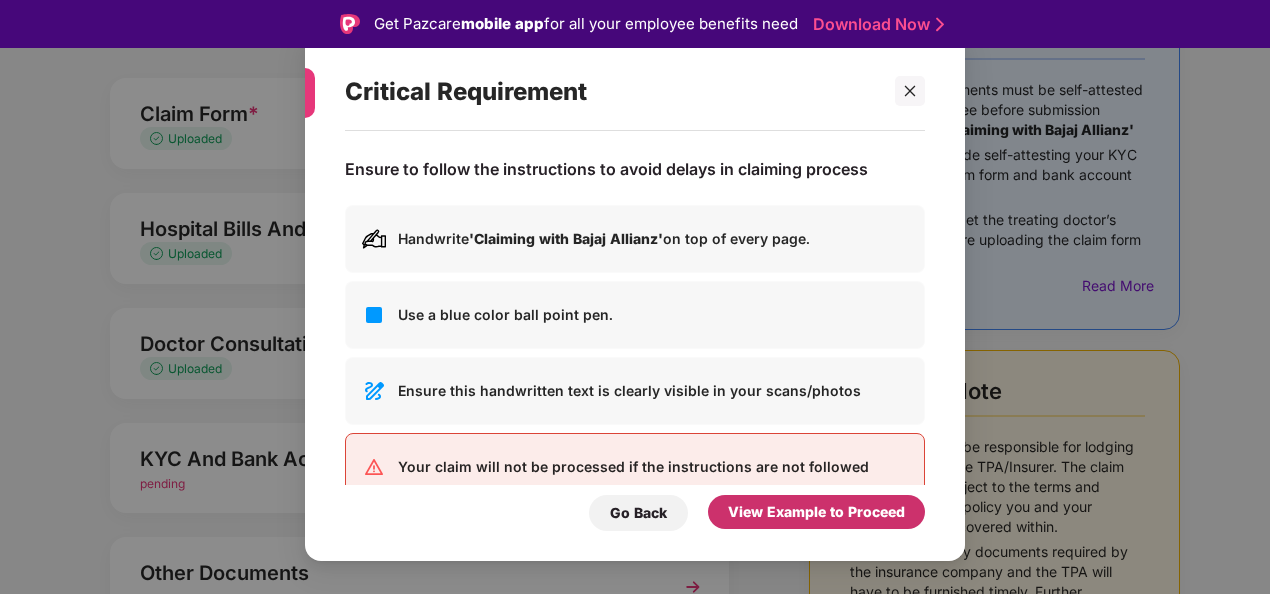 click on "View Example to Proceed" at bounding box center [816, 512] 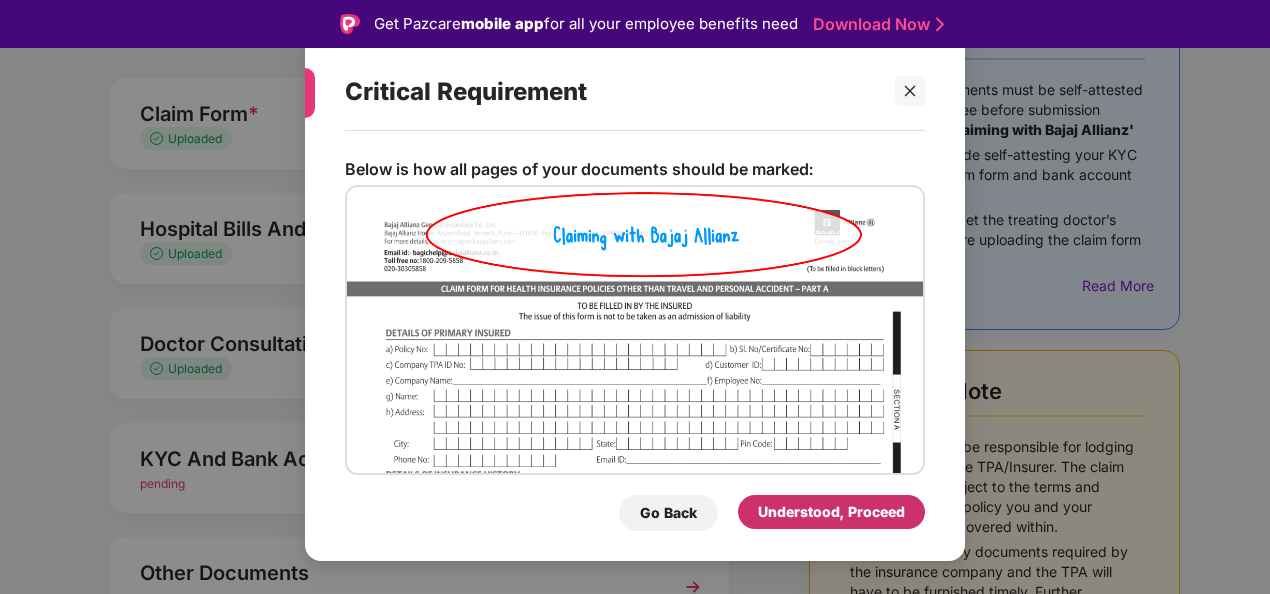 click on "Understood, Proceed" at bounding box center [831, 512] 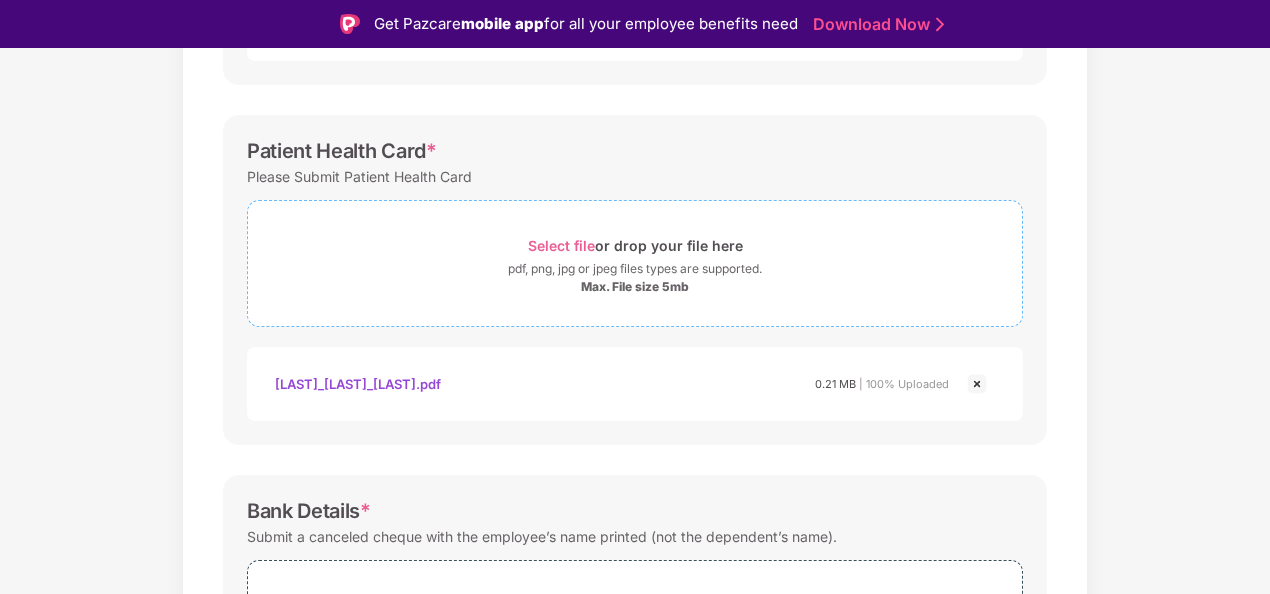 scroll, scrollTop: 787, scrollLeft: 0, axis: vertical 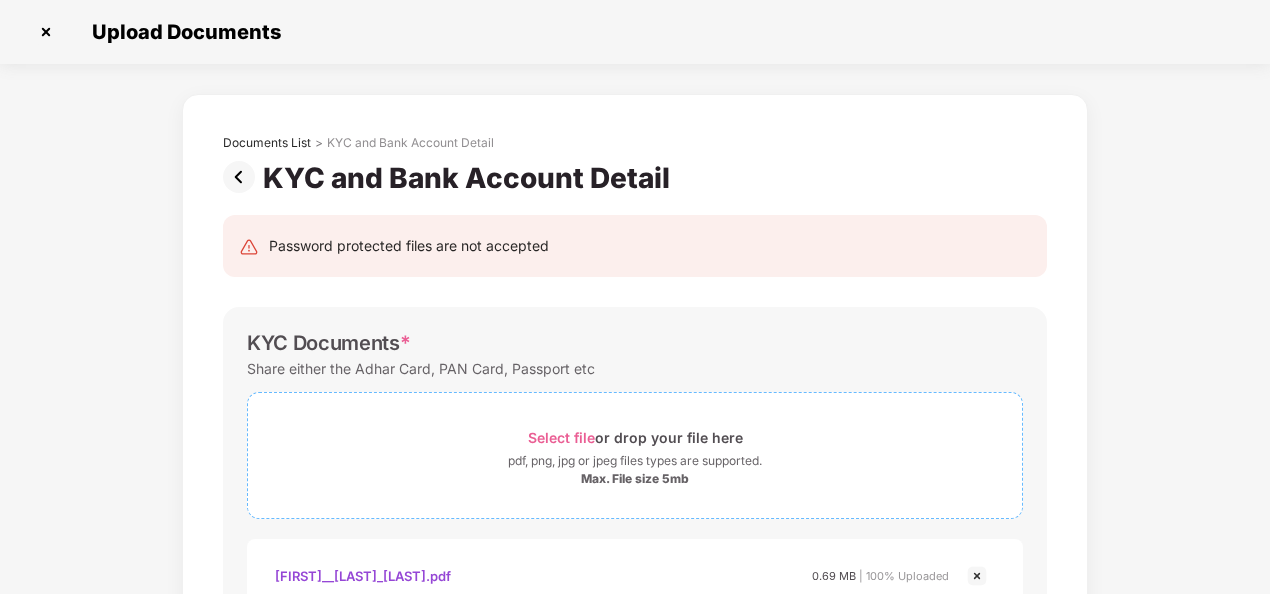 click on "pdf, png, jpg or jpeg files types are supported." at bounding box center [635, 461] 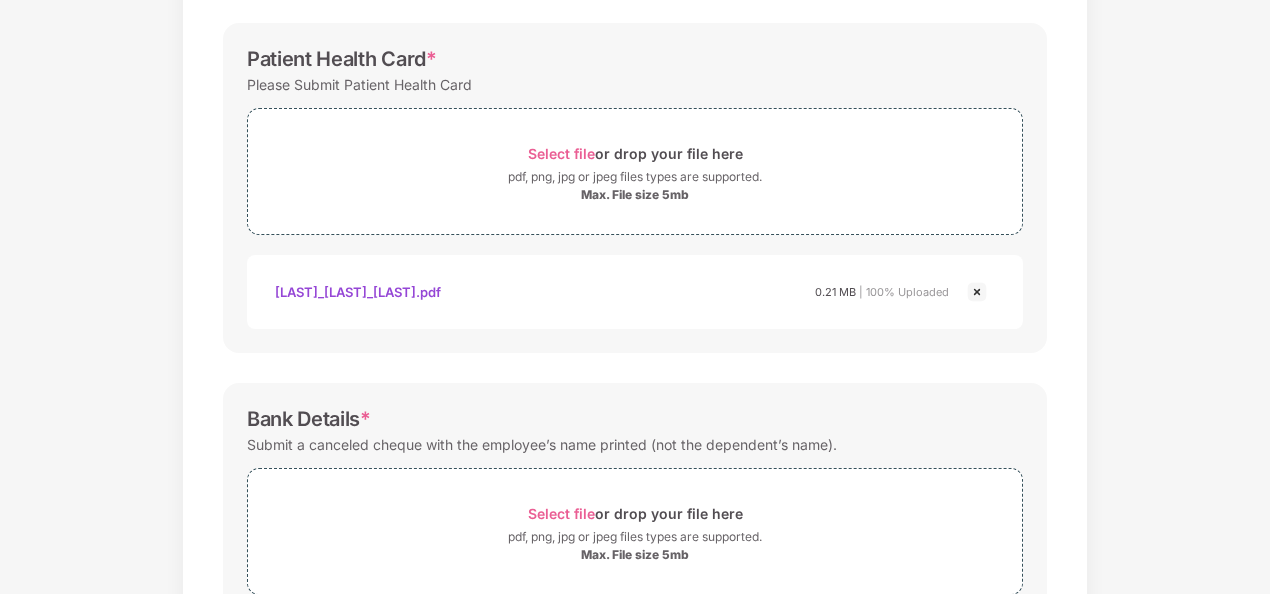 scroll, scrollTop: 787, scrollLeft: 0, axis: vertical 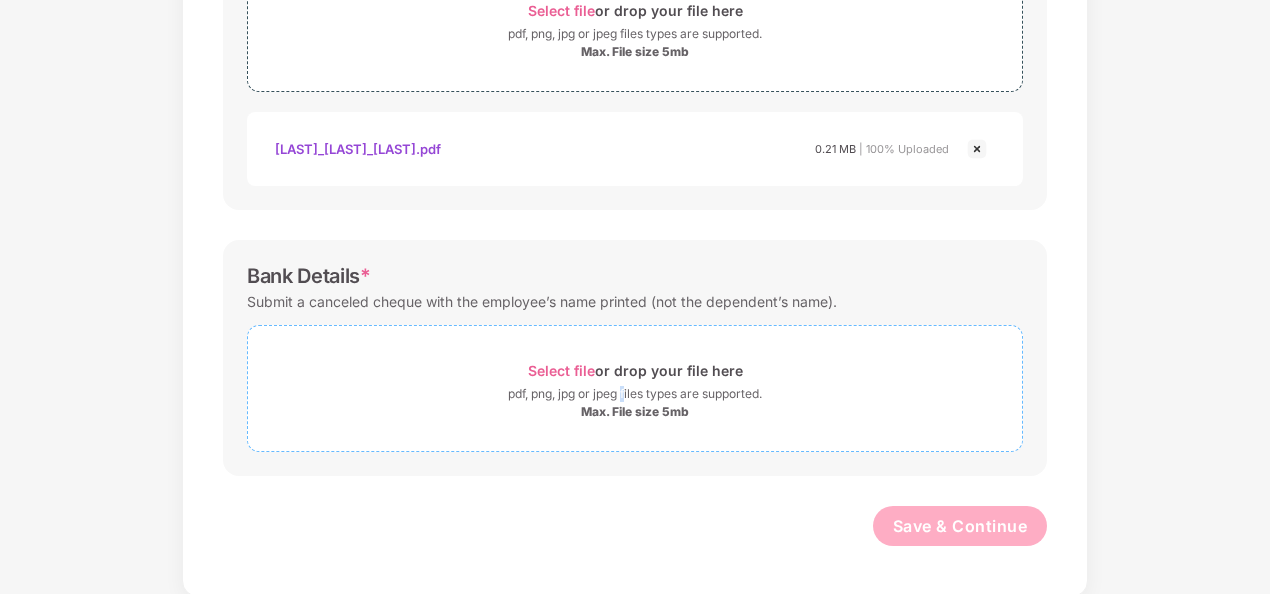 click on "pdf, png, jpg or jpeg files types are supported." at bounding box center (635, 394) 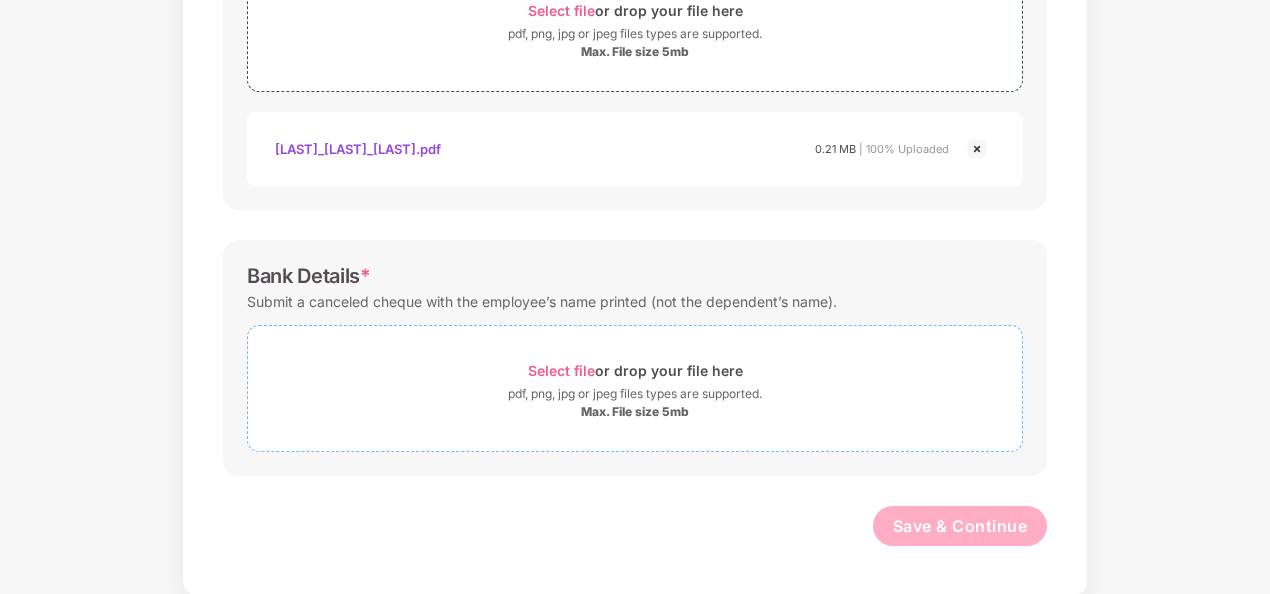 click on "Select file  or drop your file here" at bounding box center (635, 370) 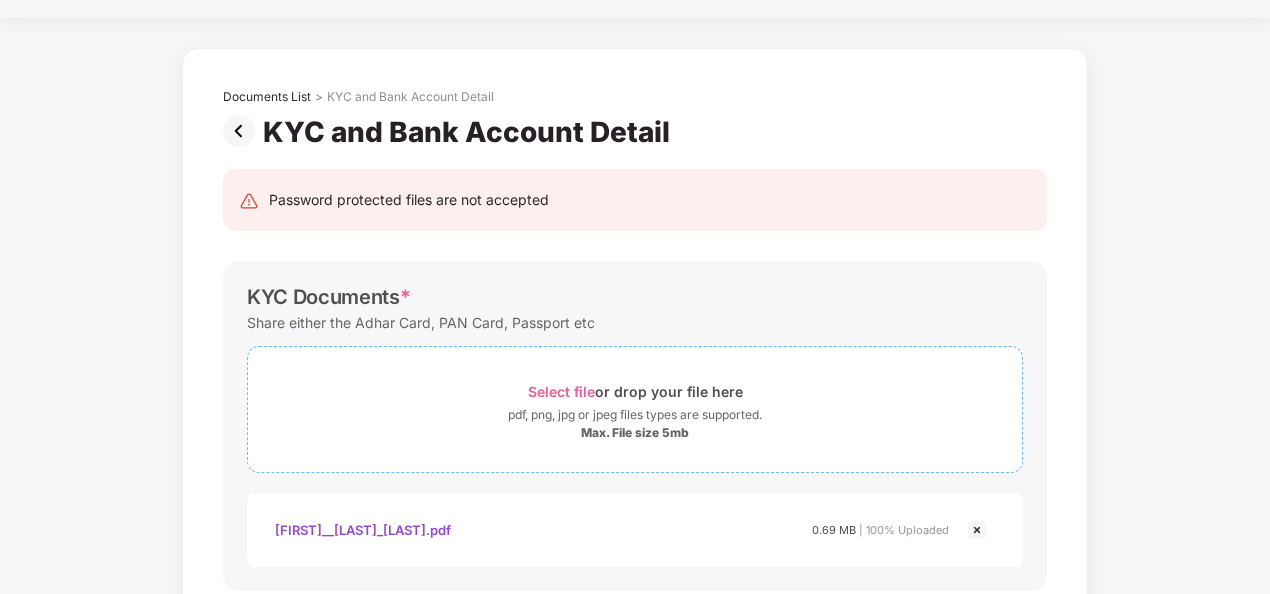 scroll, scrollTop: 0, scrollLeft: 0, axis: both 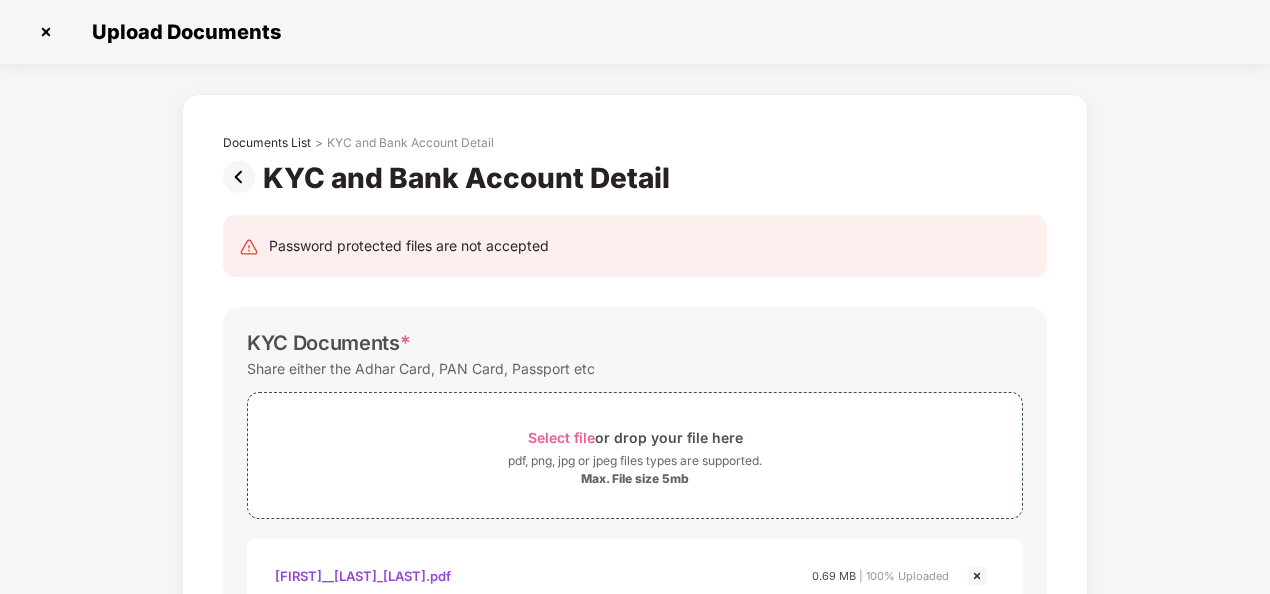 click at bounding box center (243, 177) 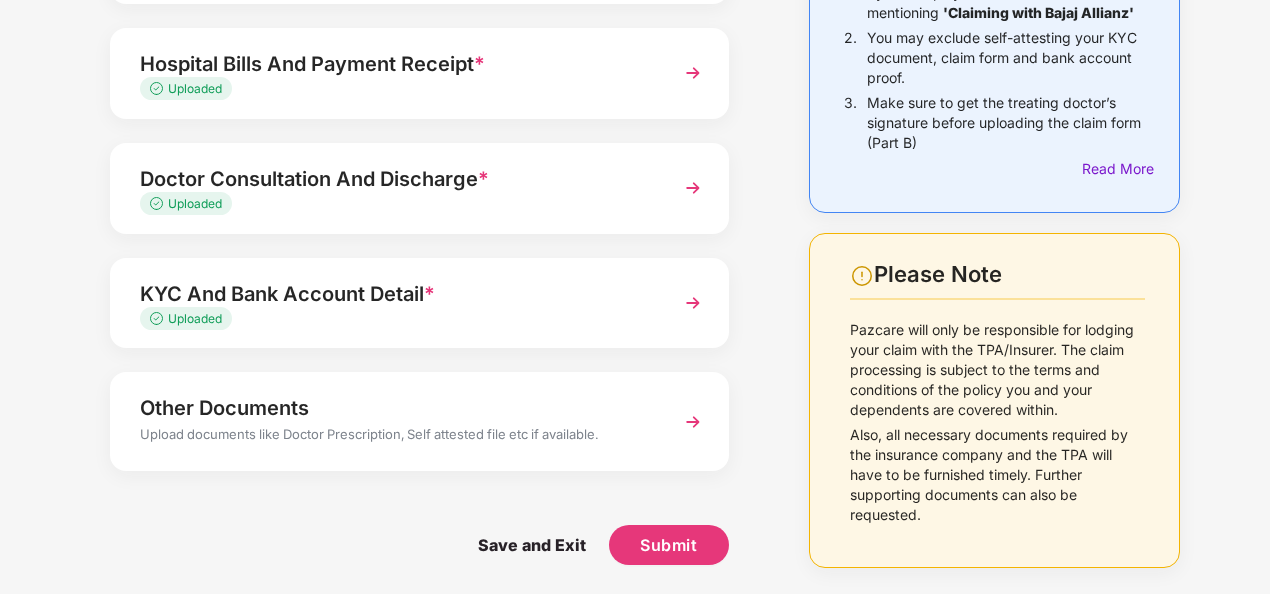 scroll, scrollTop: 270, scrollLeft: 0, axis: vertical 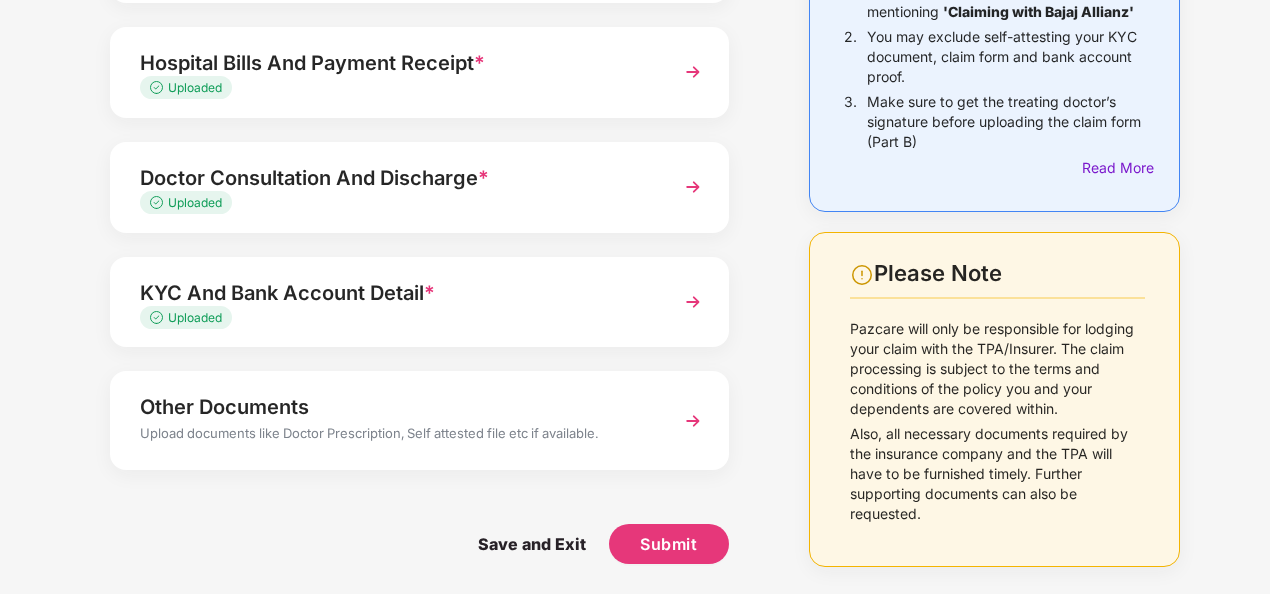 click at bounding box center [693, 421] 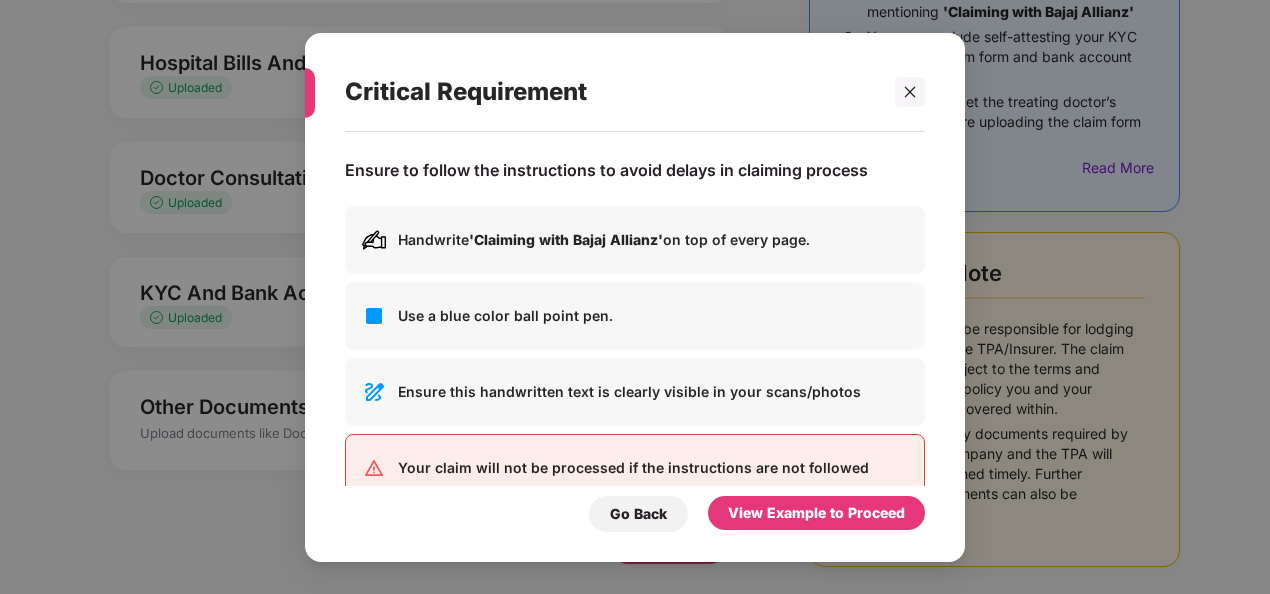 scroll, scrollTop: 0, scrollLeft: 0, axis: both 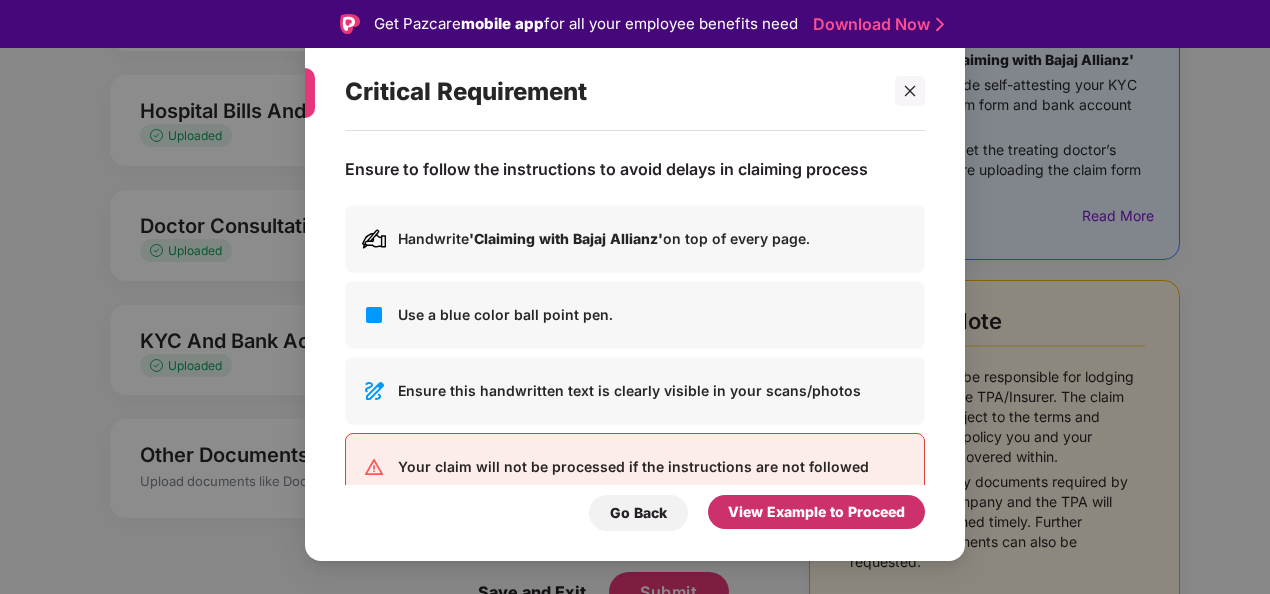 click on "View Example to Proceed" at bounding box center [816, 512] 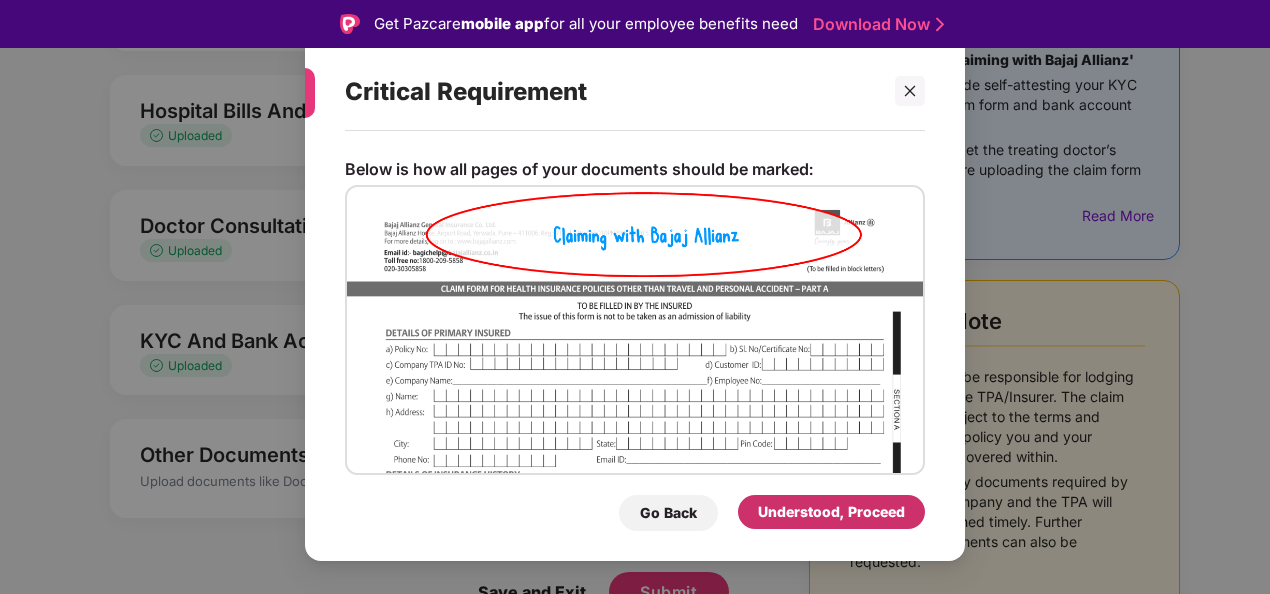 click on "Understood, Proceed" at bounding box center [831, 512] 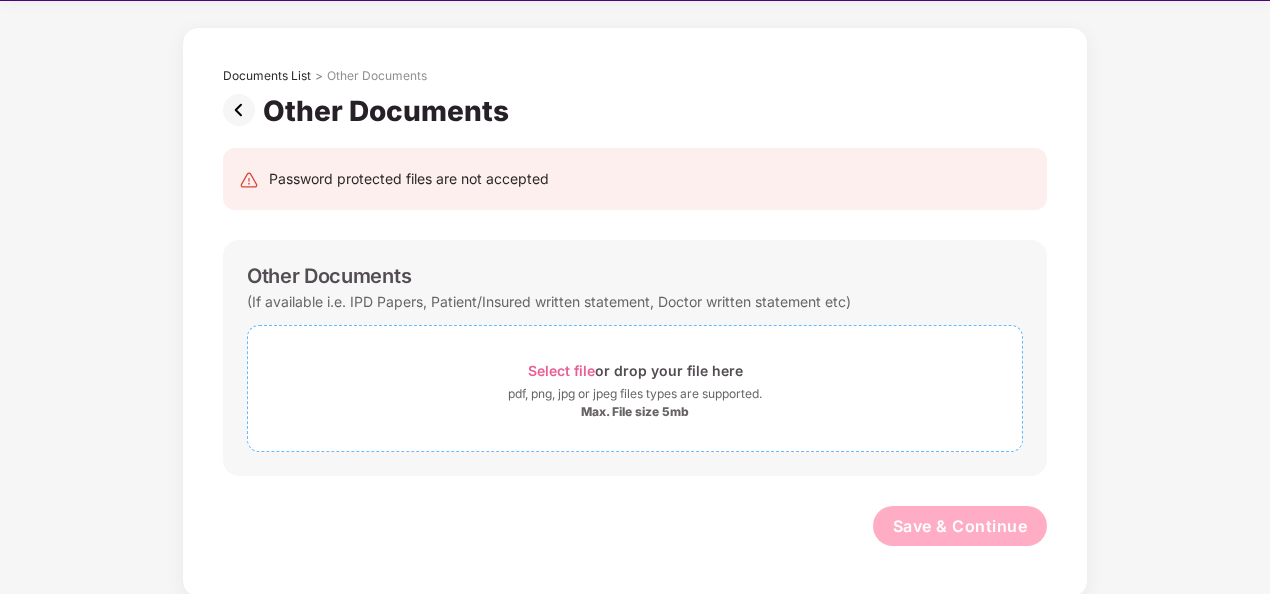 scroll, scrollTop: 48, scrollLeft: 0, axis: vertical 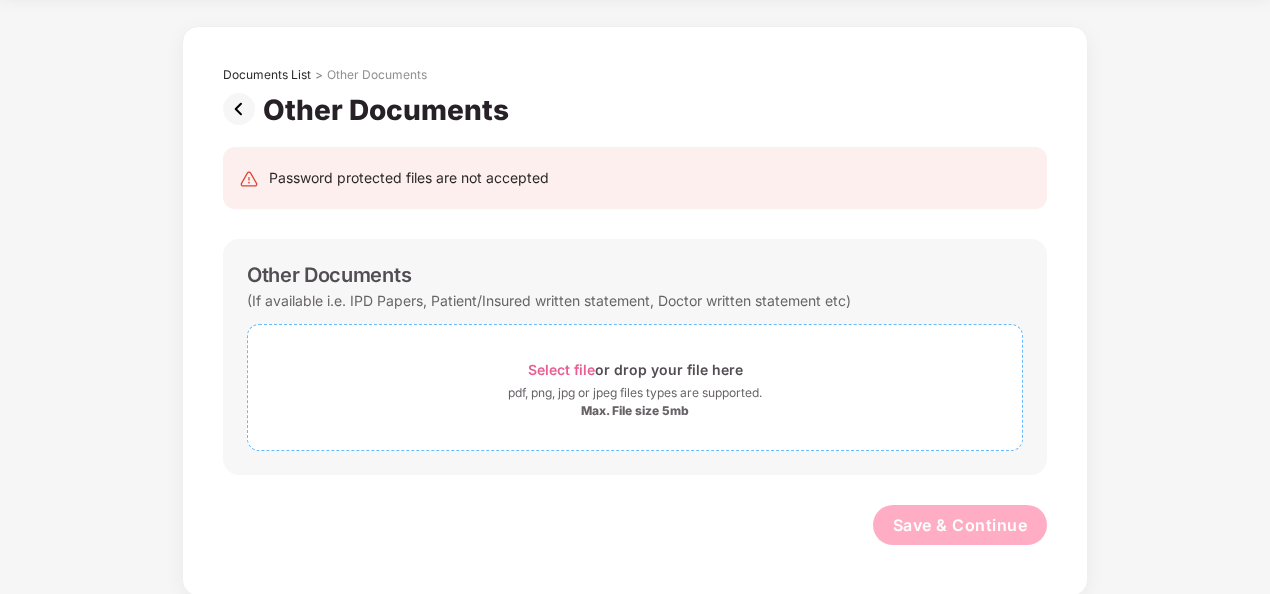 click on "Select file  or drop your file here" at bounding box center (635, 369) 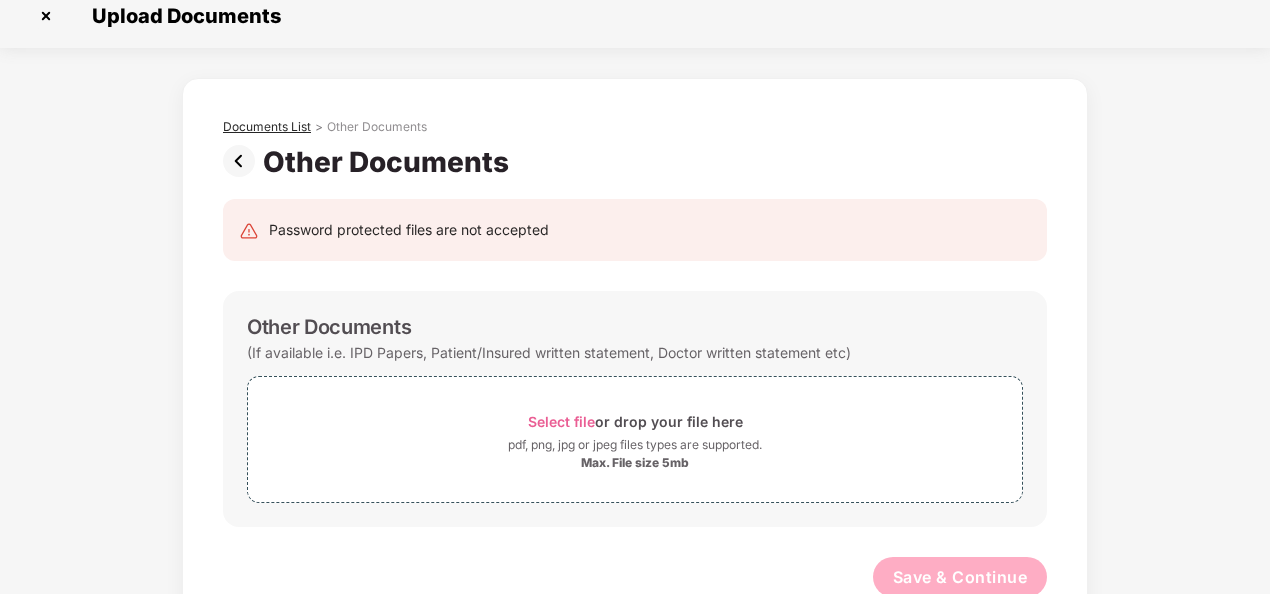 scroll, scrollTop: 0, scrollLeft: 0, axis: both 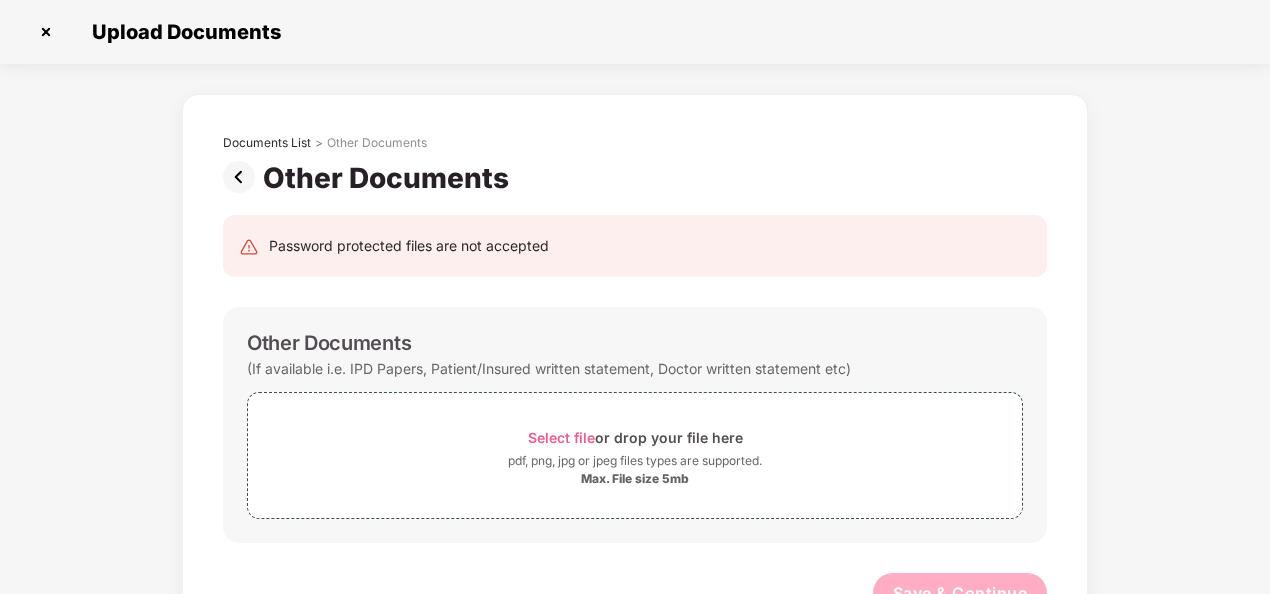 click at bounding box center (243, 177) 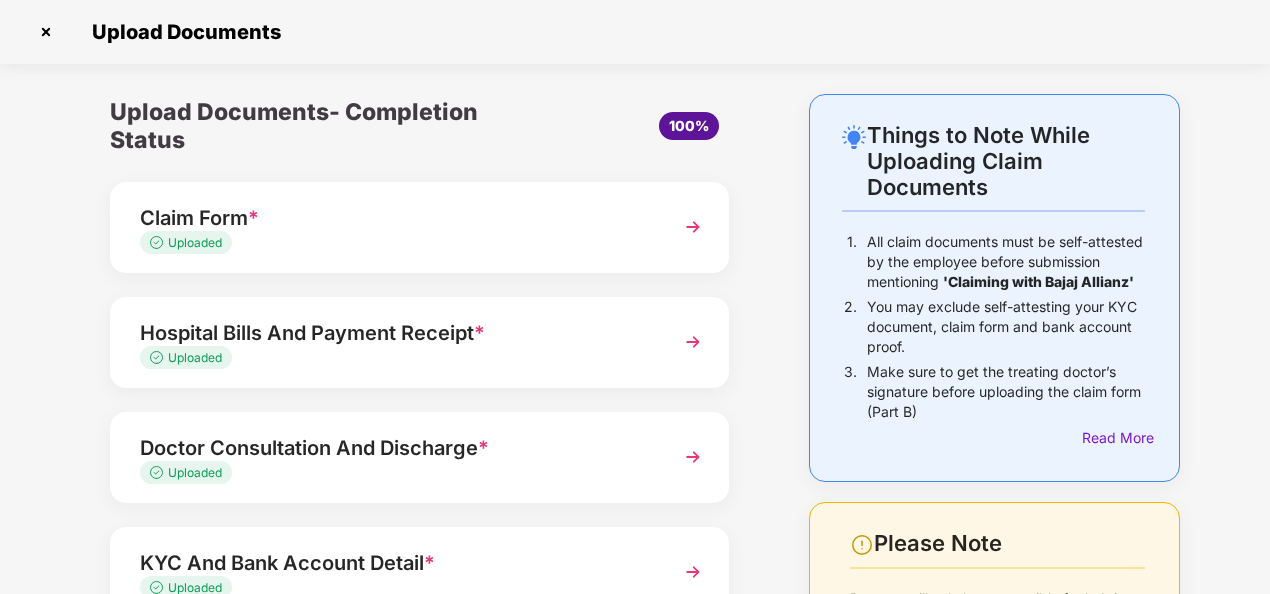 click at bounding box center (693, 342) 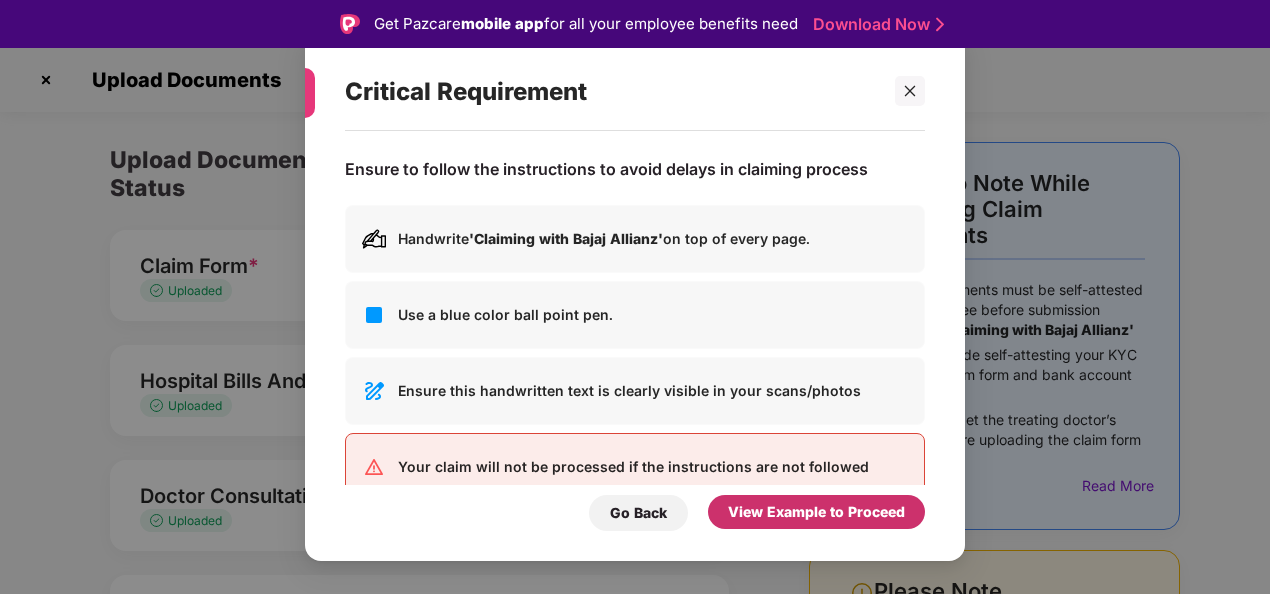 click on "View Example to Proceed" at bounding box center (816, 512) 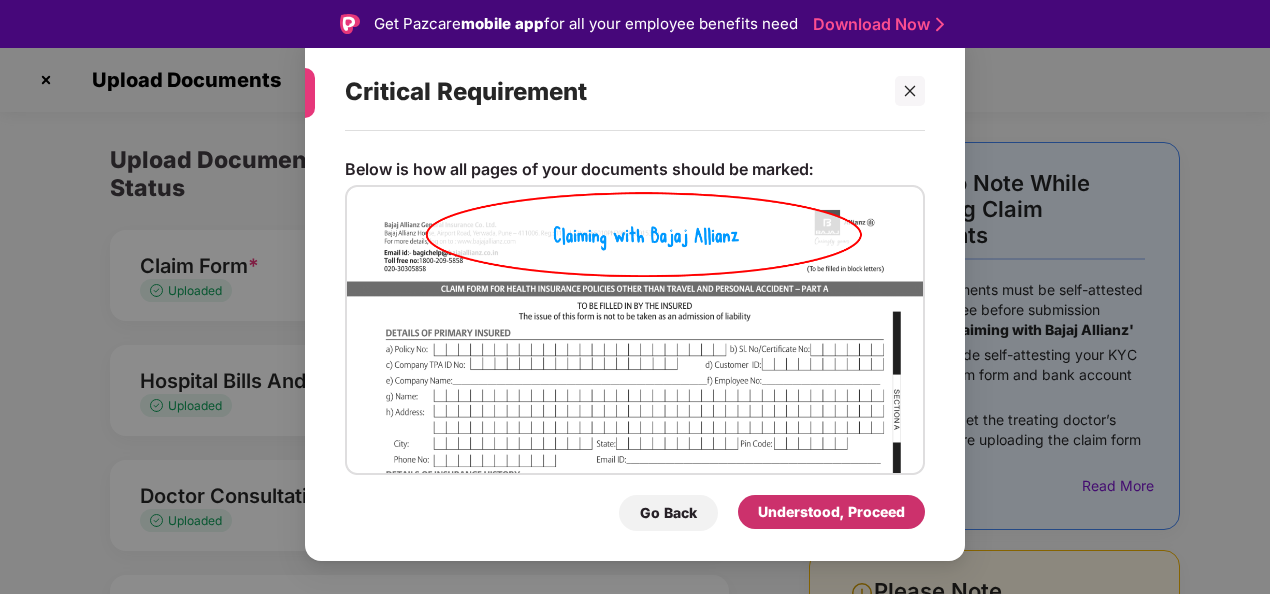 click on "Understood, Proceed" at bounding box center [831, 512] 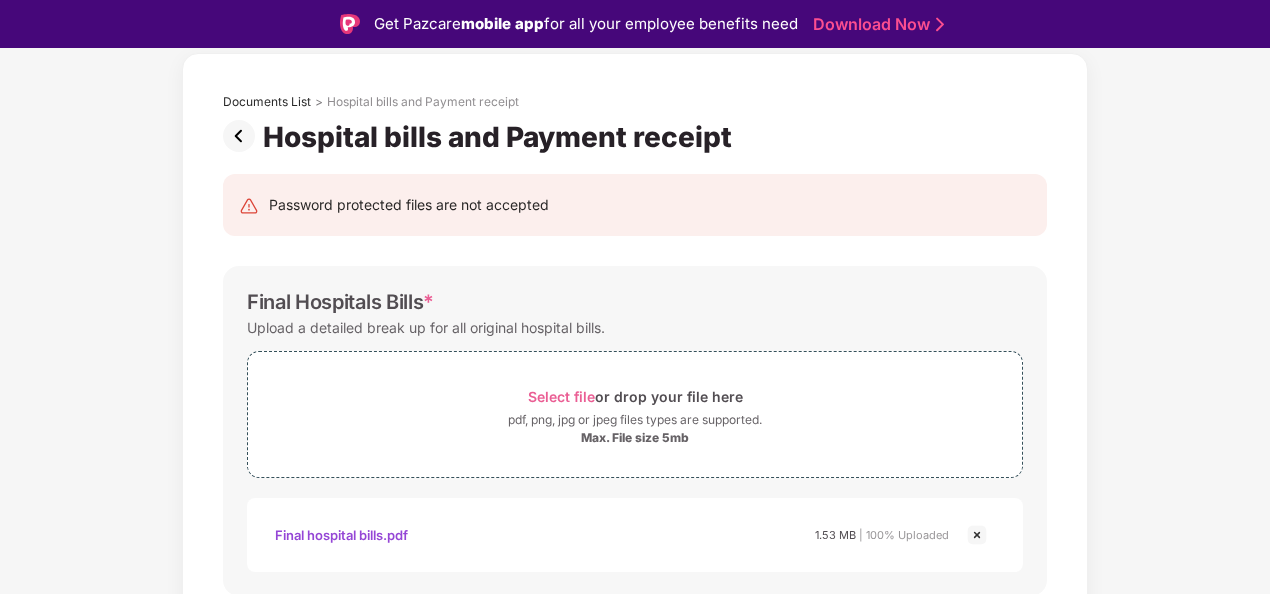 scroll, scrollTop: 0, scrollLeft: 0, axis: both 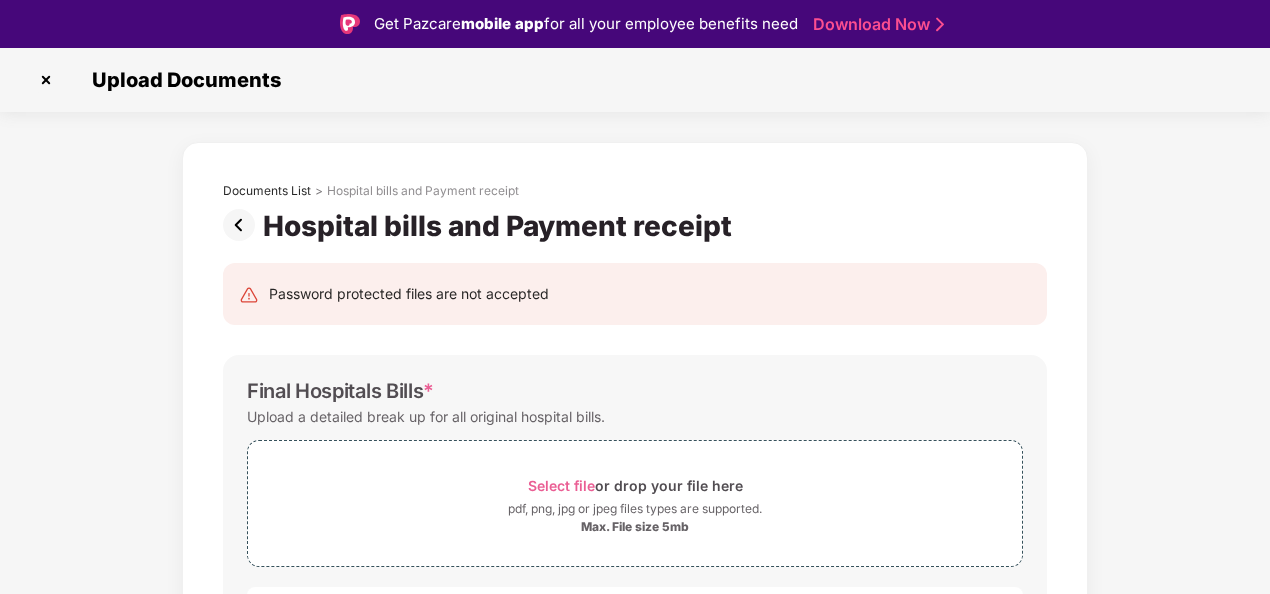 click at bounding box center [243, 225] 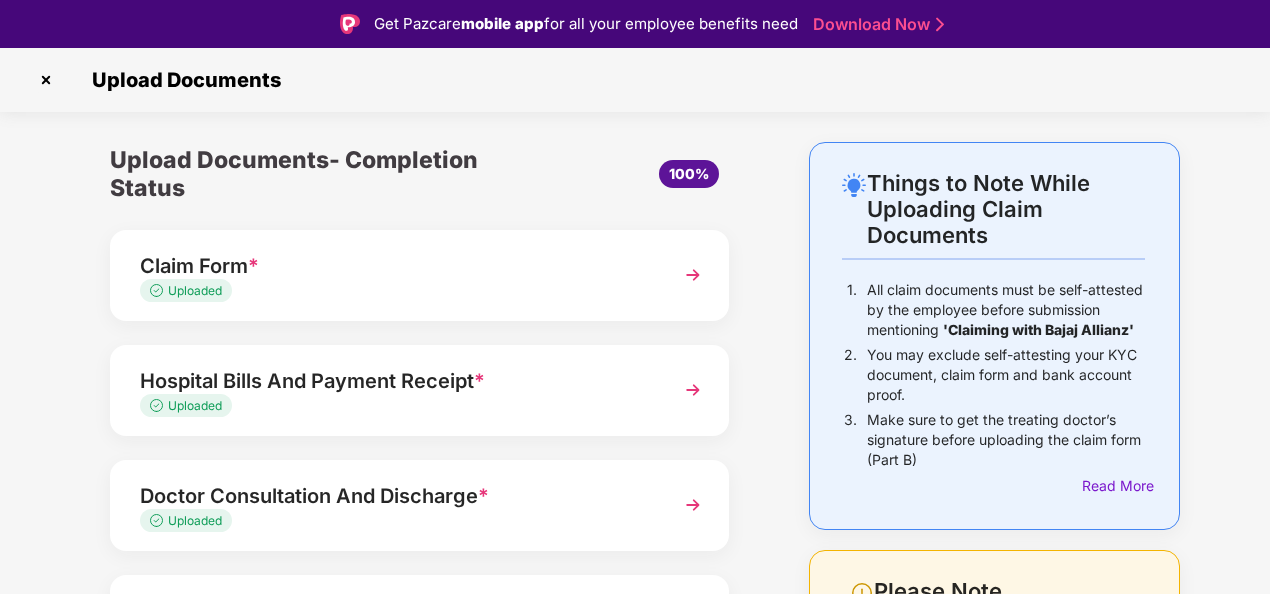 scroll, scrollTop: 100, scrollLeft: 0, axis: vertical 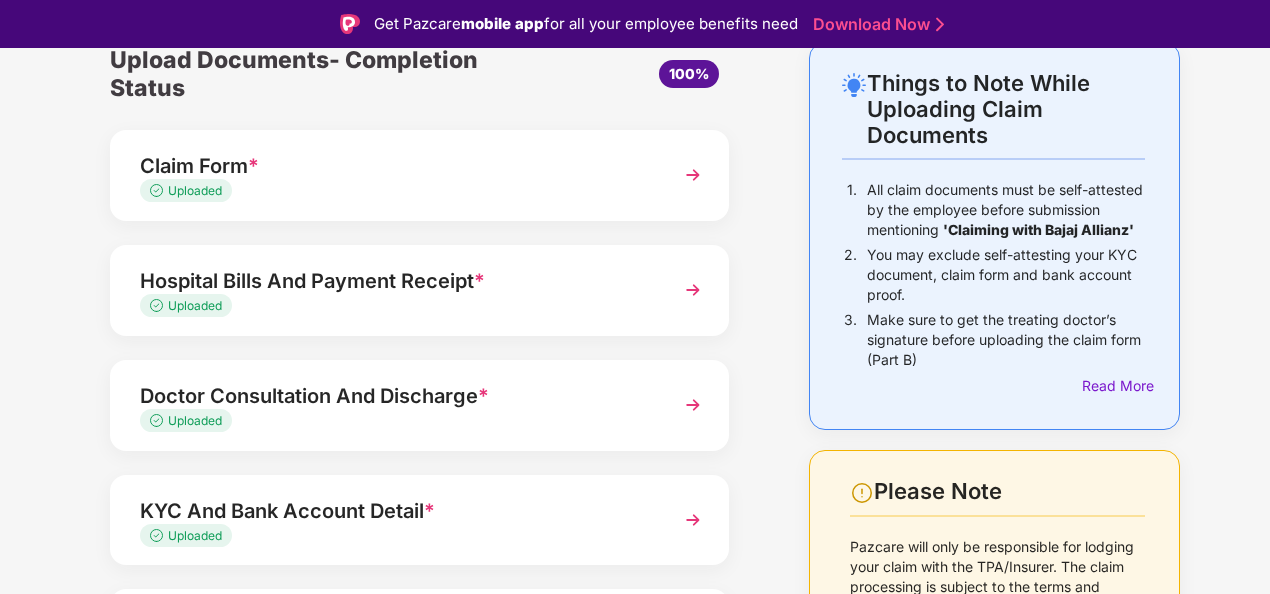click at bounding box center (693, 405) 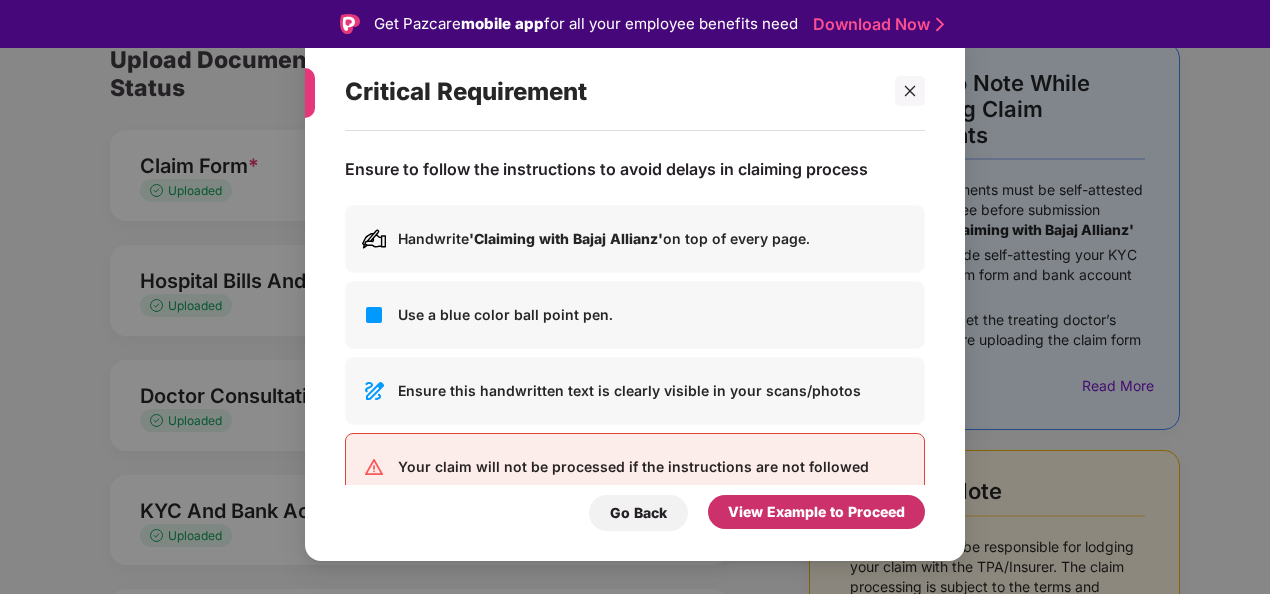 click on "View Example to Proceed" at bounding box center (816, 512) 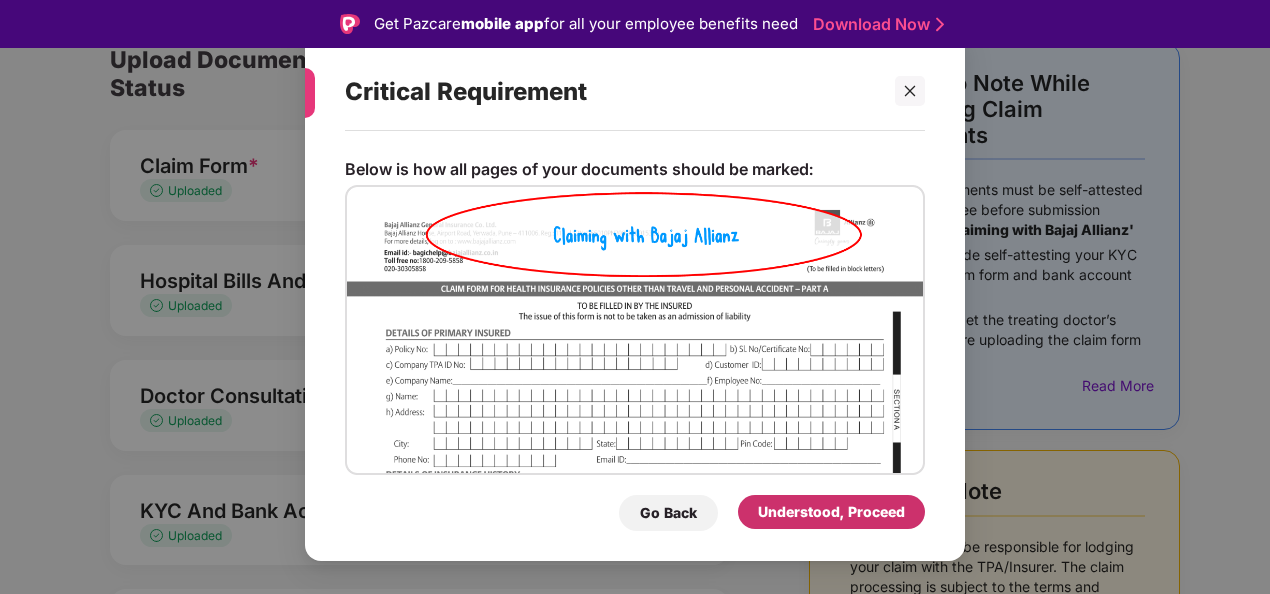 click on "Understood, Proceed" at bounding box center (831, 512) 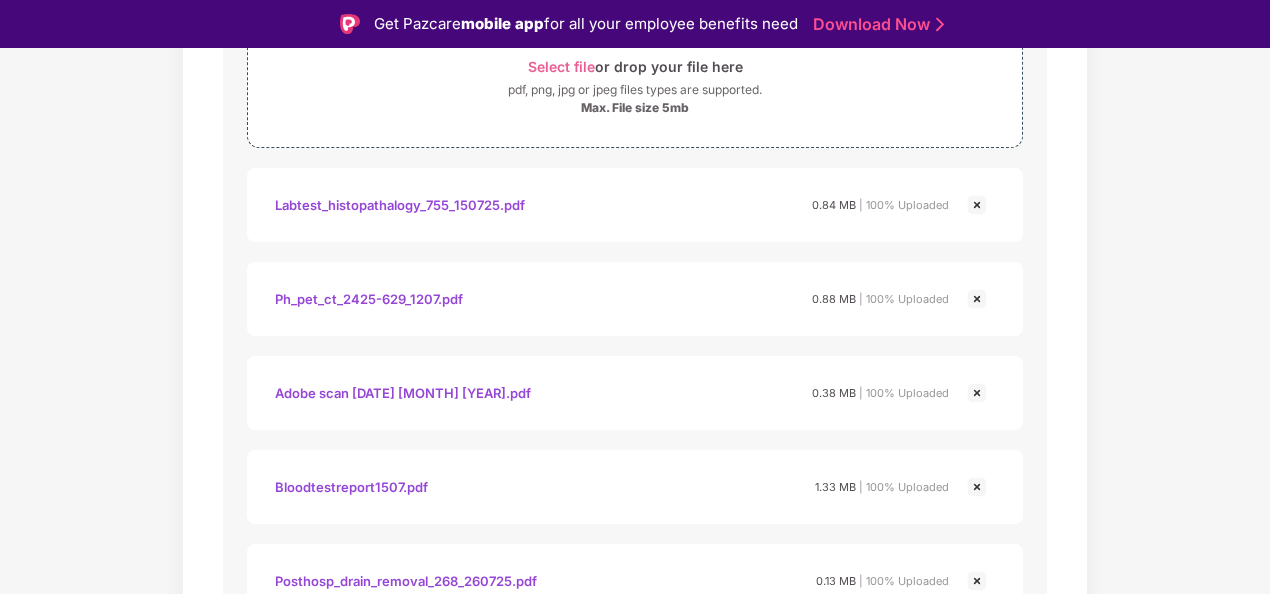 scroll, scrollTop: 1600, scrollLeft: 0, axis: vertical 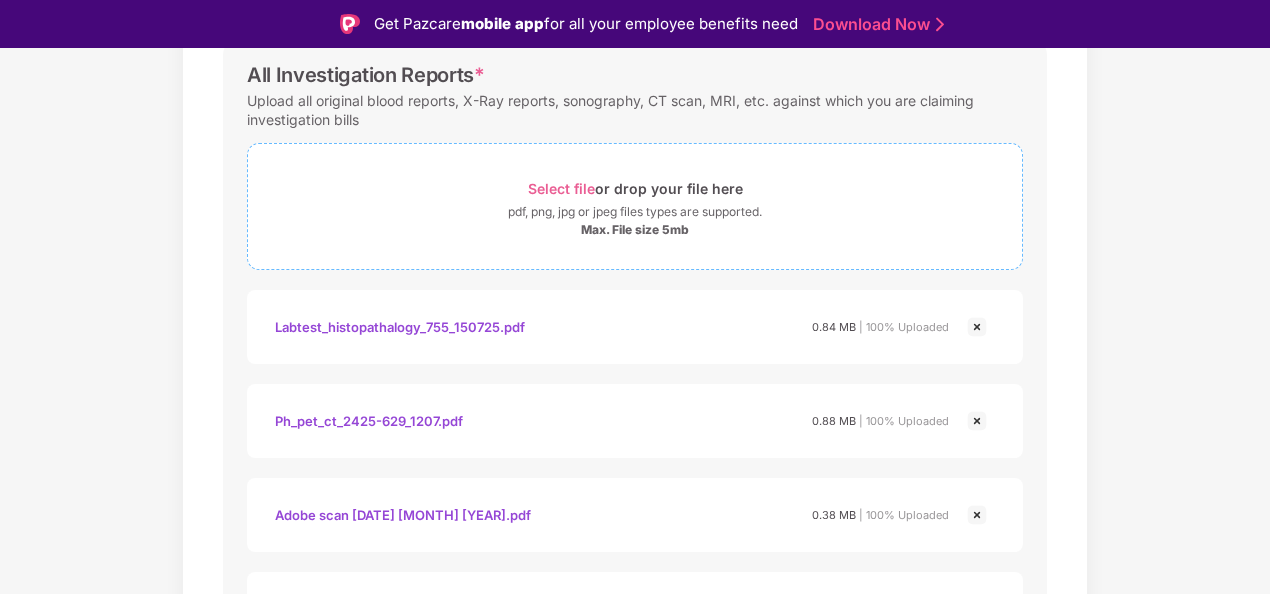 click on "pdf, png, jpg or jpeg files types are supported." at bounding box center (635, 212) 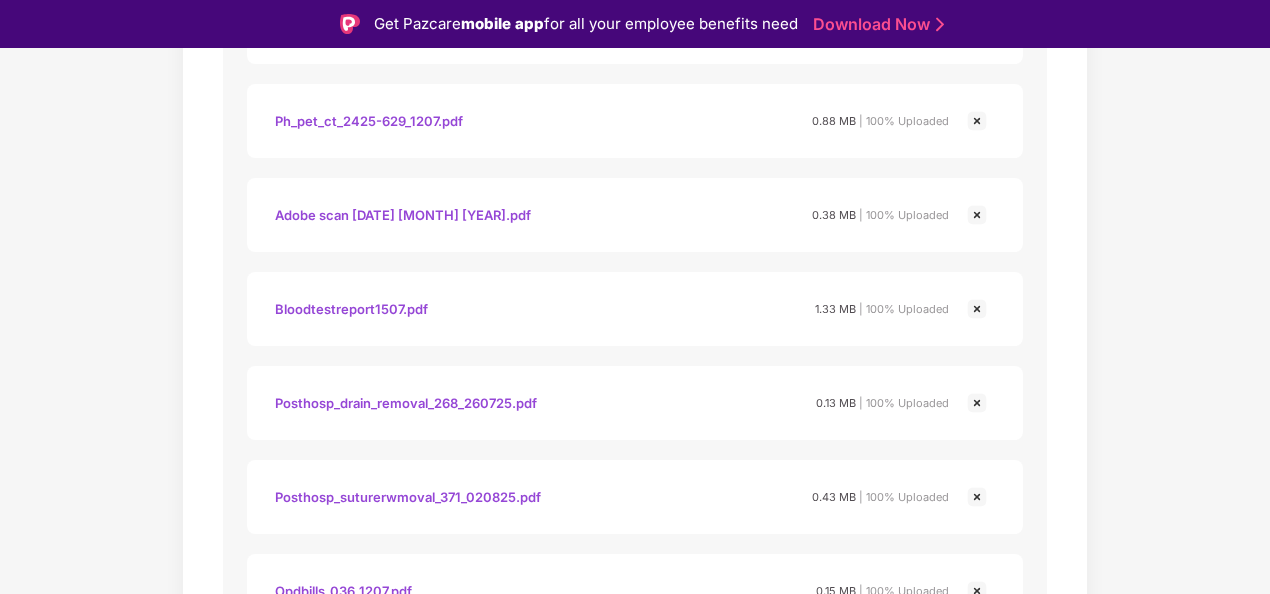 scroll, scrollTop: 2100, scrollLeft: 0, axis: vertical 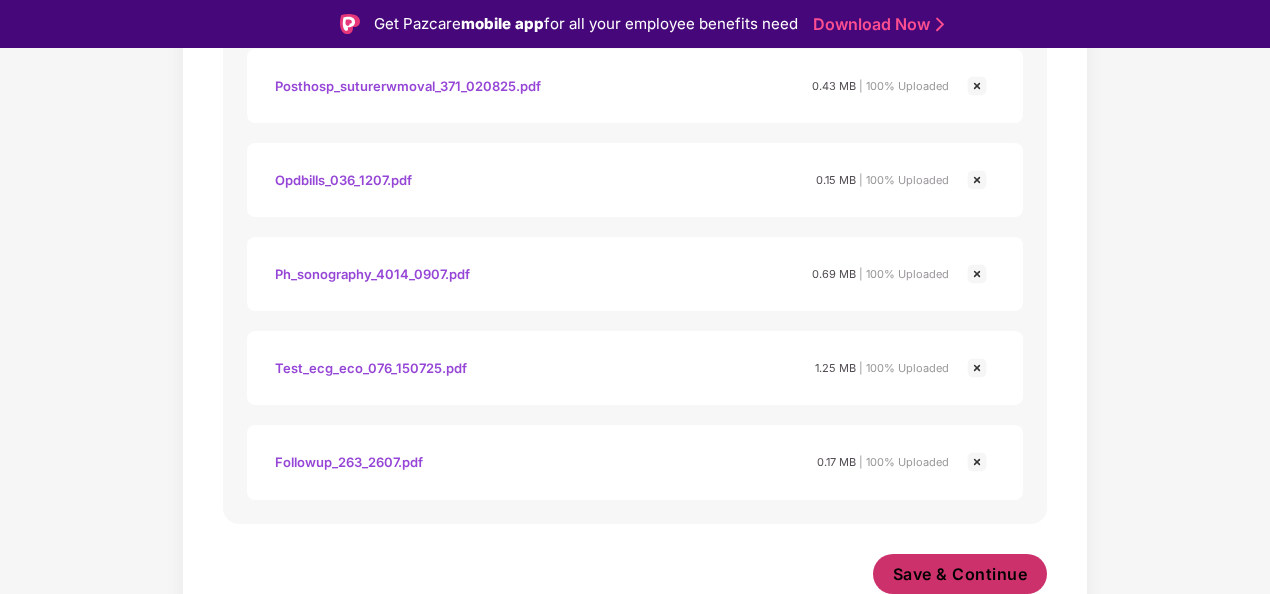 click on "Save & Continue" at bounding box center (960, 574) 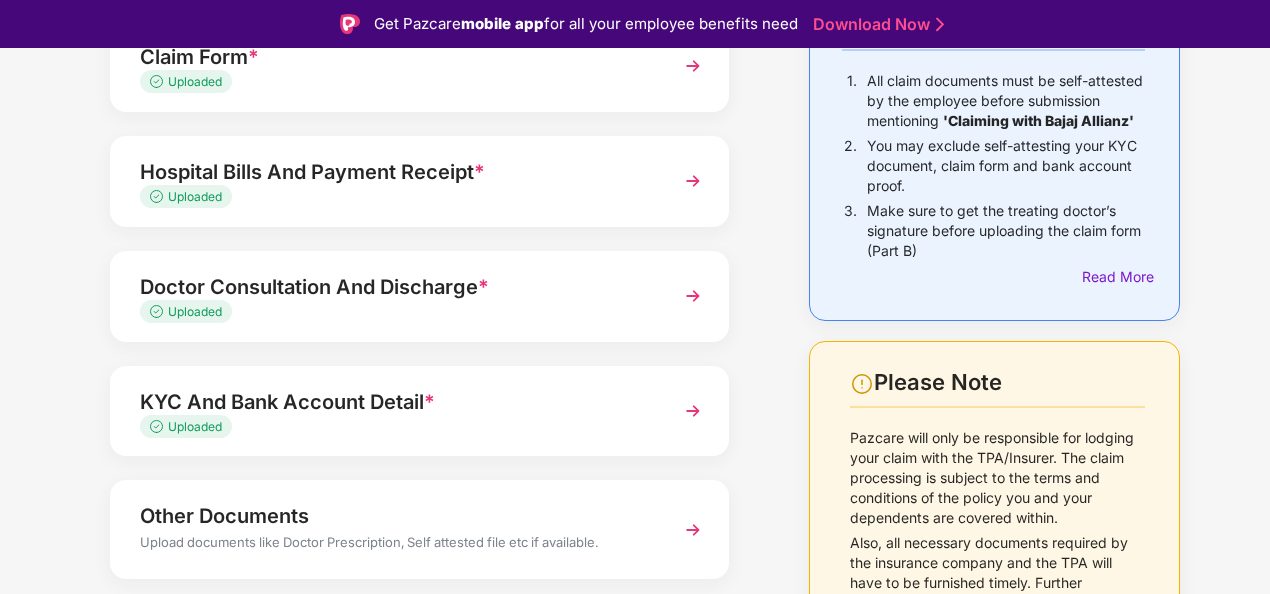 scroll, scrollTop: 270, scrollLeft: 0, axis: vertical 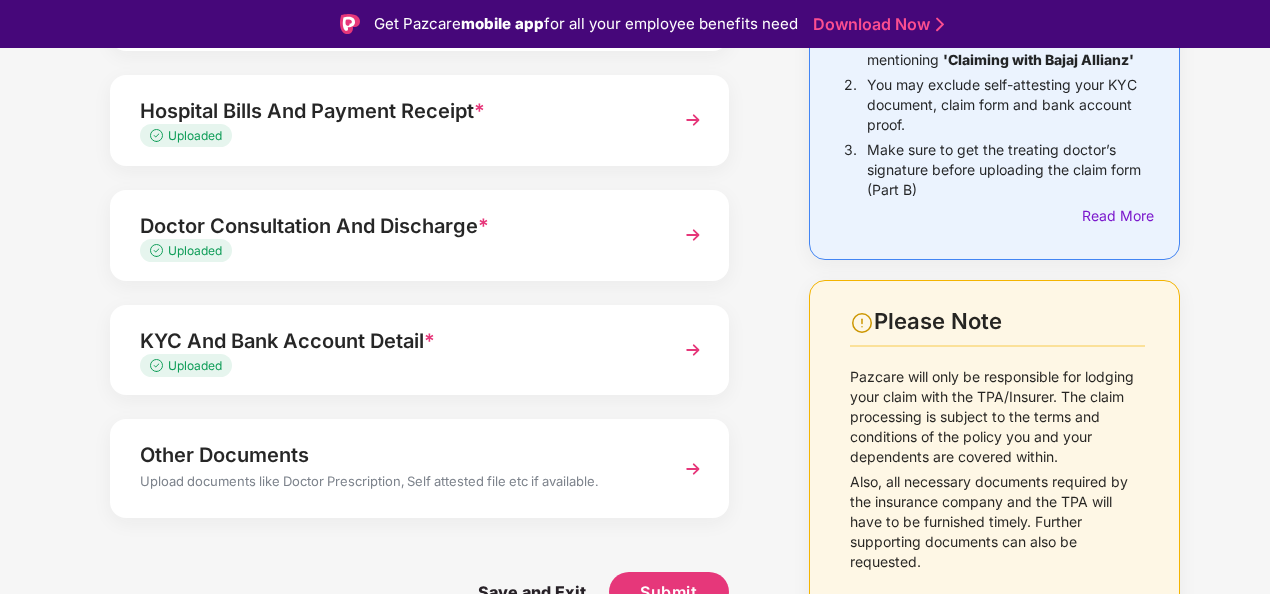 click at bounding box center (693, 350) 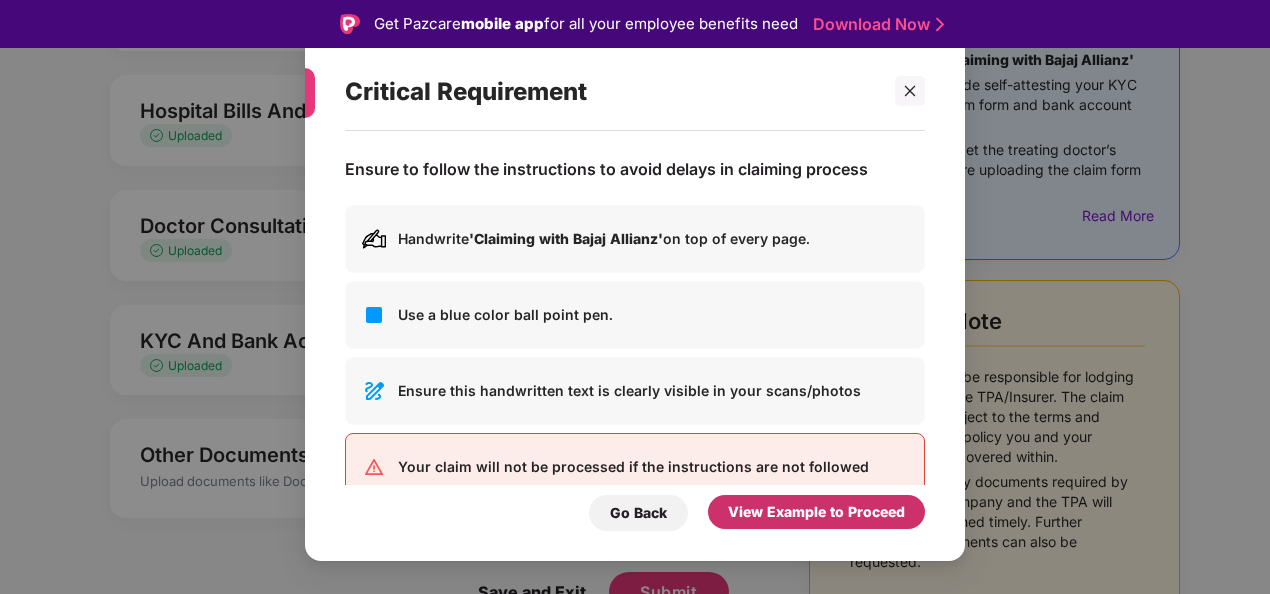 click on "View Example to Proceed" at bounding box center (816, 512) 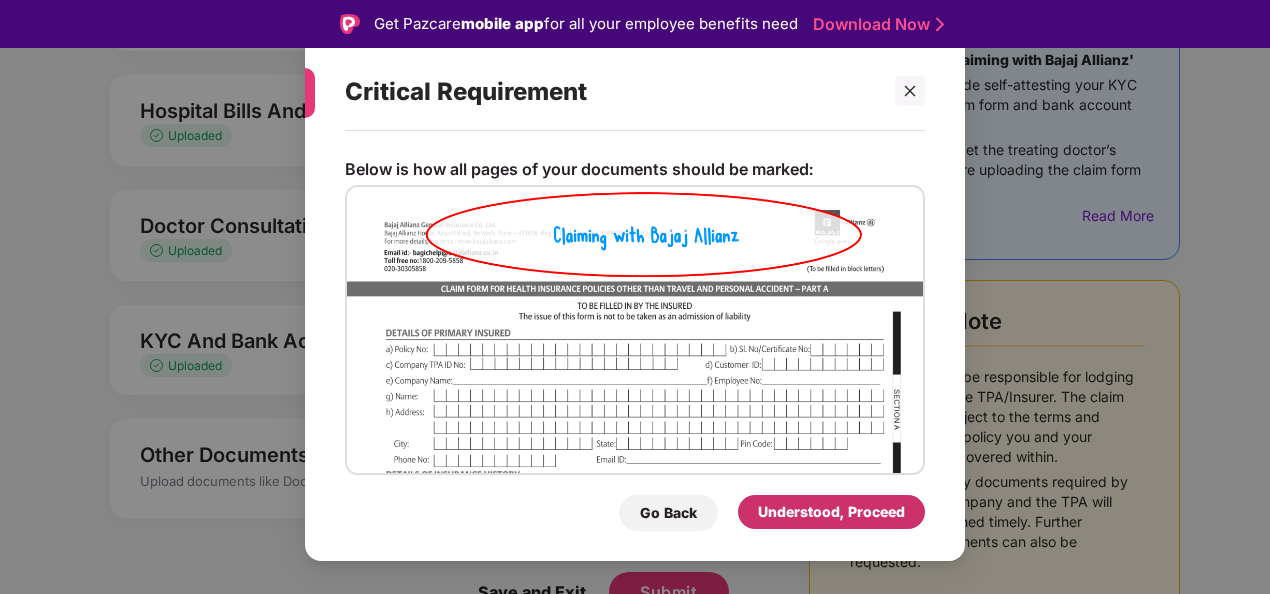 click on "Understood, Proceed" at bounding box center (831, 512) 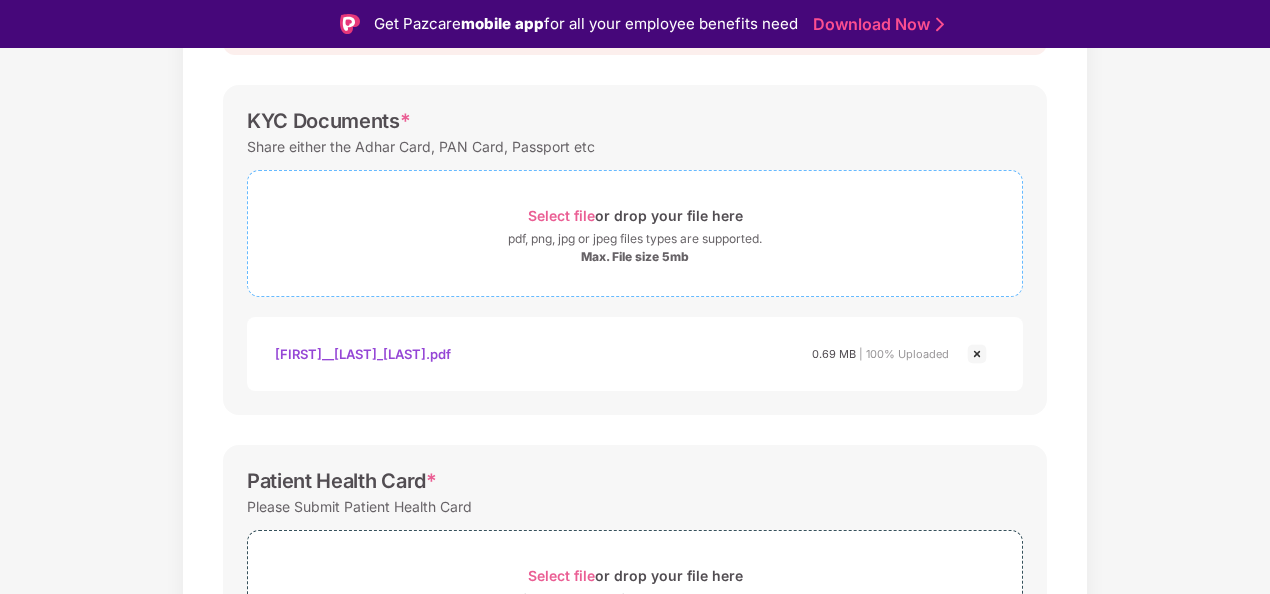 click on "pdf, png, jpg or jpeg files types are supported." at bounding box center [635, 239] 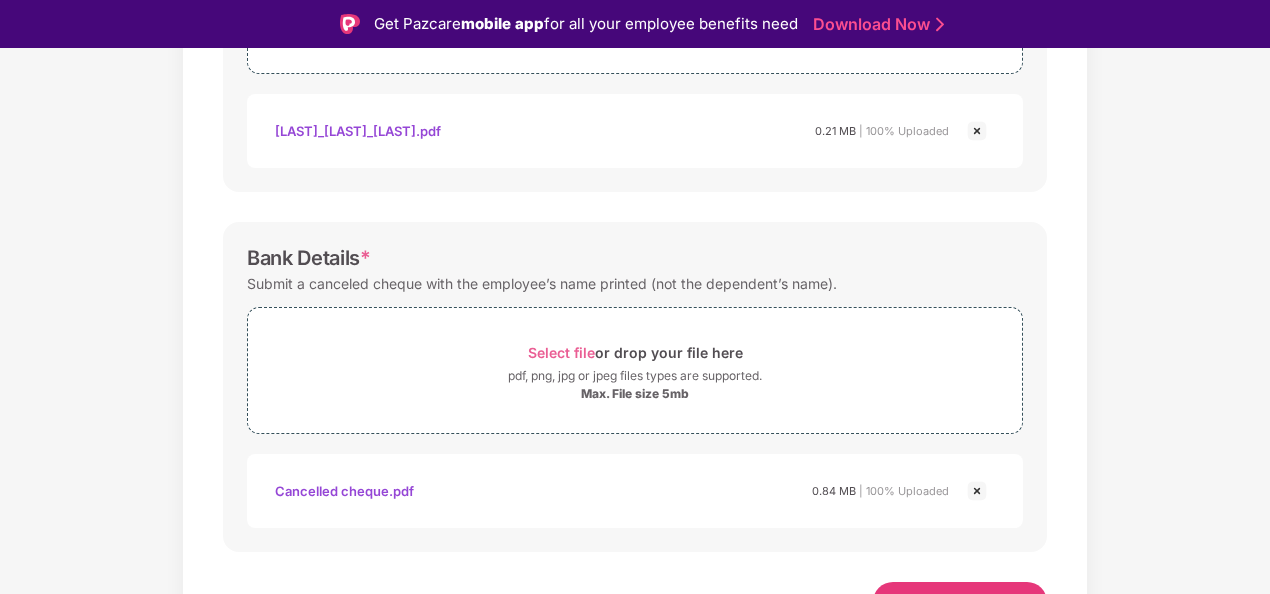 scroll, scrollTop: 976, scrollLeft: 0, axis: vertical 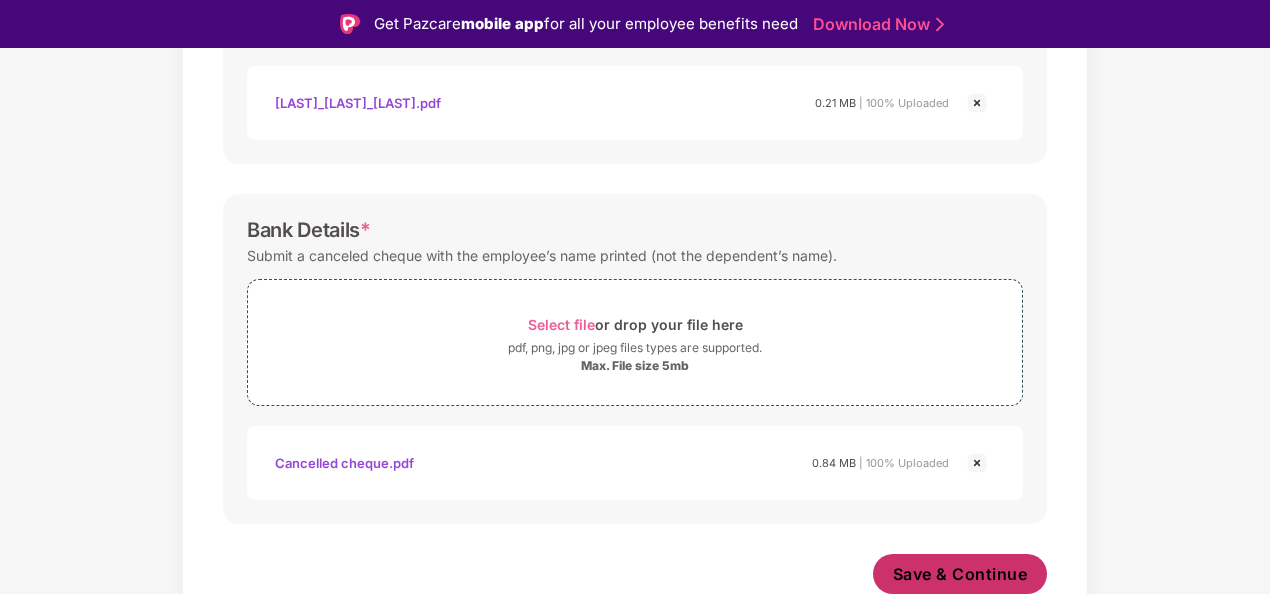 click on "Save & Continue" at bounding box center (960, 574) 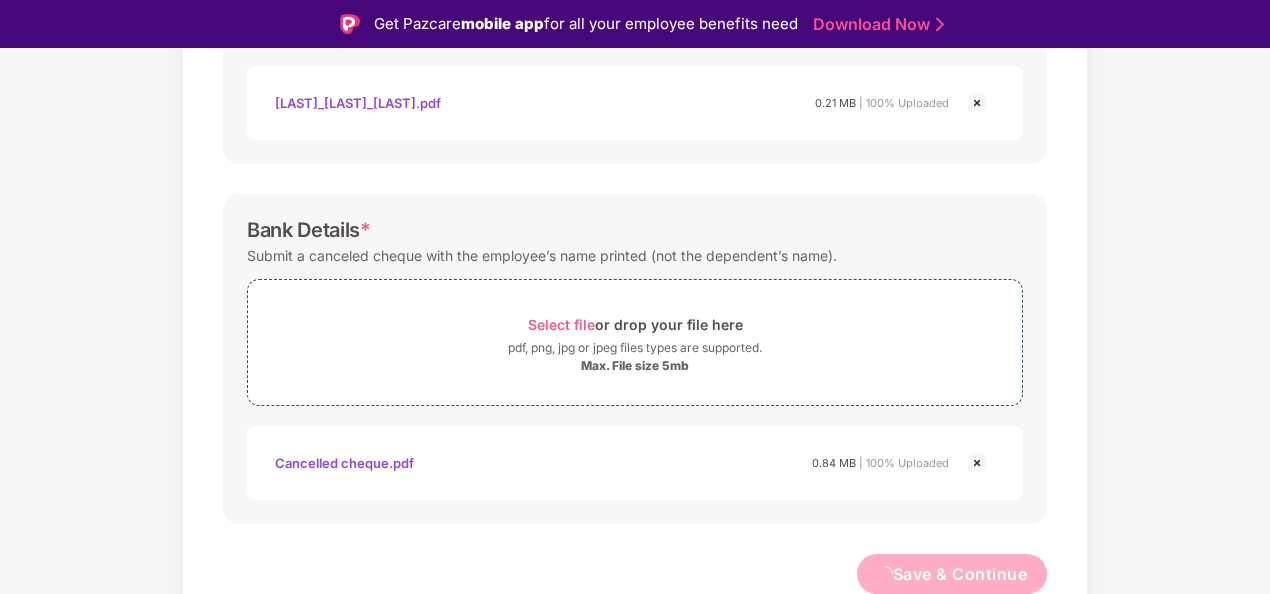 scroll, scrollTop: 0, scrollLeft: 0, axis: both 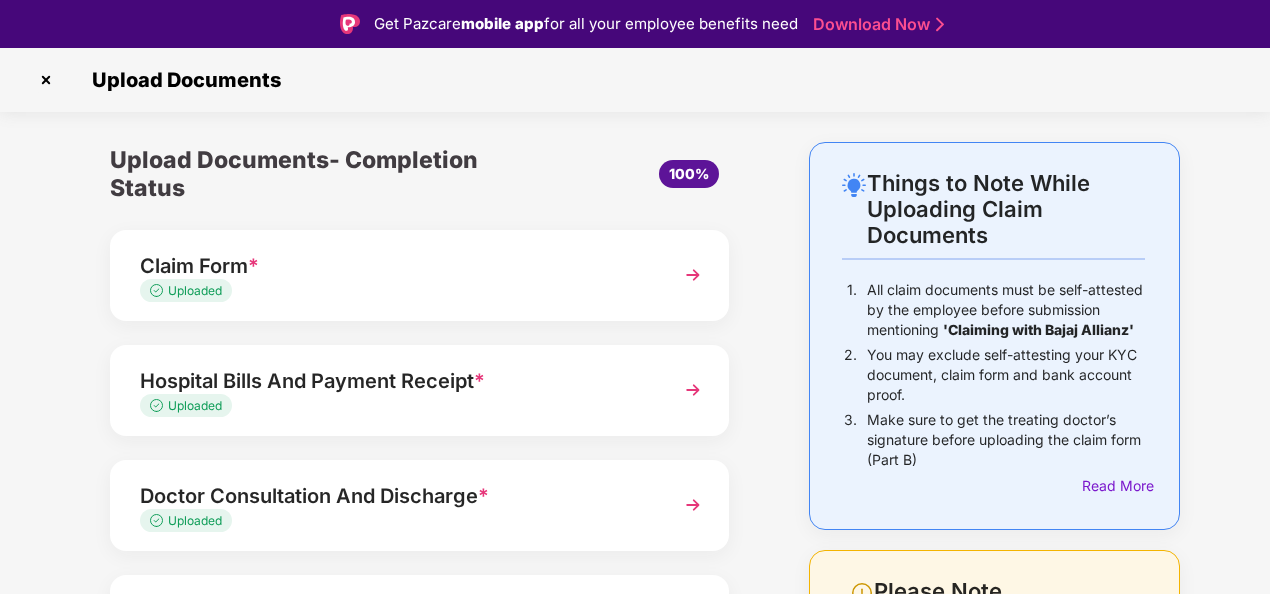 click at bounding box center (693, 390) 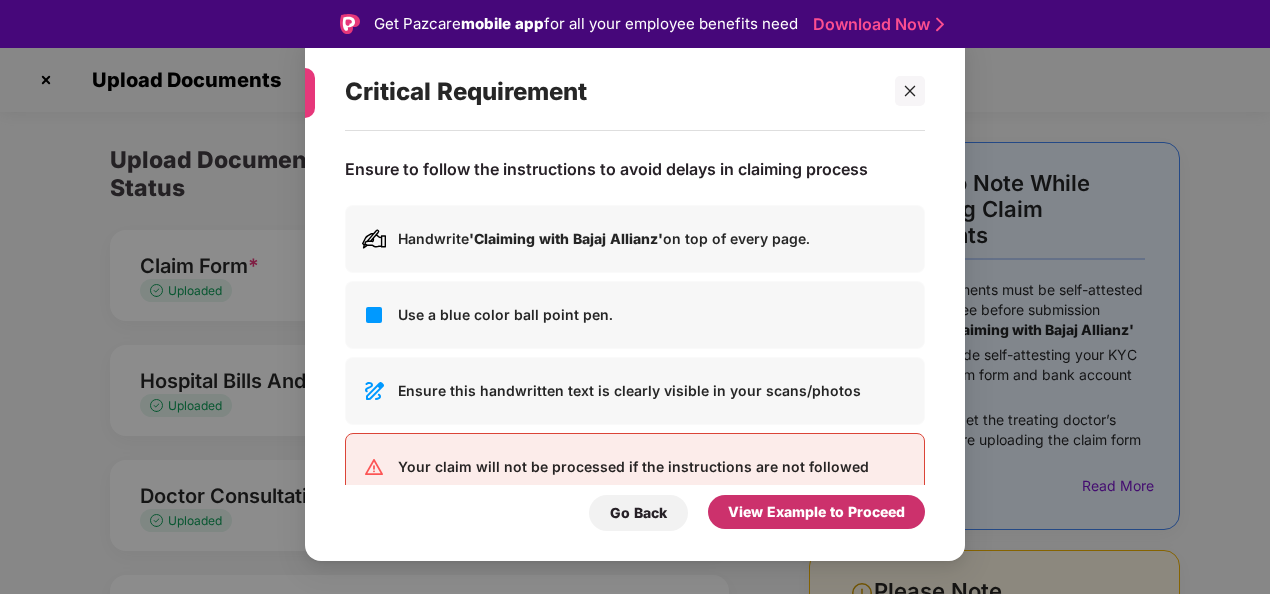 click on "View Example to Proceed" at bounding box center [816, 512] 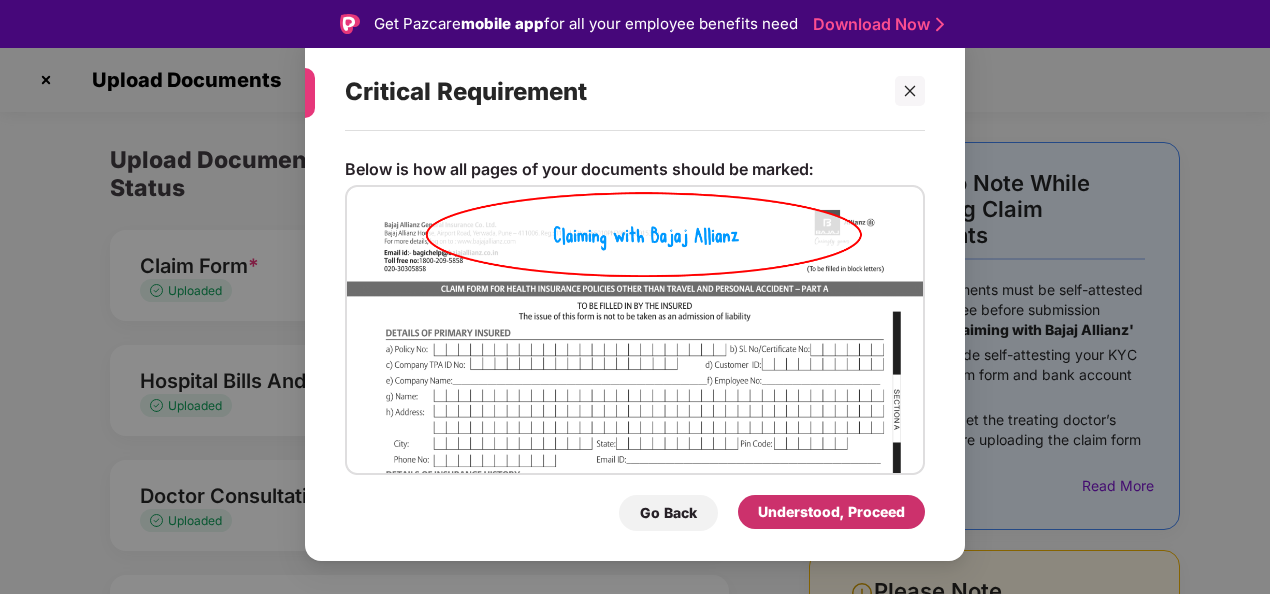 click on "Understood, Proceed" at bounding box center (831, 512) 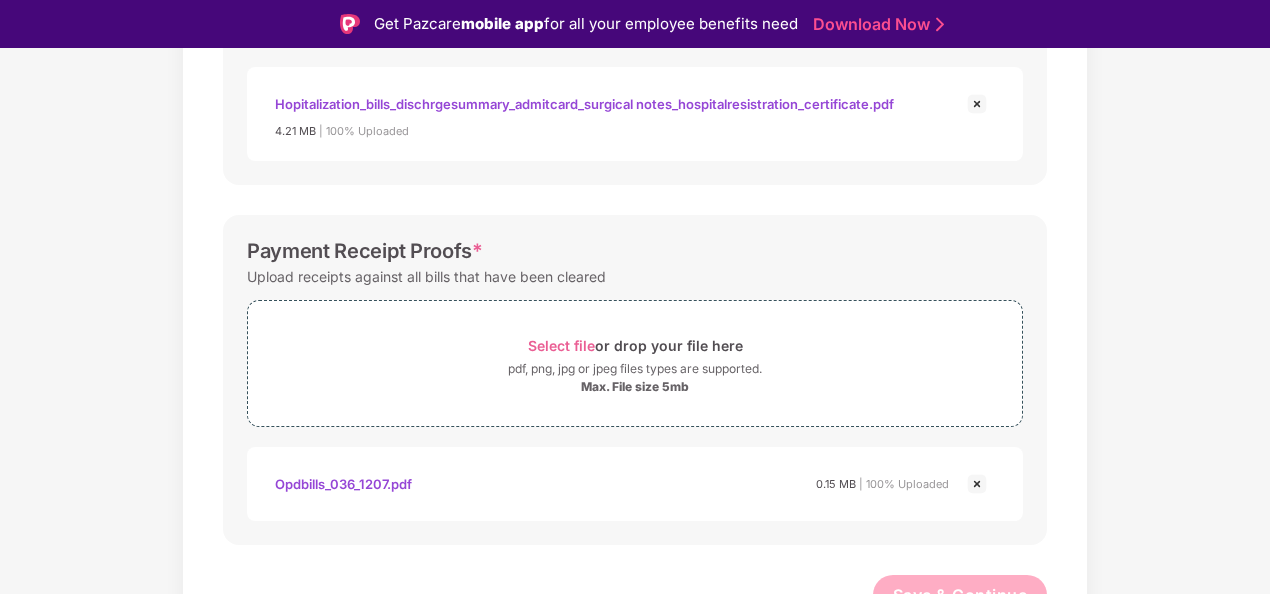 scroll, scrollTop: 900, scrollLeft: 0, axis: vertical 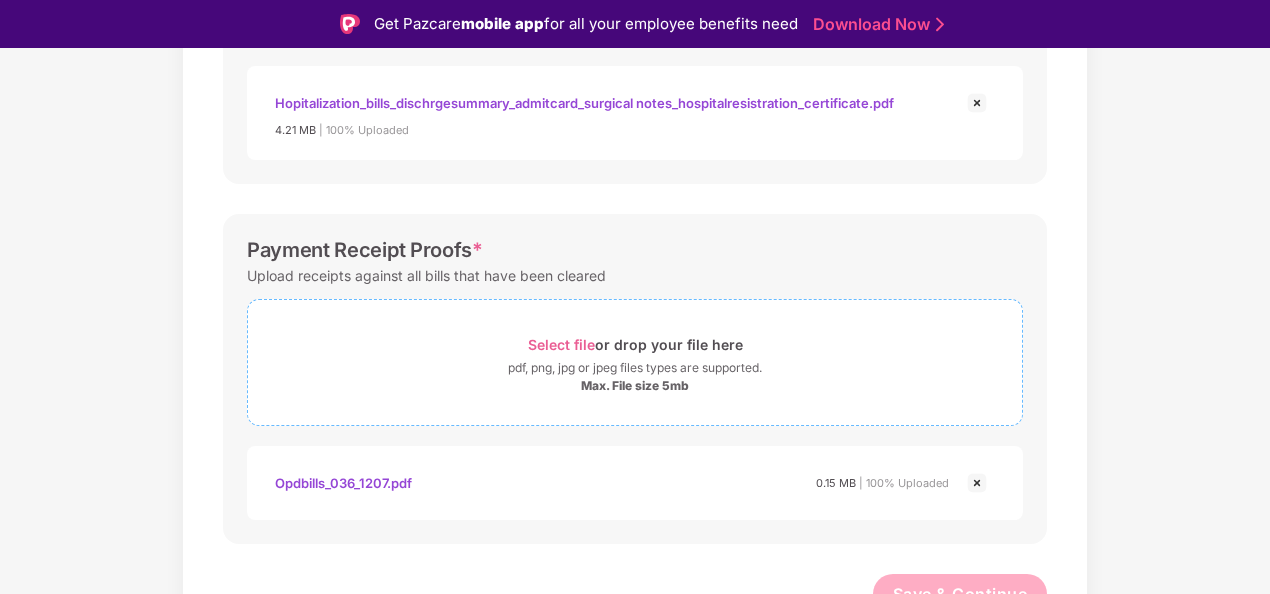 click on "pdf, png, jpg or jpeg files types are supported." at bounding box center (635, 368) 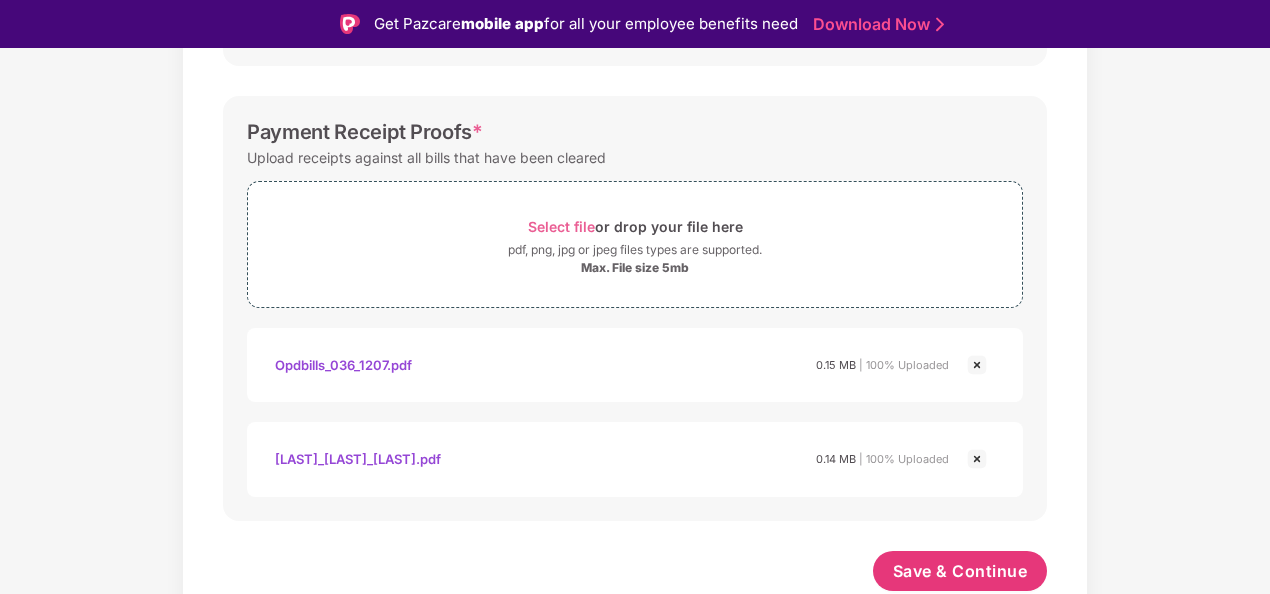 scroll, scrollTop: 1015, scrollLeft: 0, axis: vertical 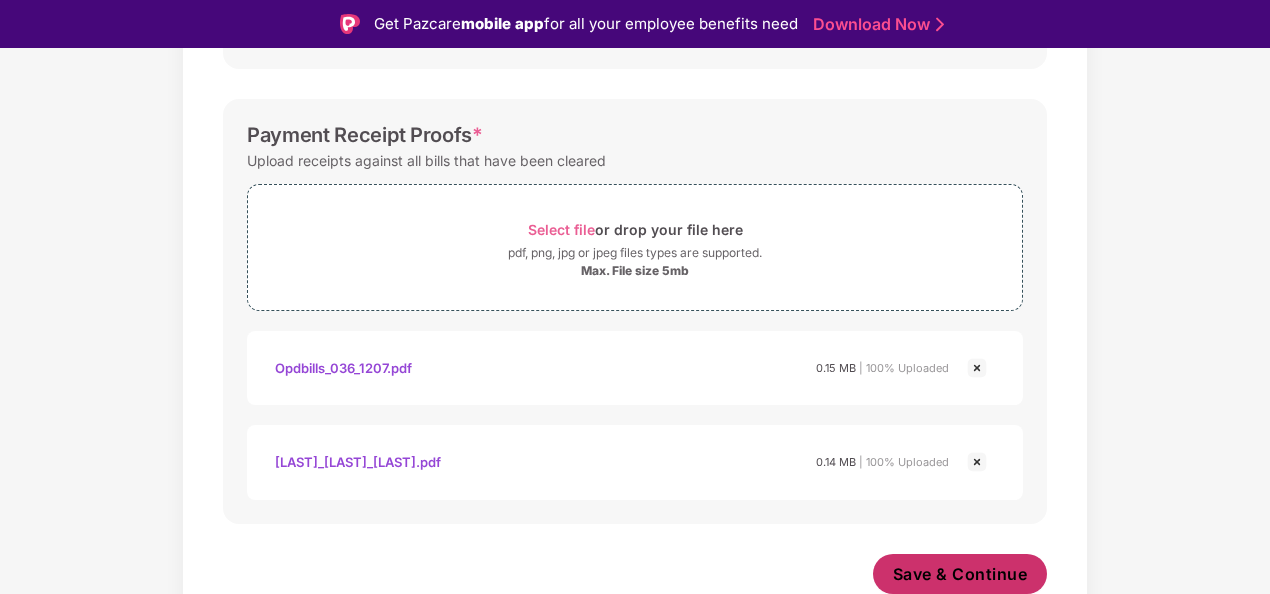 click on "Save & Continue" at bounding box center [960, 574] 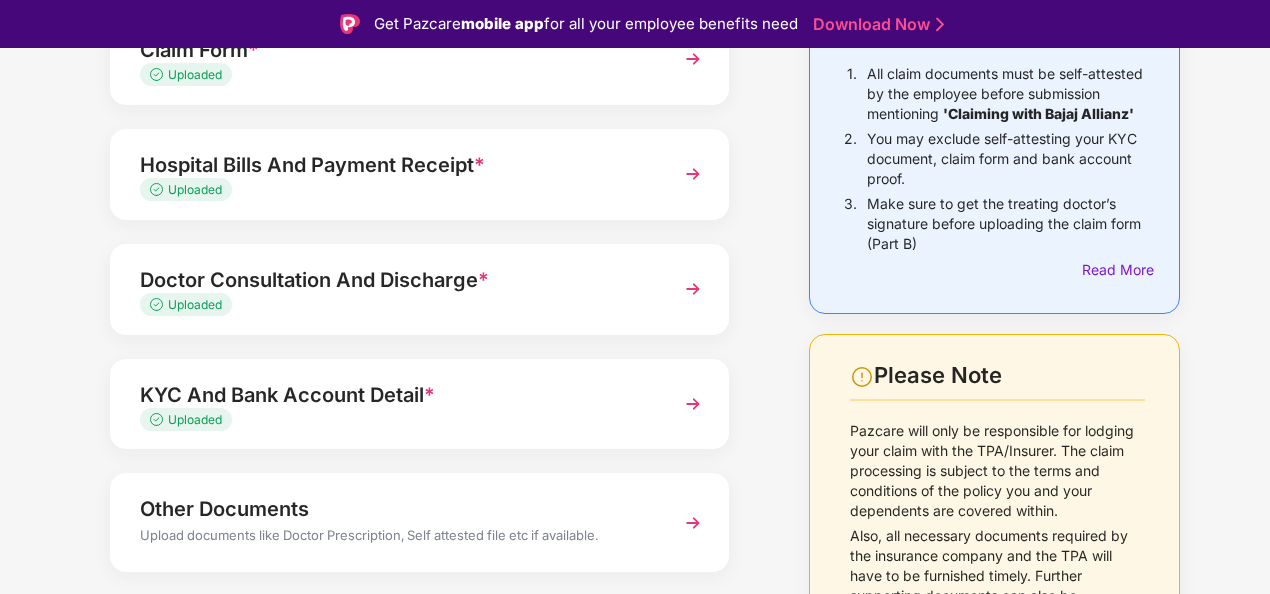 scroll, scrollTop: 270, scrollLeft: 0, axis: vertical 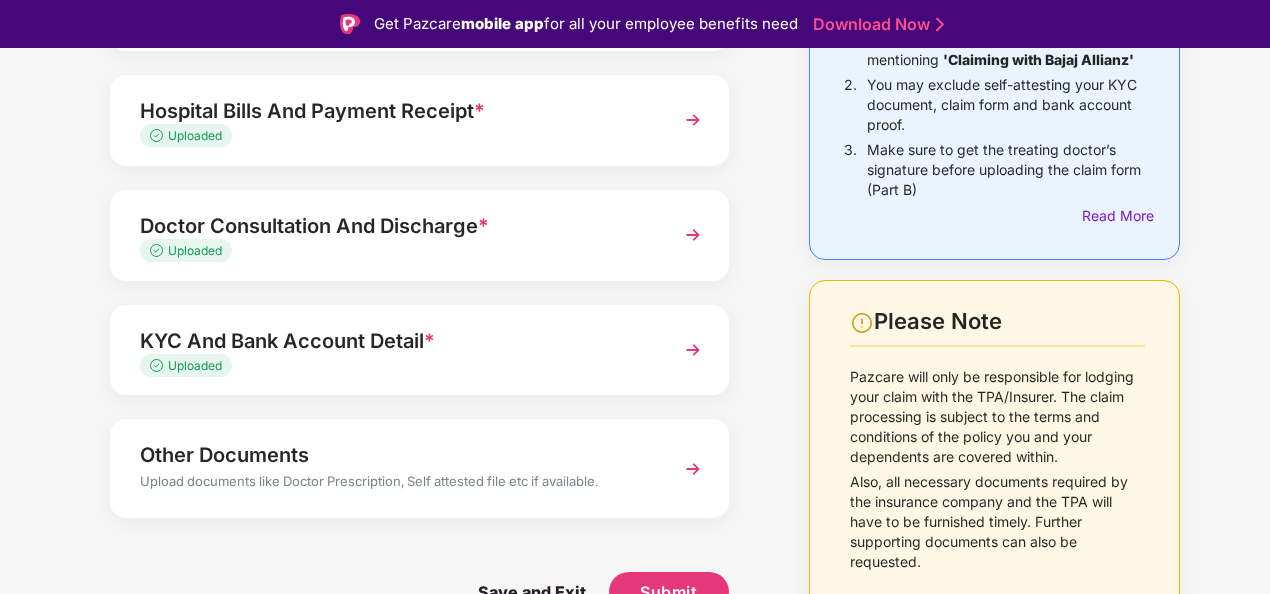 click at bounding box center (693, 469) 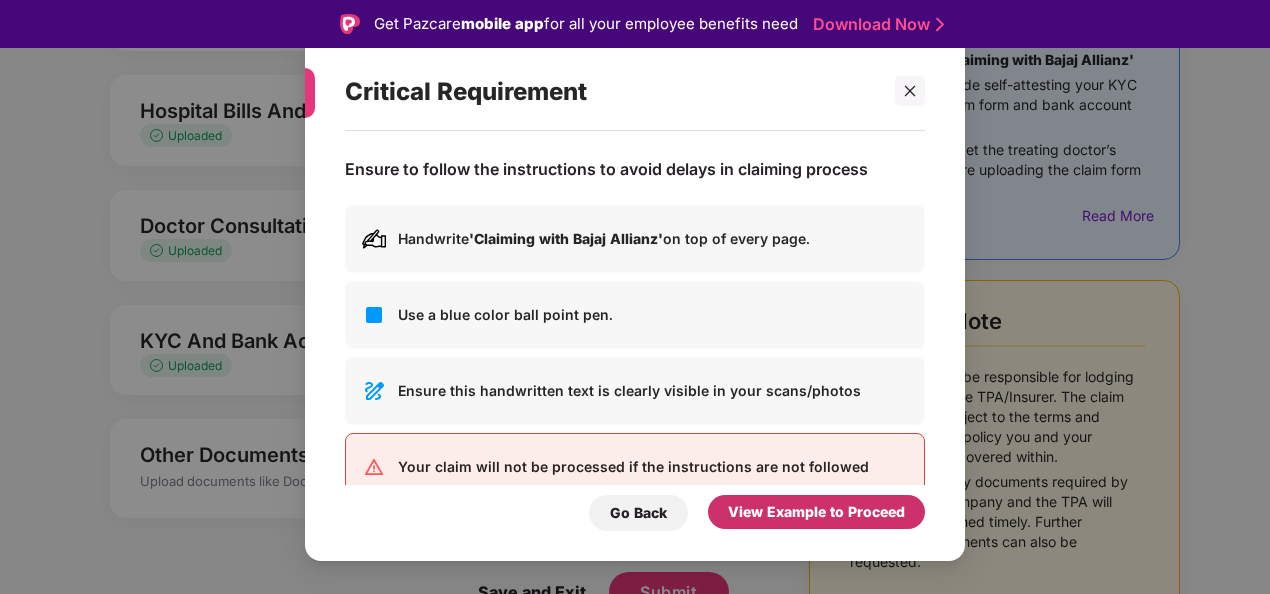 click on "View Example to Proceed" at bounding box center (816, 512) 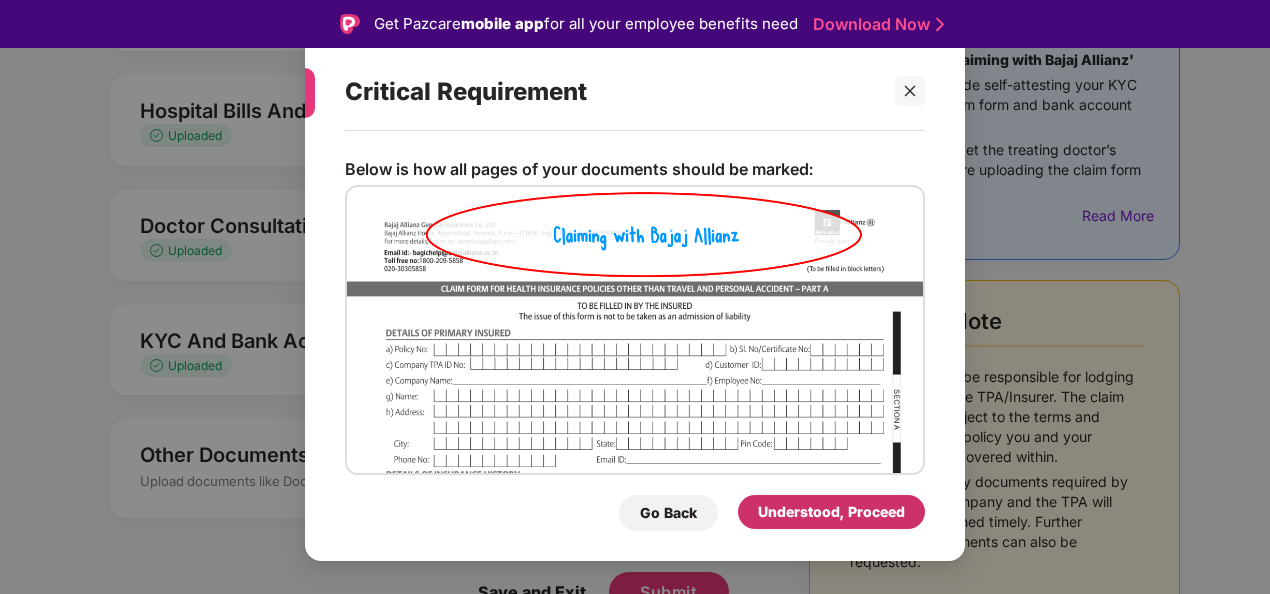 click on "Understood, Proceed" at bounding box center [831, 512] 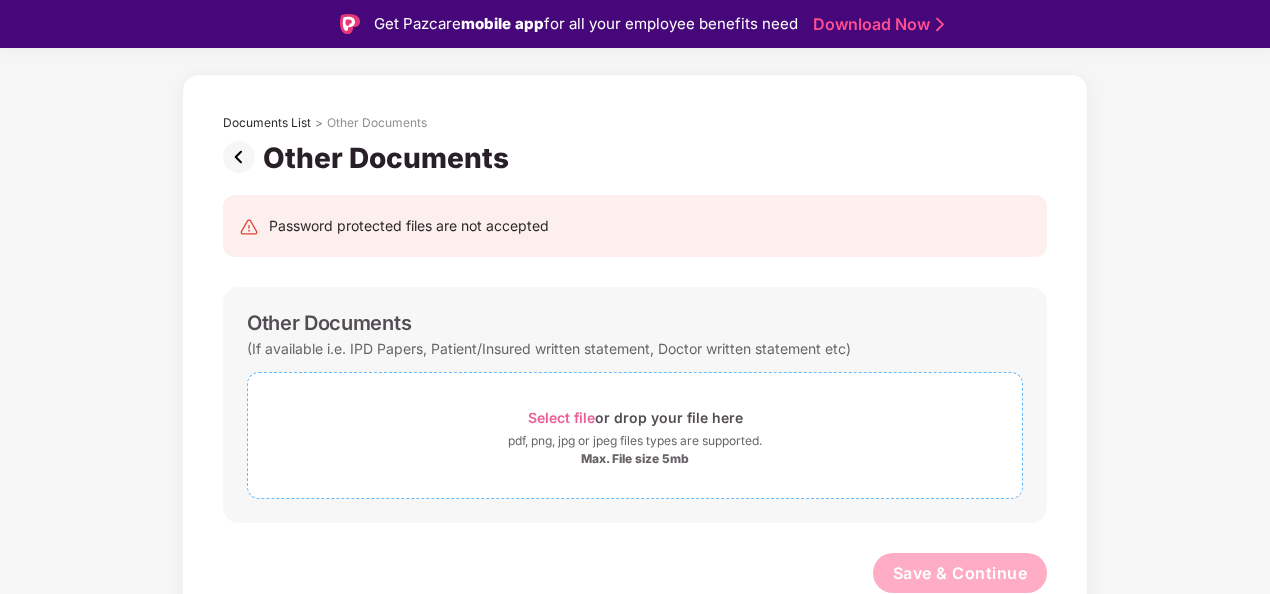 click on "Select file" at bounding box center [561, 417] 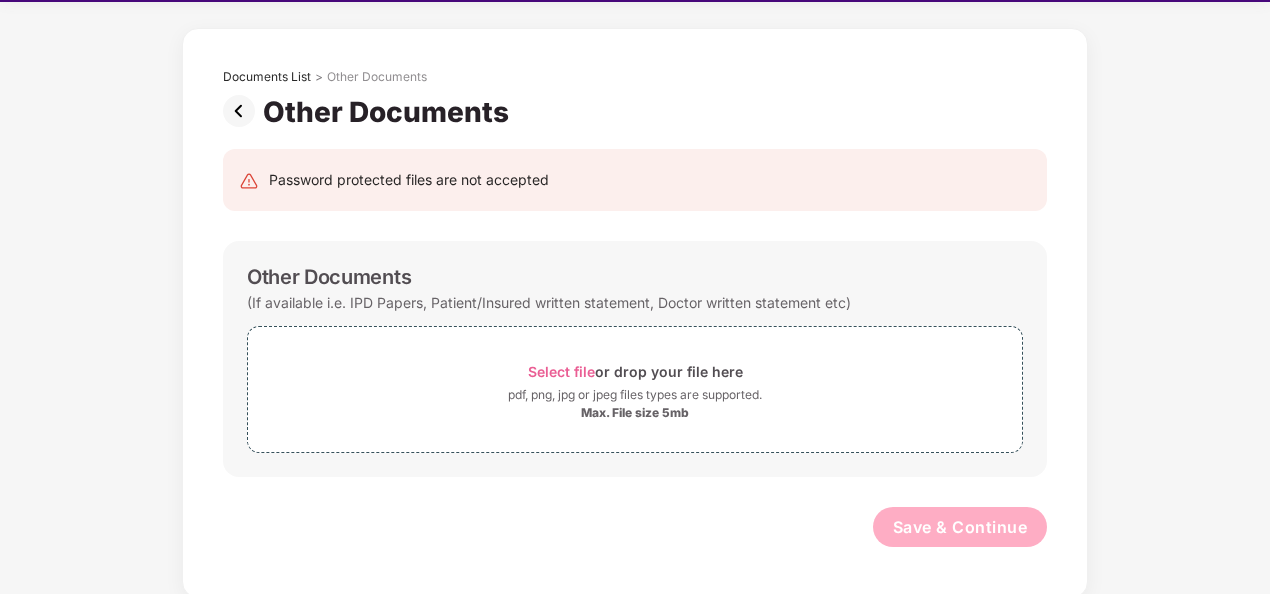scroll, scrollTop: 48, scrollLeft: 0, axis: vertical 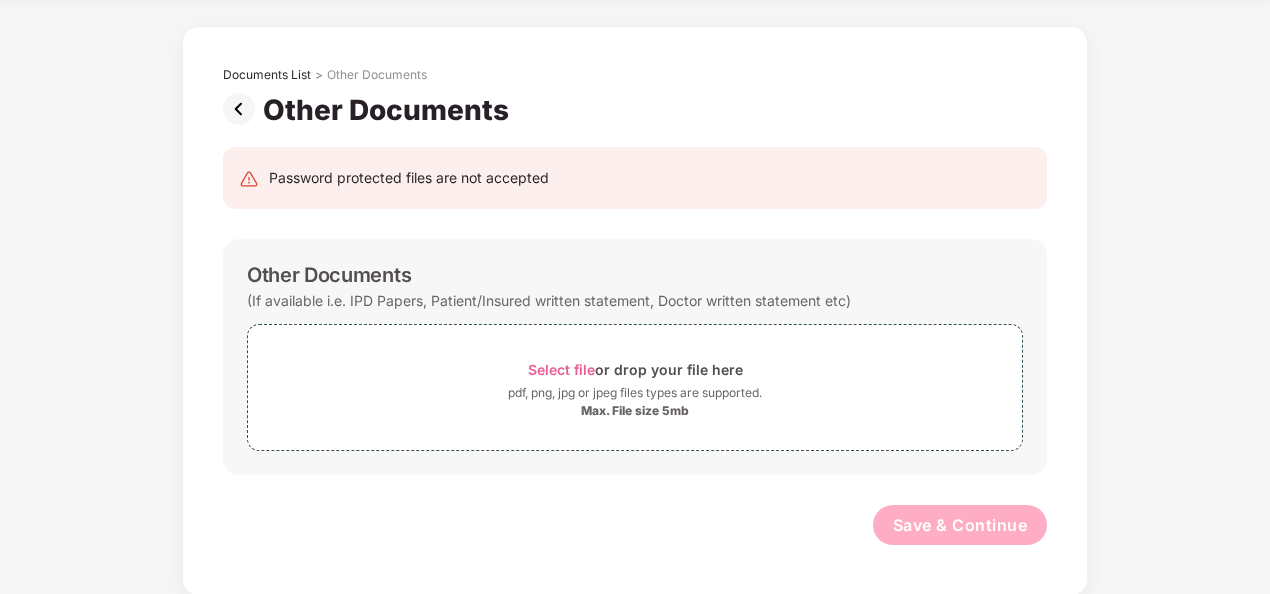 click at bounding box center [243, 109] 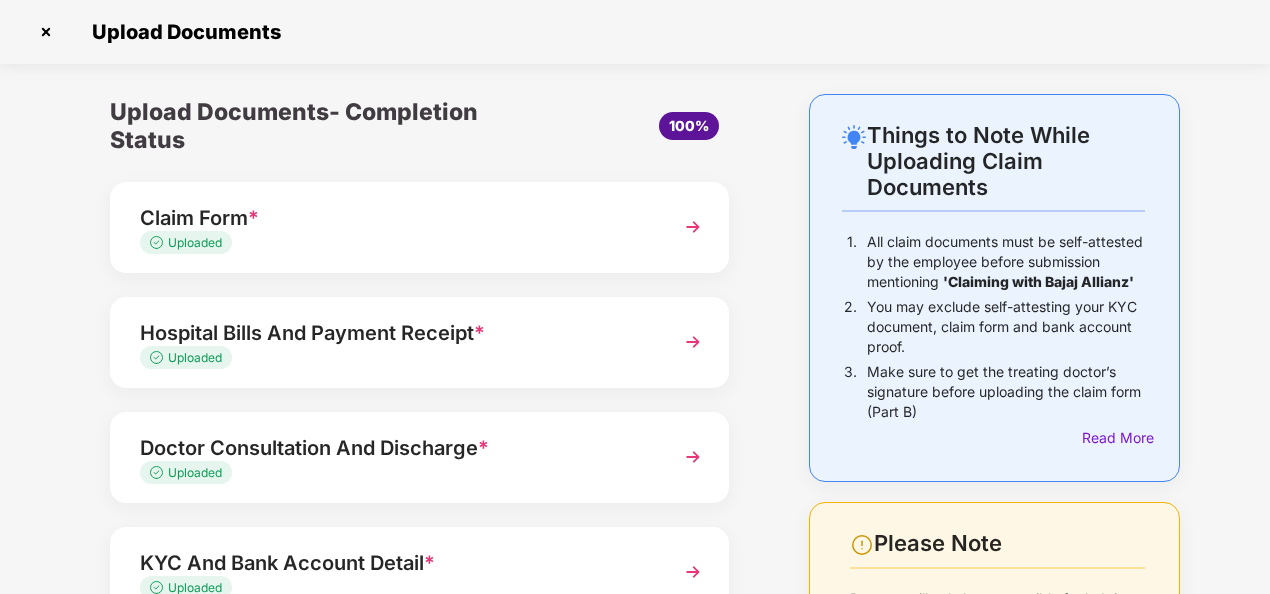 click at bounding box center [693, 342] 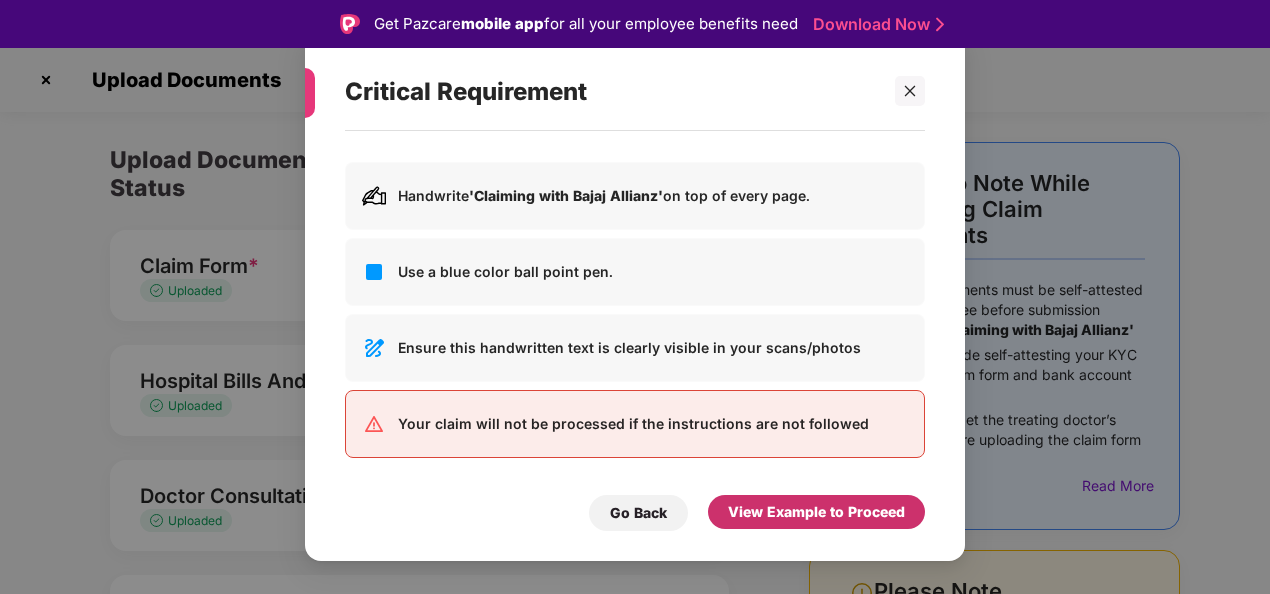 click on "View Example to Proceed" at bounding box center (816, 512) 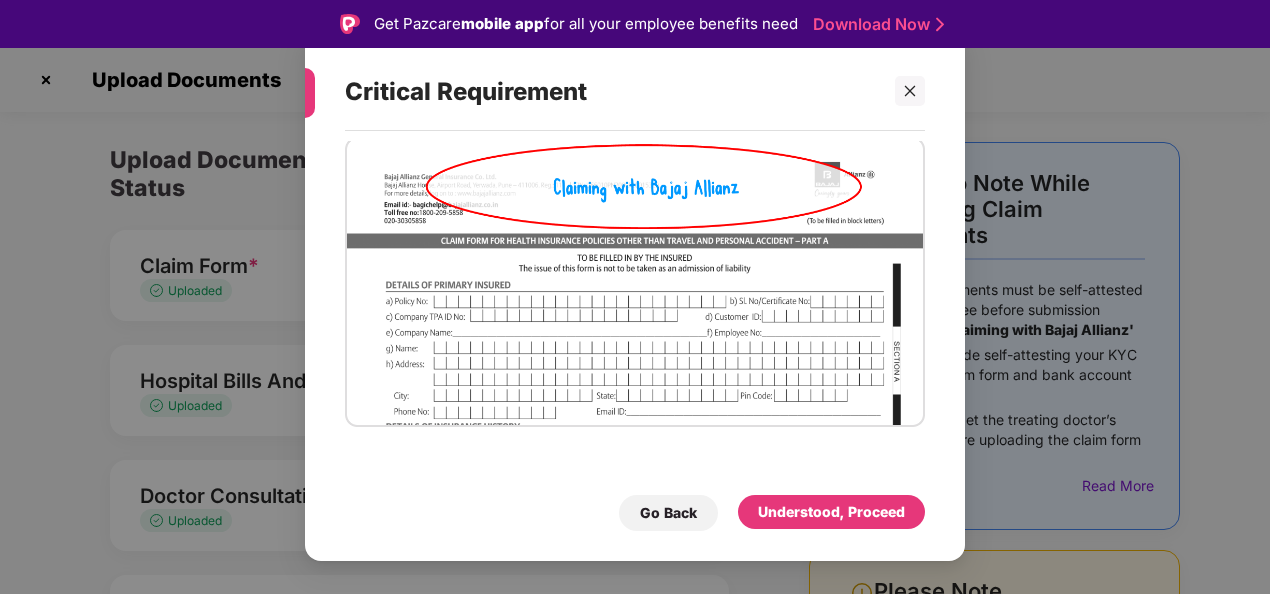 scroll, scrollTop: 50, scrollLeft: 0, axis: vertical 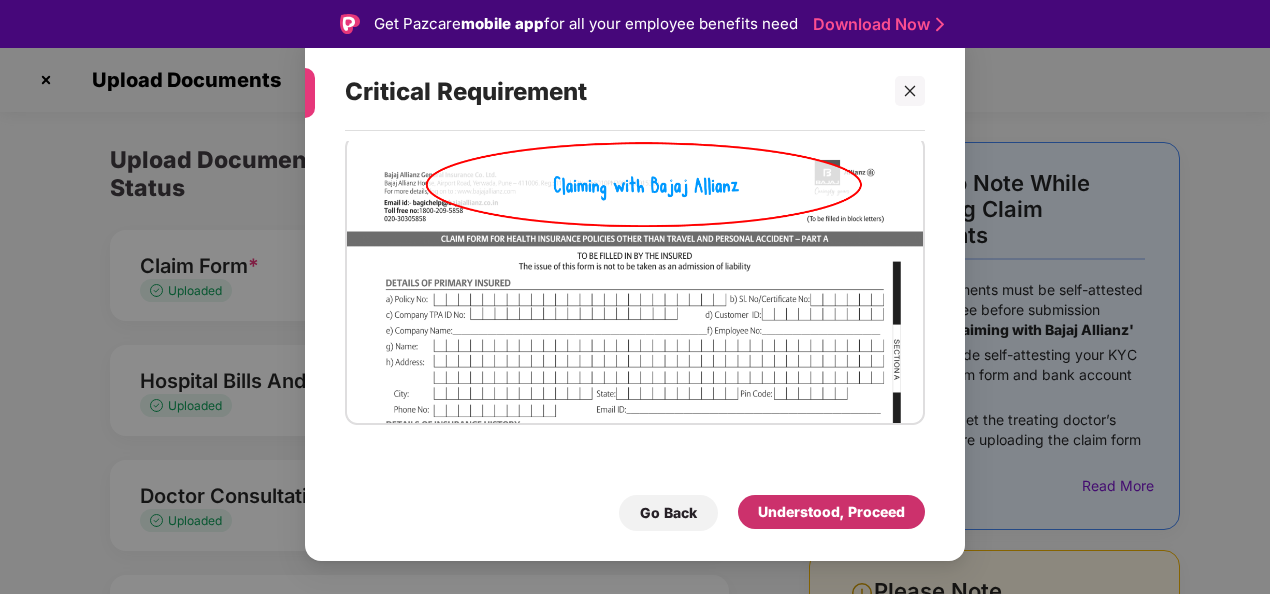 click on "Understood, Proceed" at bounding box center (831, 512) 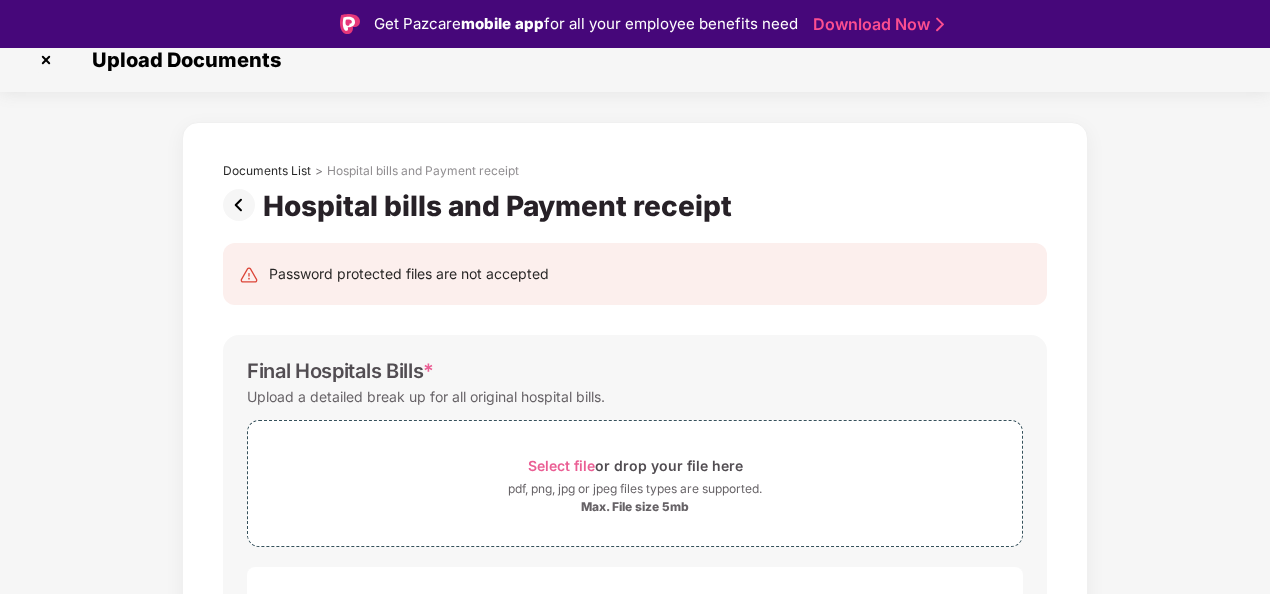 scroll, scrollTop: 14, scrollLeft: 0, axis: vertical 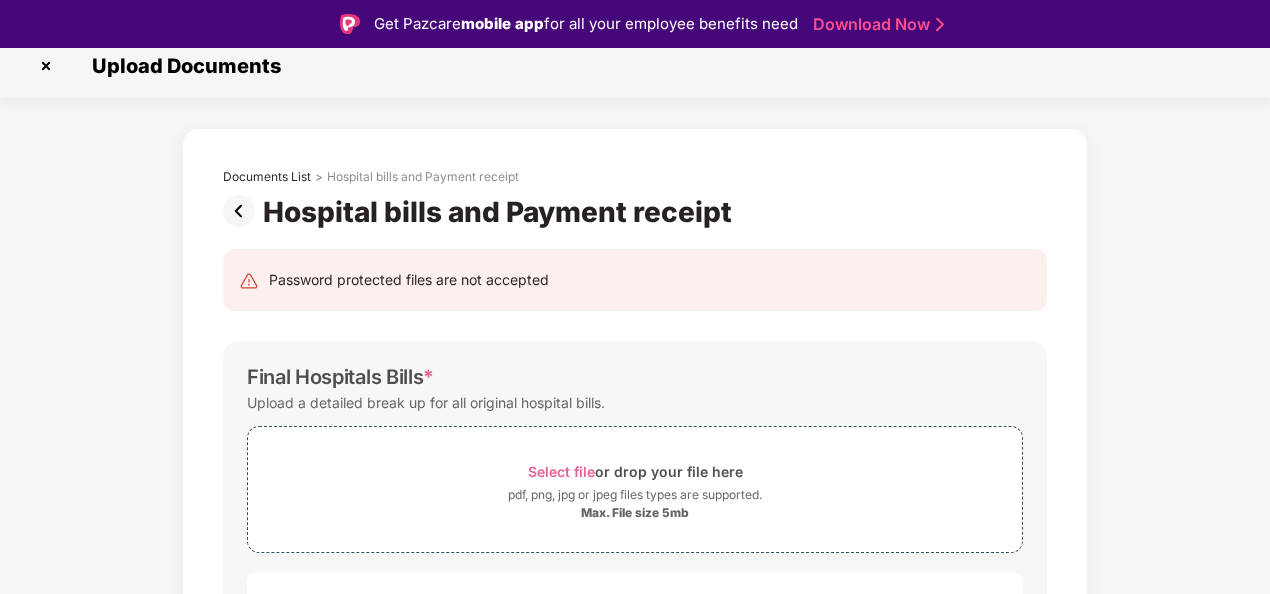click at bounding box center (243, 211) 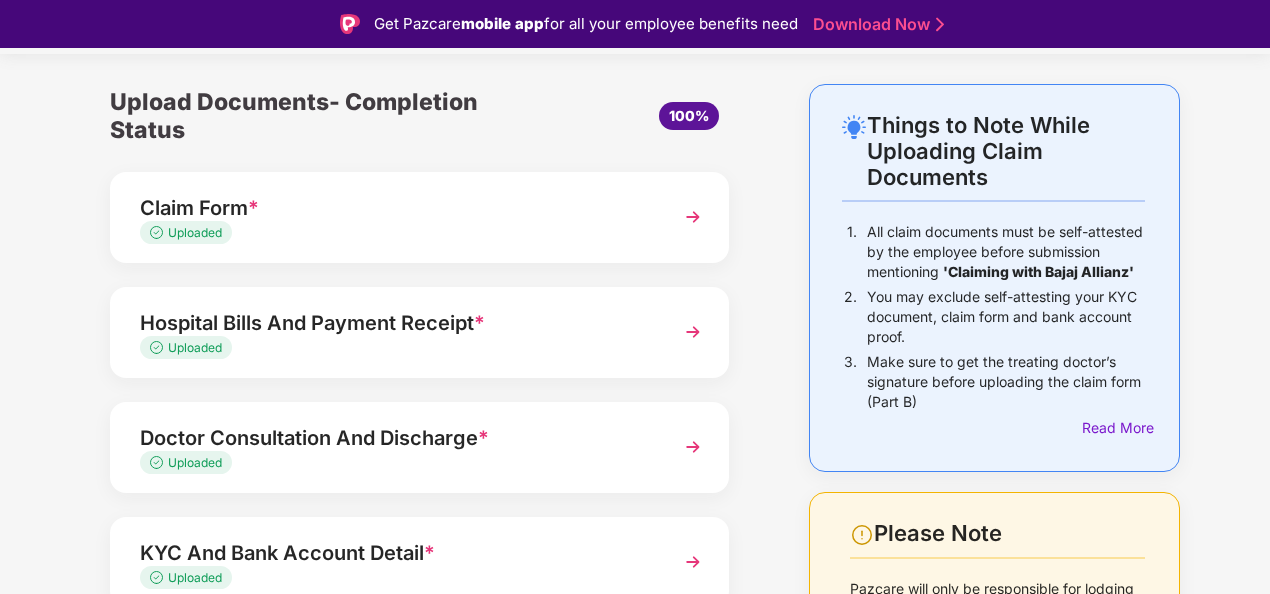 scroll, scrollTop: 100, scrollLeft: 0, axis: vertical 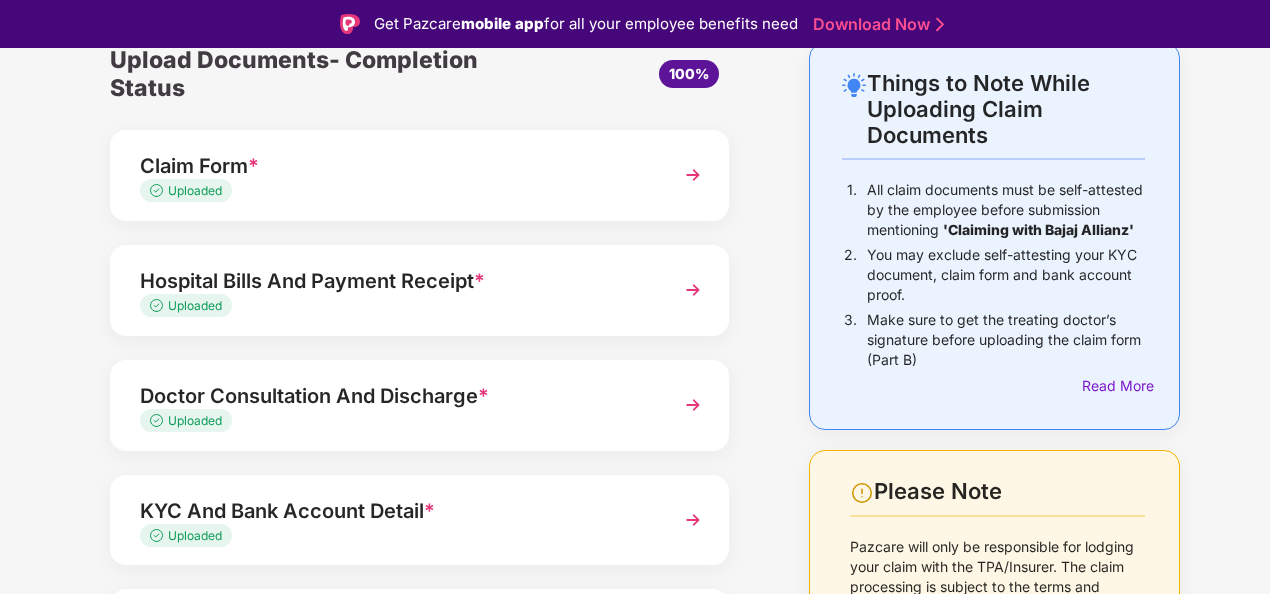 click at bounding box center [693, 405] 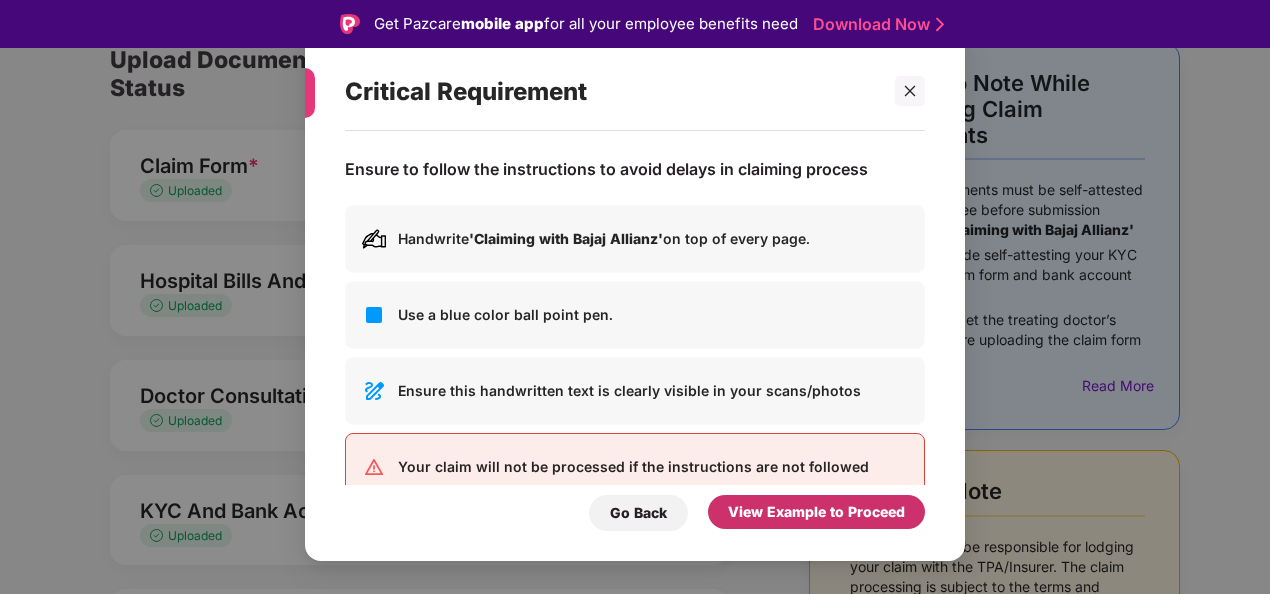 click on "View Example to Proceed" at bounding box center [816, 512] 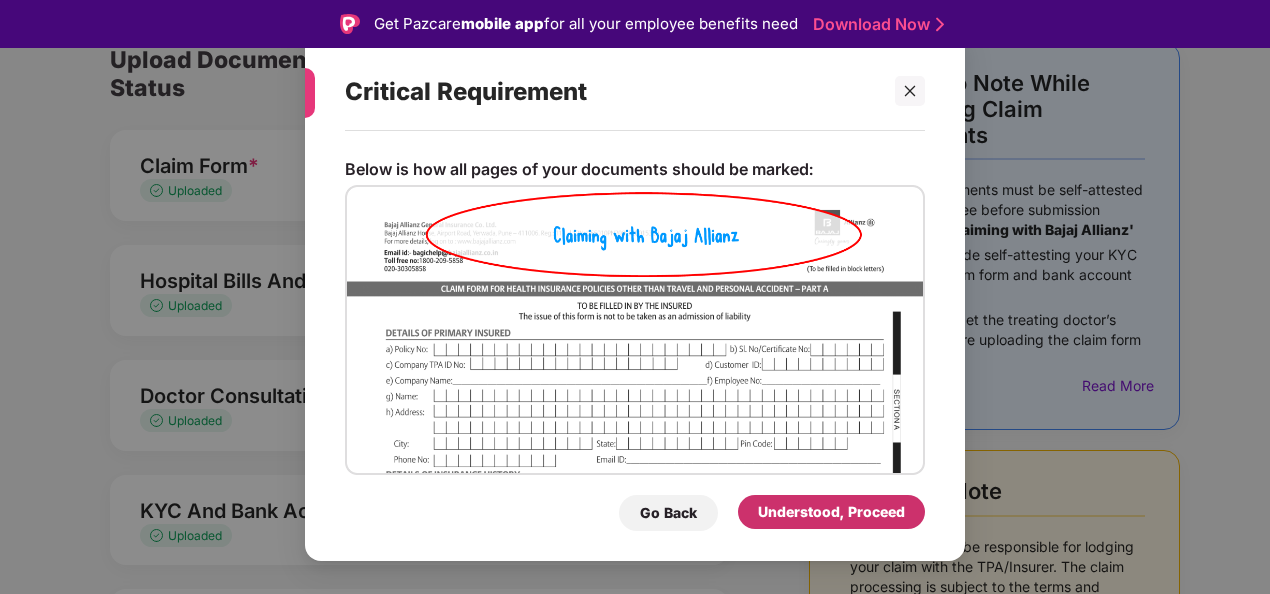 click on "Understood, Proceed" at bounding box center (831, 512) 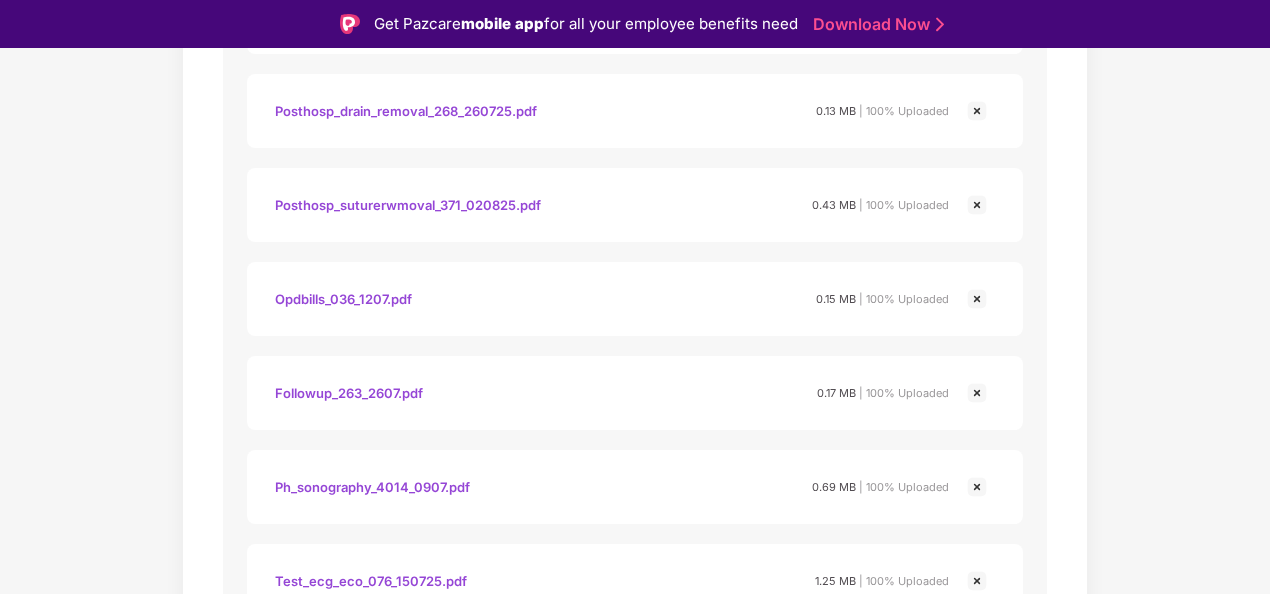 scroll, scrollTop: 2310, scrollLeft: 0, axis: vertical 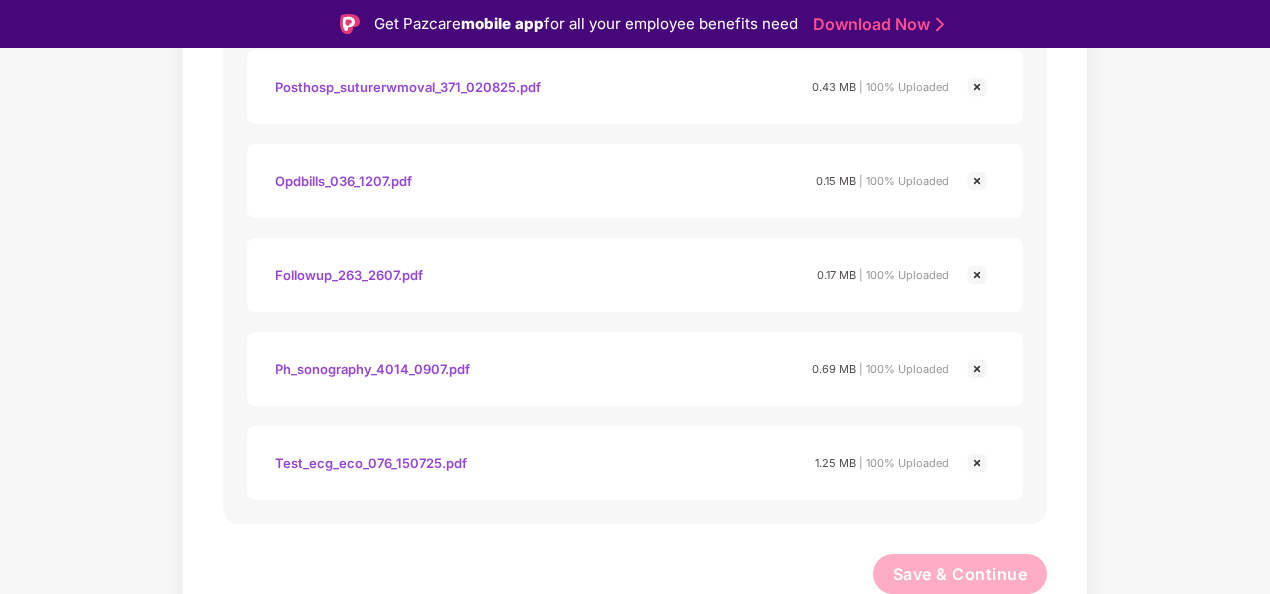 click at bounding box center (977, 181) 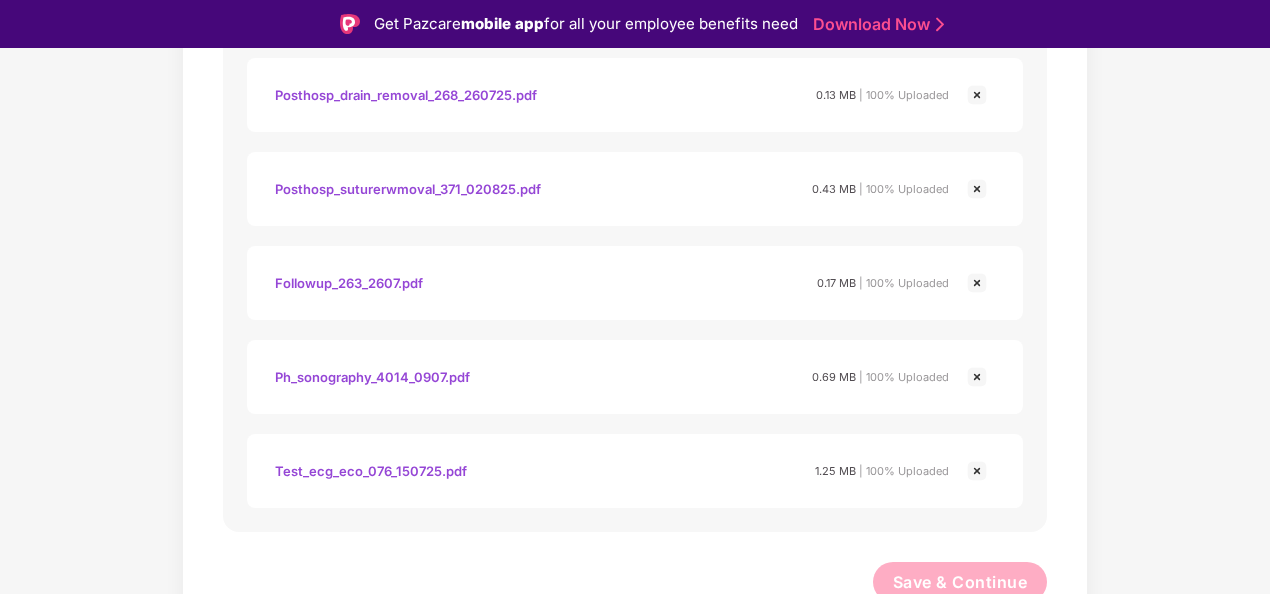 scroll, scrollTop: 2216, scrollLeft: 0, axis: vertical 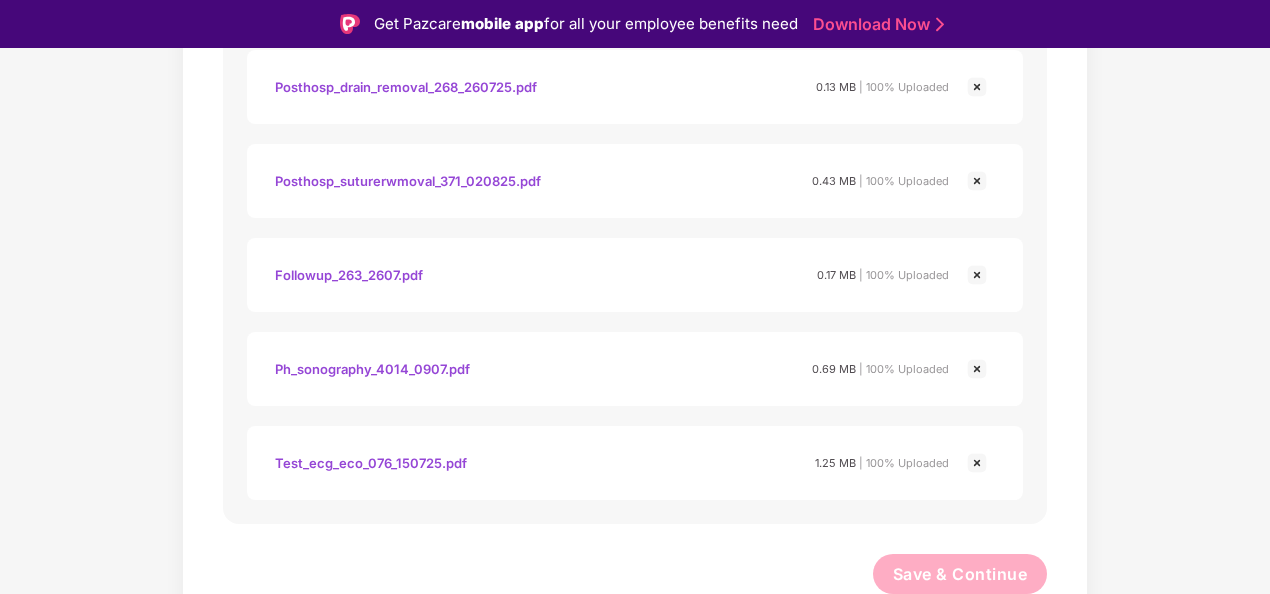 click at bounding box center [977, 275] 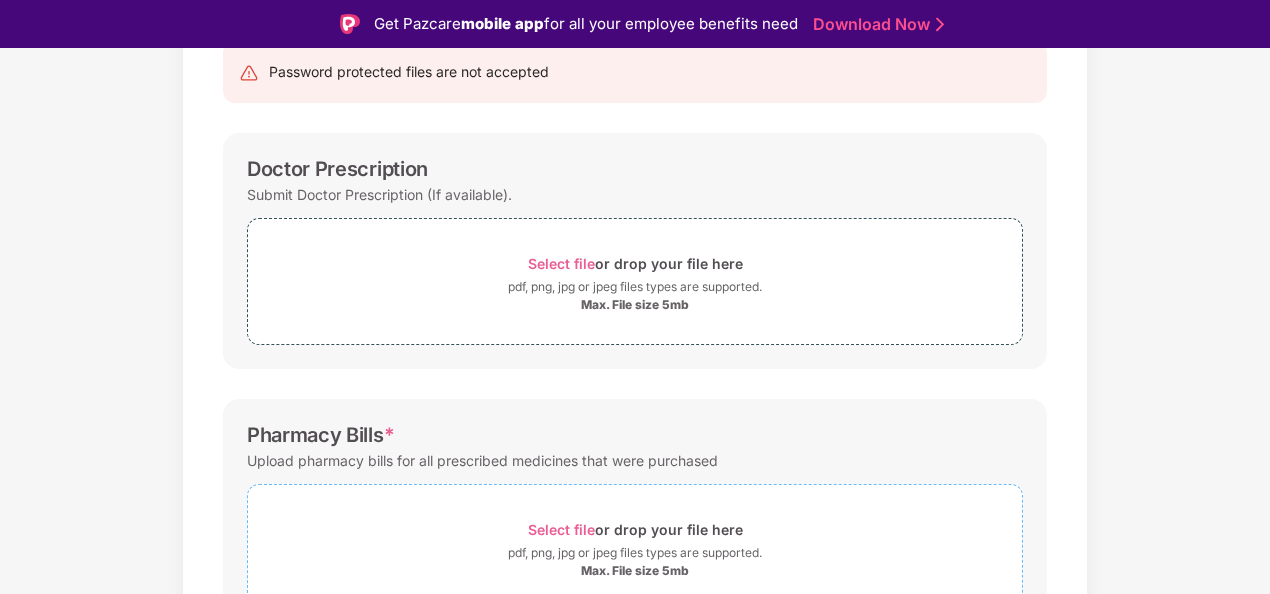 scroll, scrollTop: 122, scrollLeft: 0, axis: vertical 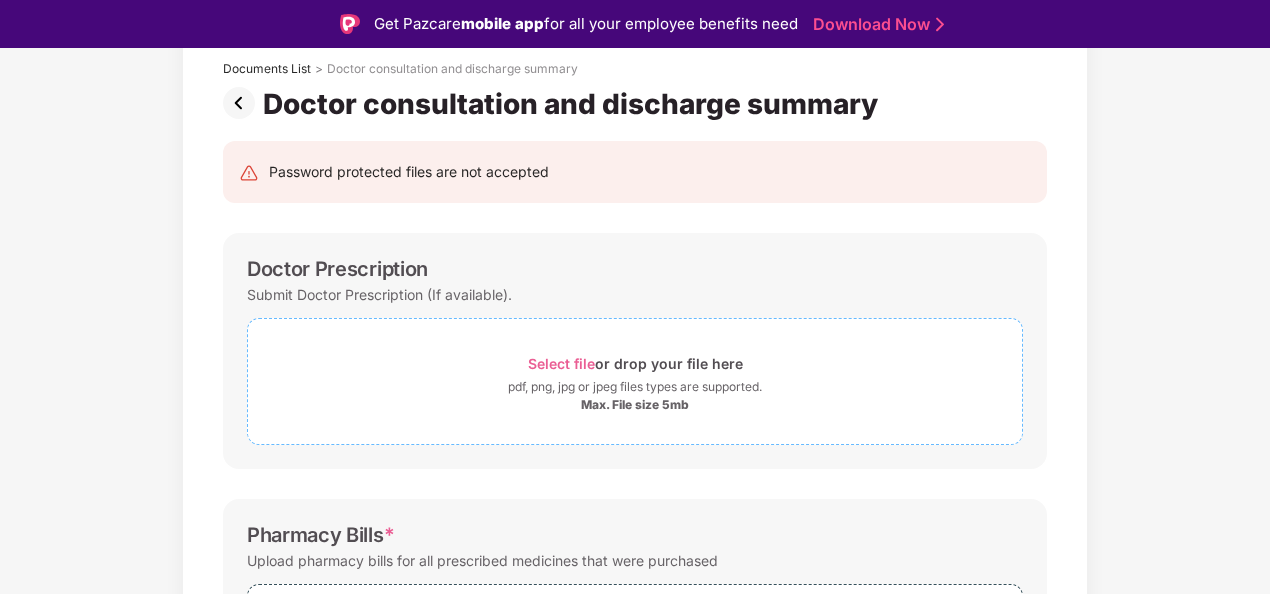 click on "pdf, png, jpg or jpeg files types are supported." at bounding box center (635, 387) 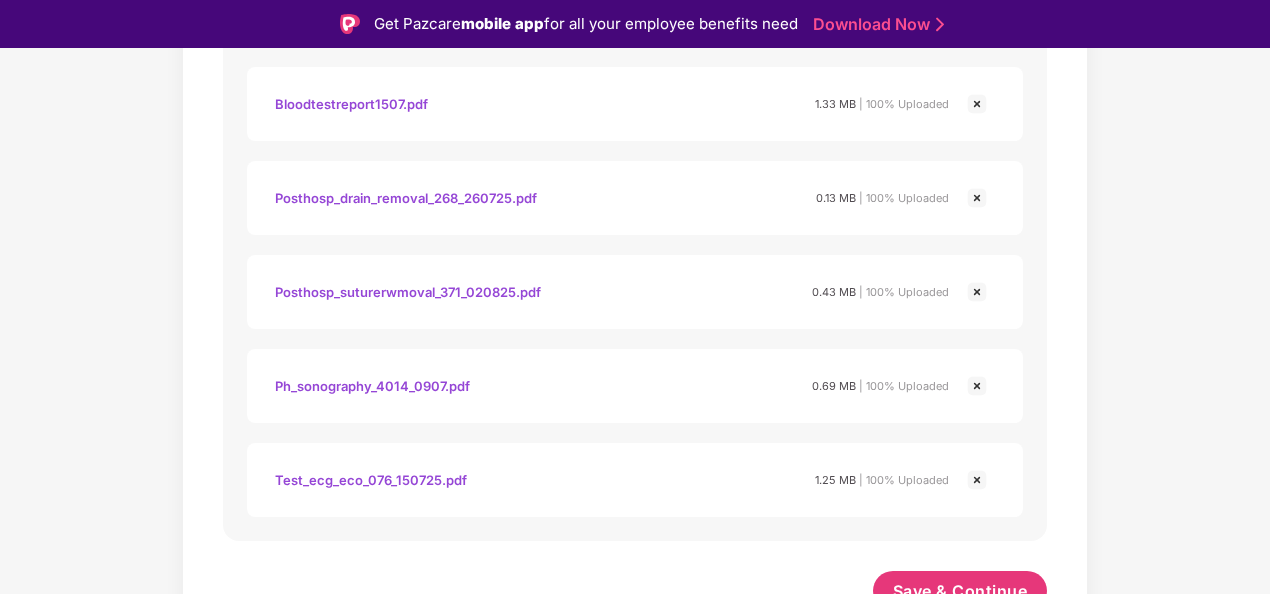scroll, scrollTop: 2237, scrollLeft: 0, axis: vertical 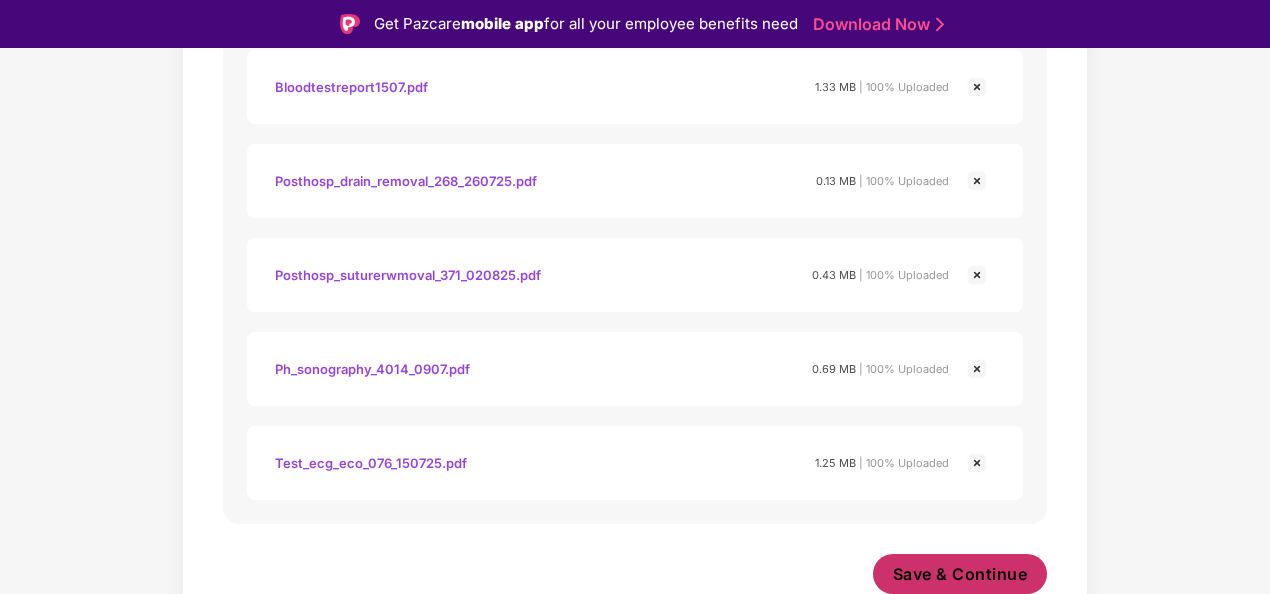 click on "Save & Continue" at bounding box center [960, 574] 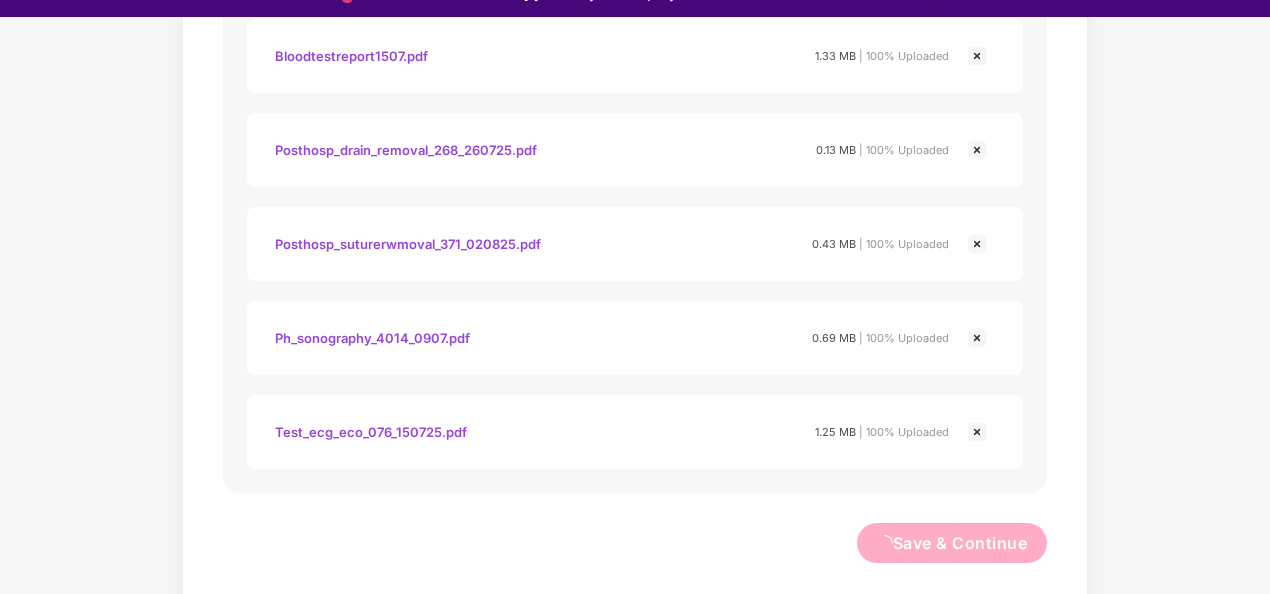 scroll, scrollTop: 48, scrollLeft: 0, axis: vertical 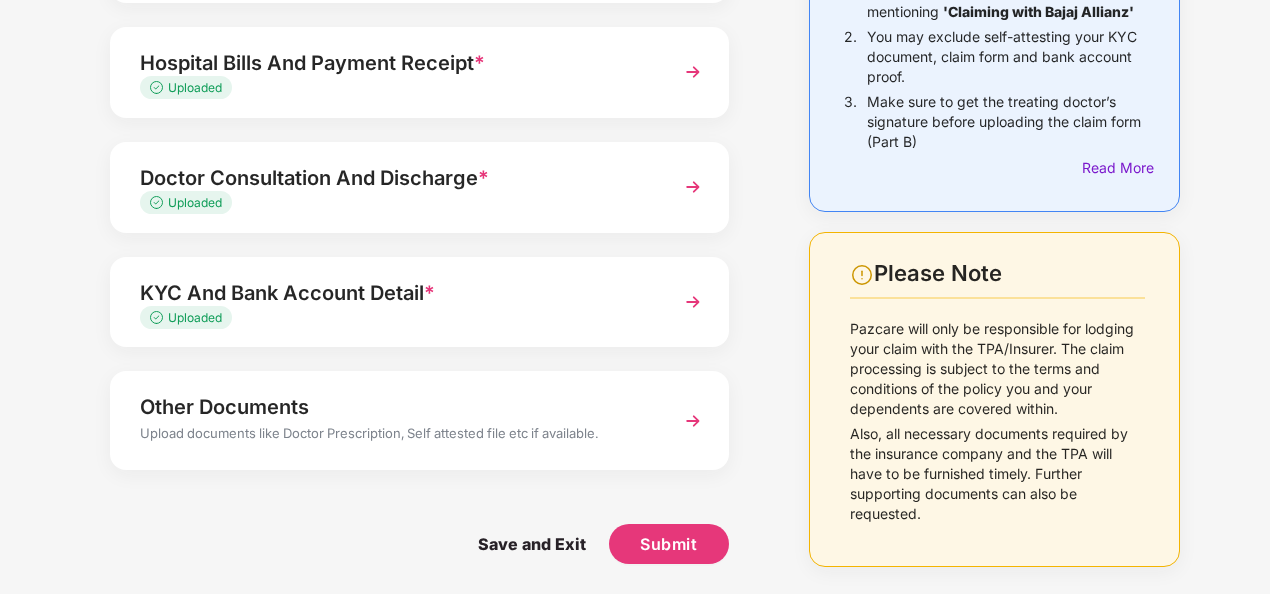 click at bounding box center [693, 421] 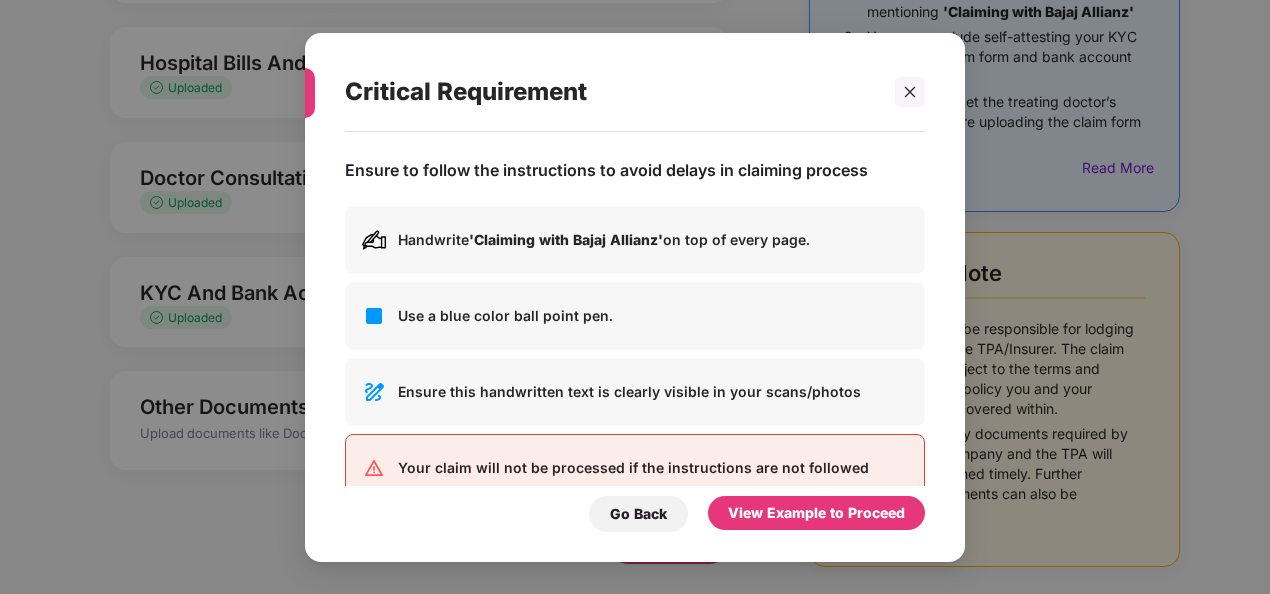 scroll, scrollTop: 0, scrollLeft: 0, axis: both 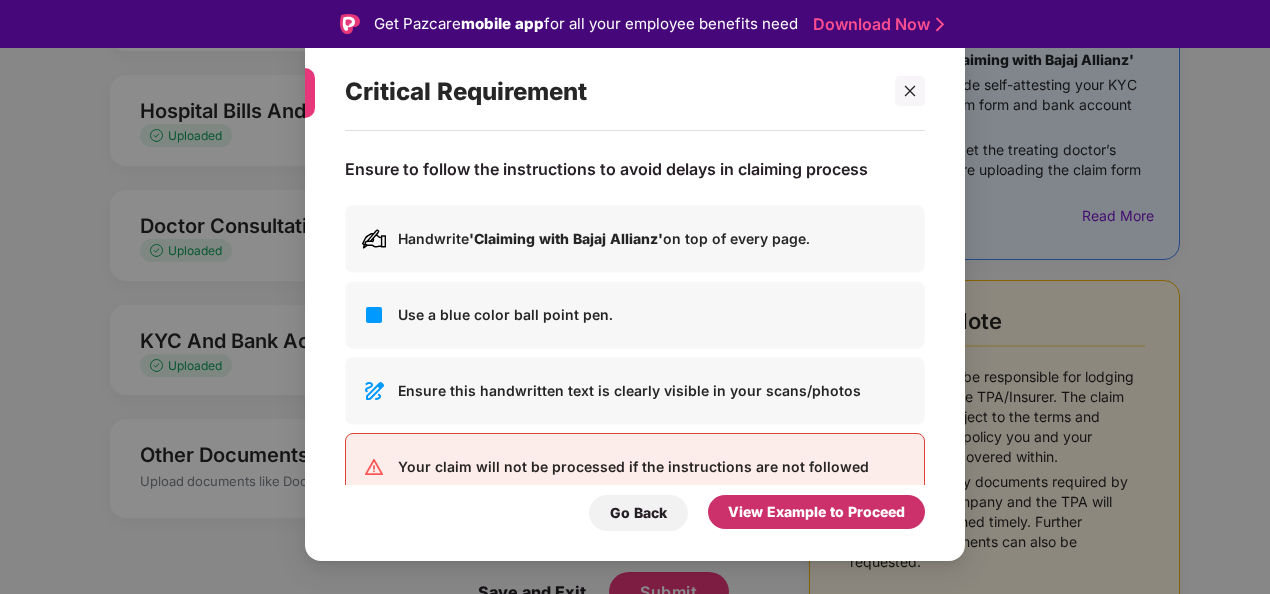 click on "View Example to Proceed" at bounding box center [816, 512] 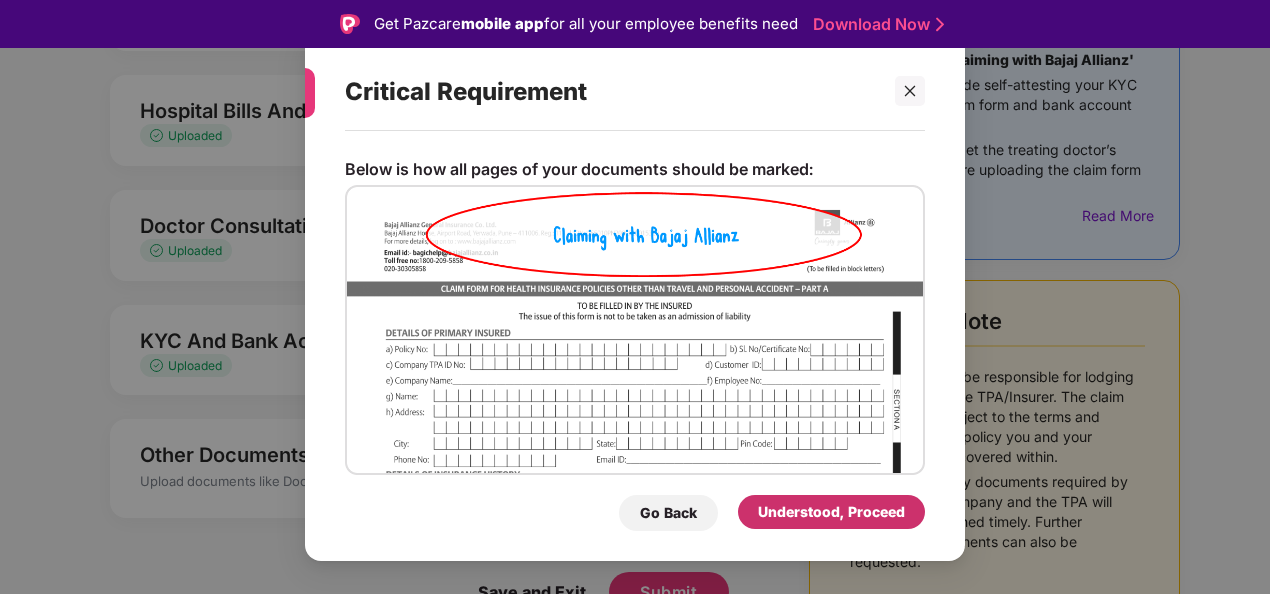 click on "Understood, Proceed" at bounding box center [831, 512] 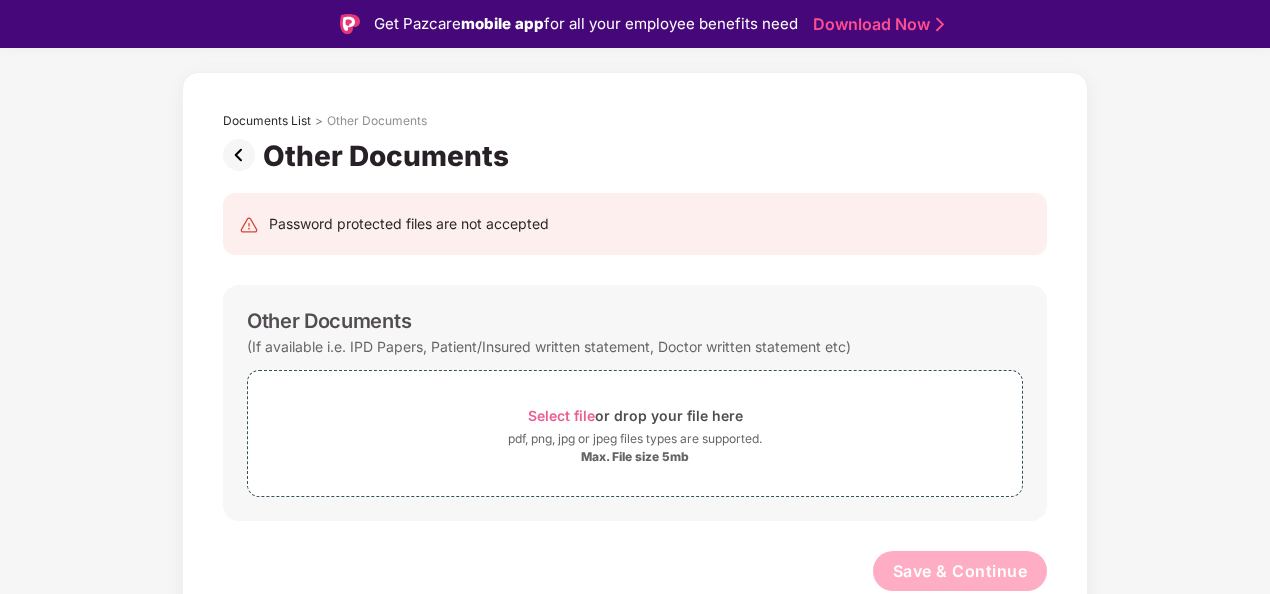 scroll, scrollTop: 68, scrollLeft: 0, axis: vertical 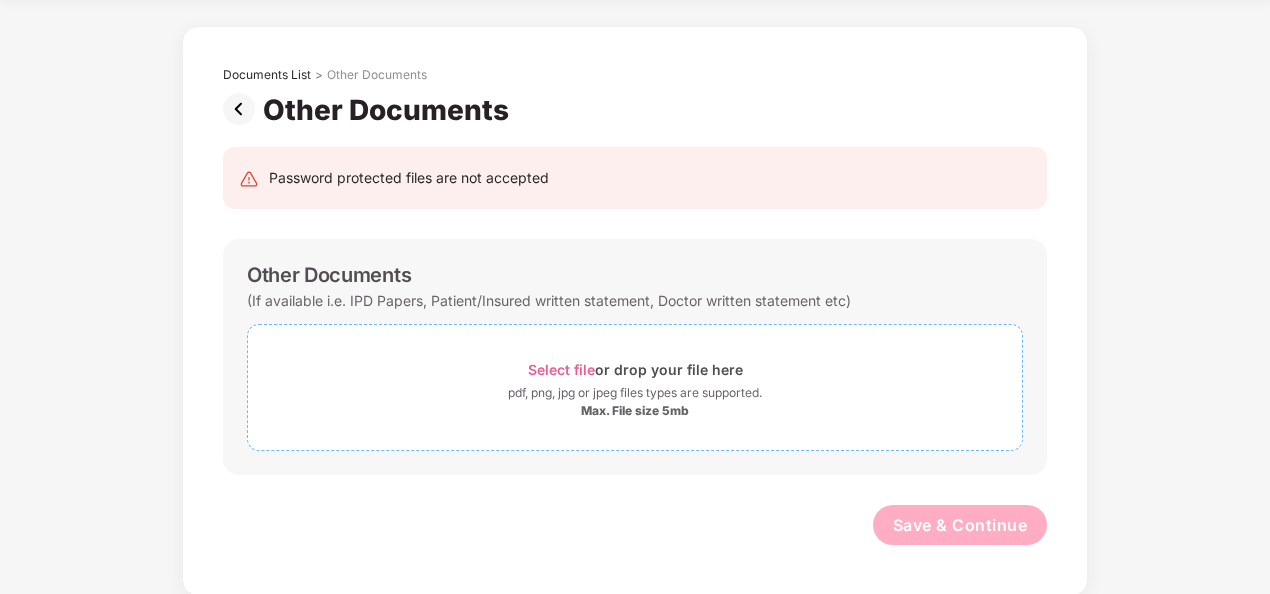 click on "Select file  or drop your file here" at bounding box center (635, 369) 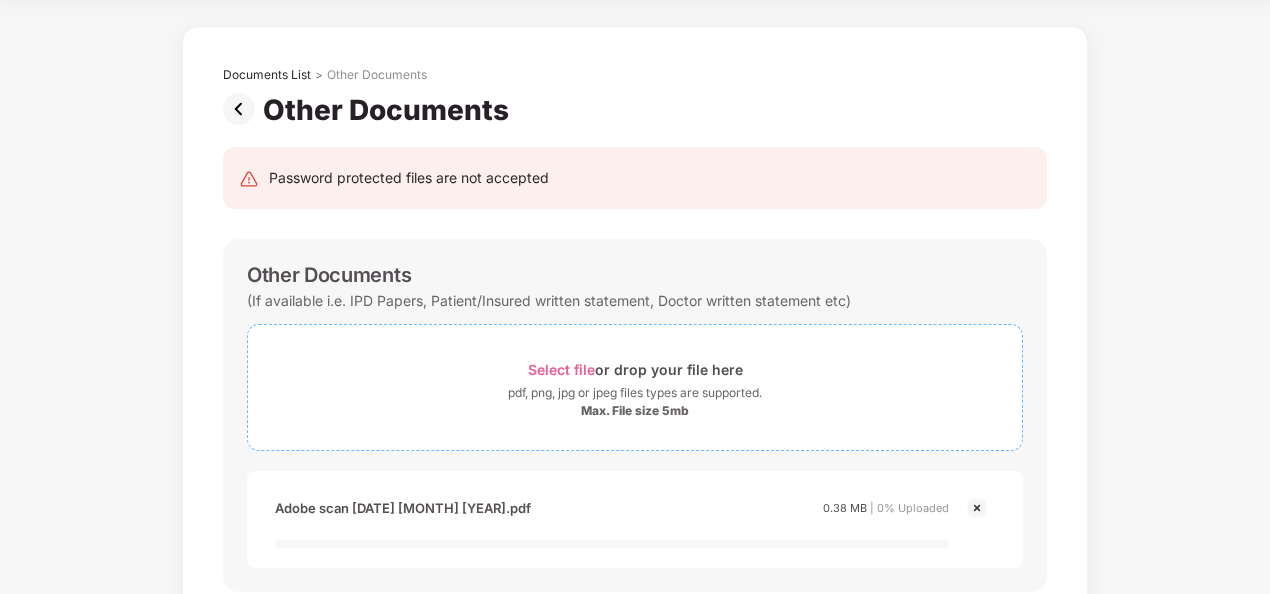 click on "pdf, png, jpg or jpeg files types are supported." at bounding box center (635, 393) 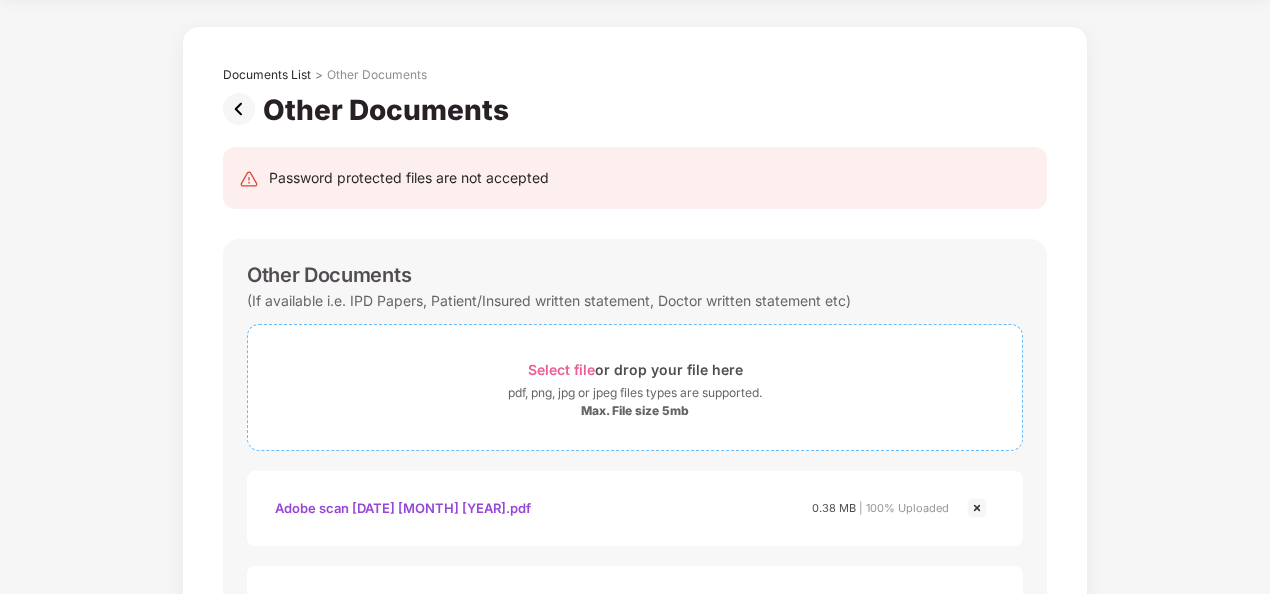 click on "Select file  or drop your file here pdf, png, jpg or jpeg files types are supported. Max. File size 5mb" at bounding box center (635, 387) 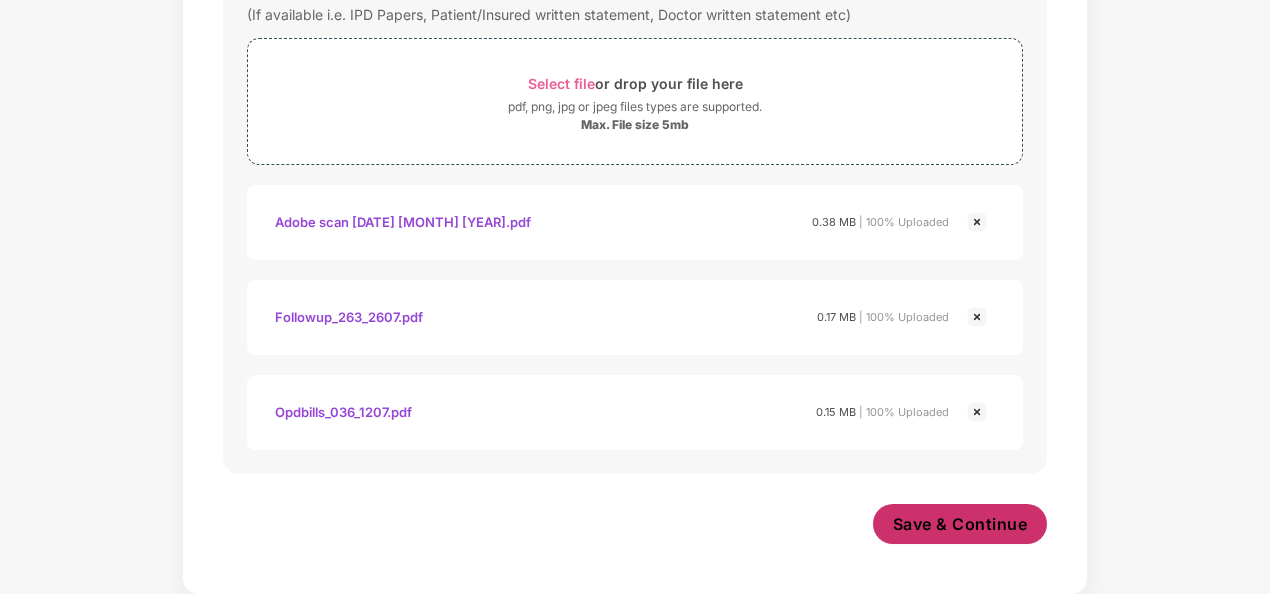 scroll, scrollTop: 354, scrollLeft: 0, axis: vertical 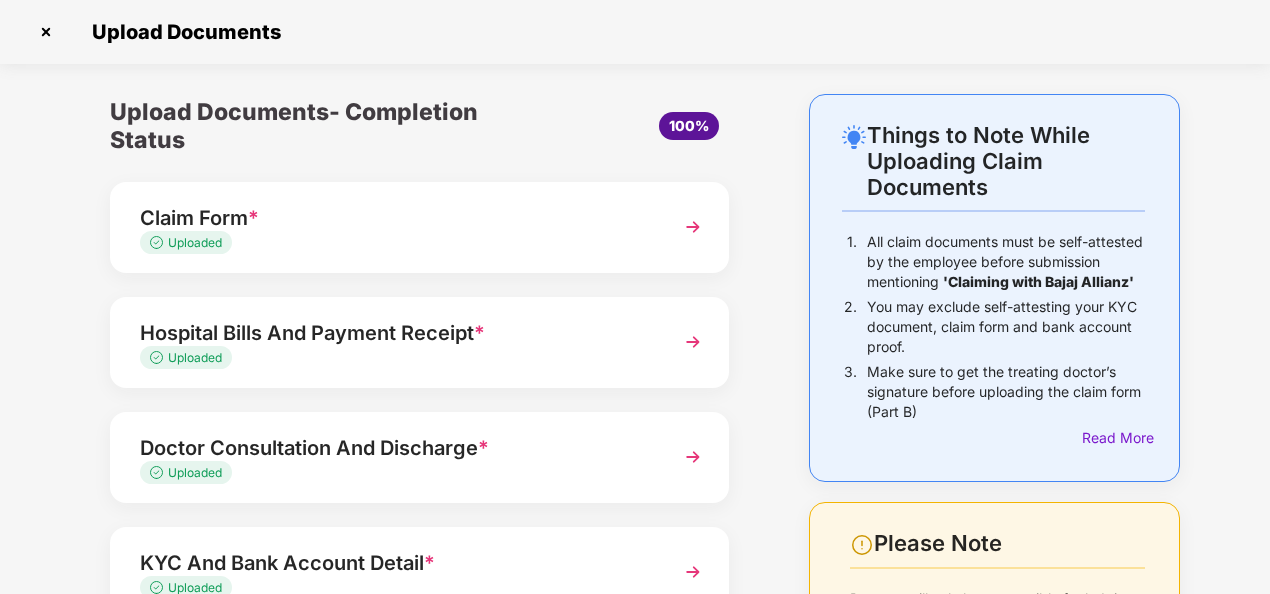 click at bounding box center (693, 227) 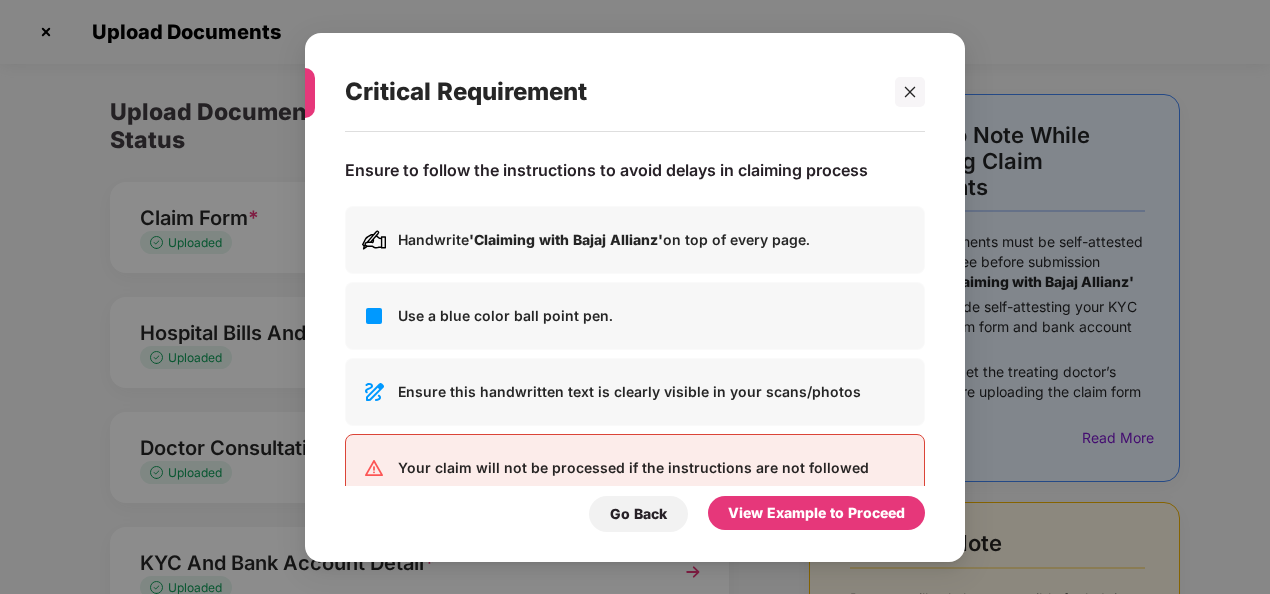 scroll, scrollTop: 0, scrollLeft: 0, axis: both 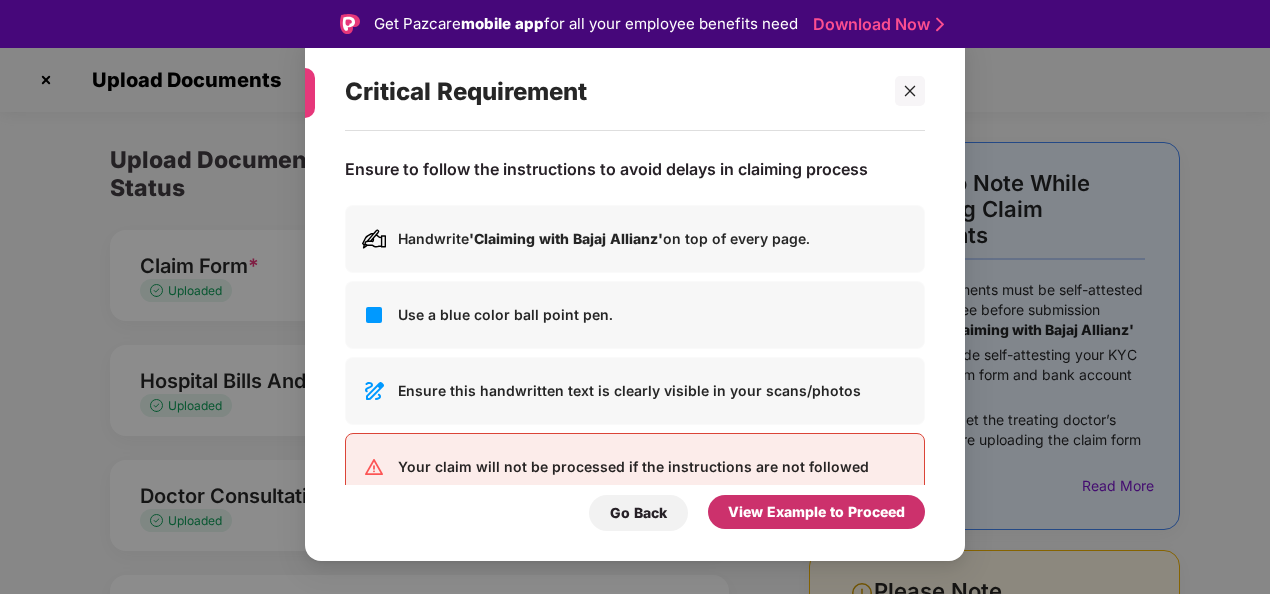 click on "View Example to Proceed" at bounding box center (816, 512) 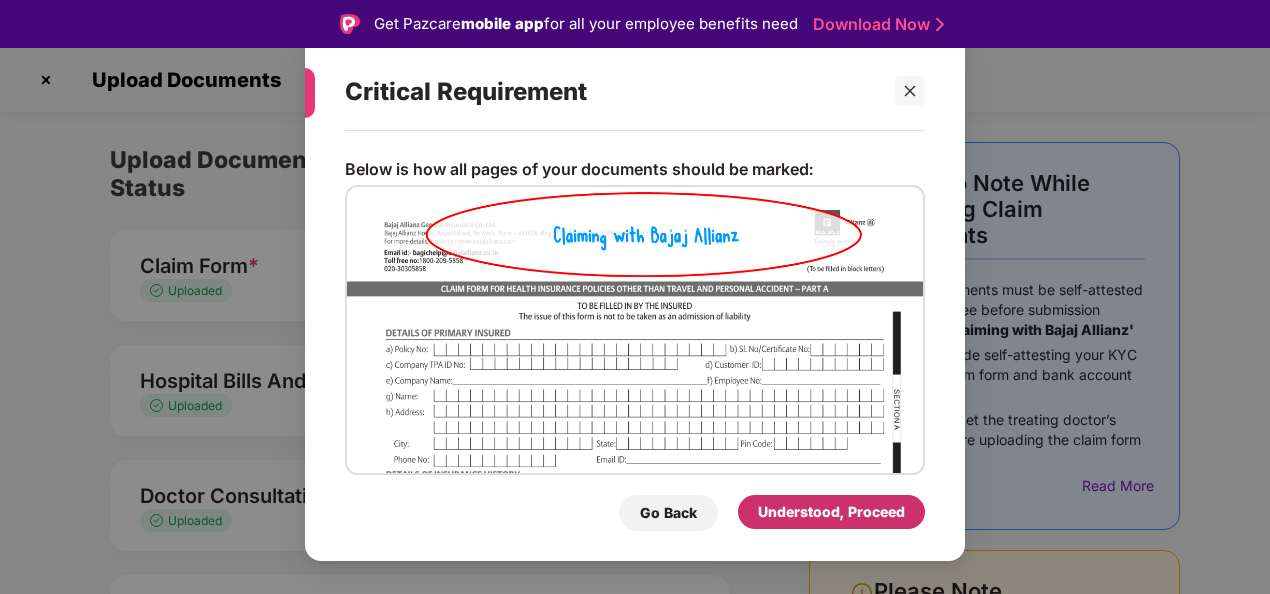 click on "Understood, Proceed" at bounding box center [831, 512] 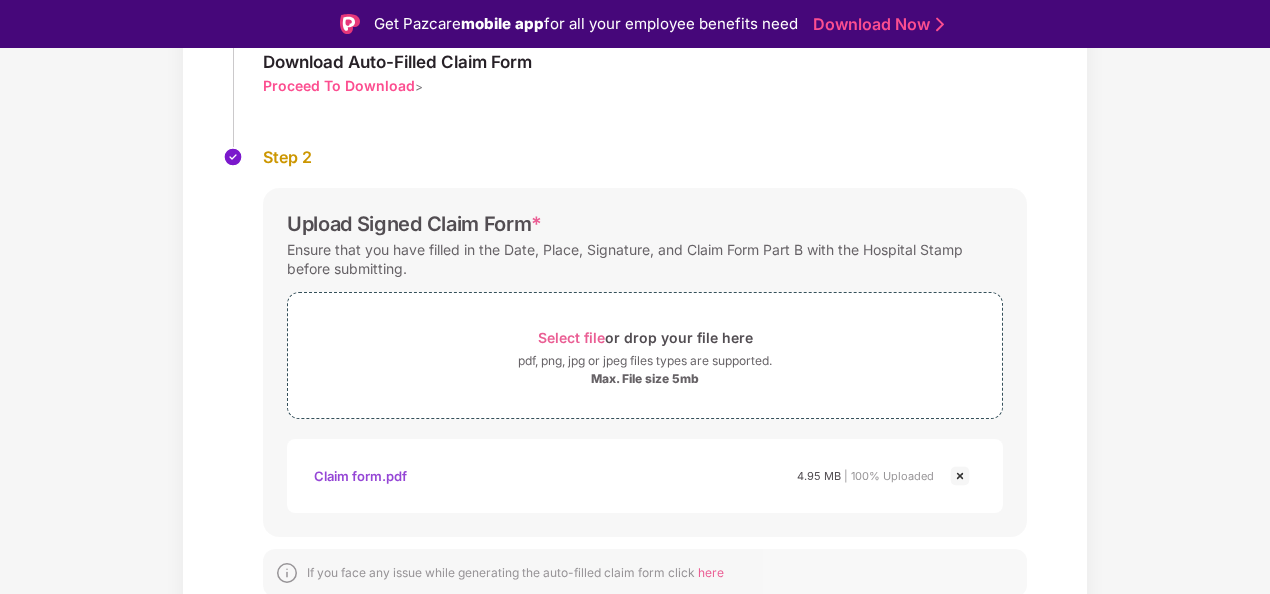 scroll, scrollTop: 272, scrollLeft: 0, axis: vertical 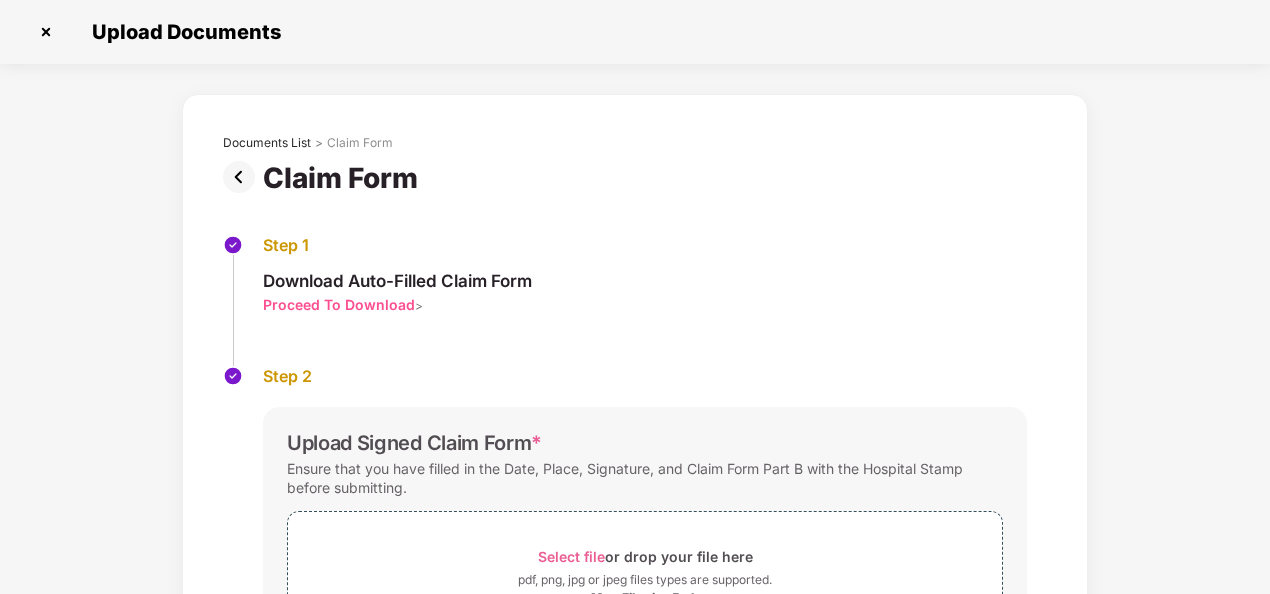 click at bounding box center (243, 177) 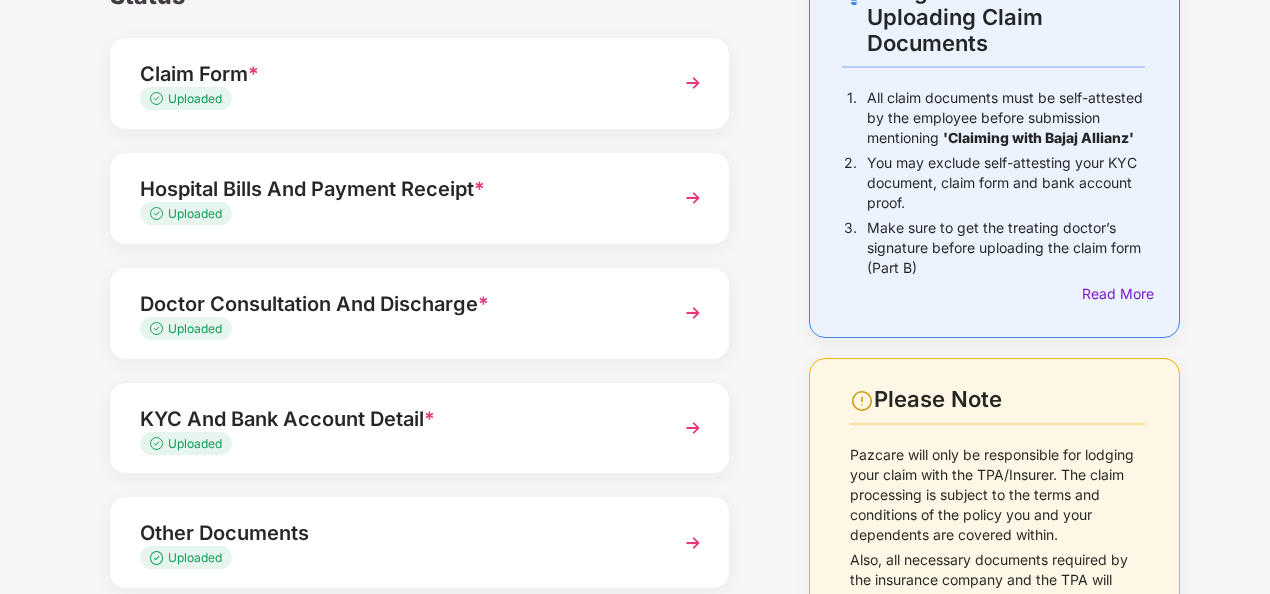 scroll, scrollTop: 262, scrollLeft: 0, axis: vertical 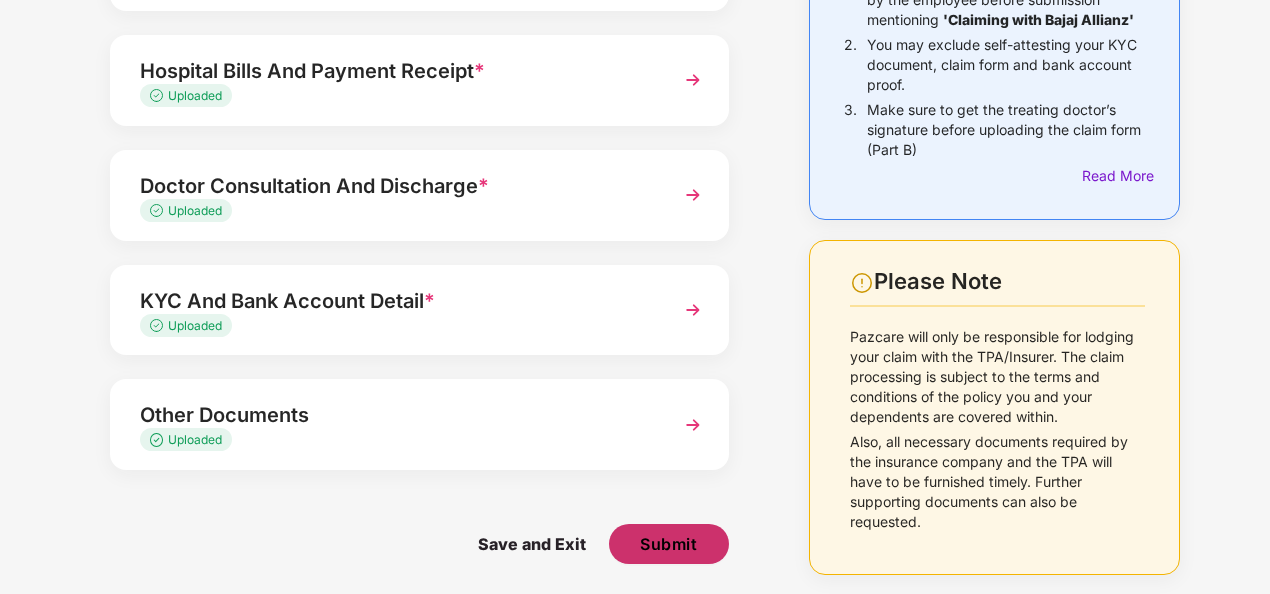 click on "Submit" at bounding box center (668, 544) 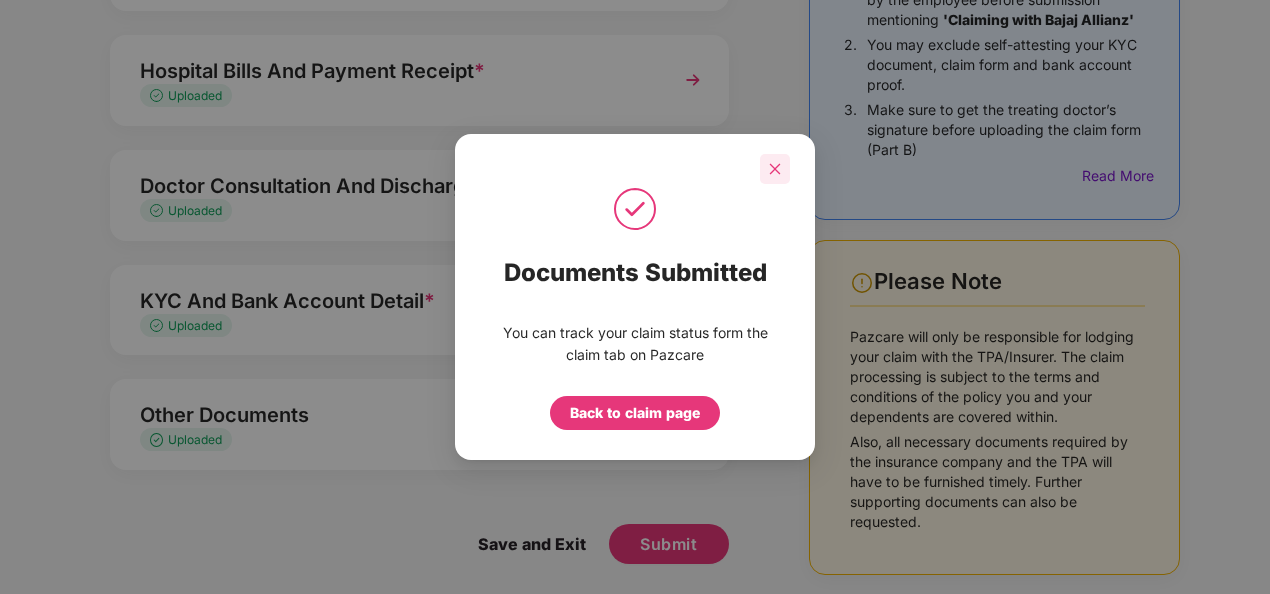 click at bounding box center (775, 169) 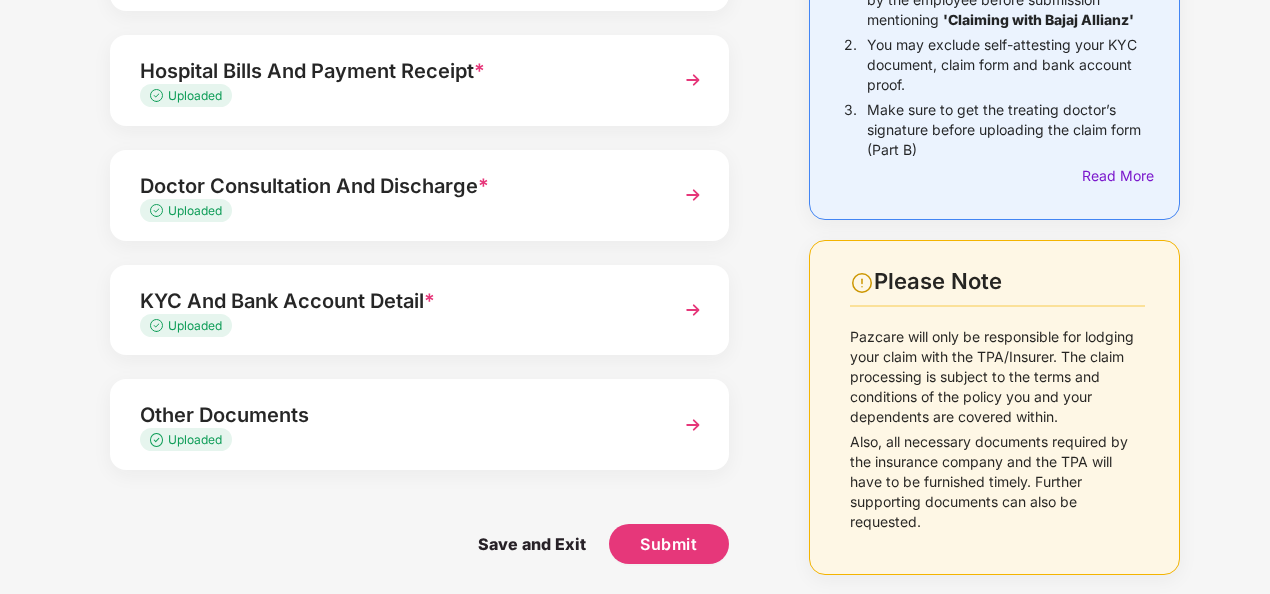 click on "Uploaded" at bounding box center [396, 326] 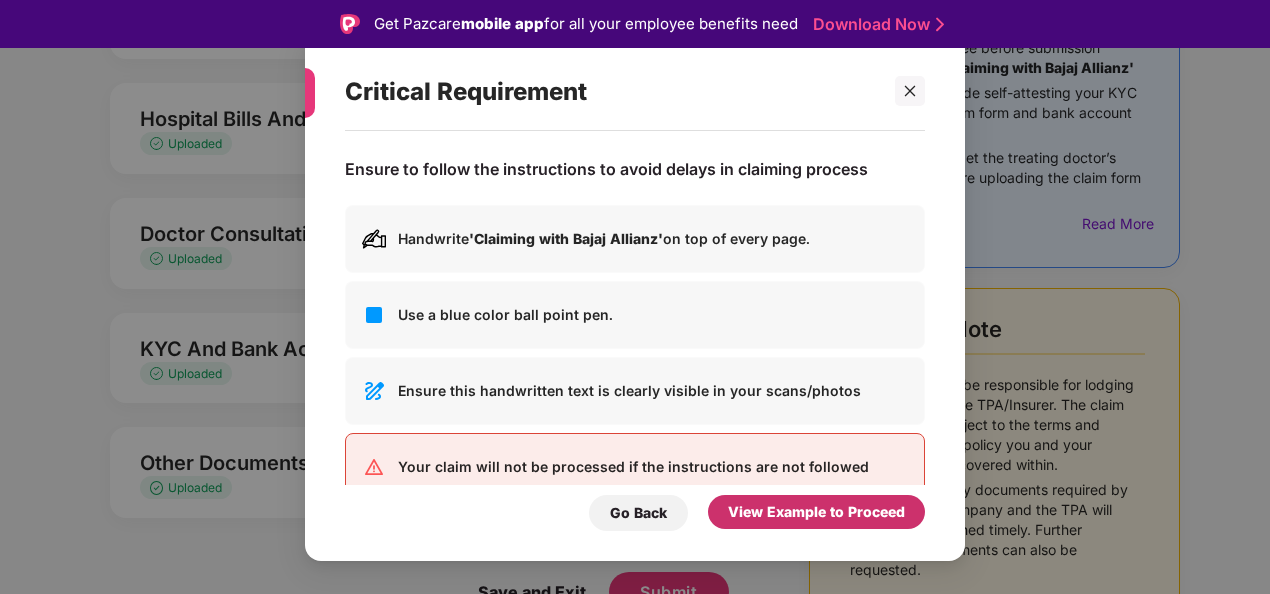 click on "View Example to Proceed" at bounding box center [816, 512] 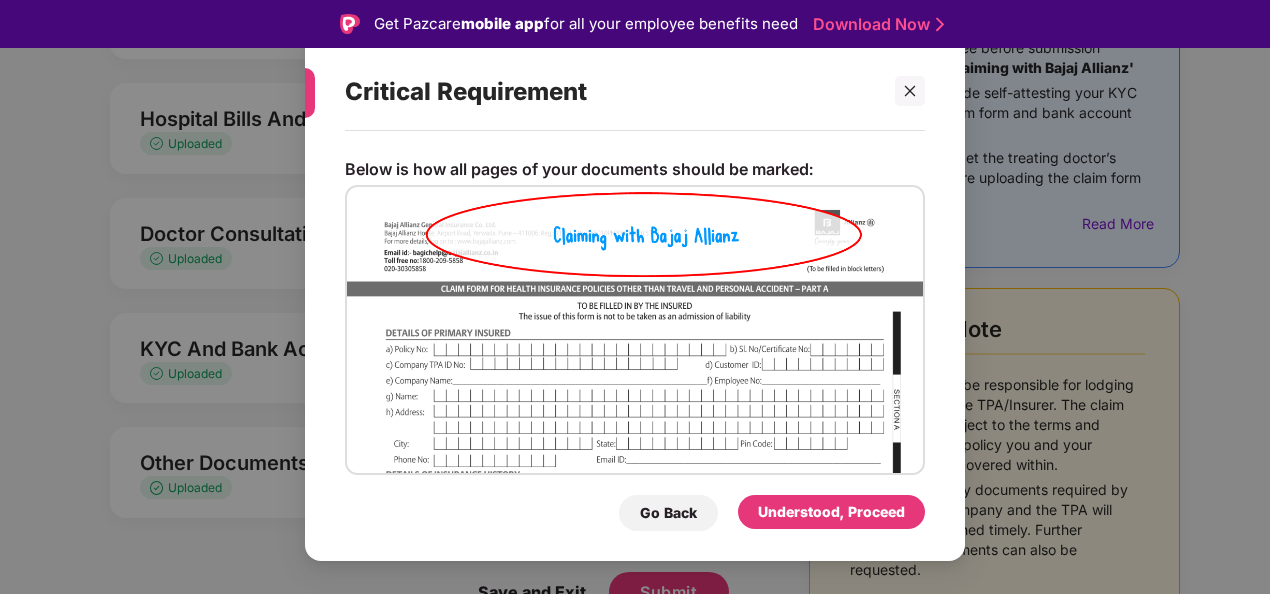 click on "Understood, Proceed" at bounding box center (831, 512) 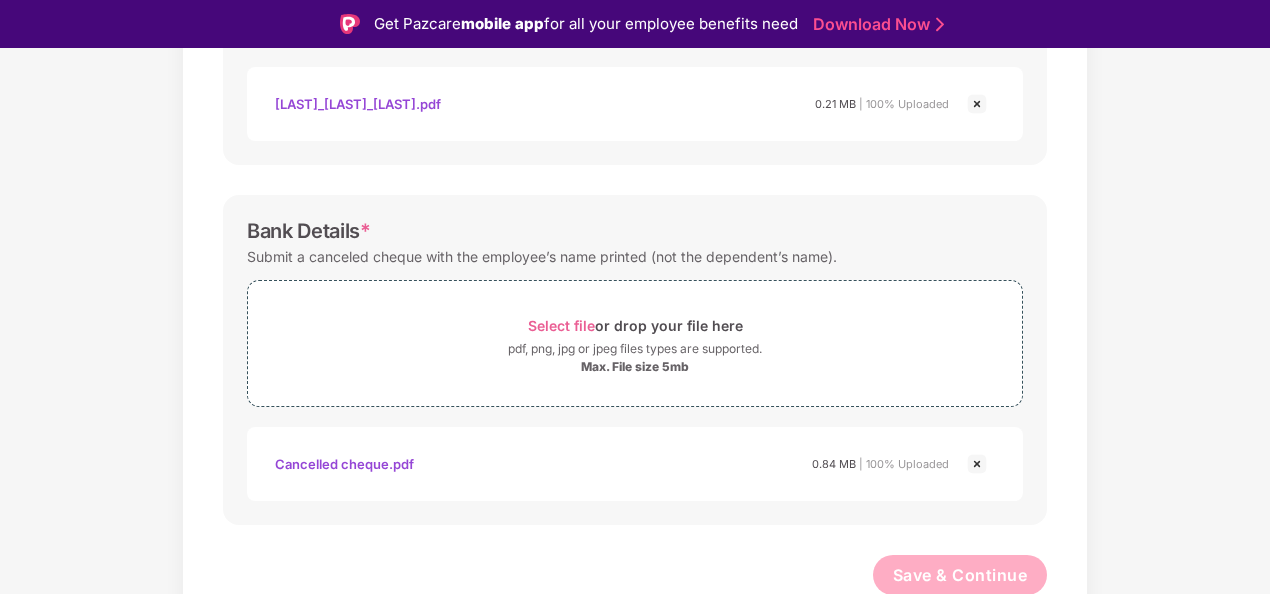 scroll, scrollTop: 975, scrollLeft: 0, axis: vertical 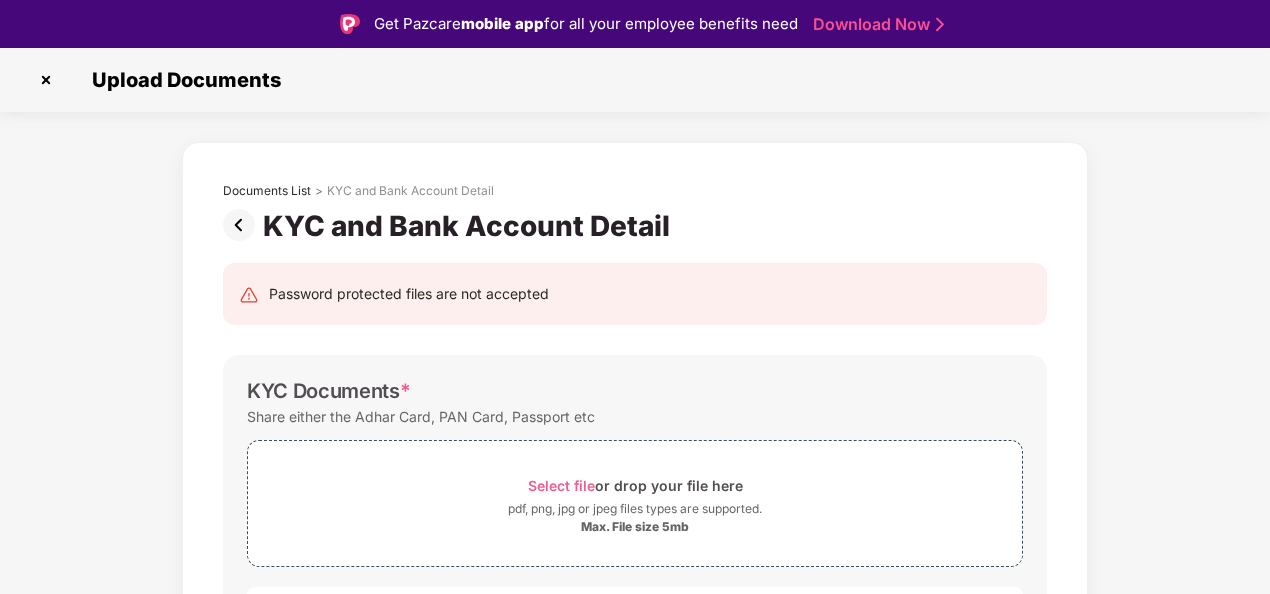 click at bounding box center (243, 225) 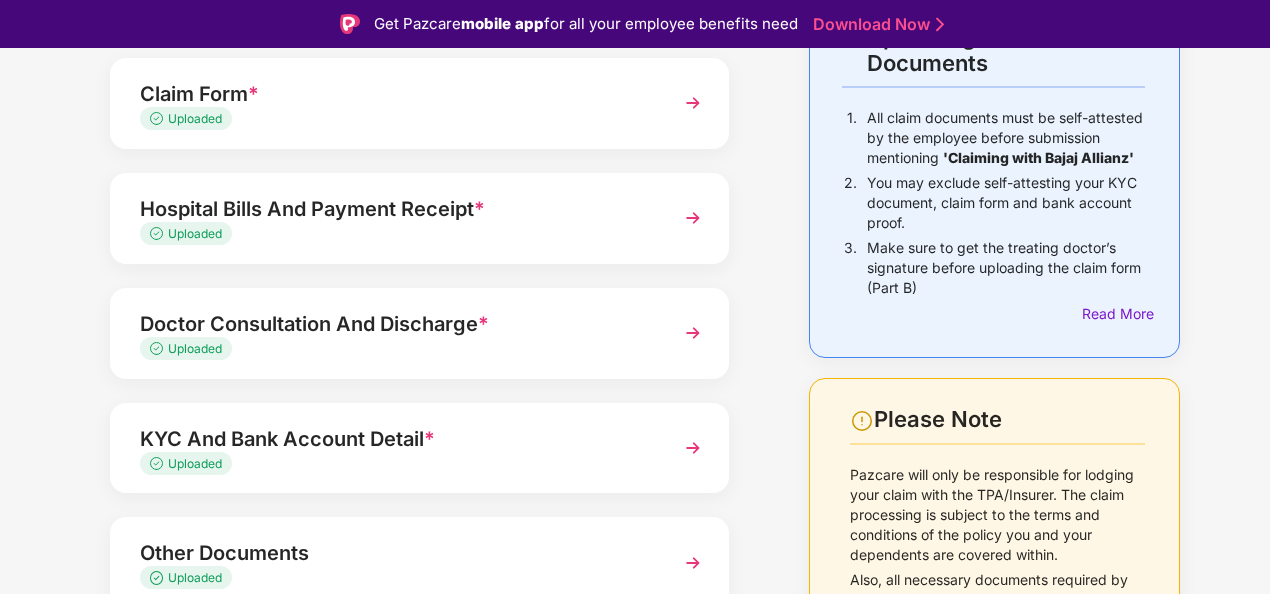 scroll, scrollTop: 262, scrollLeft: 0, axis: vertical 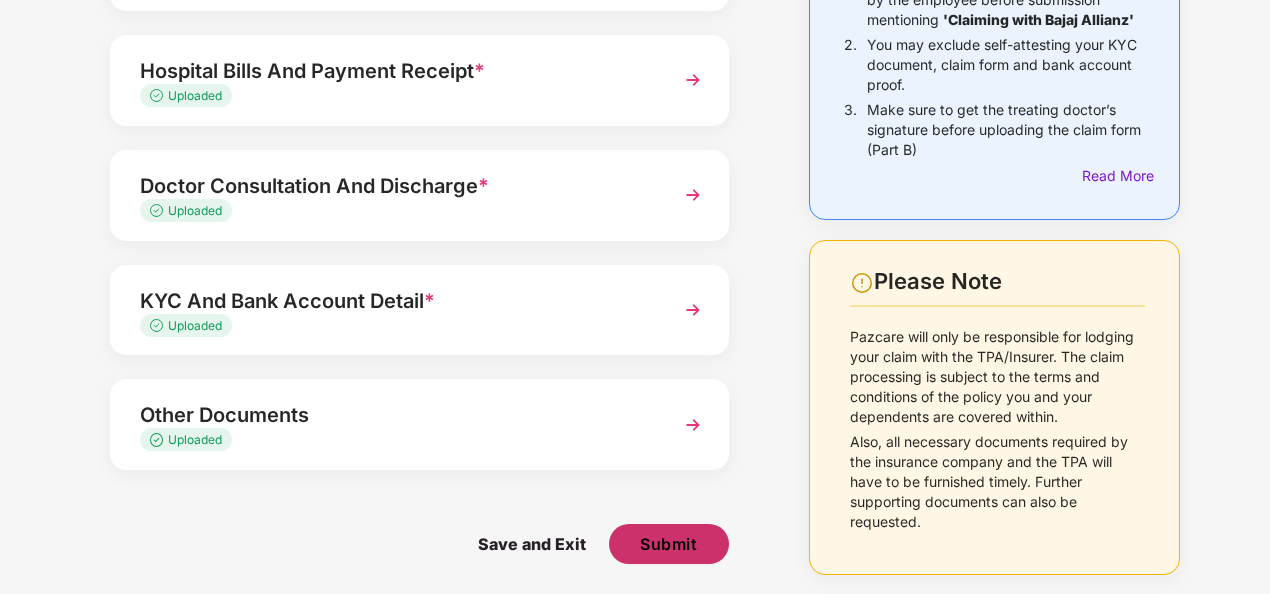 click on "Submit" at bounding box center (668, 544) 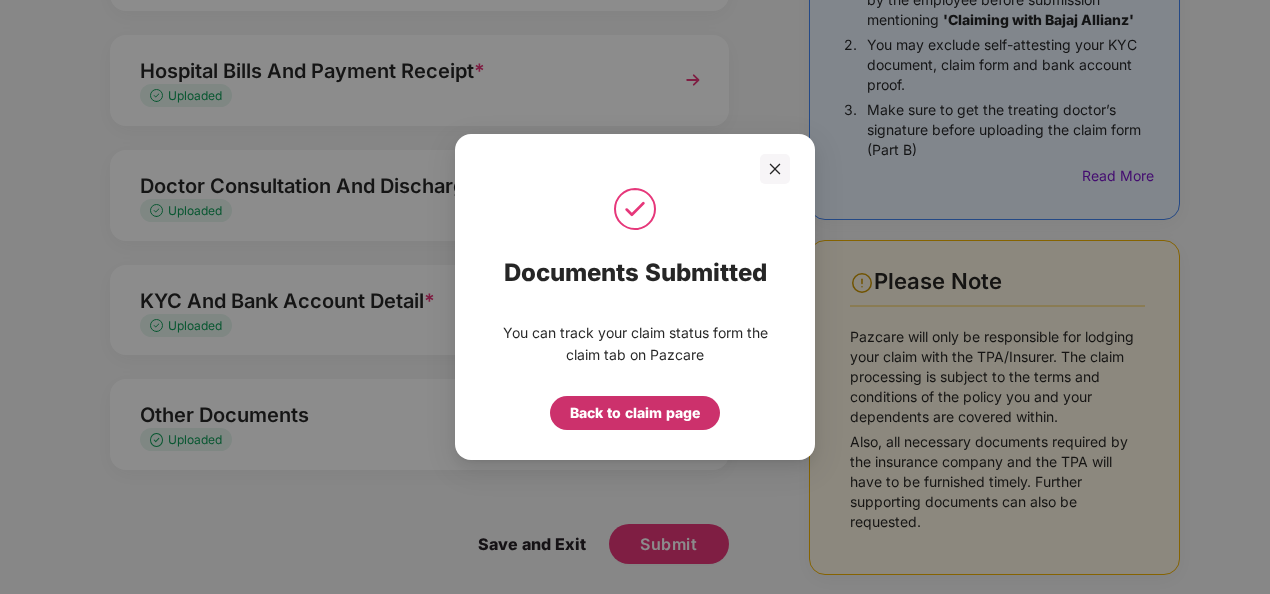 click on "Back to claim page" at bounding box center (635, 413) 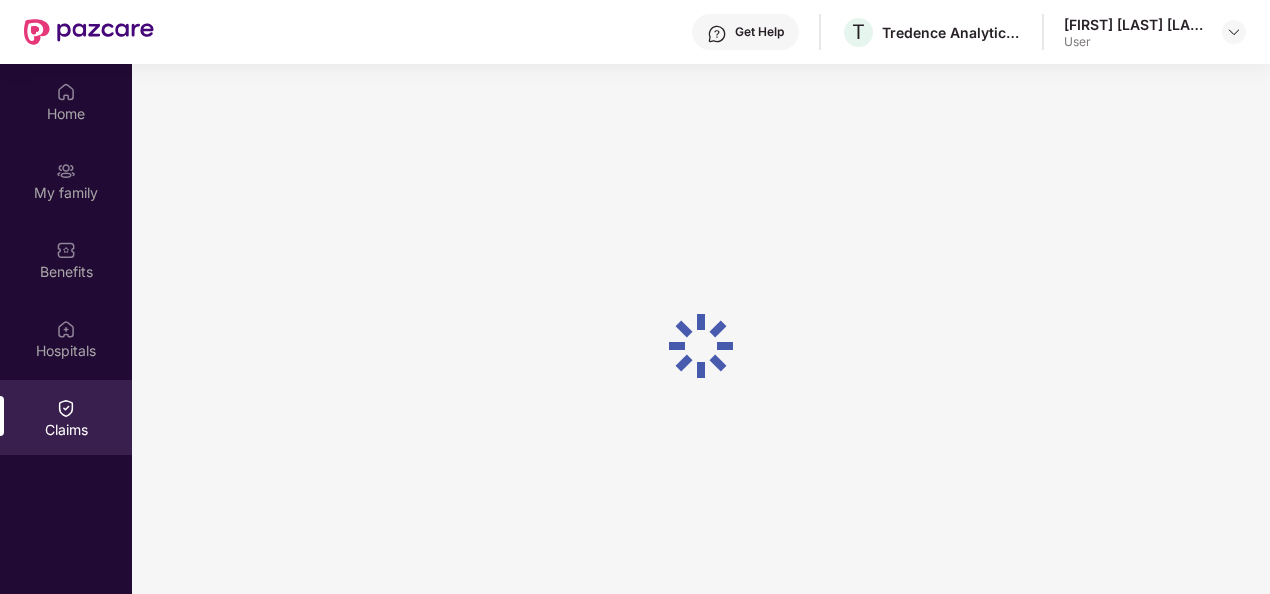 scroll, scrollTop: 112, scrollLeft: 0, axis: vertical 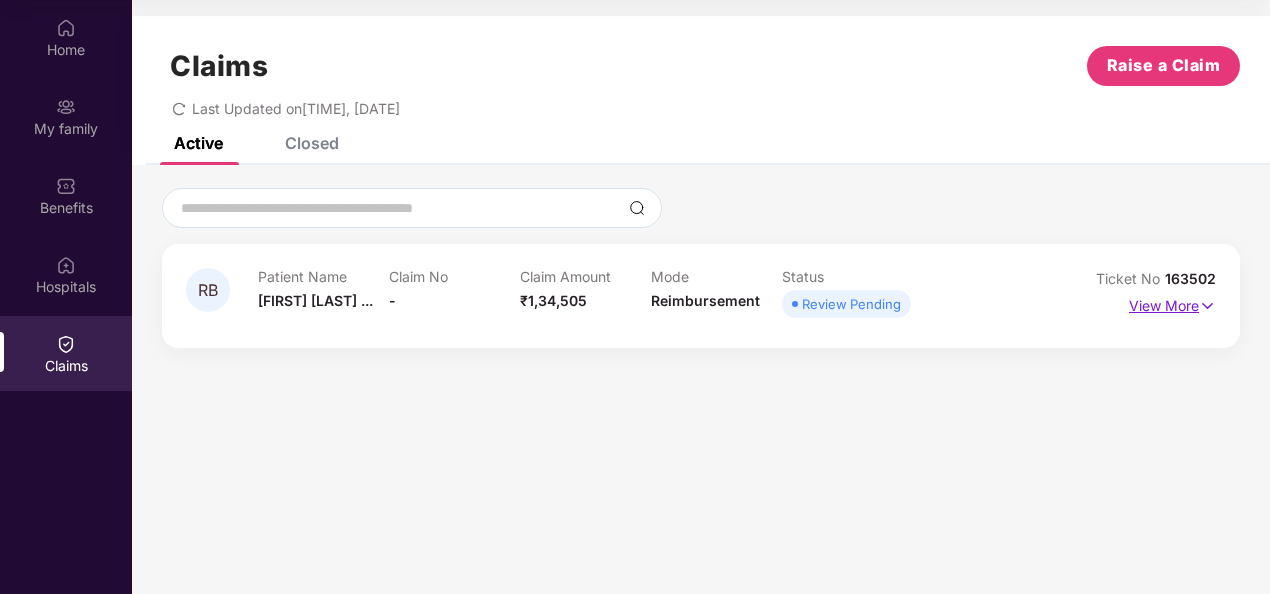 click on "View More" at bounding box center [1172, 303] 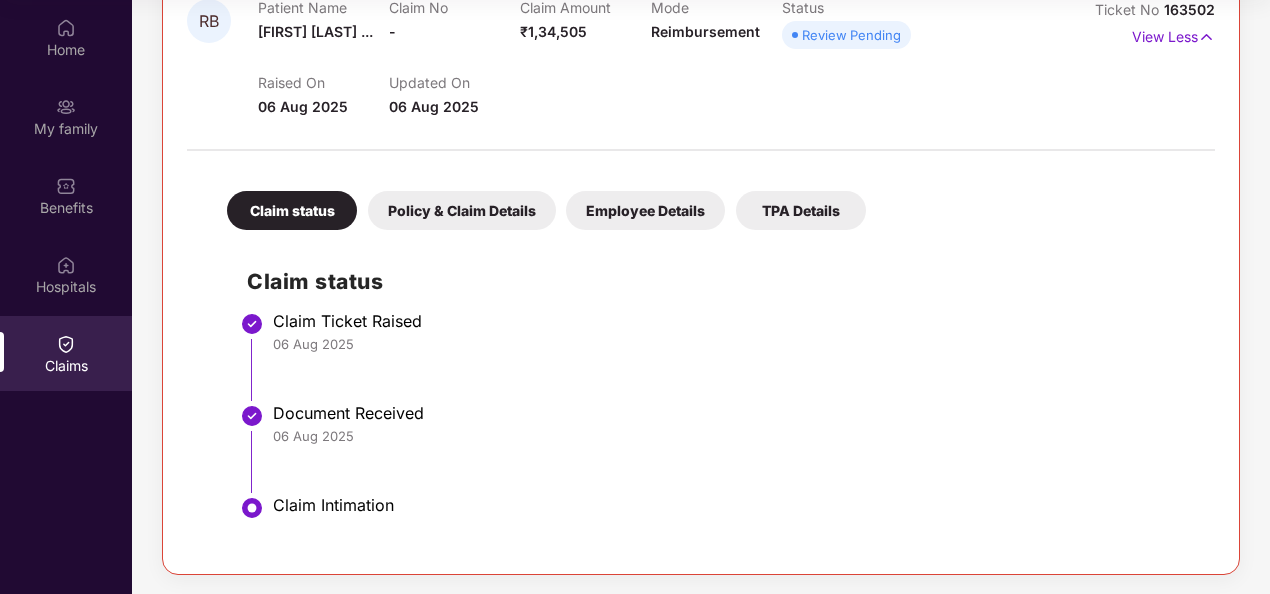scroll, scrollTop: 70, scrollLeft: 0, axis: vertical 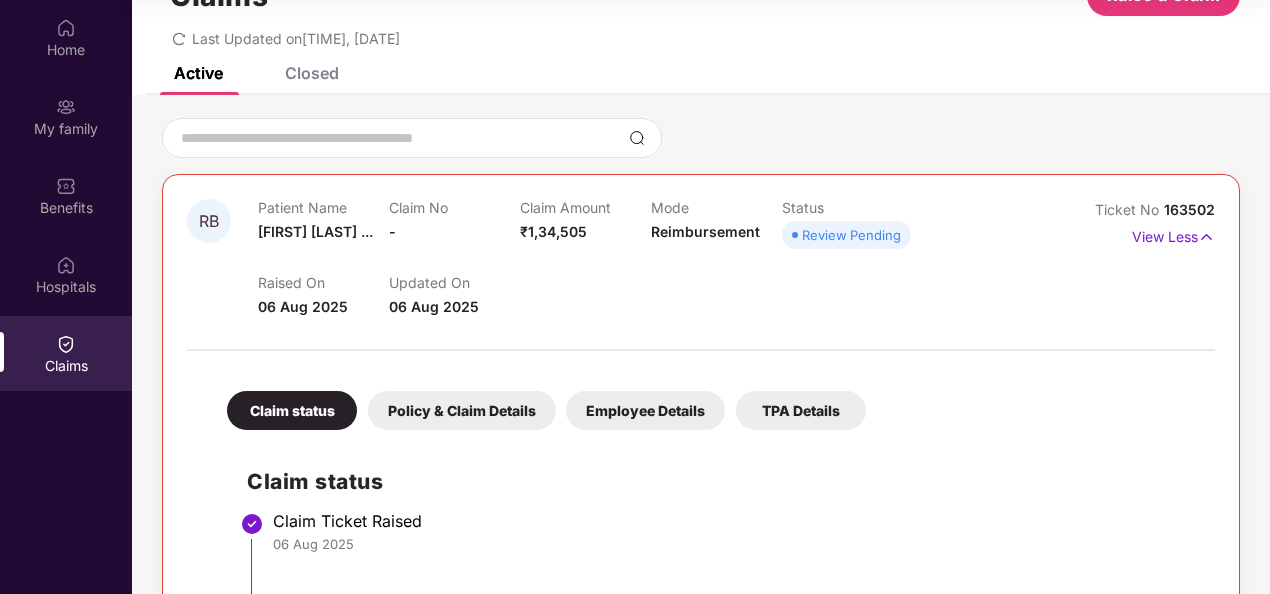 click on "Policy & Claim Details" at bounding box center [462, 410] 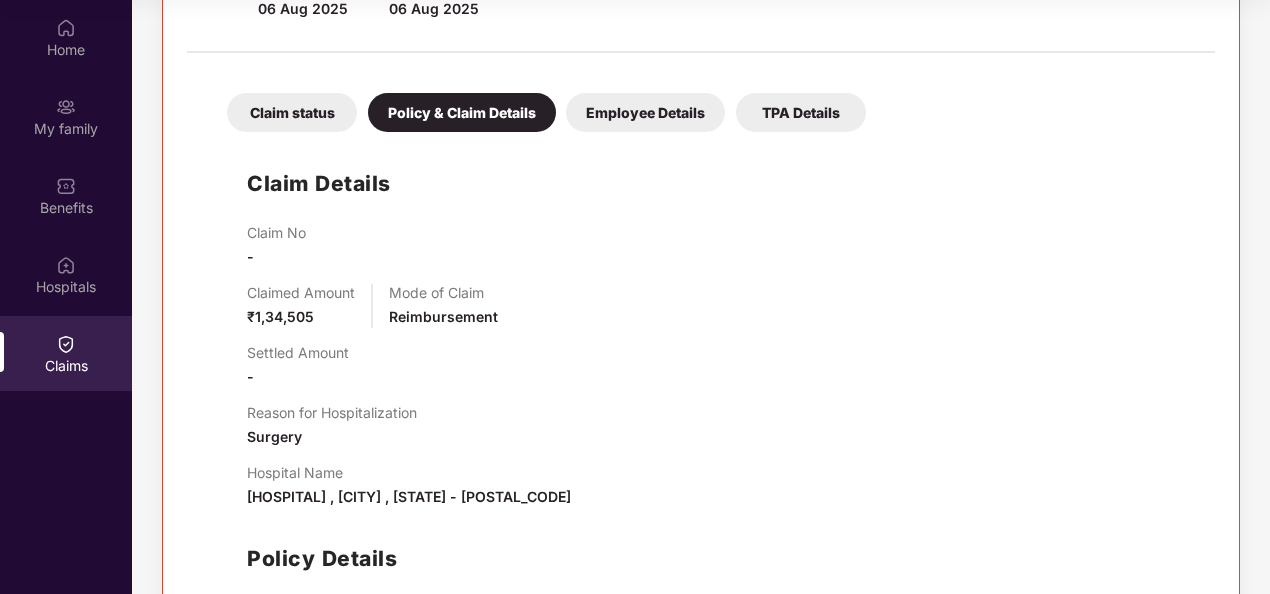 scroll, scrollTop: 337, scrollLeft: 0, axis: vertical 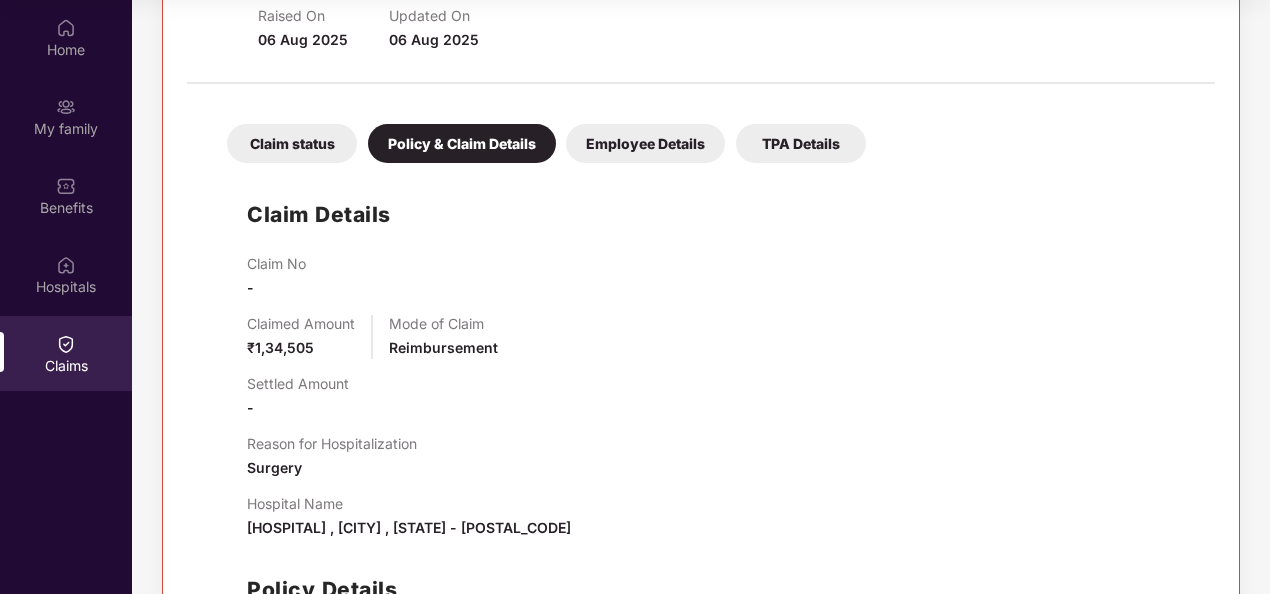 click on "Employee Details" at bounding box center [645, 143] 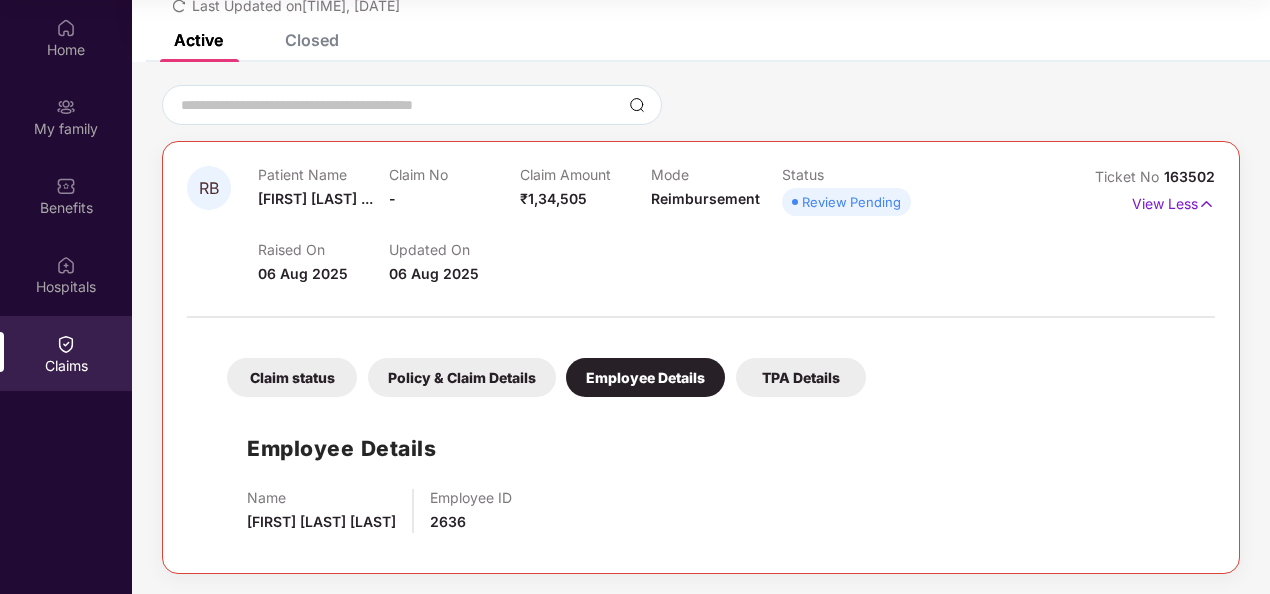 scroll, scrollTop: 102, scrollLeft: 0, axis: vertical 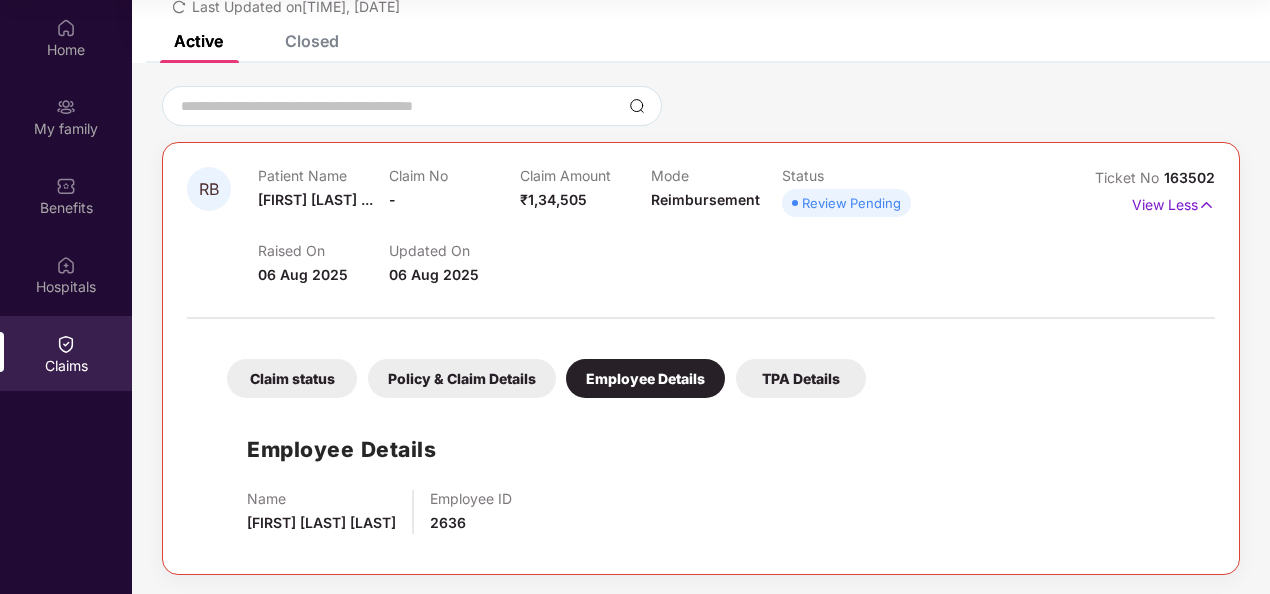 click on "TPA Details" at bounding box center [801, 378] 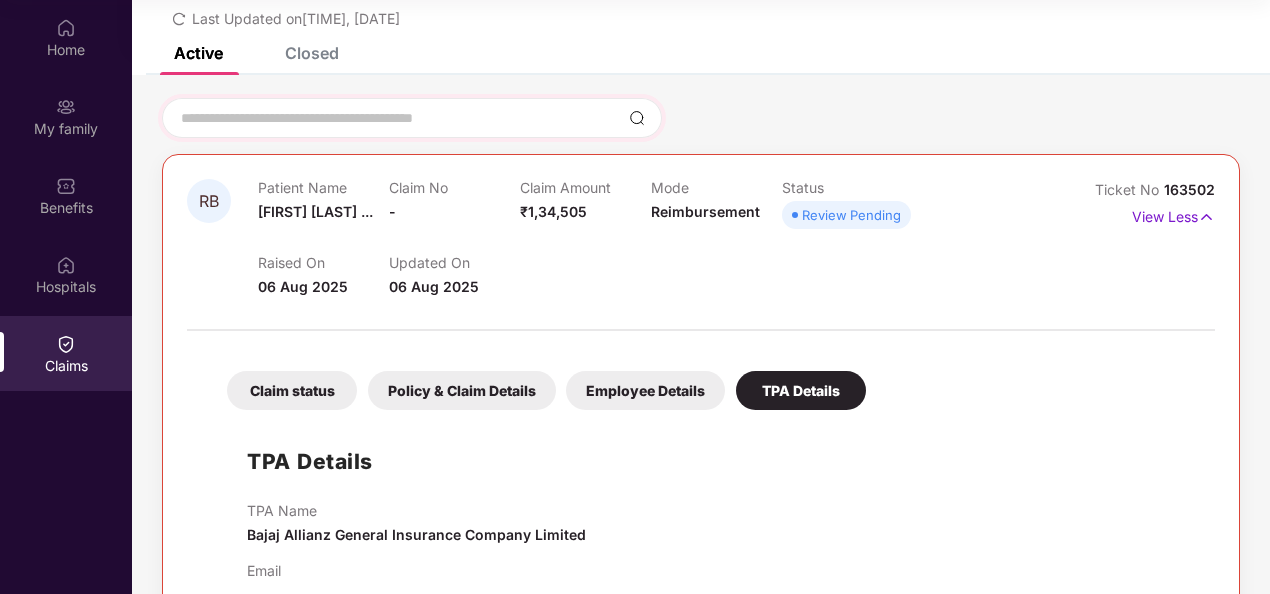 scroll, scrollTop: 46, scrollLeft: 0, axis: vertical 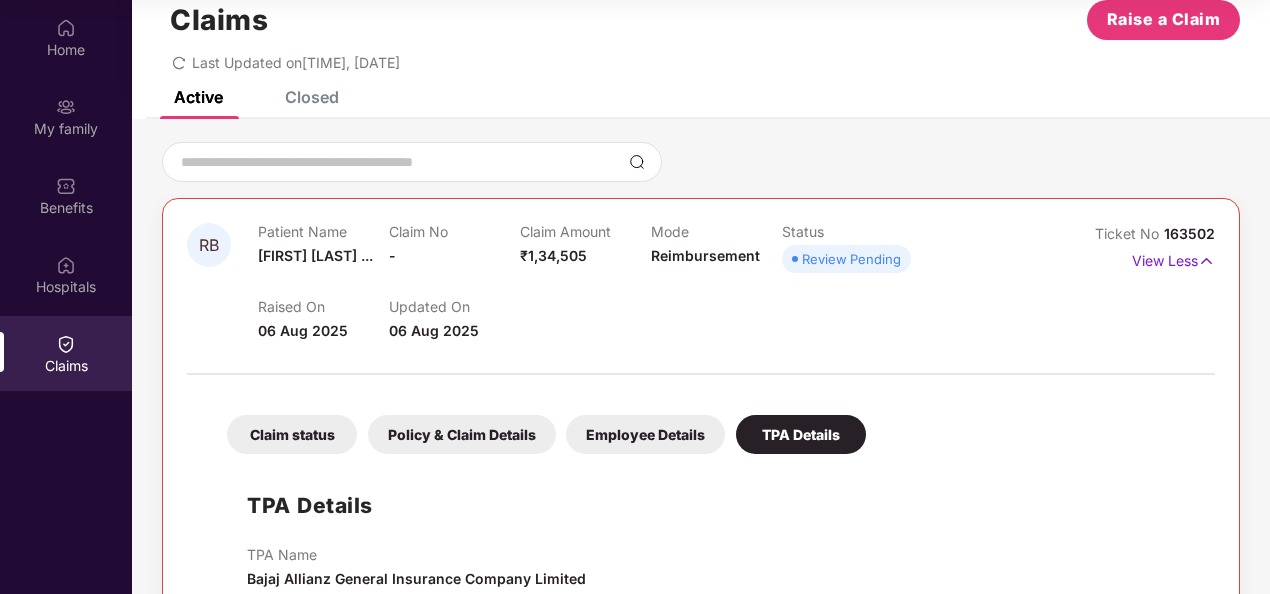 click on "Closed" at bounding box center [312, 97] 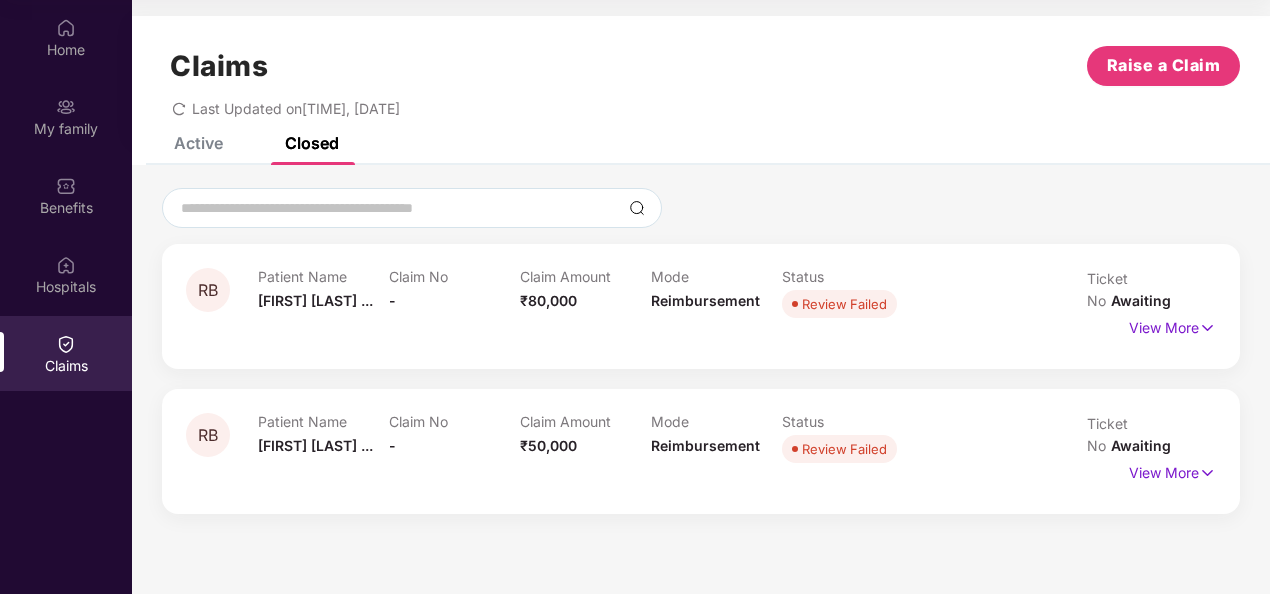 click on "Claims Raise a Claim Last Updated on  [TIME], [DATE]" at bounding box center [701, 76] 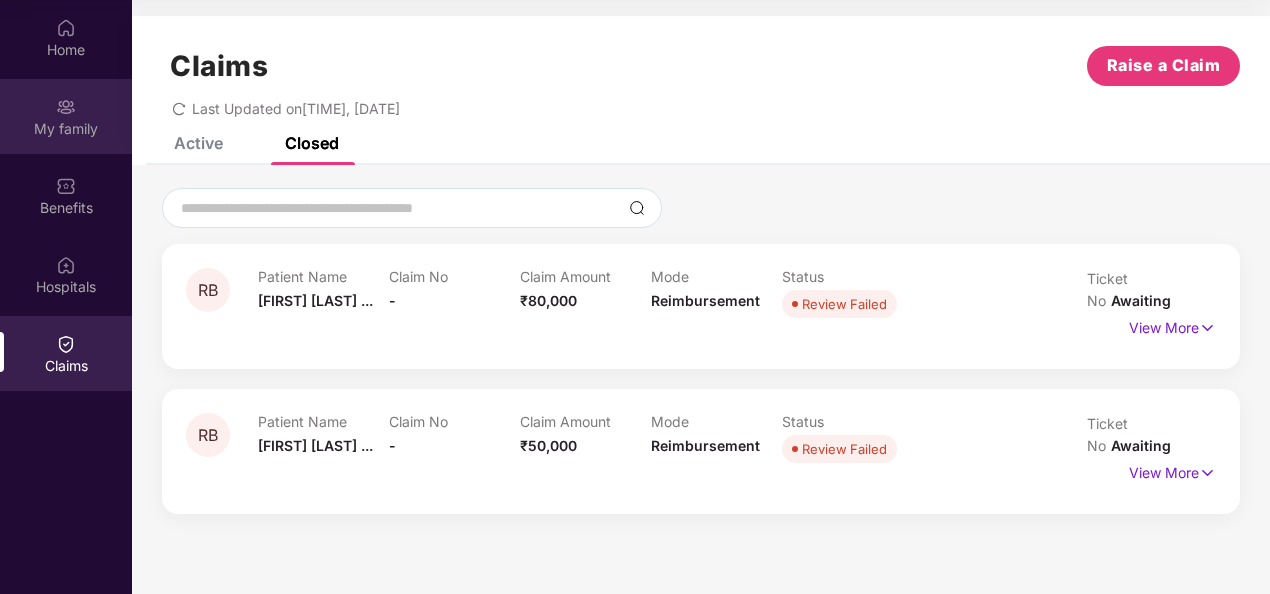 click on "My family" at bounding box center (66, 129) 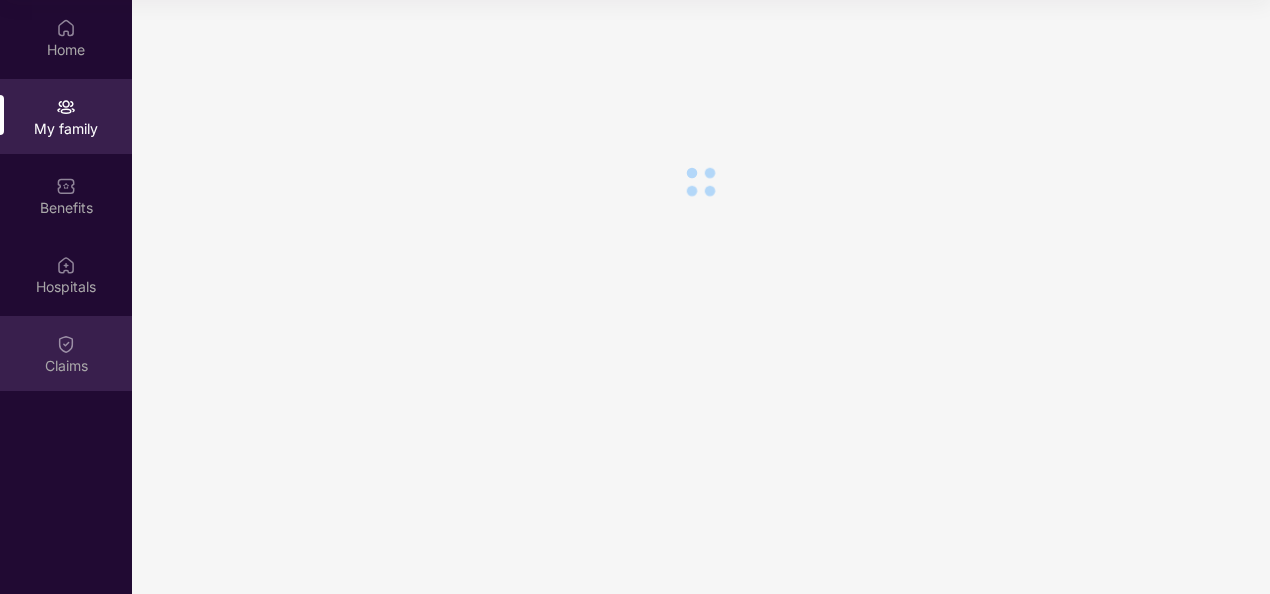 click on "Claims" at bounding box center (66, 353) 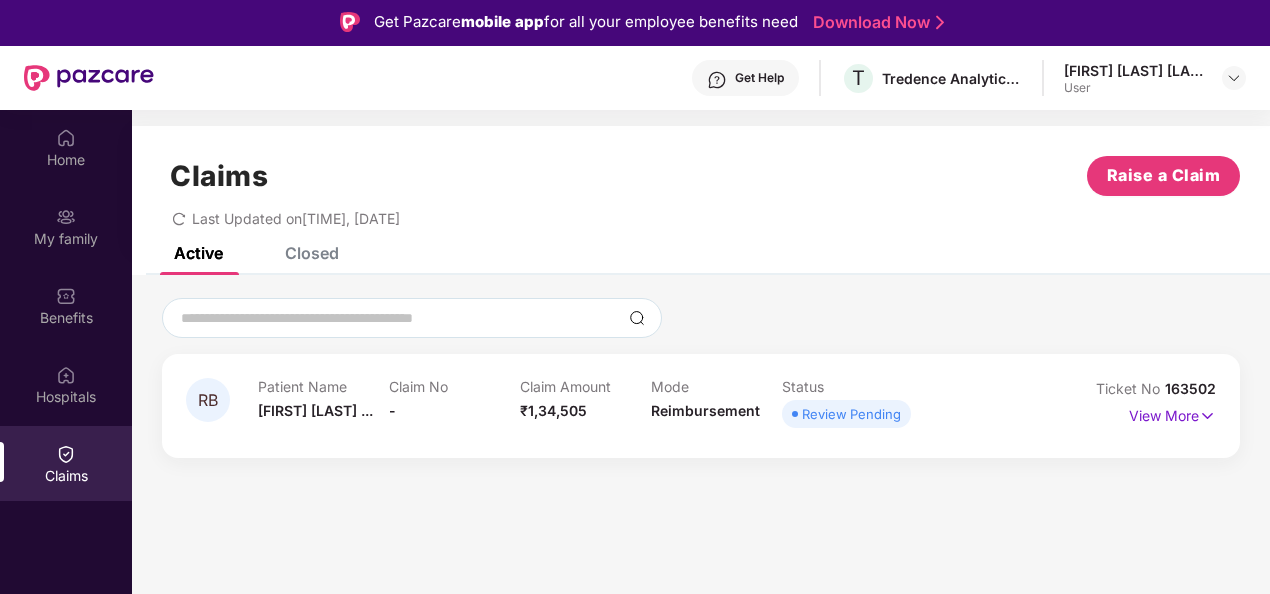 scroll, scrollTop: 0, scrollLeft: 0, axis: both 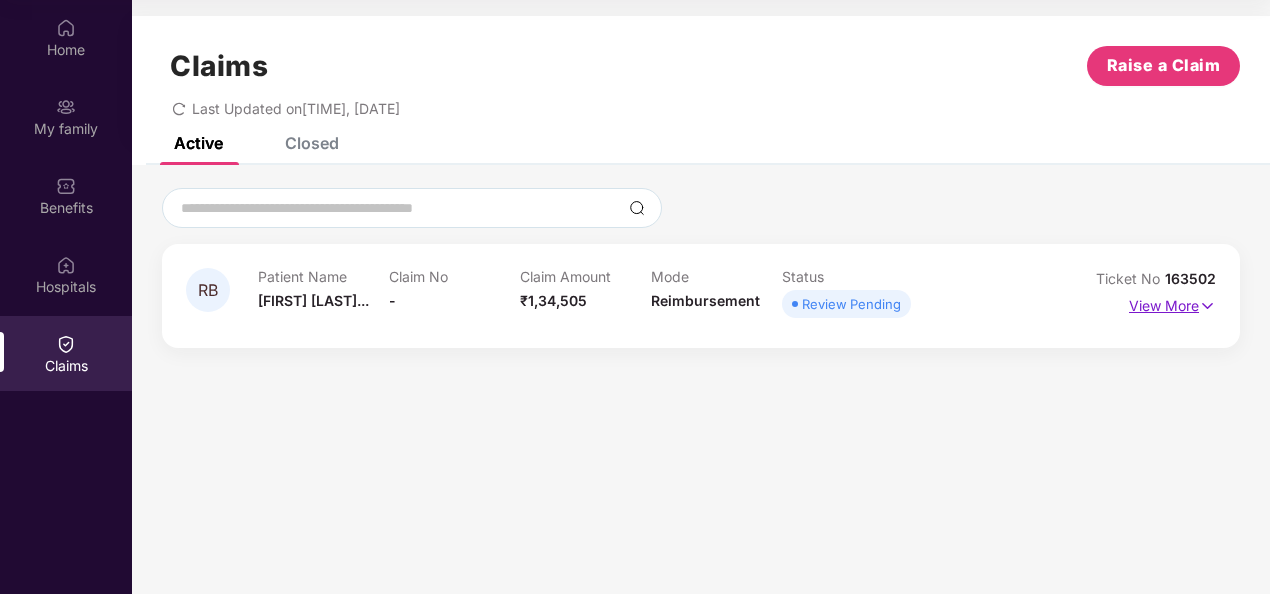 click on "View More" at bounding box center (1172, 303) 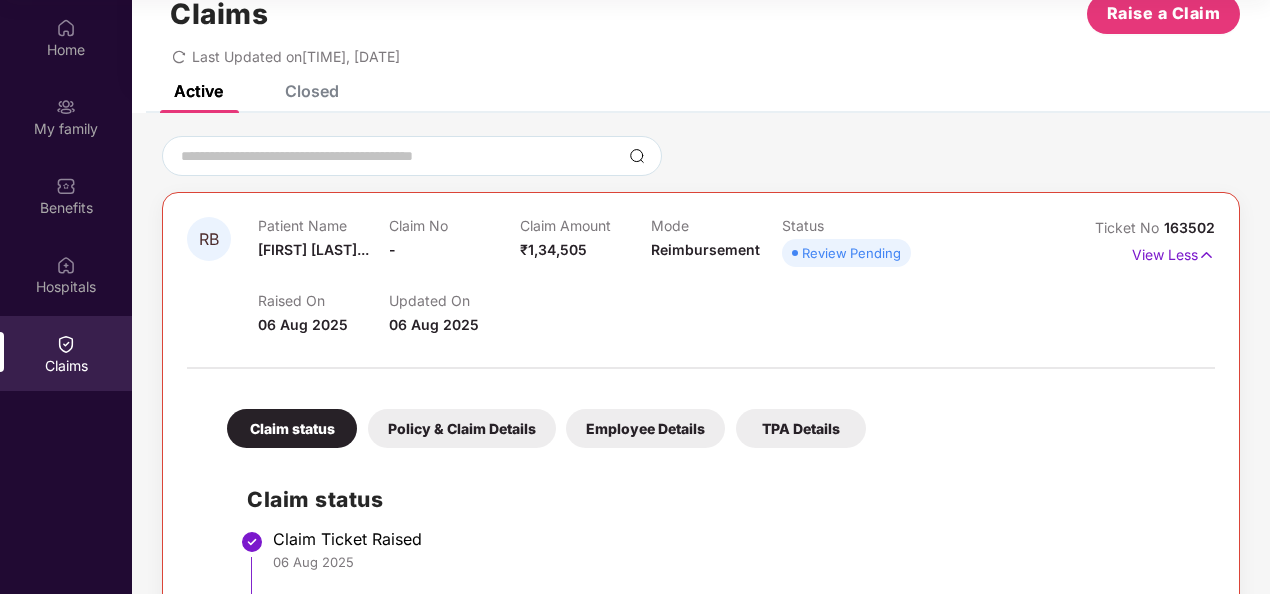 click on "[FIRST] [LAST]..." at bounding box center (313, 249) 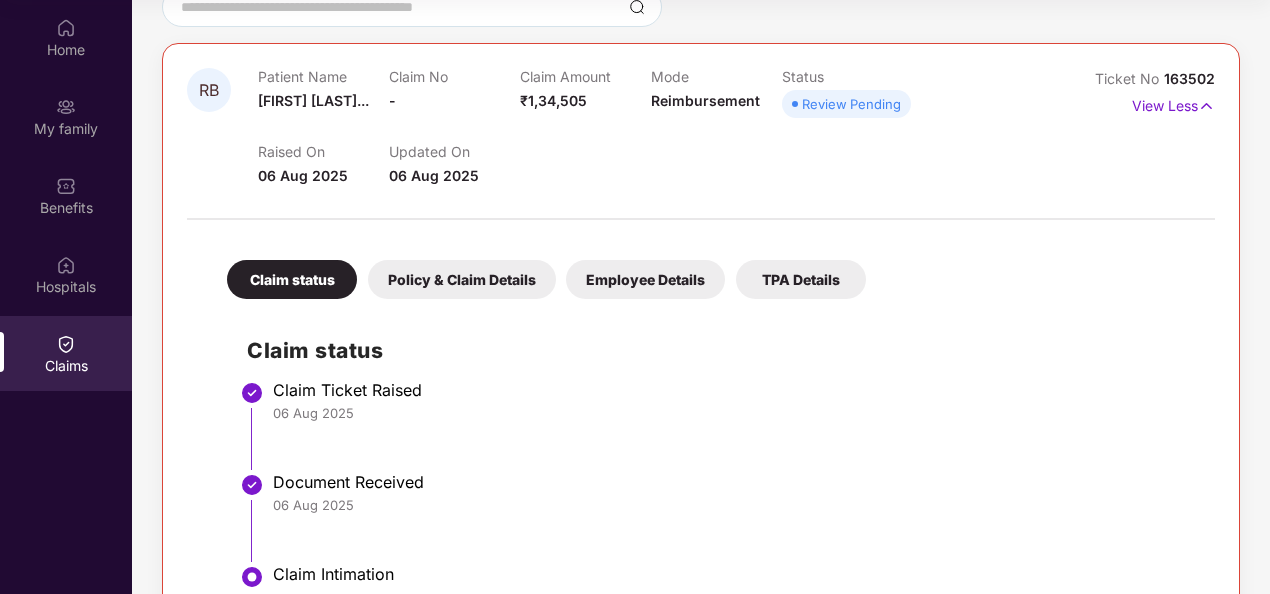 scroll, scrollTop: 170, scrollLeft: 0, axis: vertical 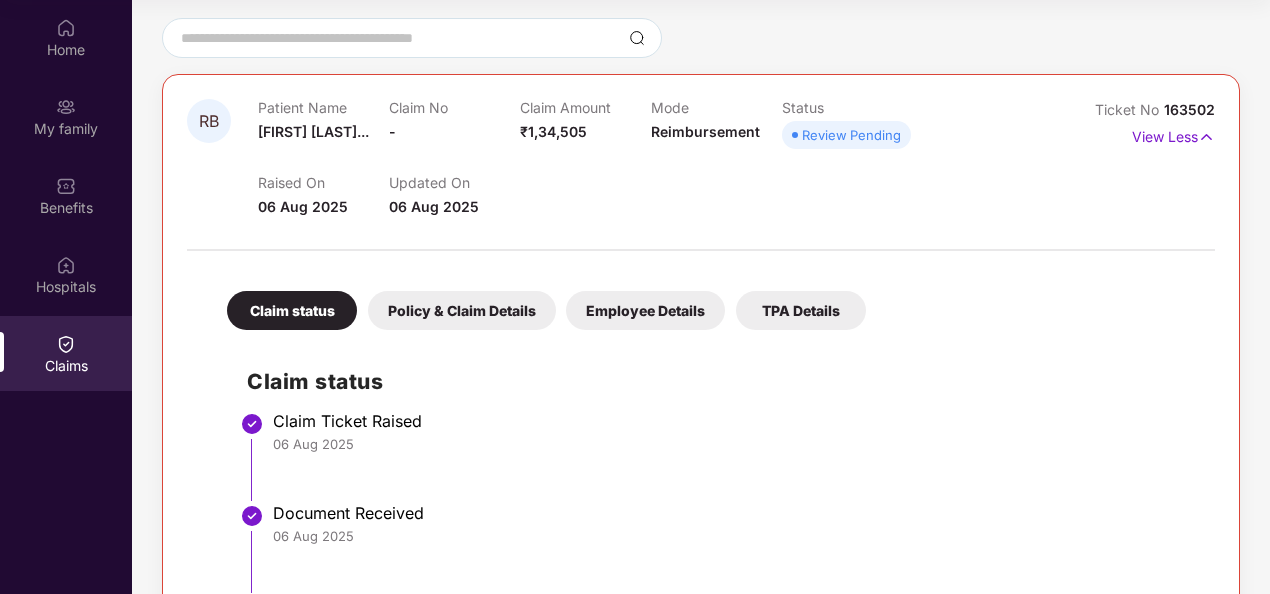 click on "Policy & Claim Details" at bounding box center (462, 310) 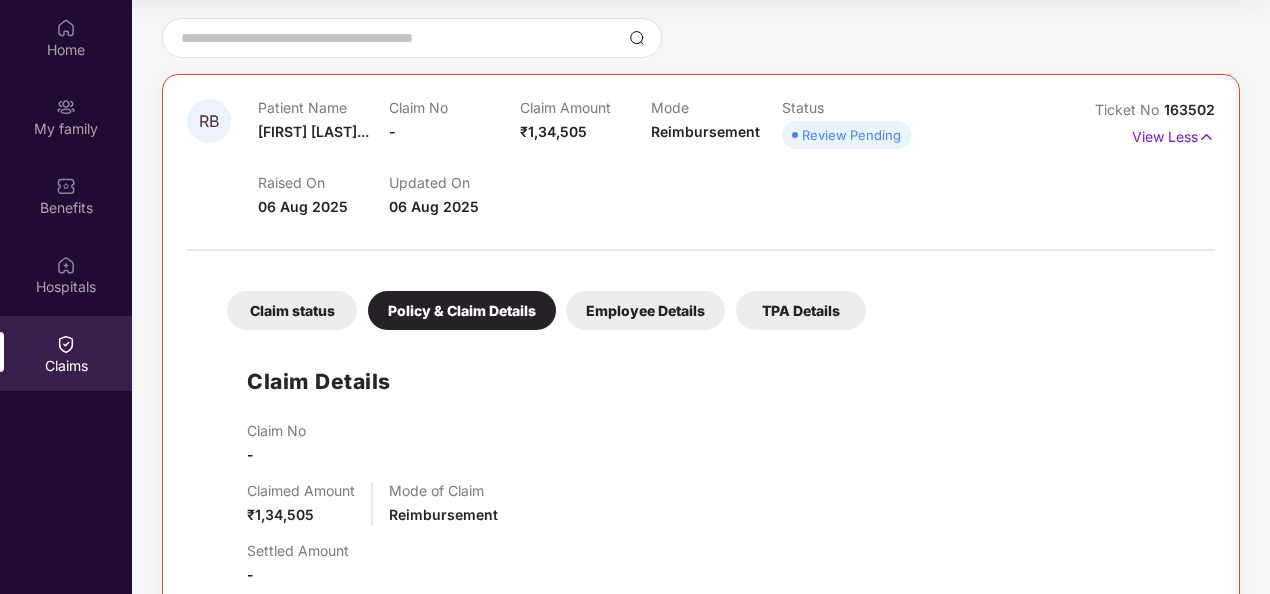 click on "Employee Details" at bounding box center (645, 310) 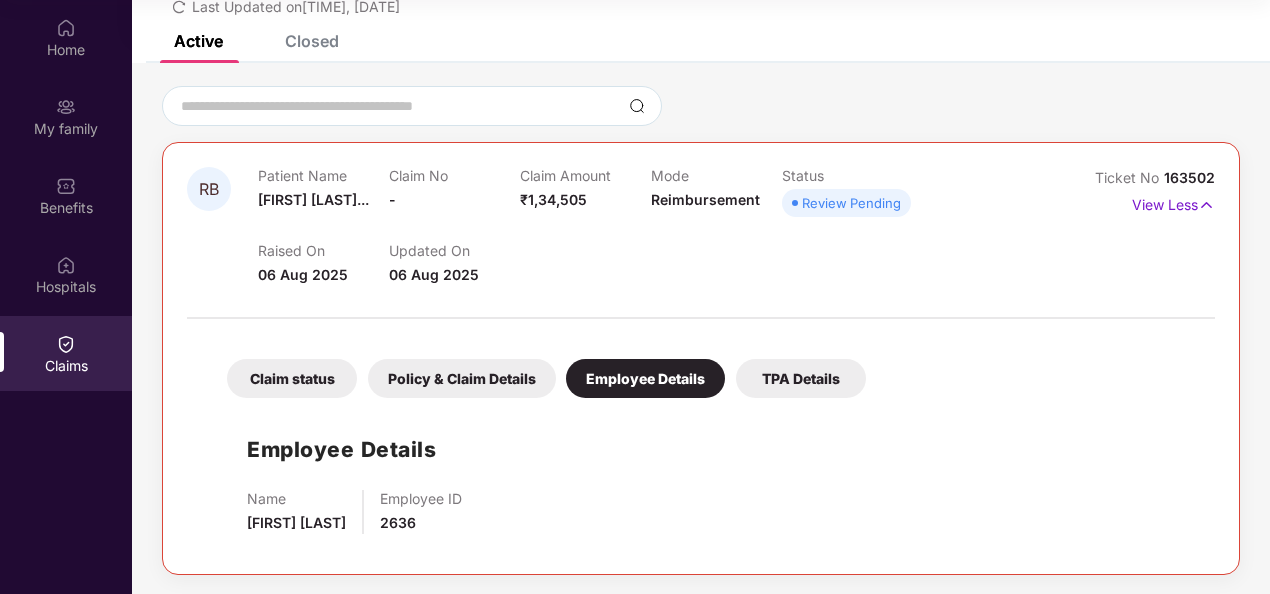 click on "TPA Details" at bounding box center (801, 378) 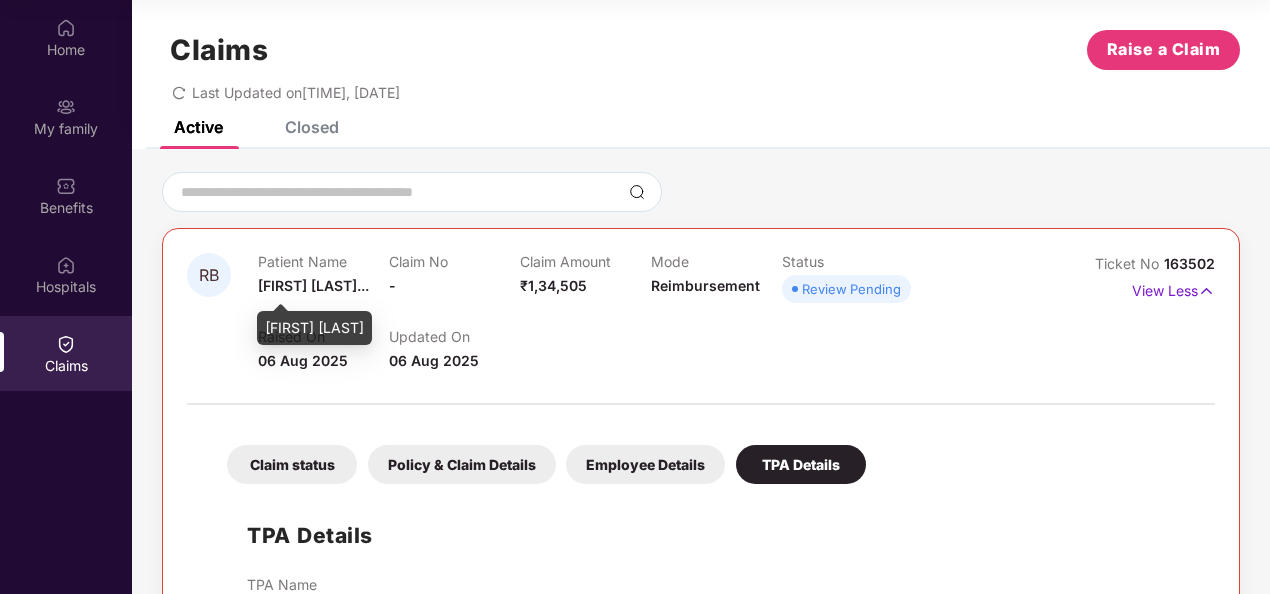scroll, scrollTop: 0, scrollLeft: 0, axis: both 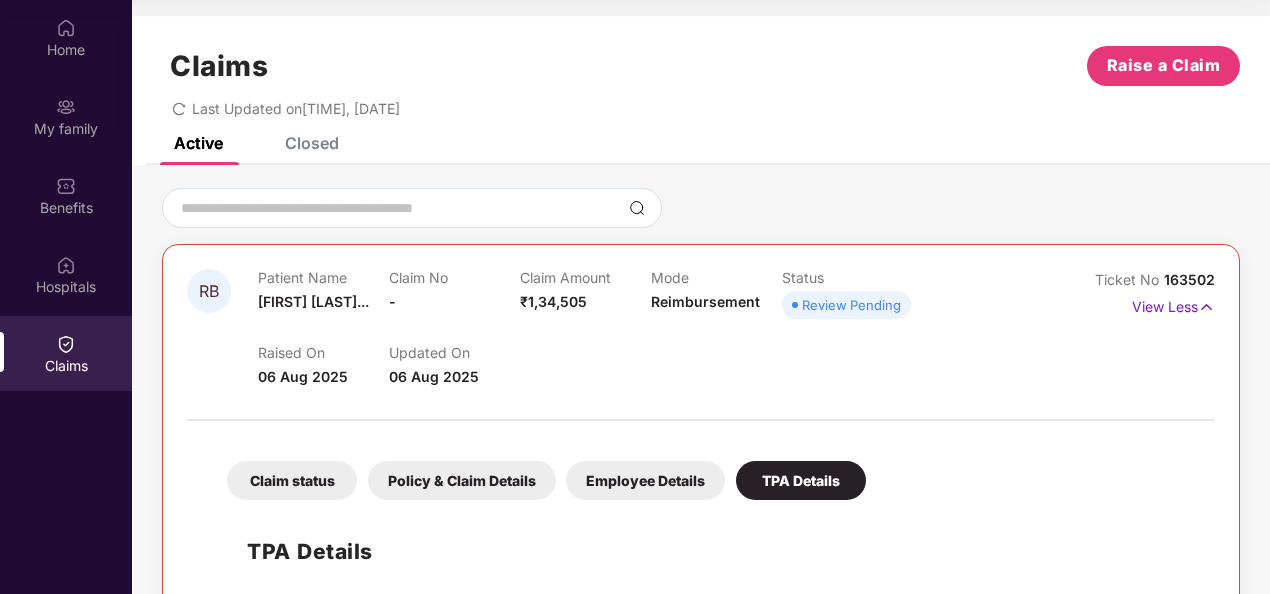 click on "Closed" at bounding box center [312, 143] 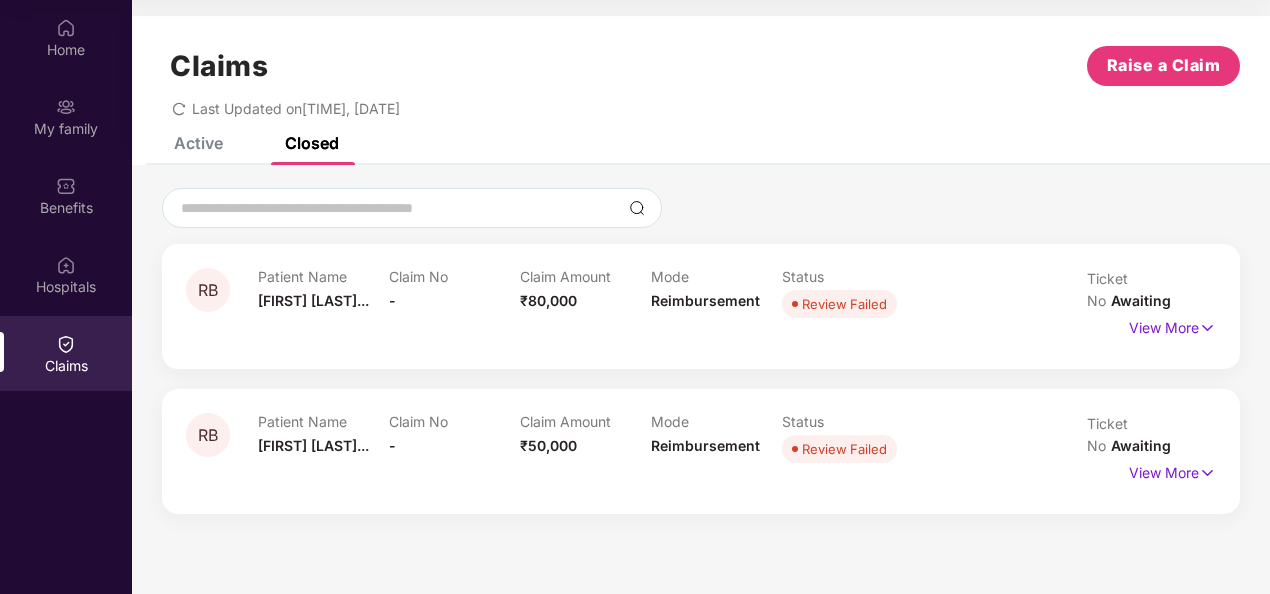 click on "Active" at bounding box center (198, 143) 